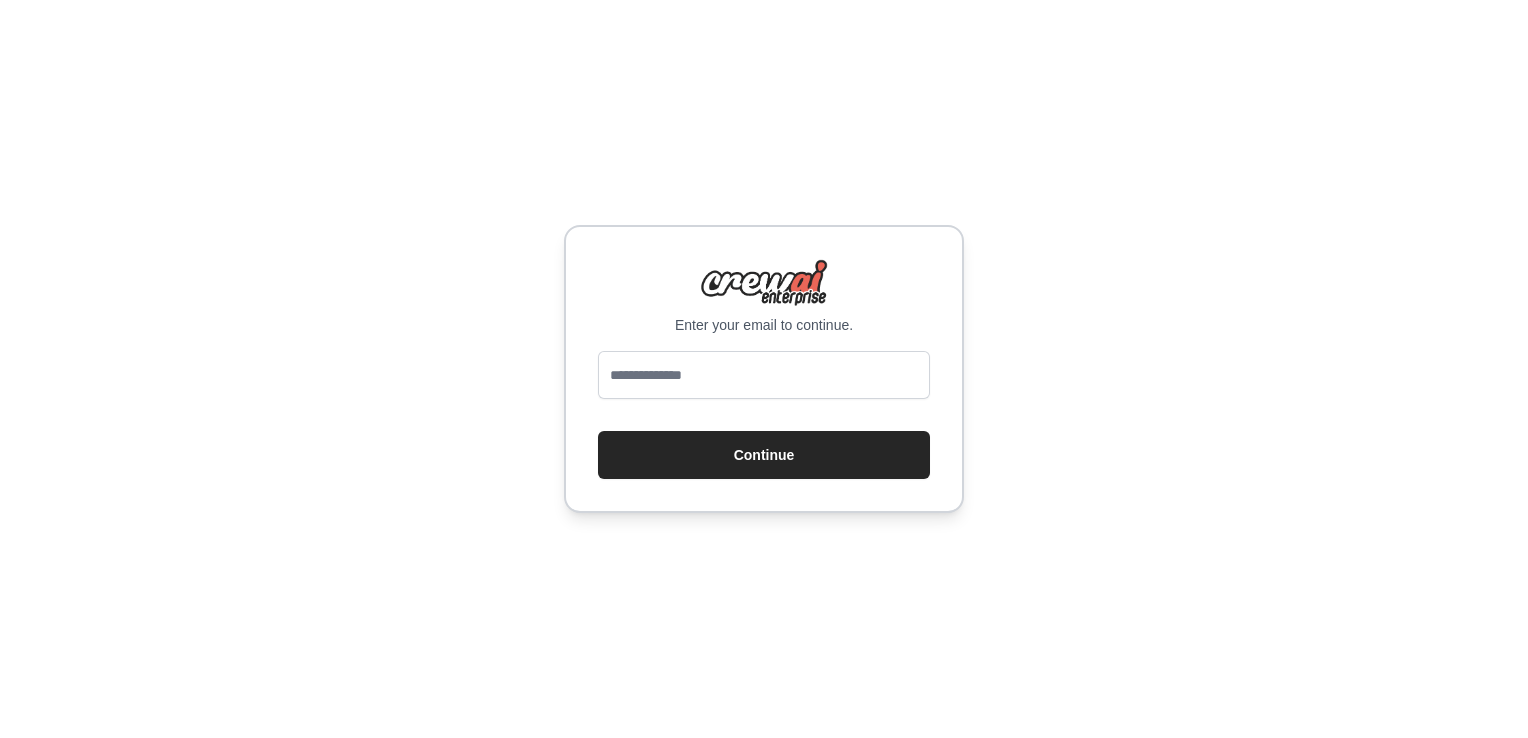 scroll, scrollTop: 0, scrollLeft: 0, axis: both 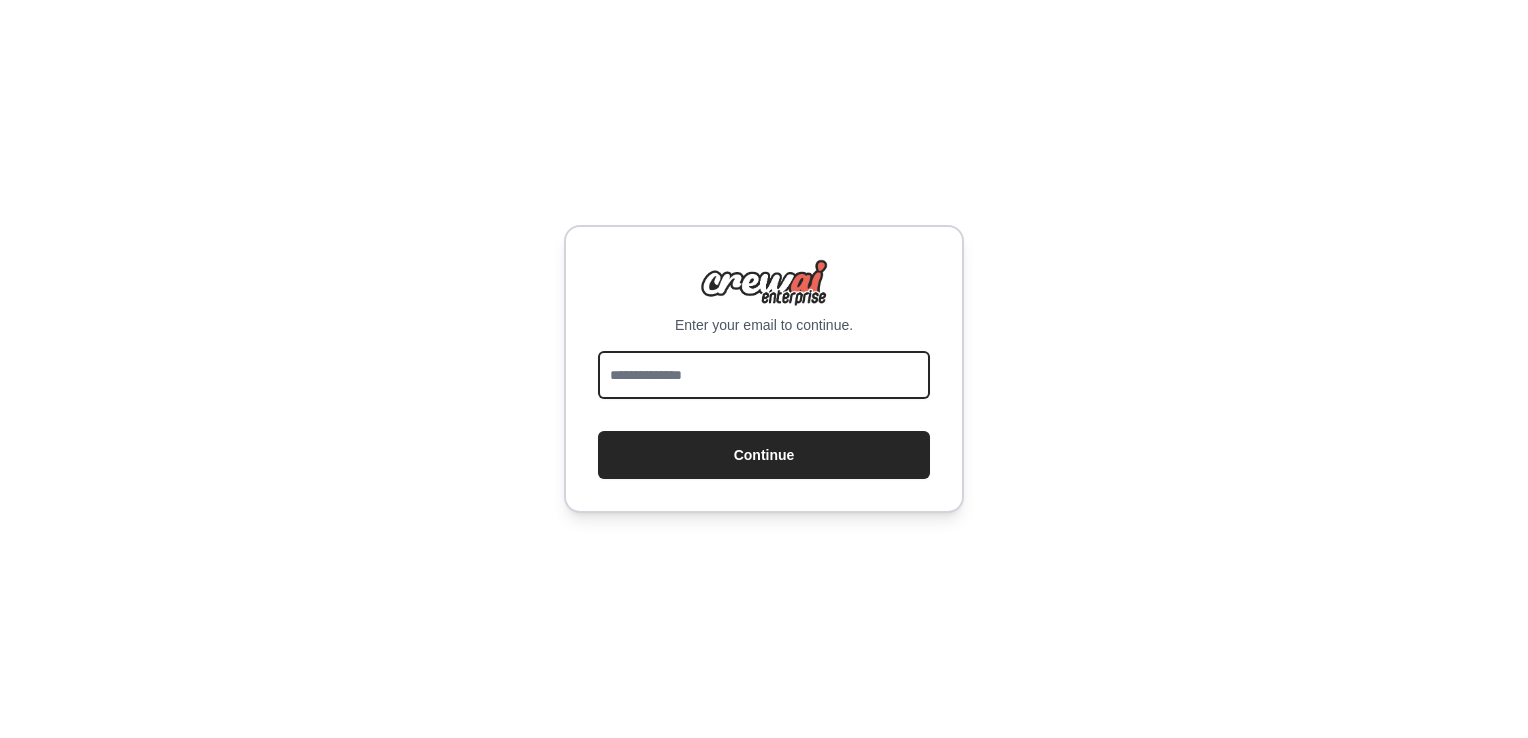 click at bounding box center (764, 375) 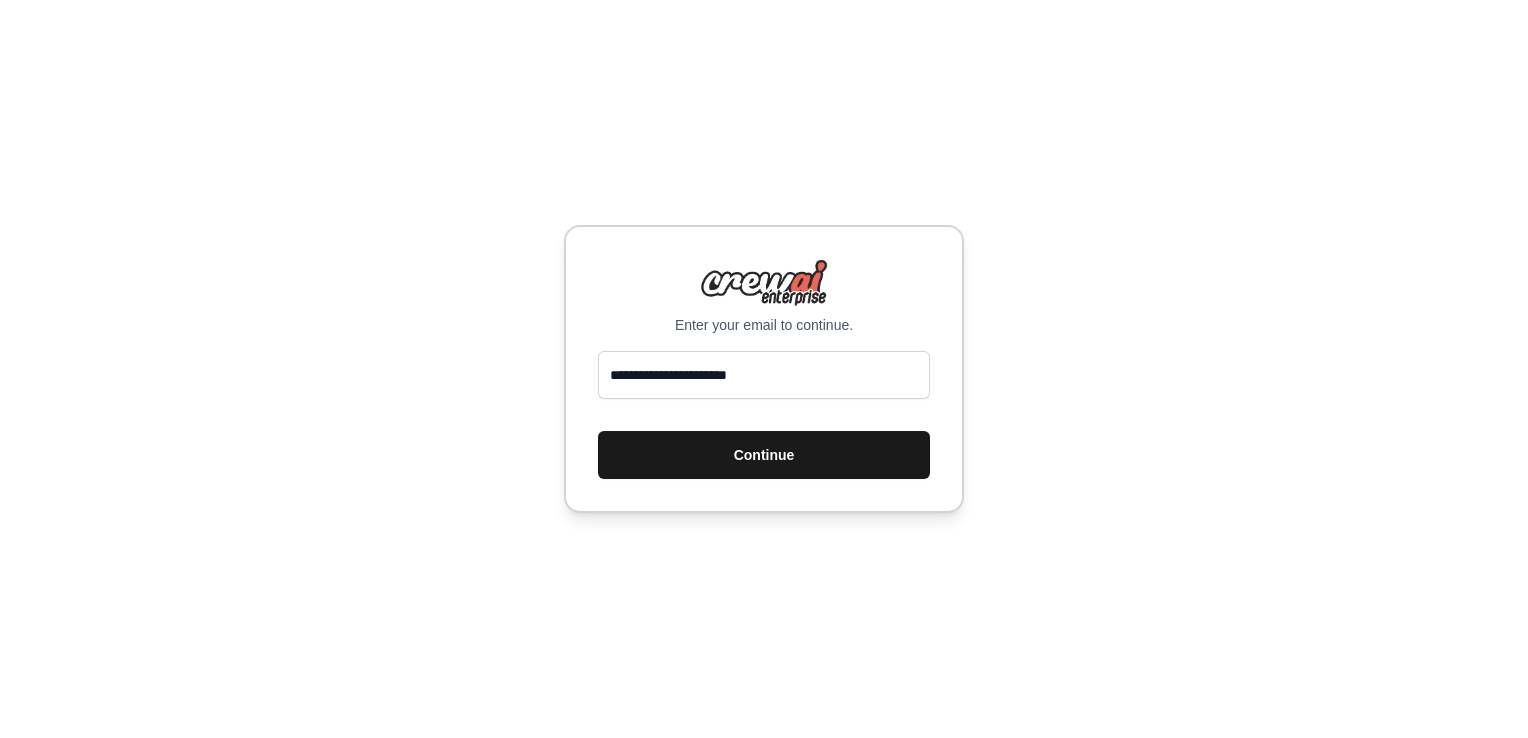click on "Continue" at bounding box center (764, 455) 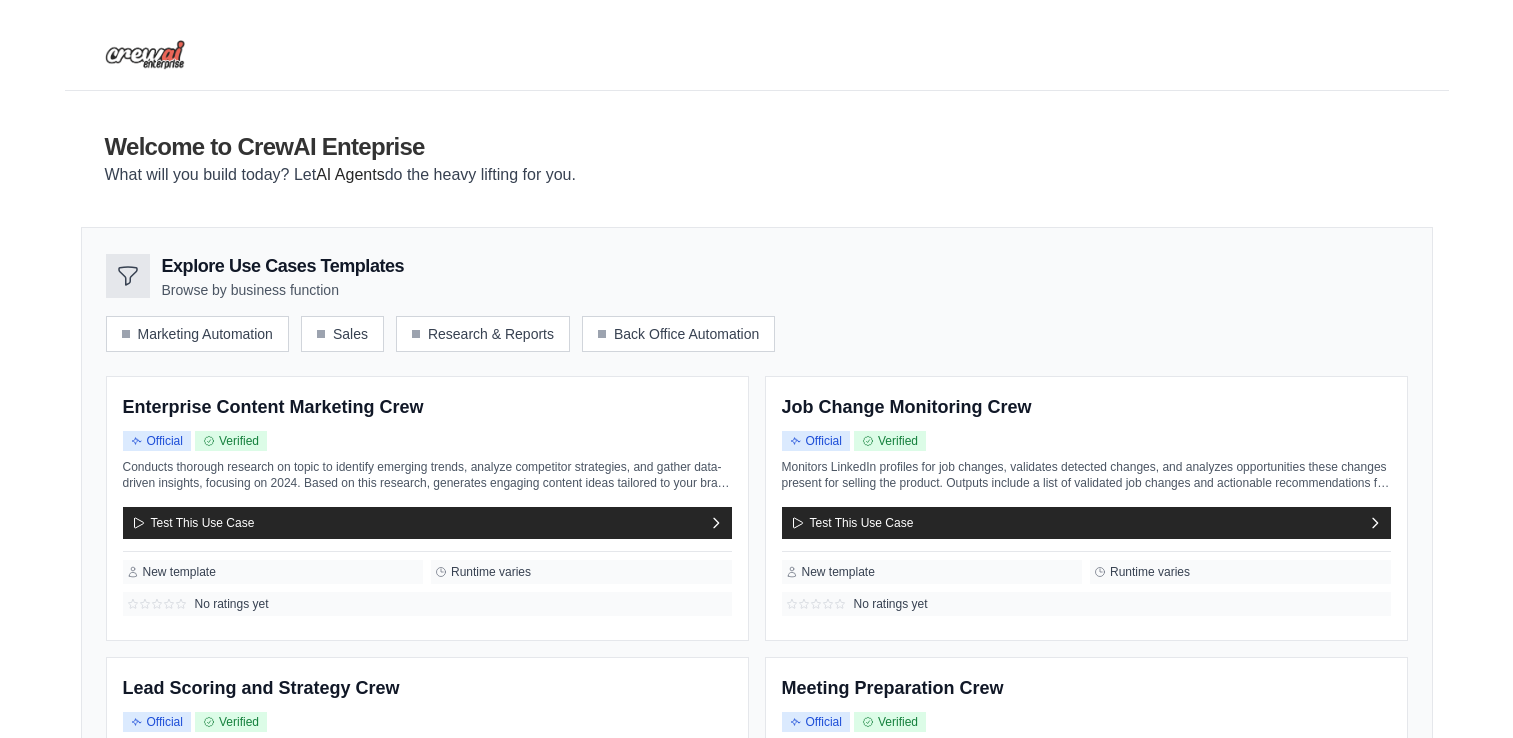 scroll, scrollTop: 0, scrollLeft: 0, axis: both 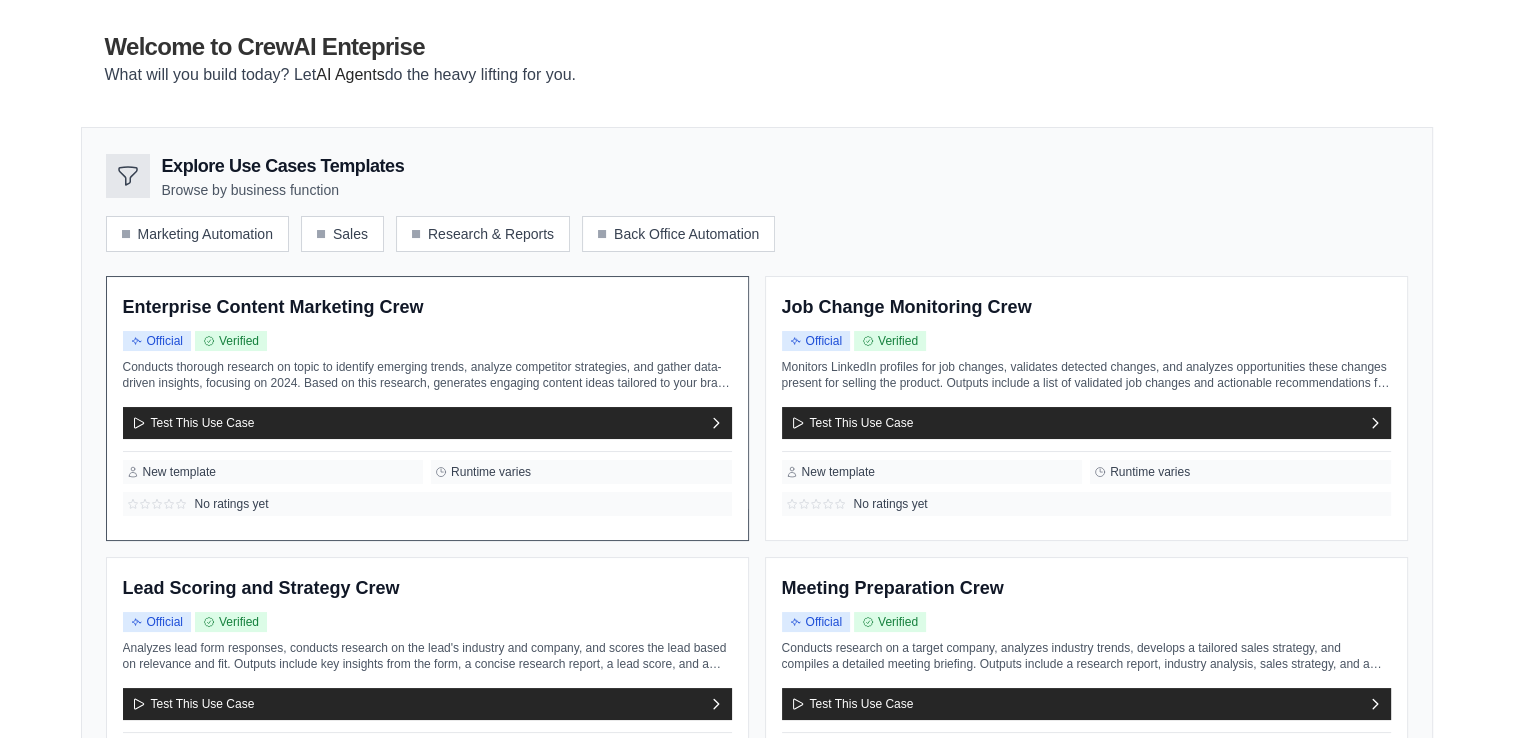 click on "Enterprise Content Marketing Crew
Official
Verified
Test This Use Case" at bounding box center (427, 408) 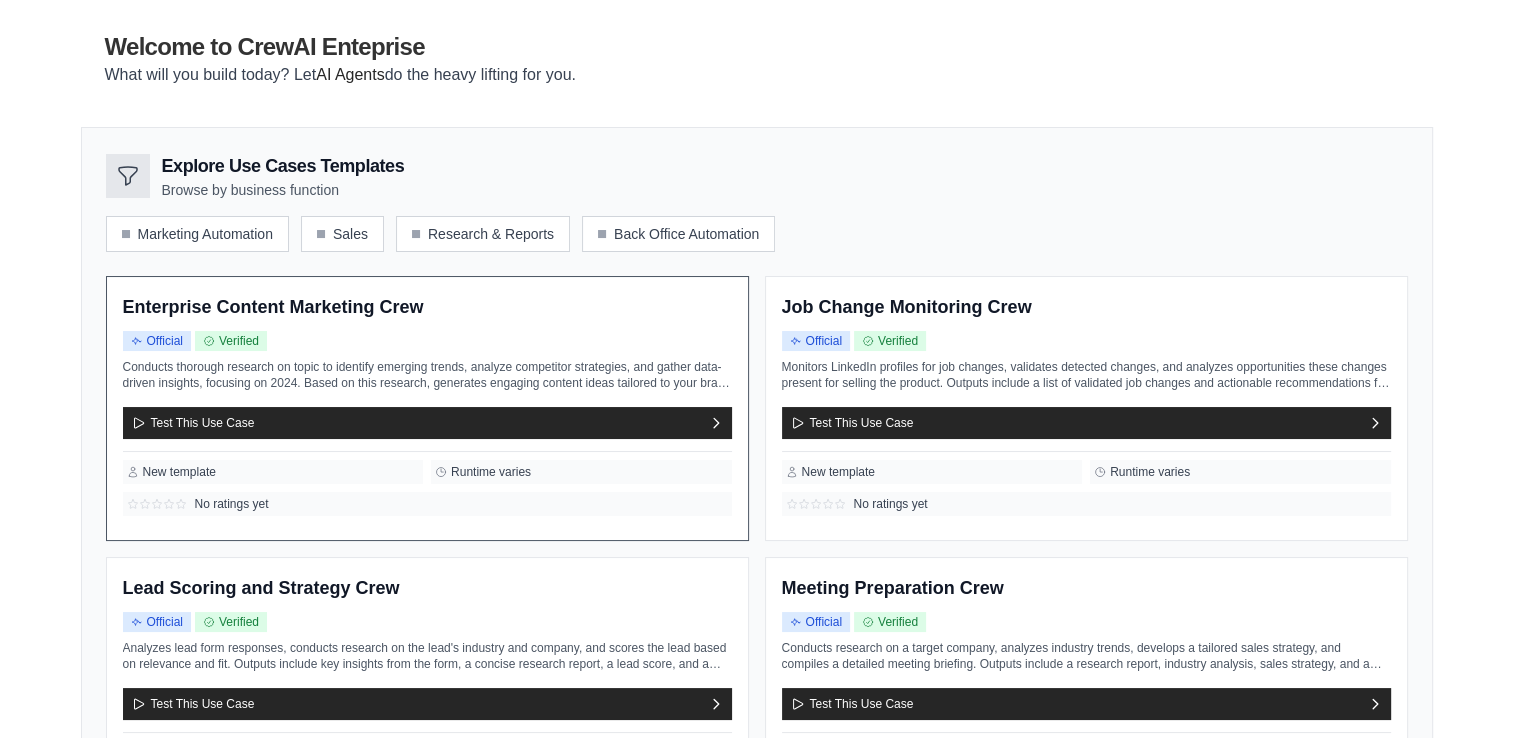 scroll, scrollTop: 0, scrollLeft: 0, axis: both 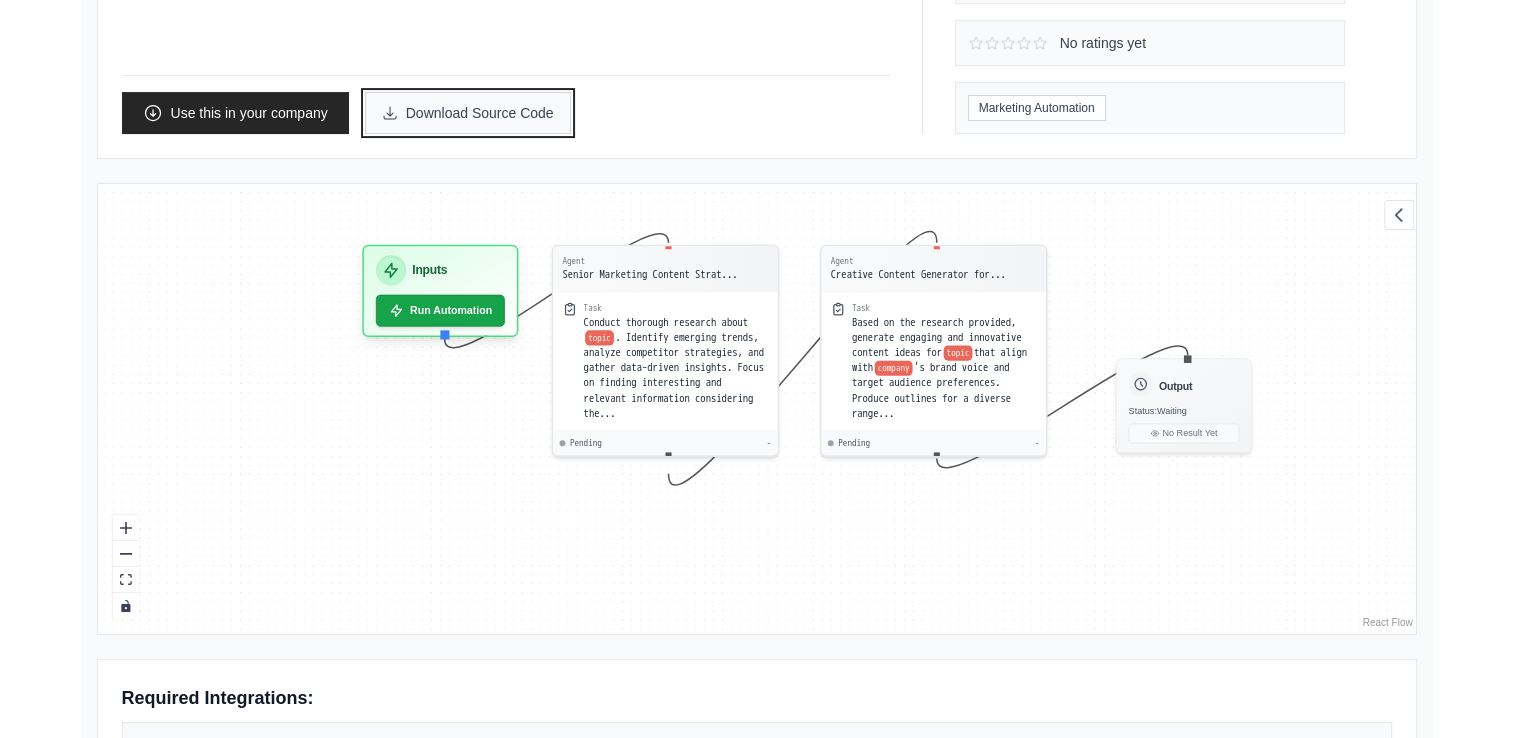 click on "Download Source Code" at bounding box center [468, 113] 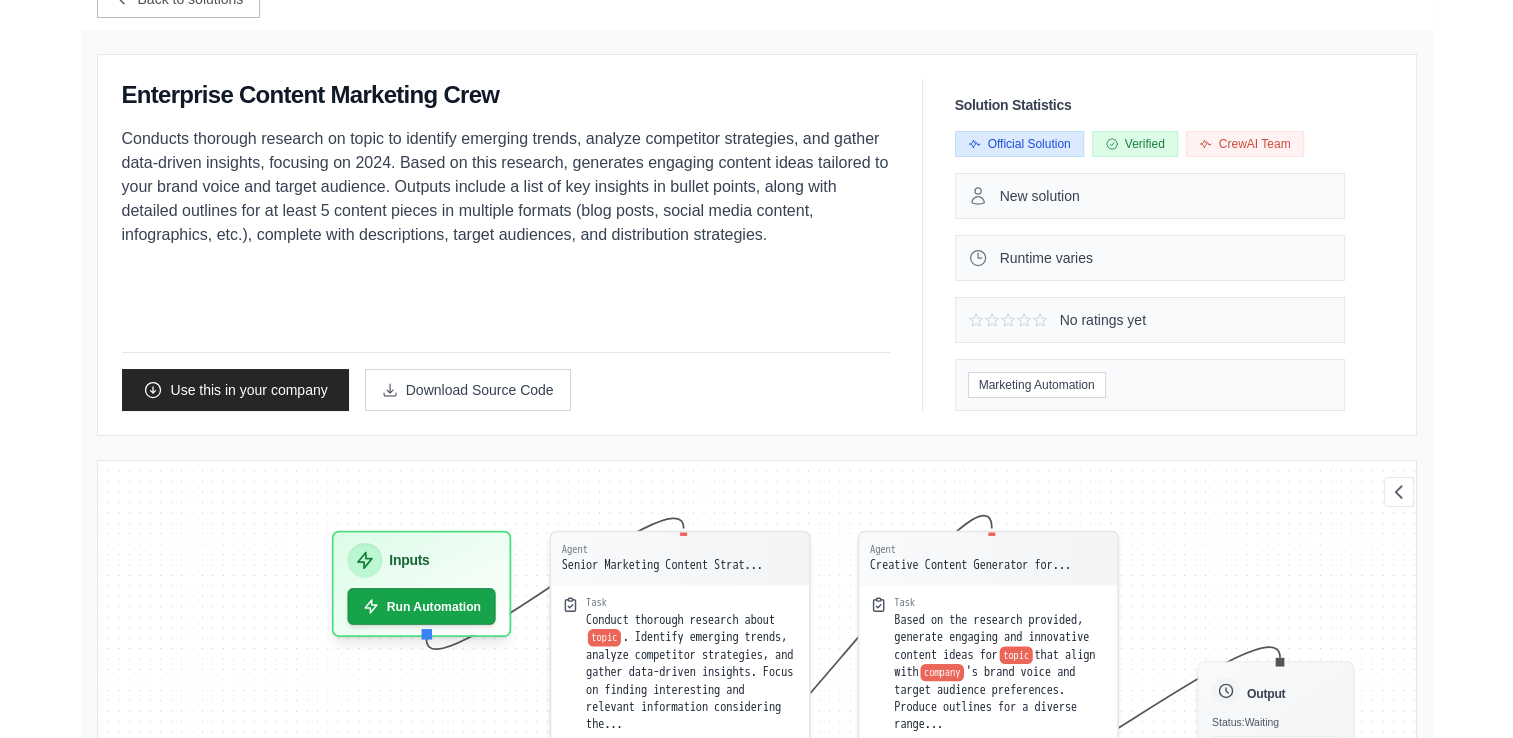 scroll, scrollTop: 100, scrollLeft: 0, axis: vertical 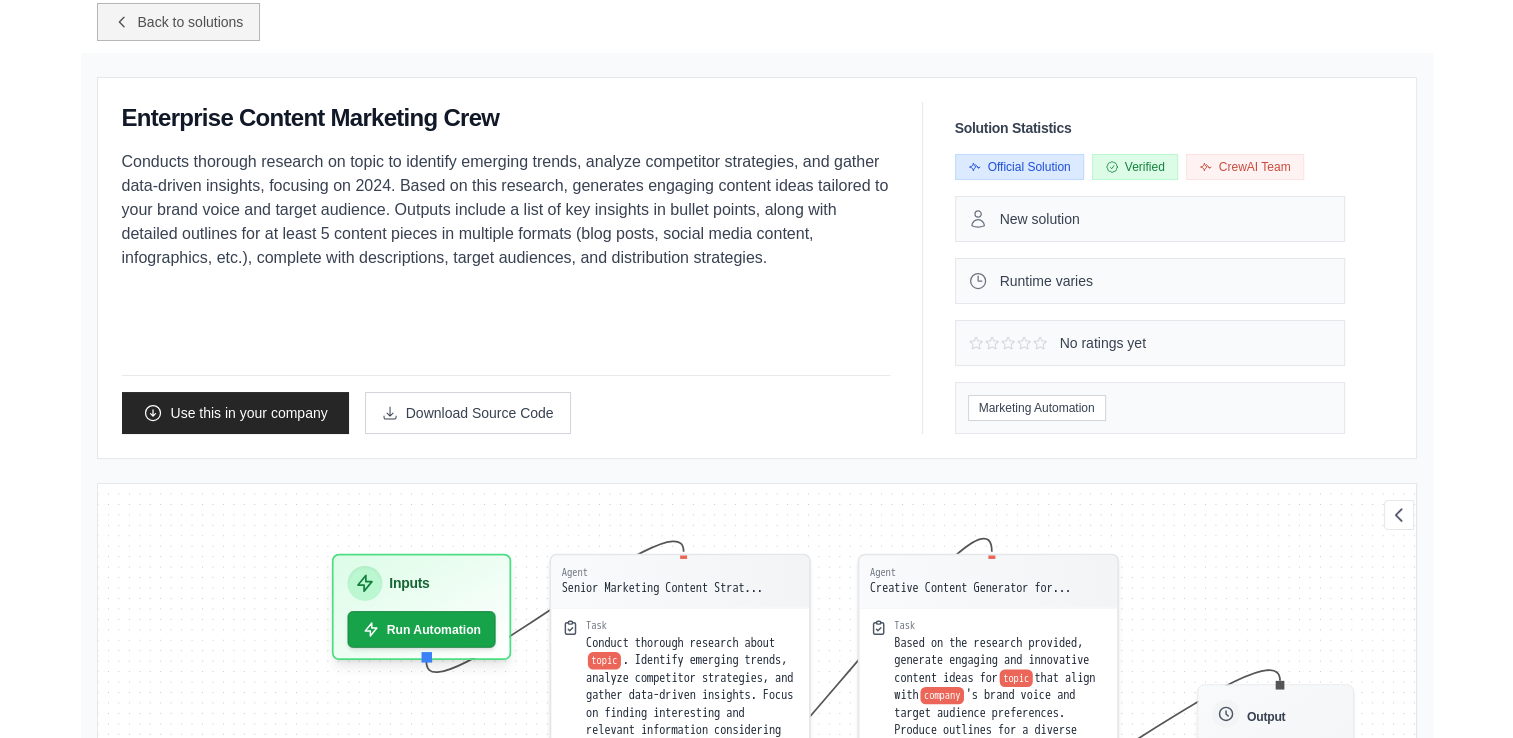 click on "Back to solutions" at bounding box center (179, 22) 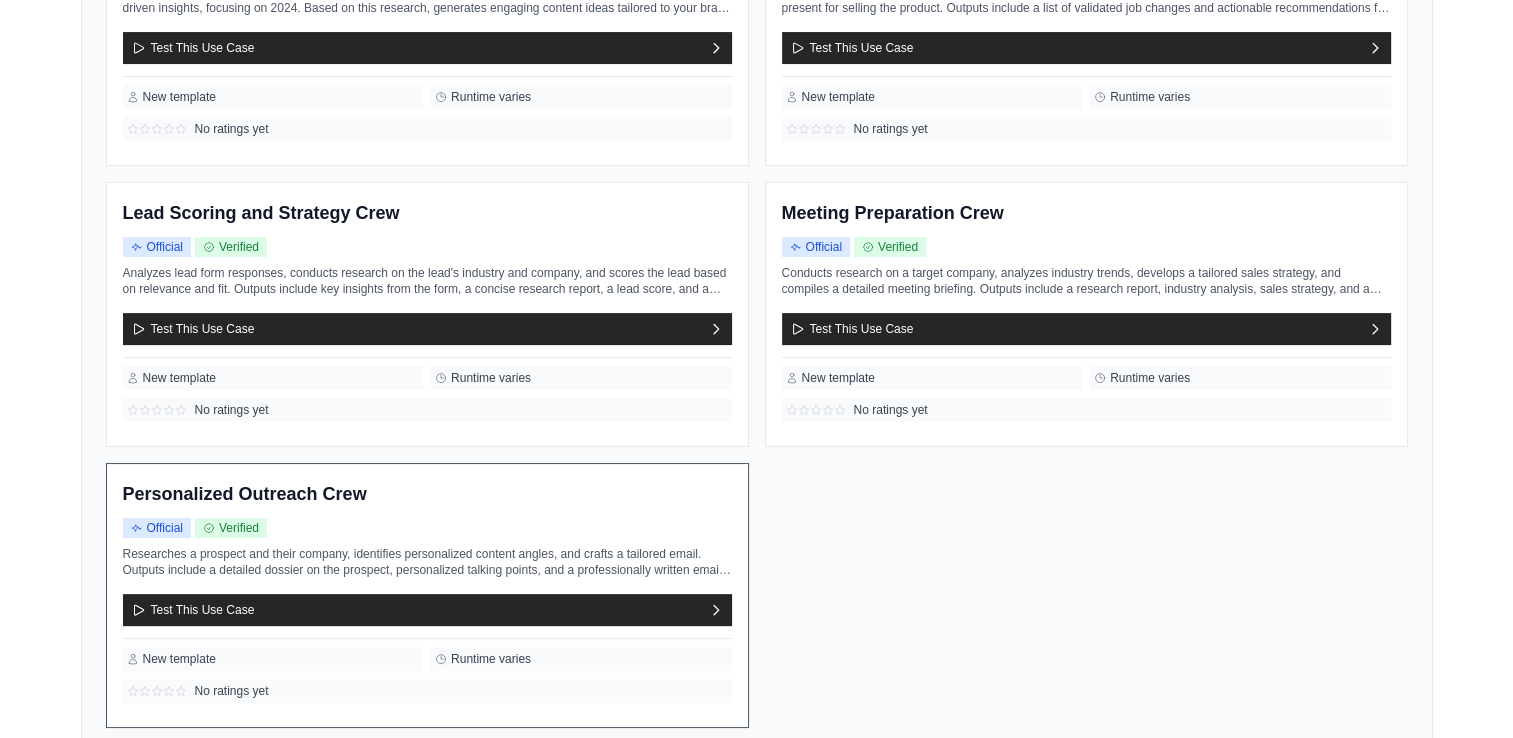 scroll, scrollTop: 260, scrollLeft: 0, axis: vertical 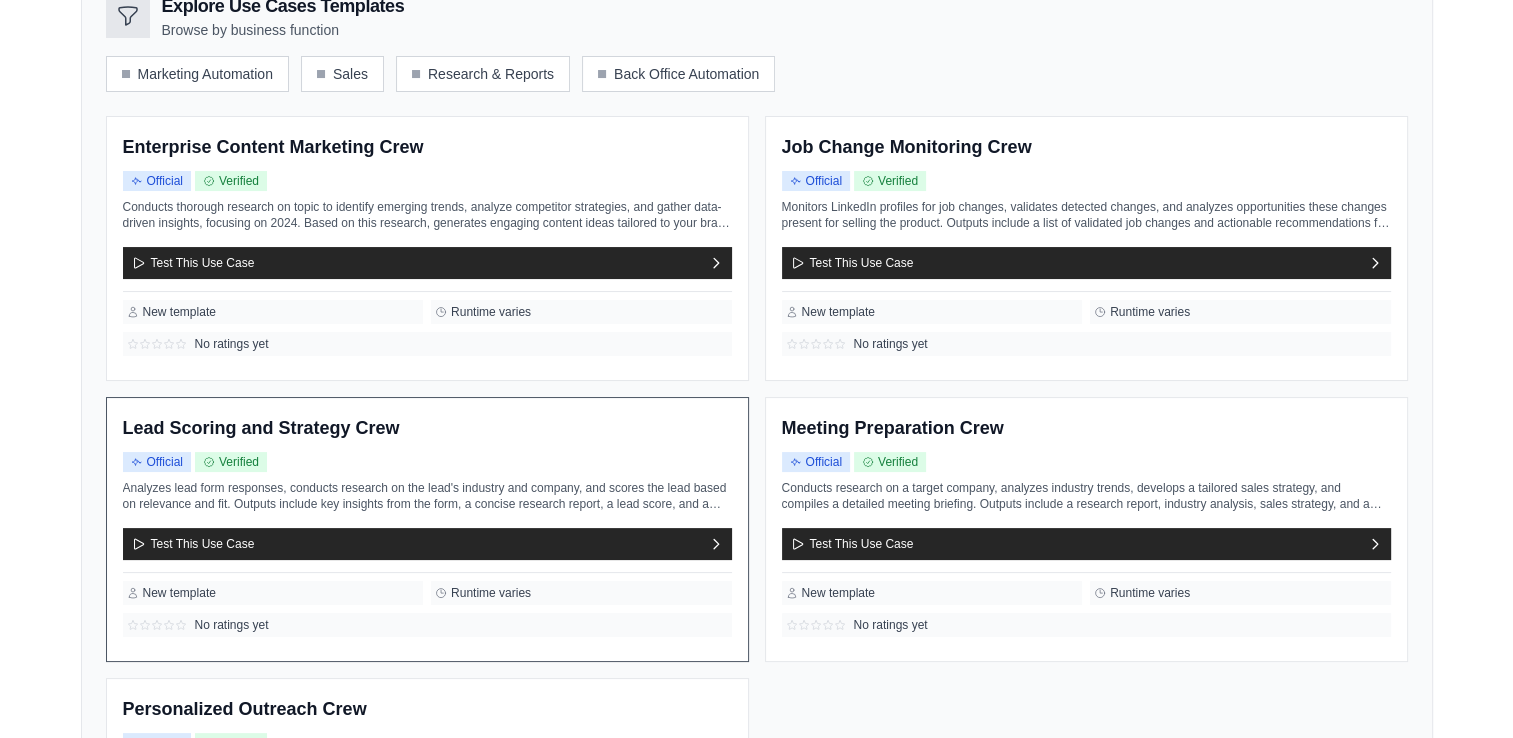 click on "Lead Scoring and Strategy Crew
Official
Verified
Test This Use Case" at bounding box center [427, 529] 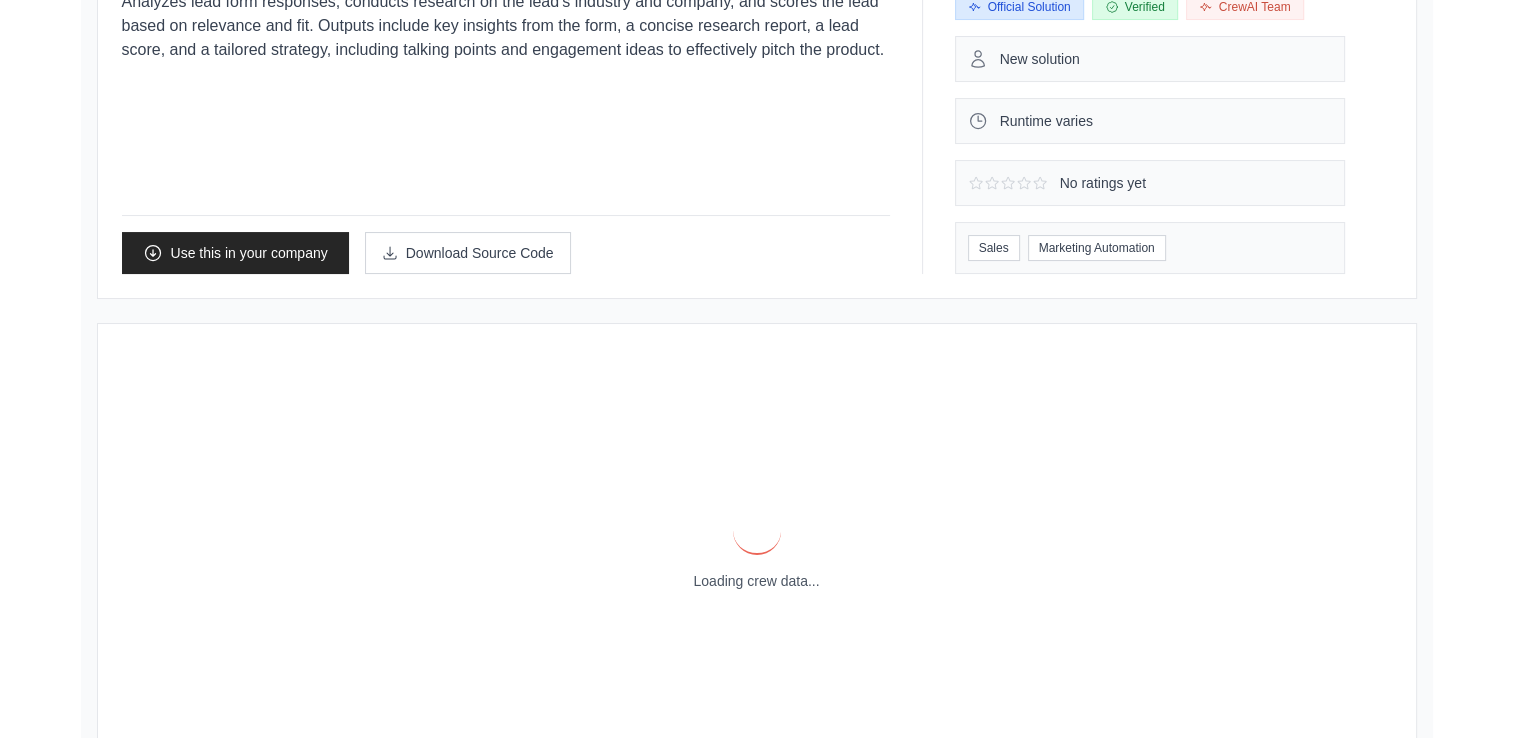 scroll, scrollTop: 0, scrollLeft: 0, axis: both 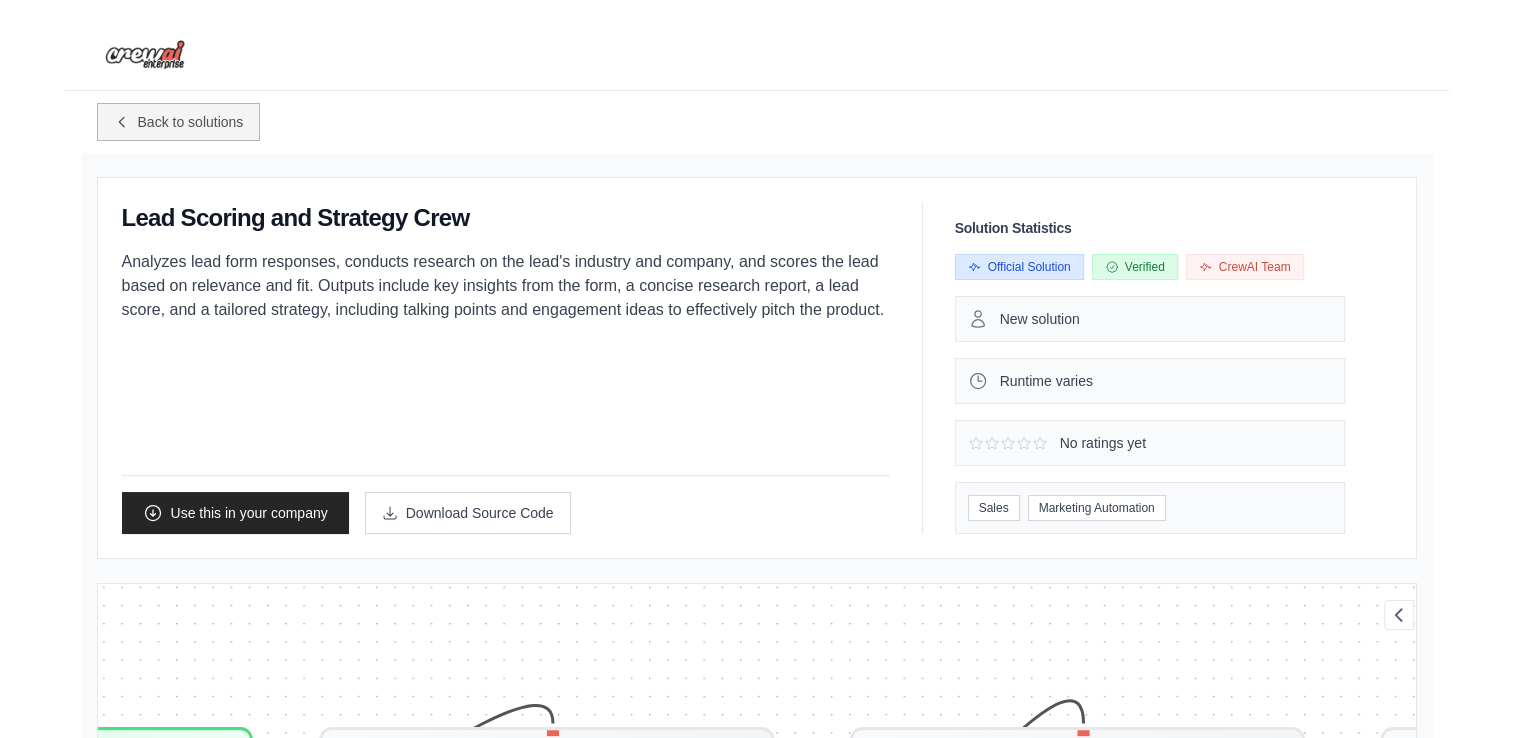 click on "Back to solutions" at bounding box center (179, 122) 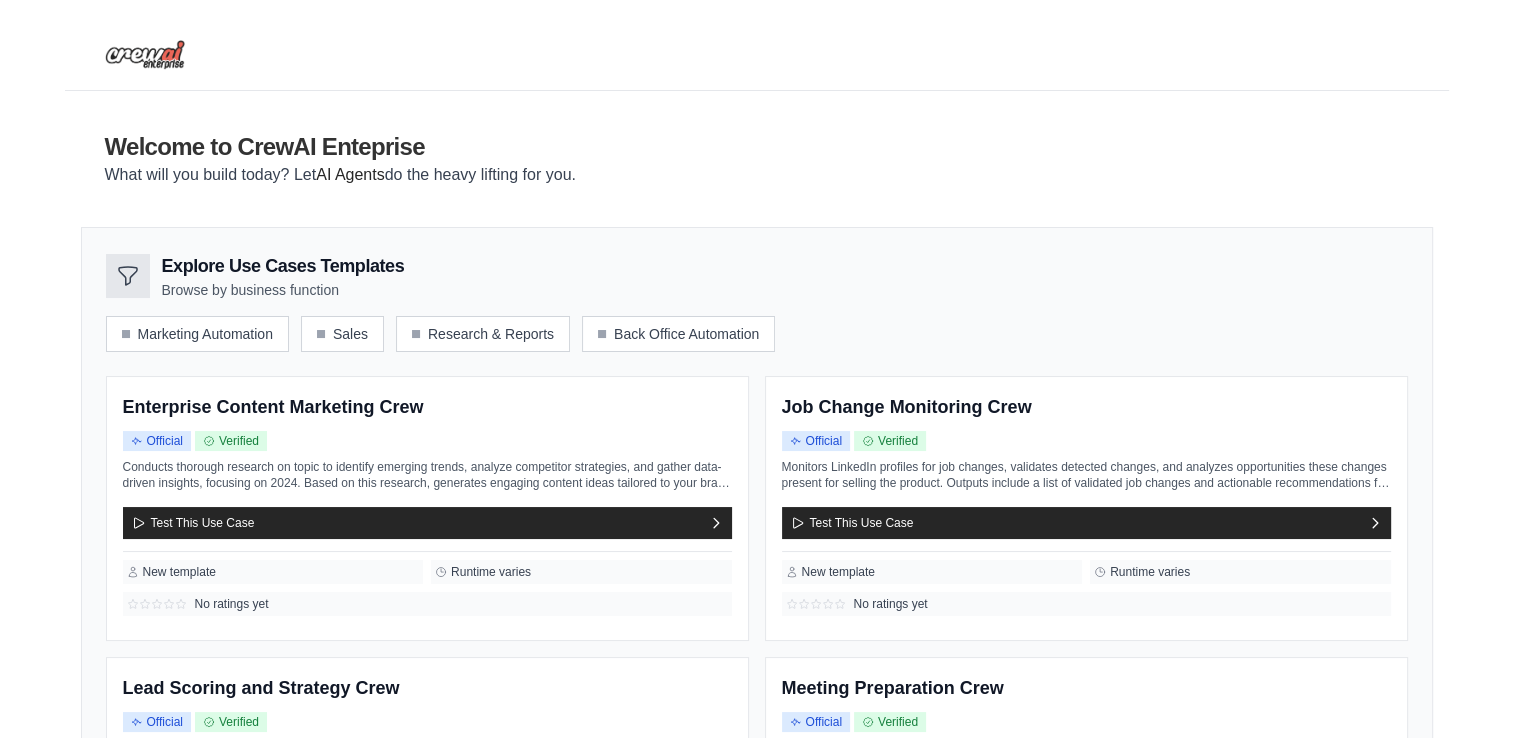 click on "Explore Use Cases Templates" at bounding box center (283, 266) 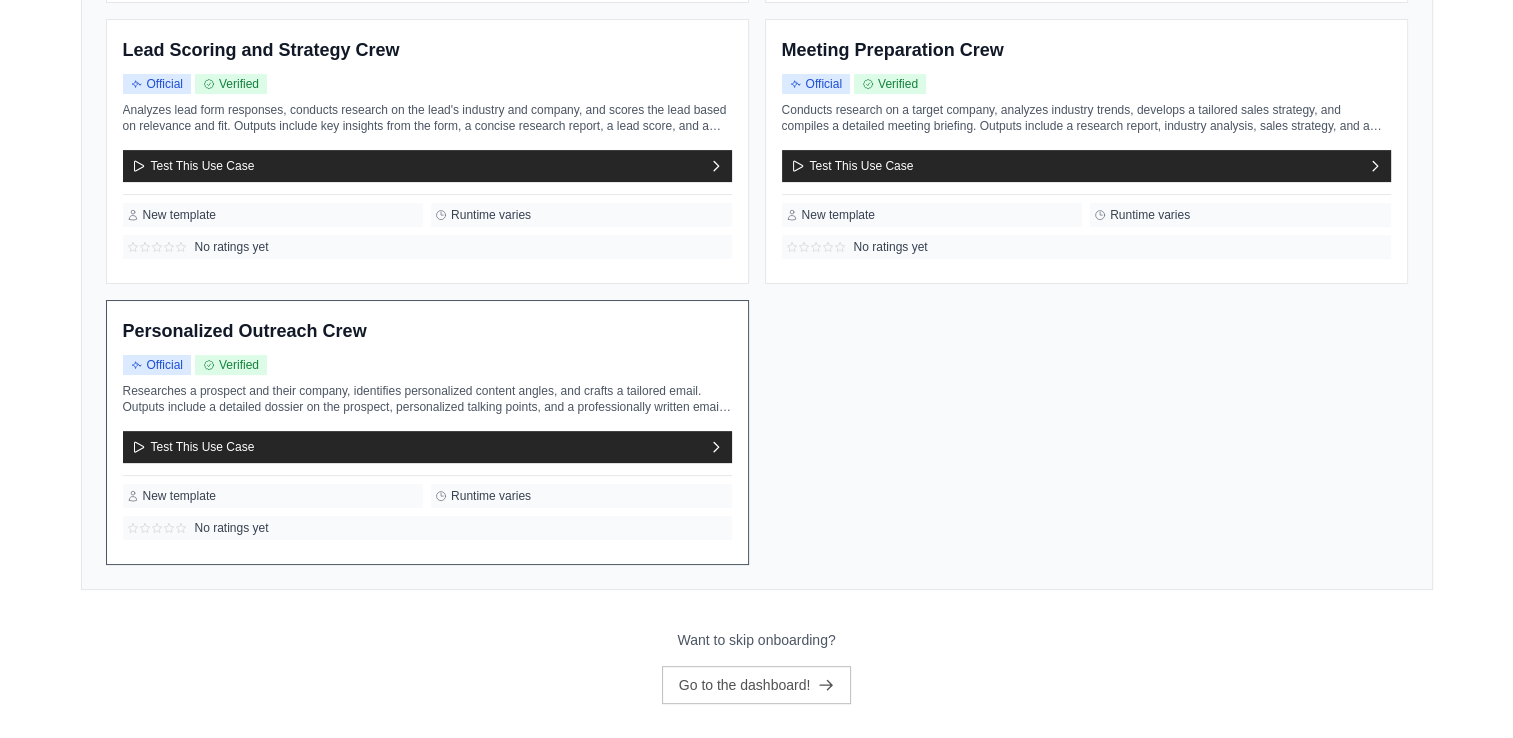 scroll, scrollTop: 660, scrollLeft: 0, axis: vertical 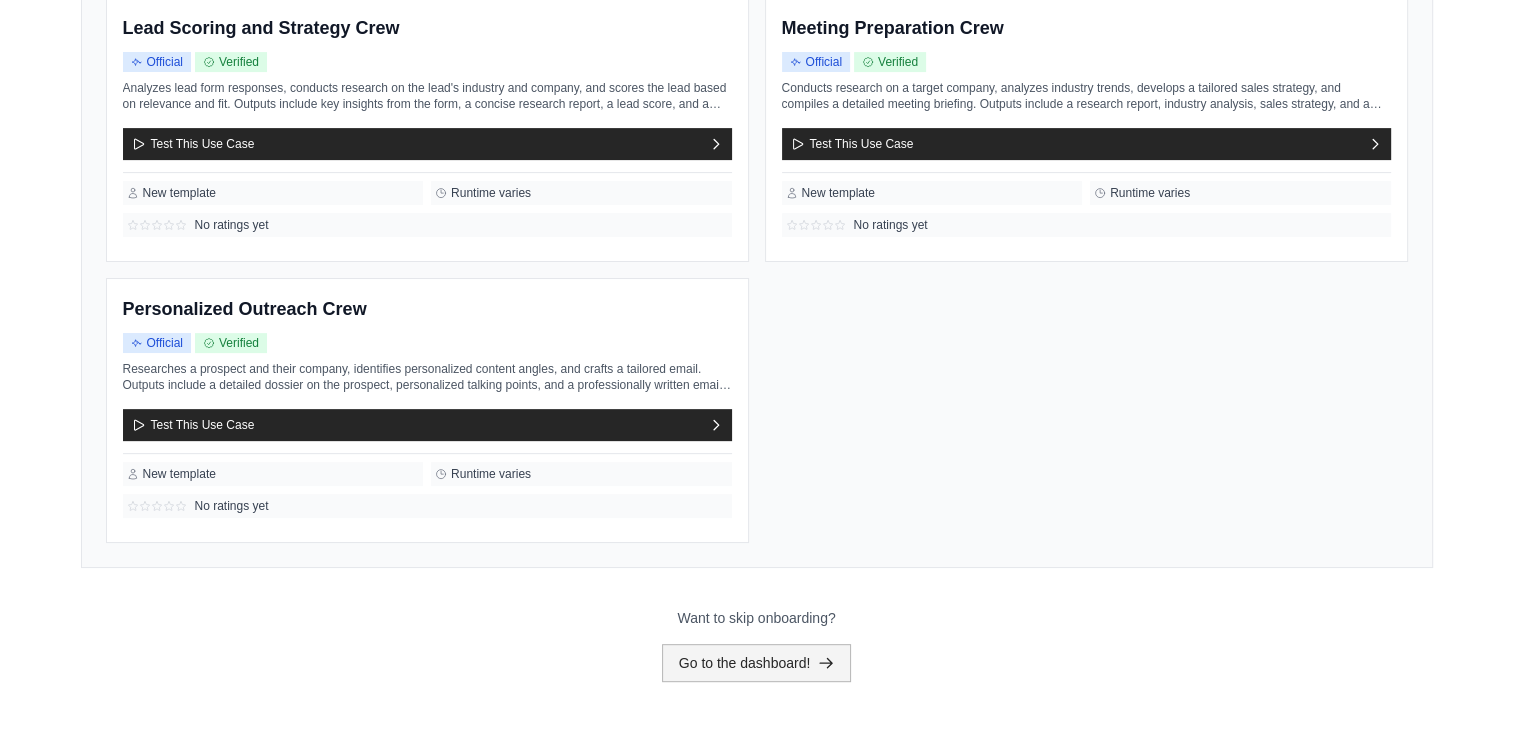 click on "Go to the dashboard!" at bounding box center [757, 663] 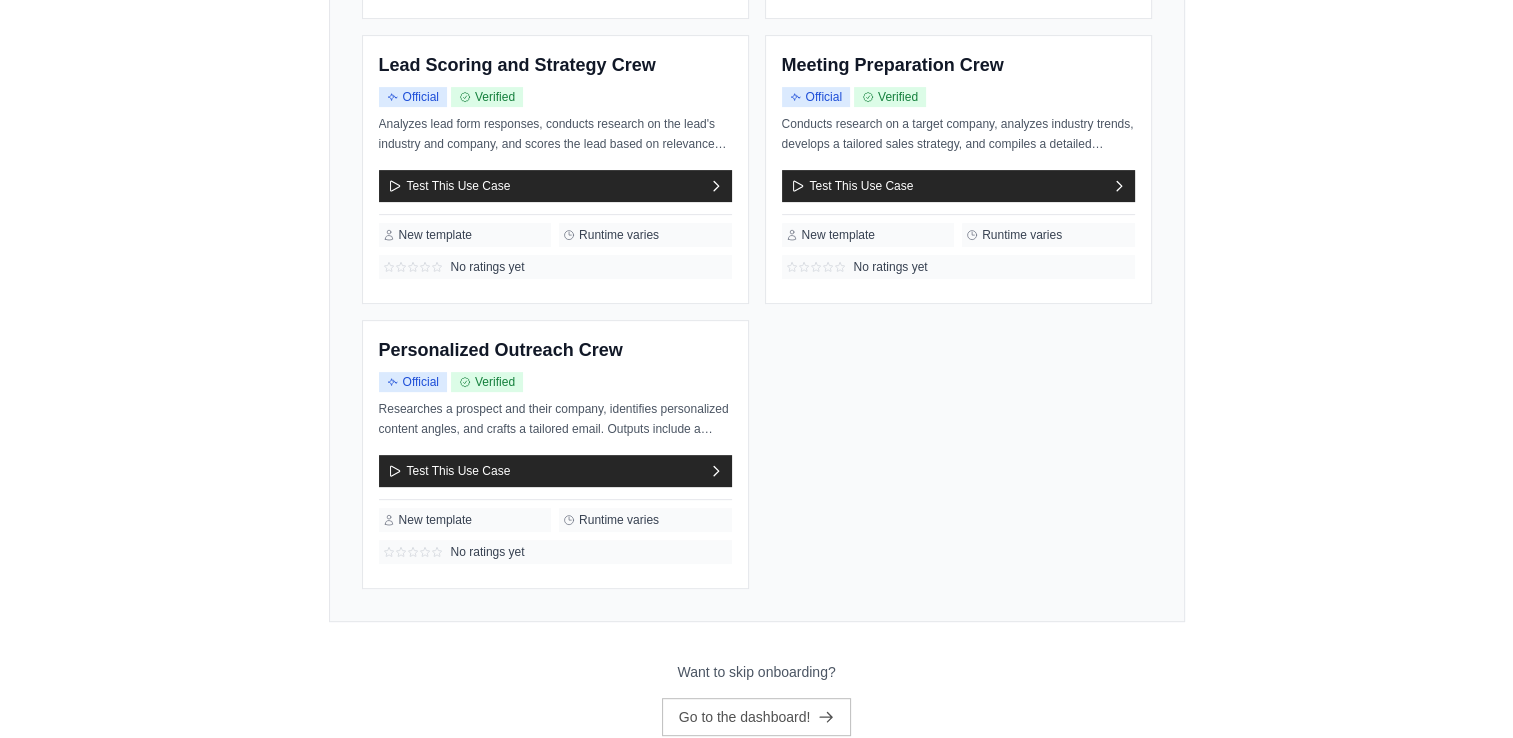 scroll, scrollTop: 0, scrollLeft: 0, axis: both 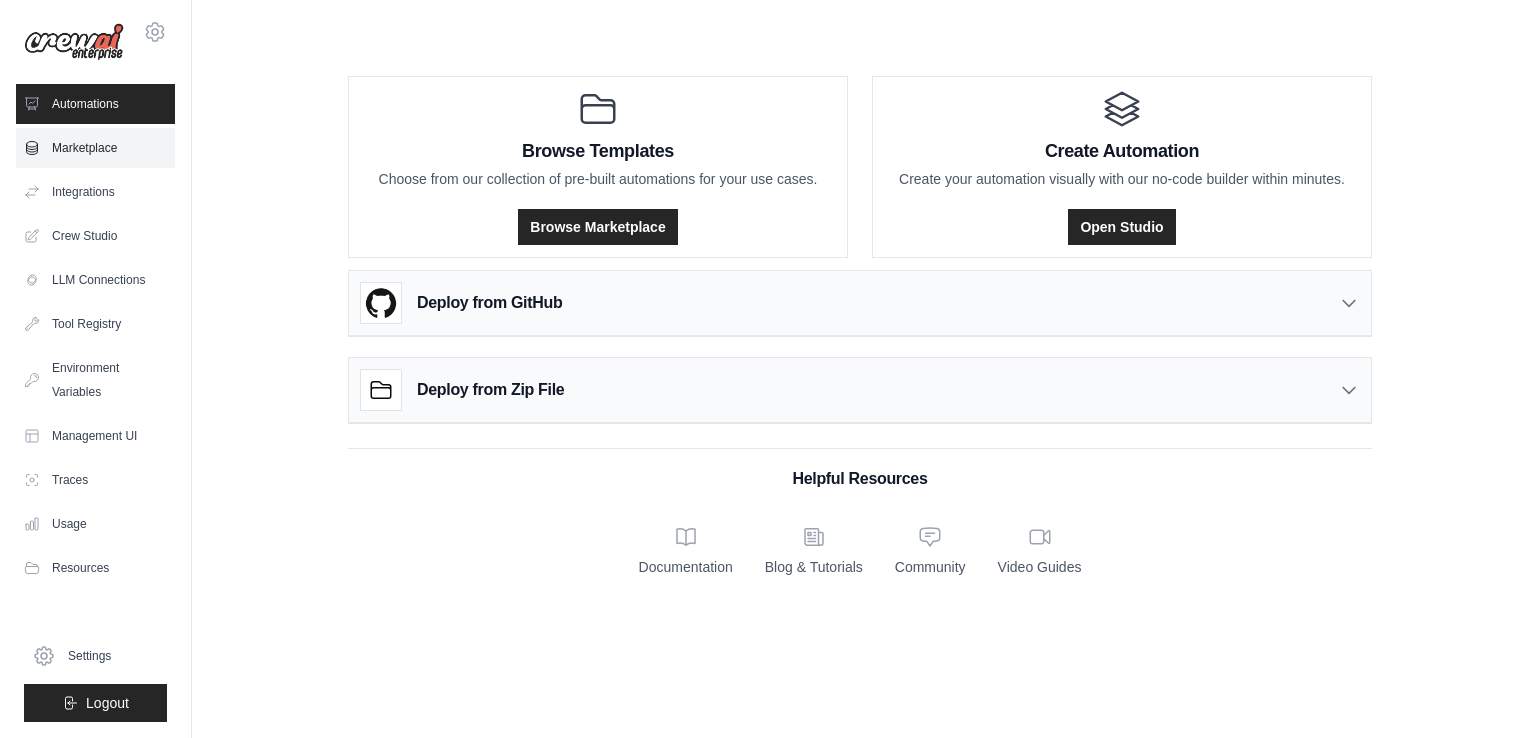 click on "Marketplace" at bounding box center [95, 148] 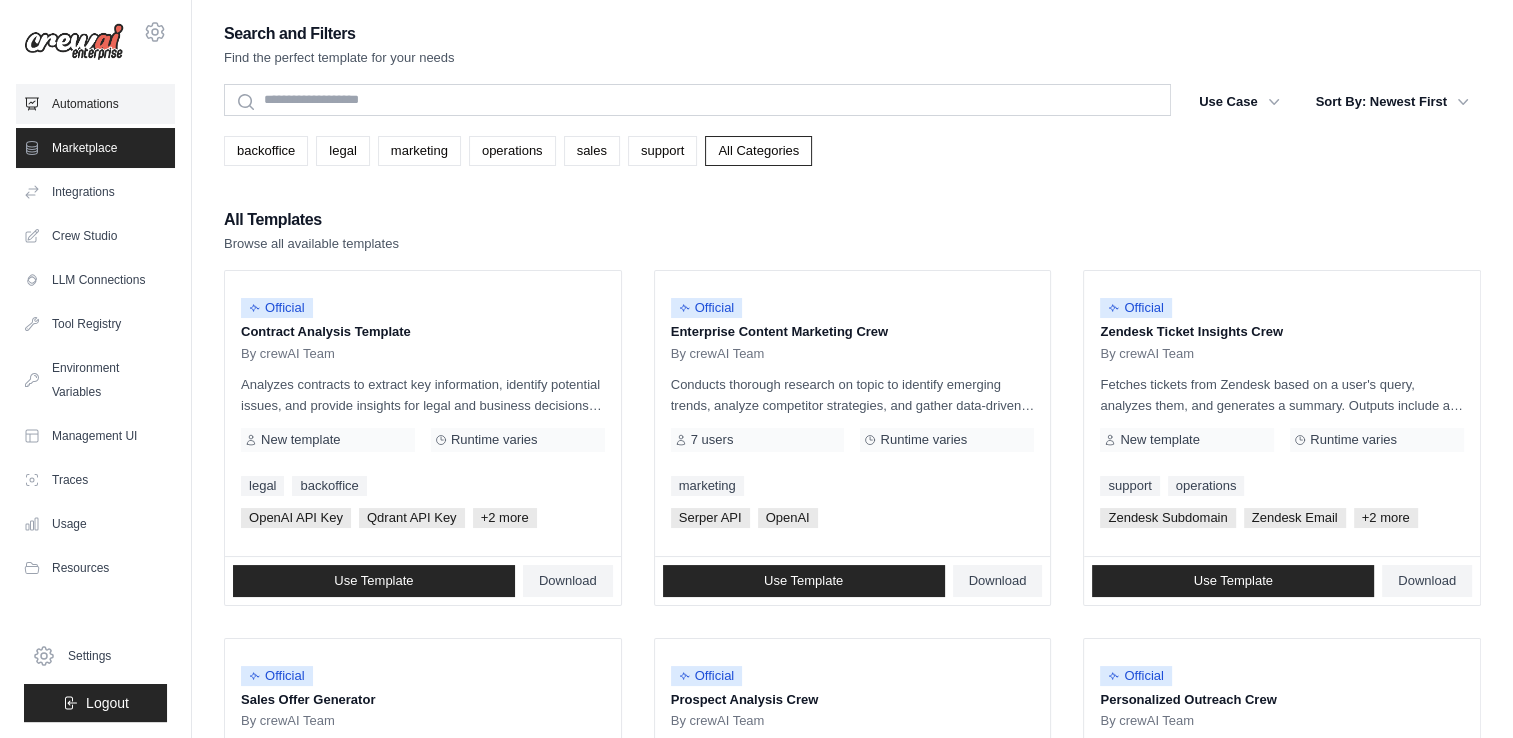 click on "Automations" at bounding box center [95, 104] 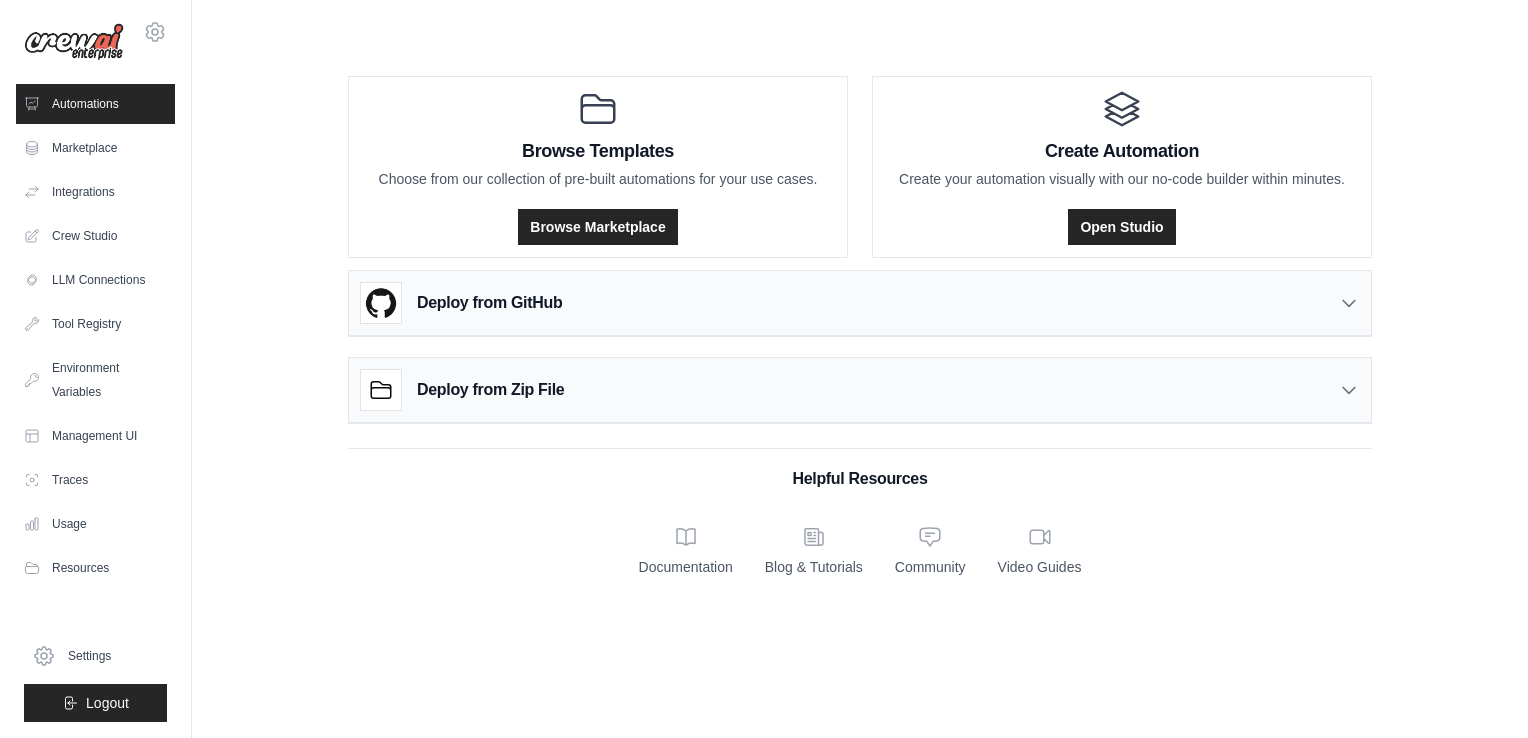 click on "Deploy from GitHub" at bounding box center [489, 303] 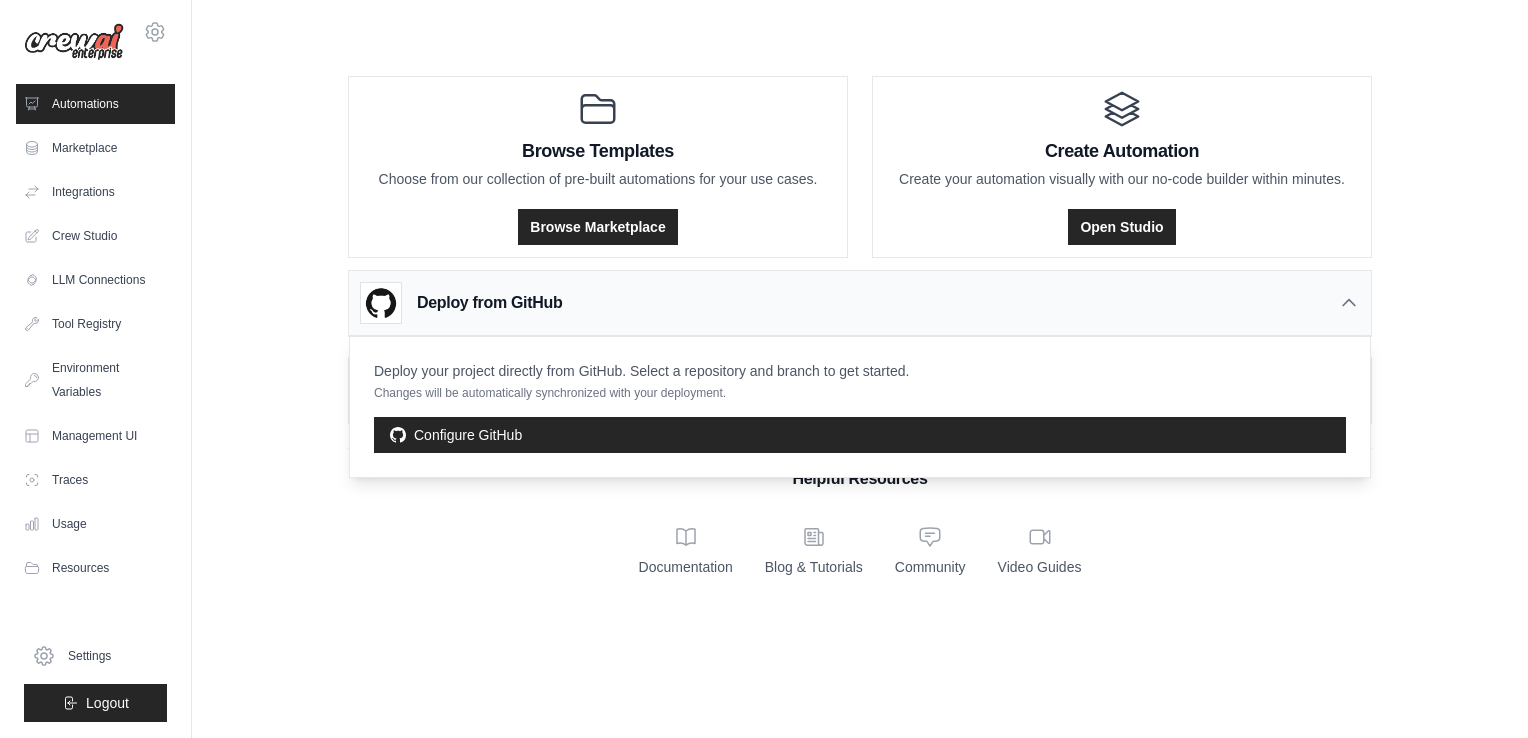 click on "Deploy from GitHub" at bounding box center [489, 303] 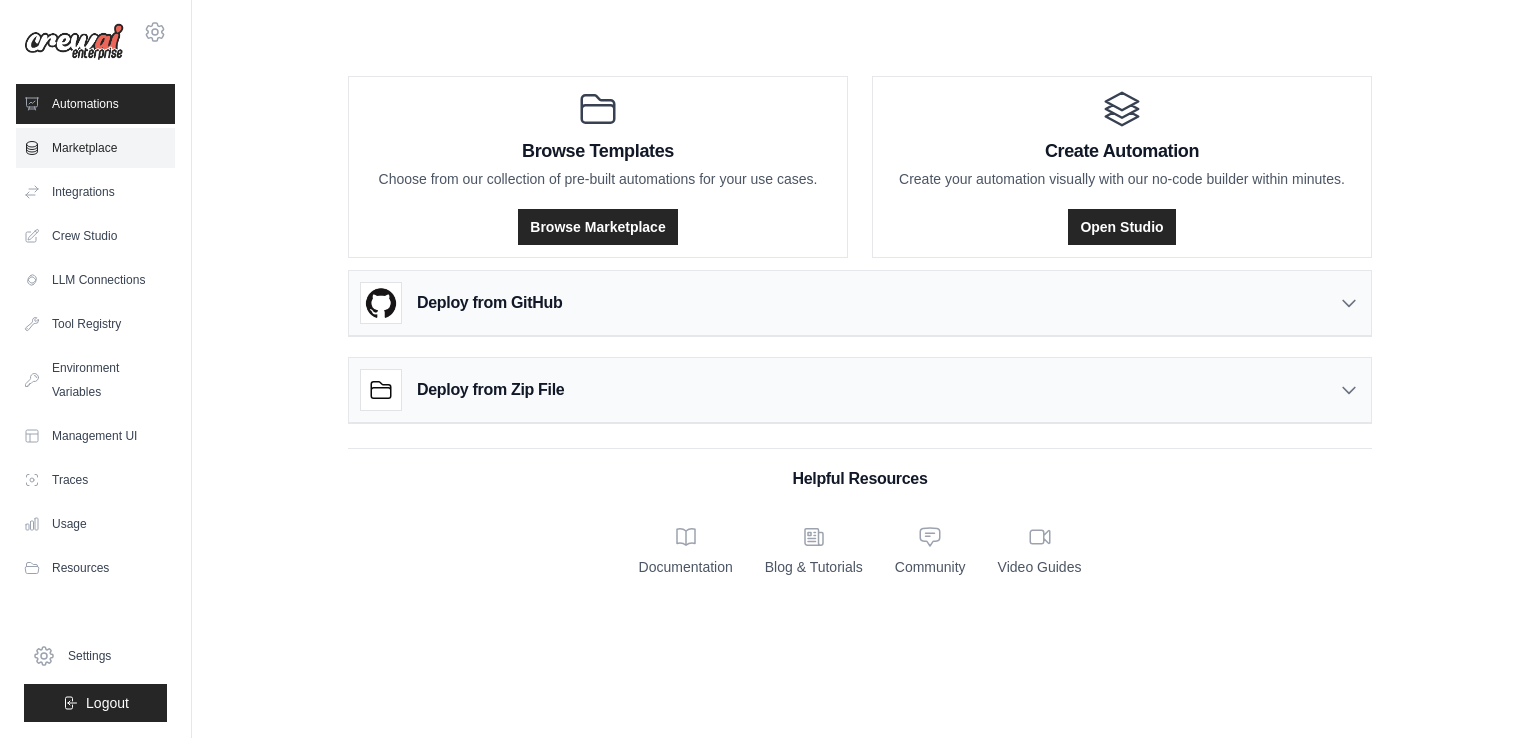 click on "Marketplace" at bounding box center (95, 148) 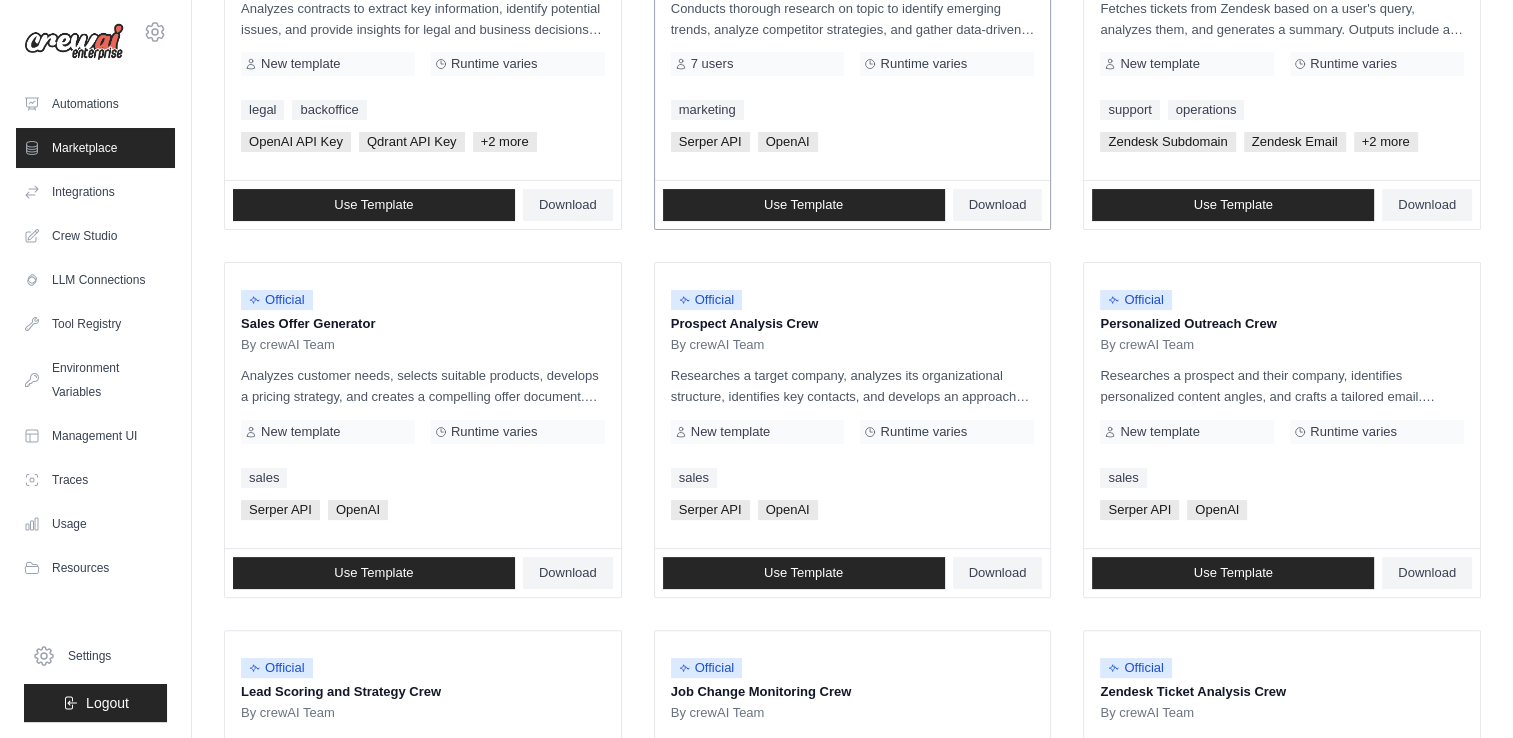 scroll, scrollTop: 700, scrollLeft: 0, axis: vertical 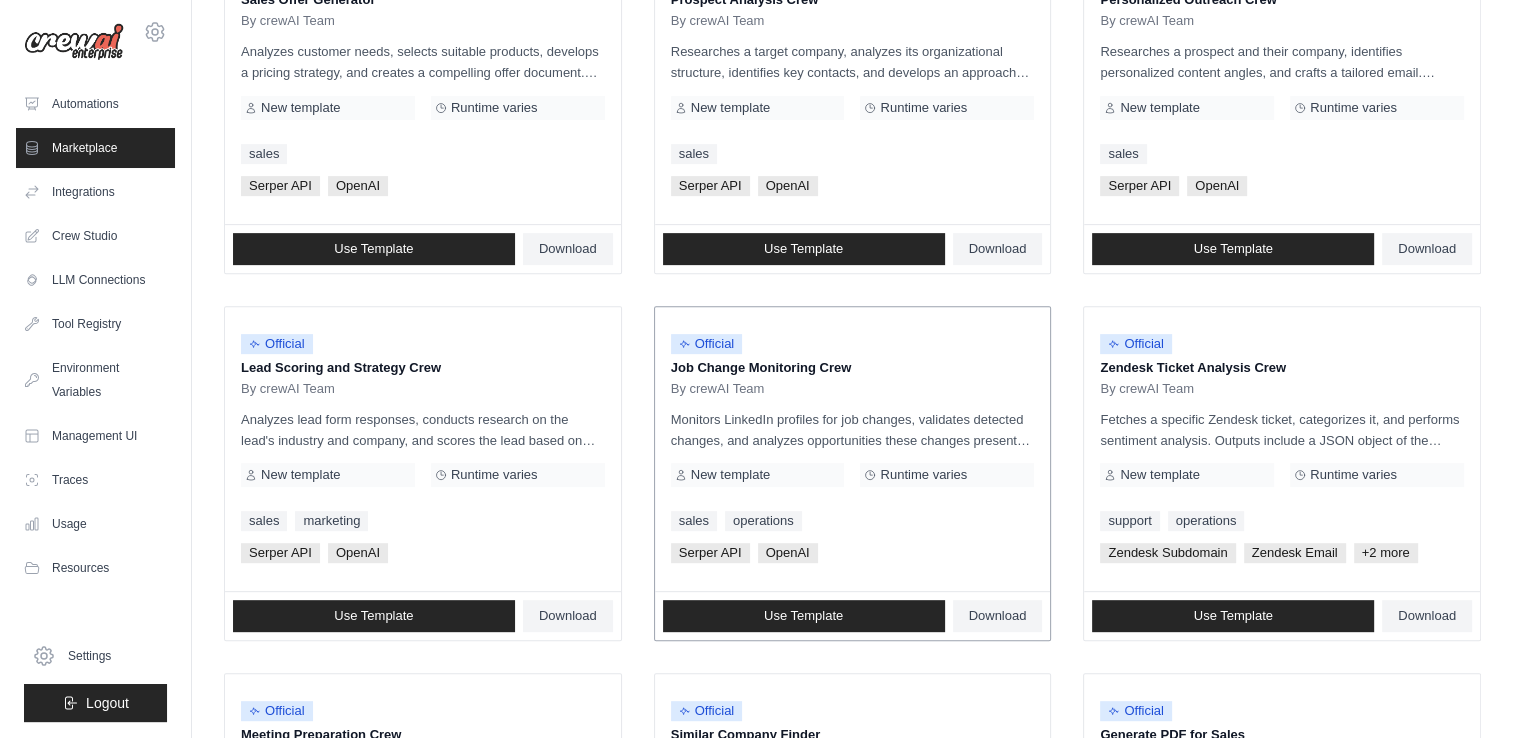 click on "Job Change Monitoring Crew" at bounding box center (853, 368) 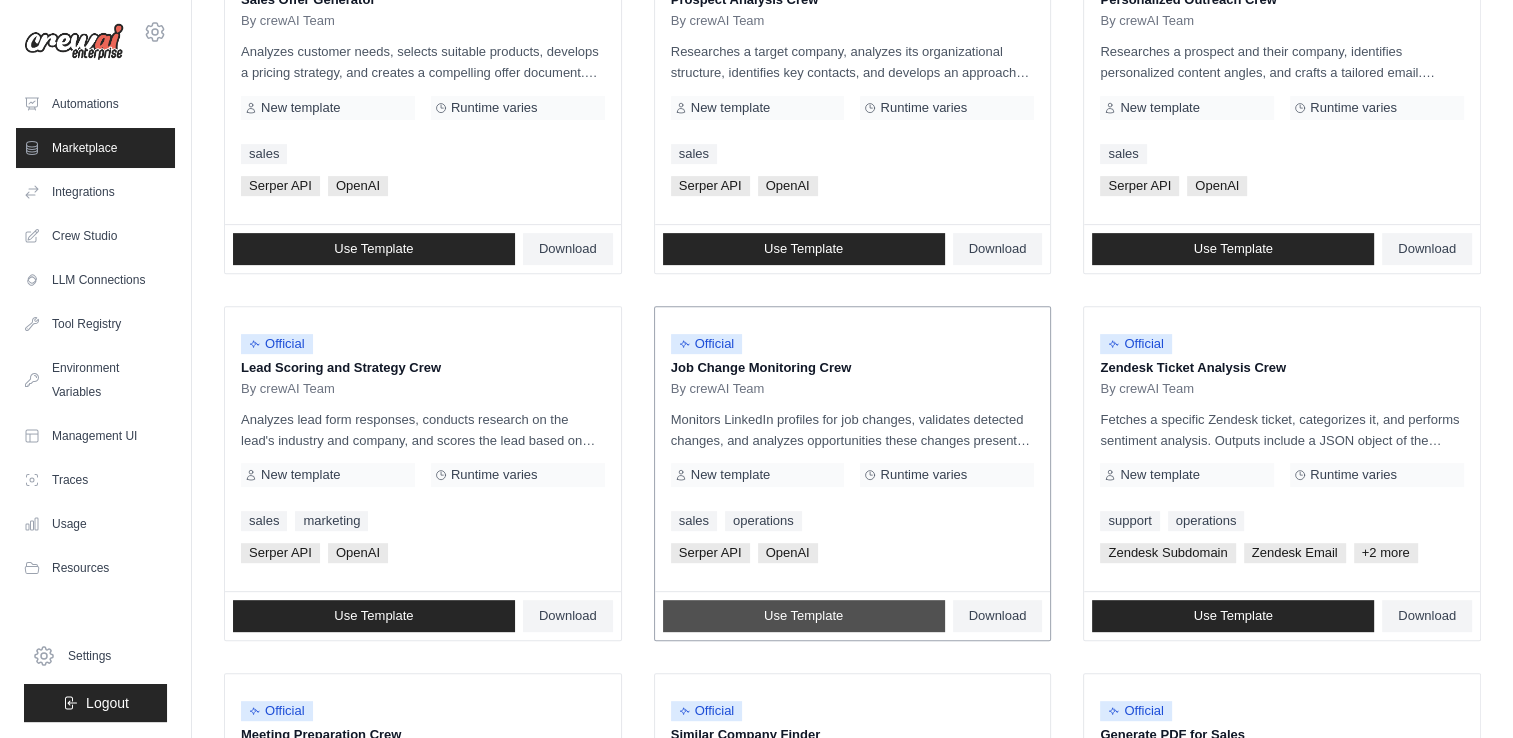 click on "Use Template" at bounding box center [804, 616] 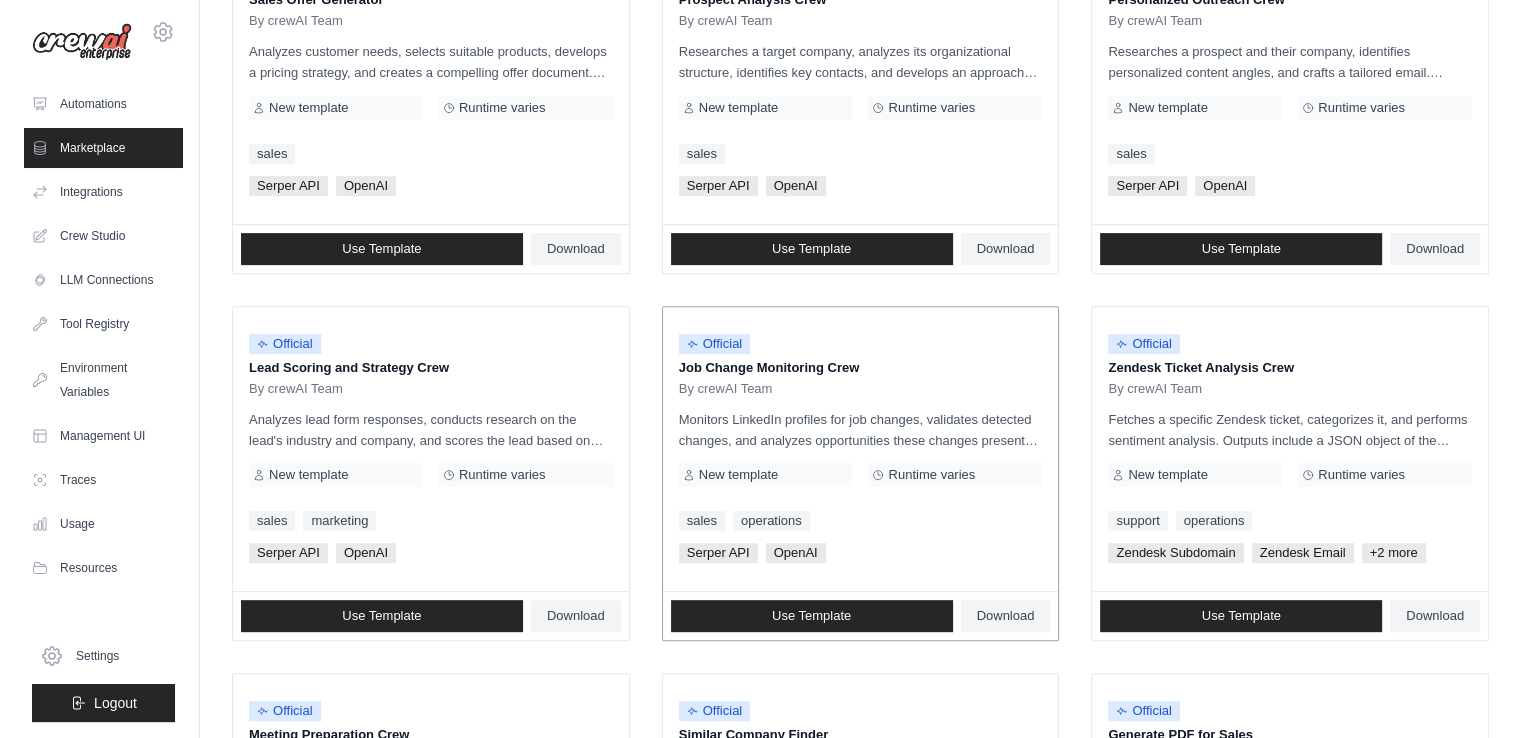 scroll, scrollTop: 0, scrollLeft: 0, axis: both 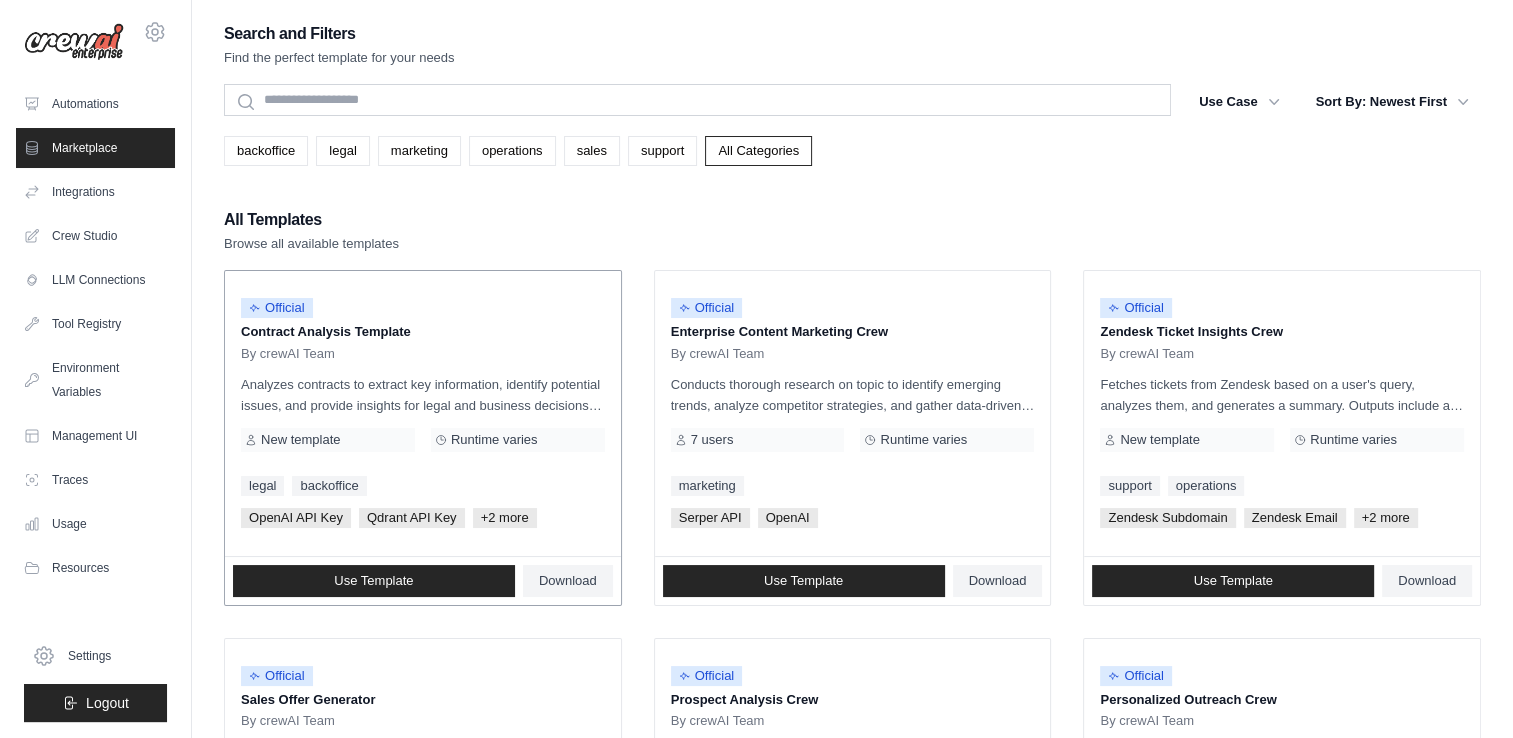 click on "Official" at bounding box center [423, 308] 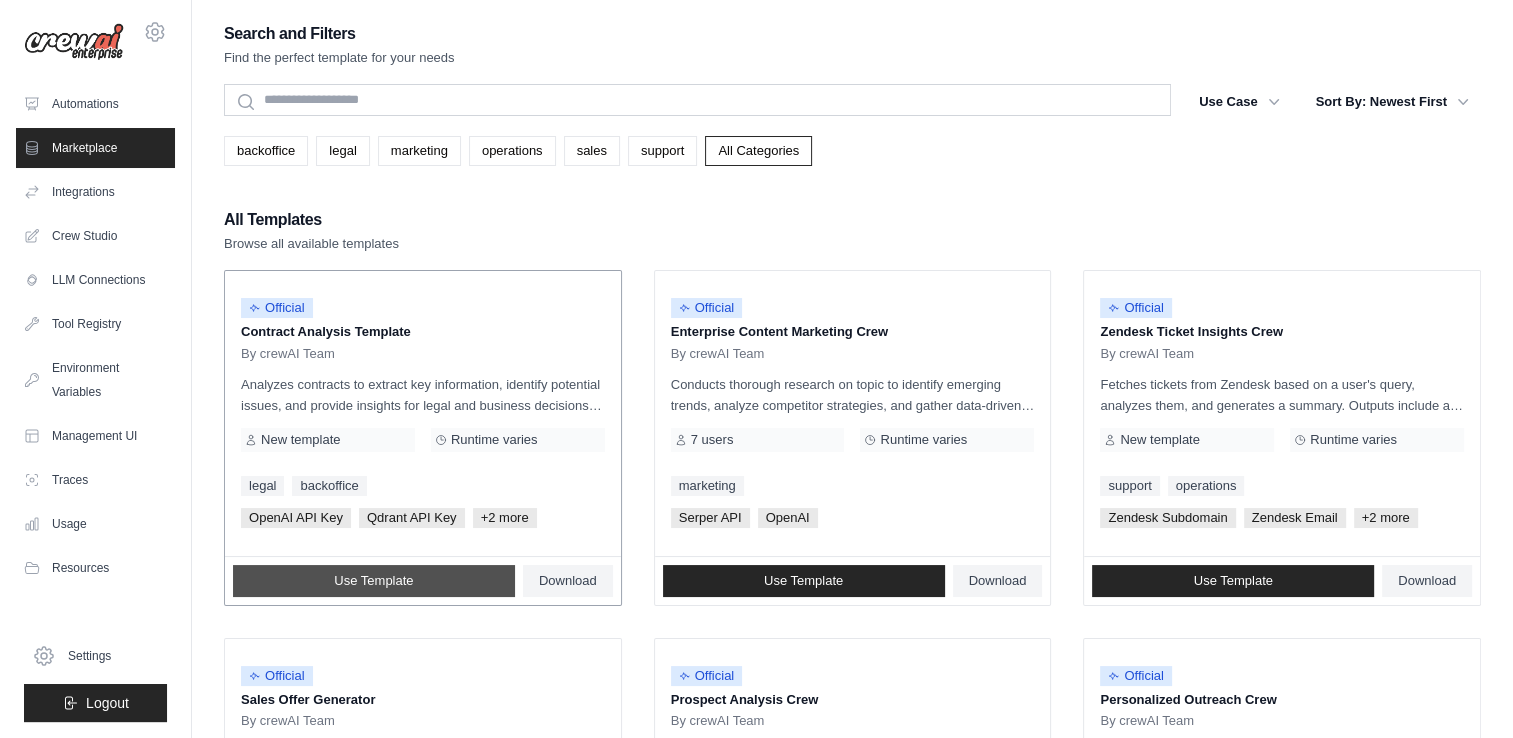 click on "Use Template" at bounding box center (374, 581) 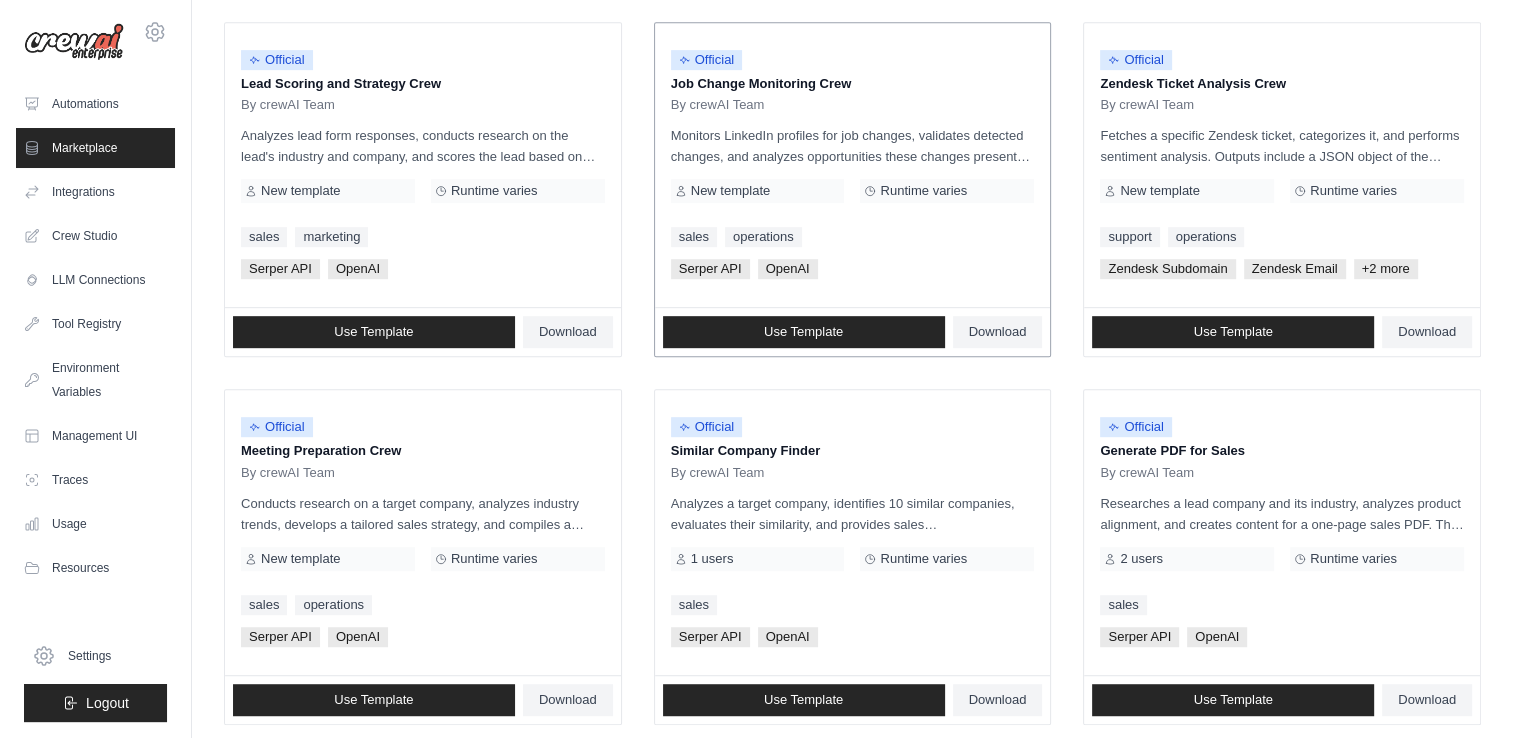 scroll, scrollTop: 1112, scrollLeft: 0, axis: vertical 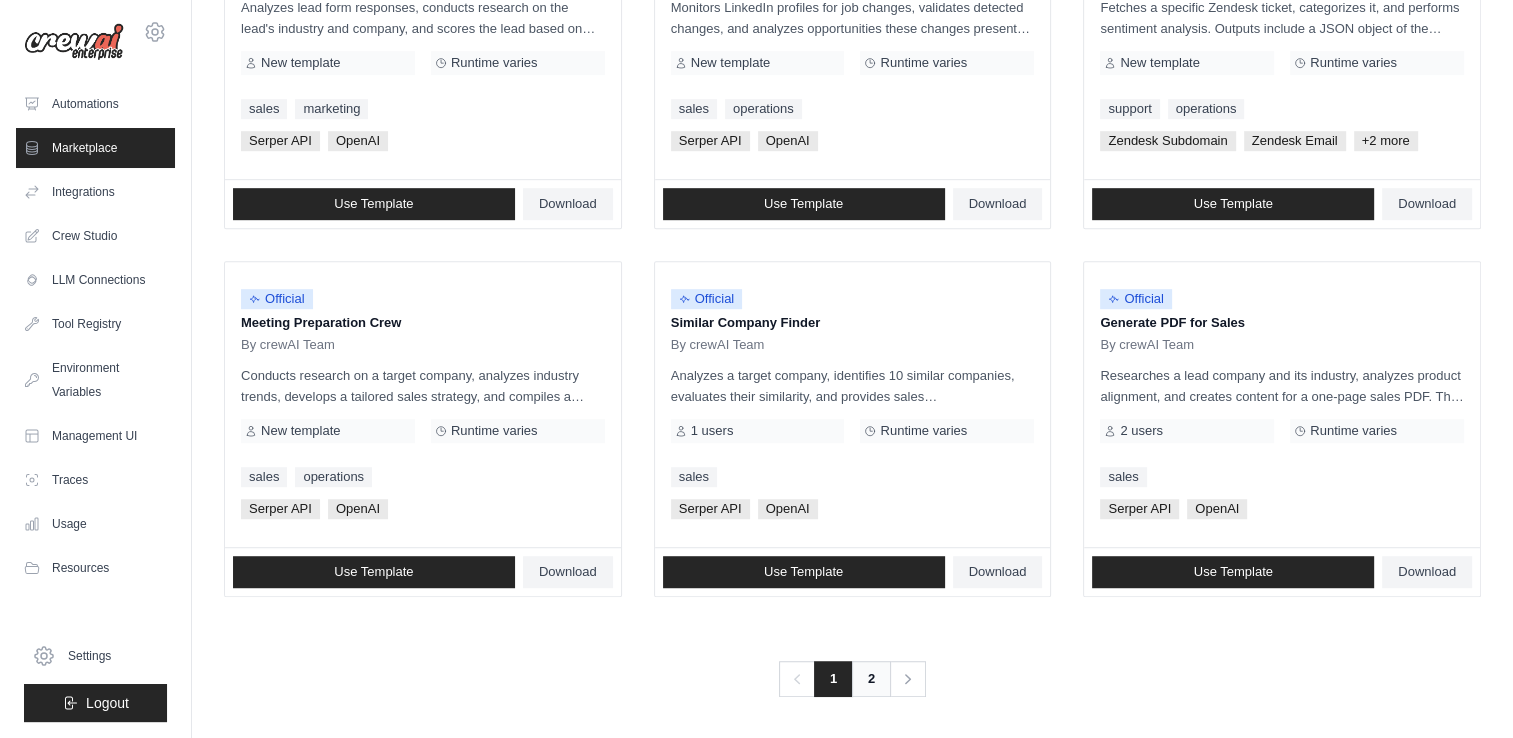 click on "2" at bounding box center [871, 679] 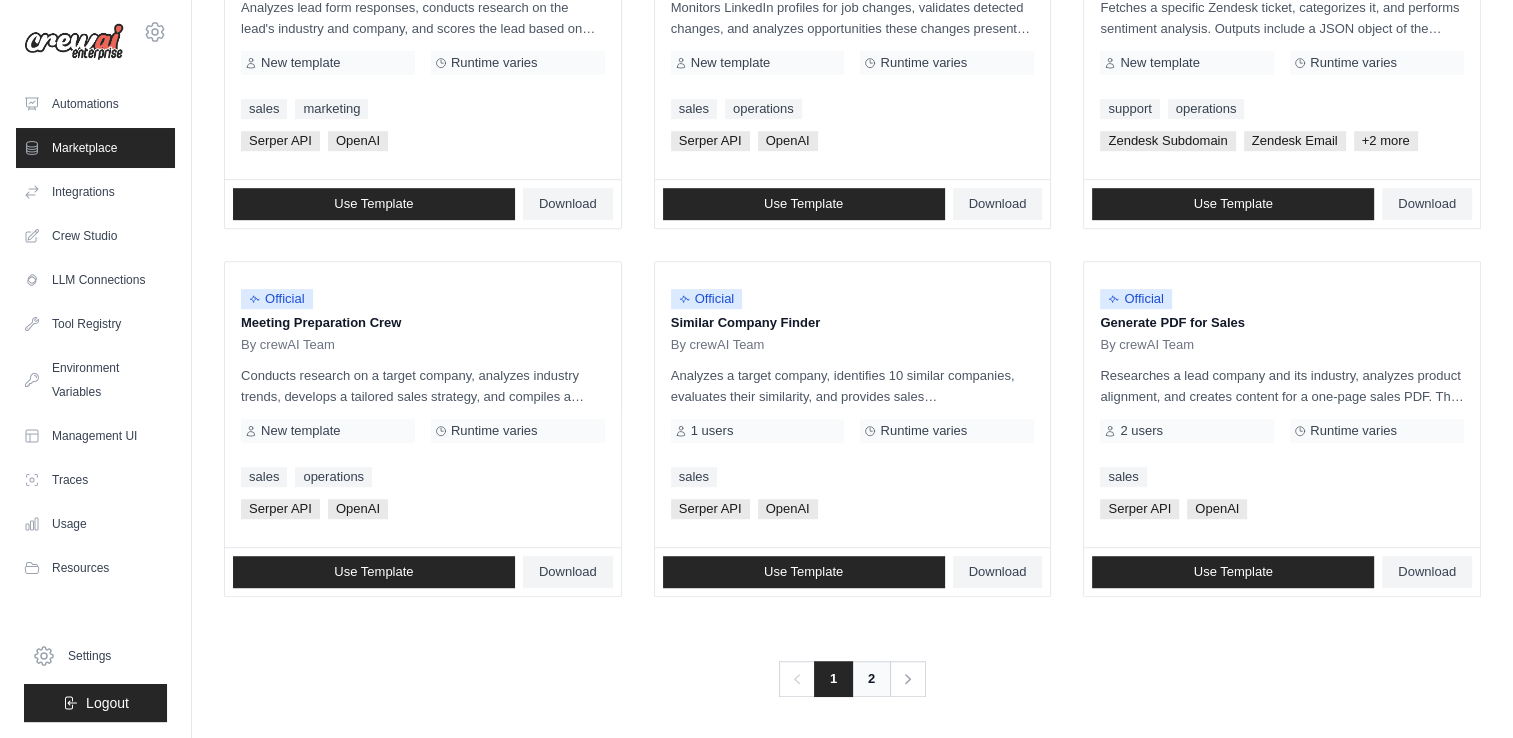 scroll, scrollTop: 0, scrollLeft: 0, axis: both 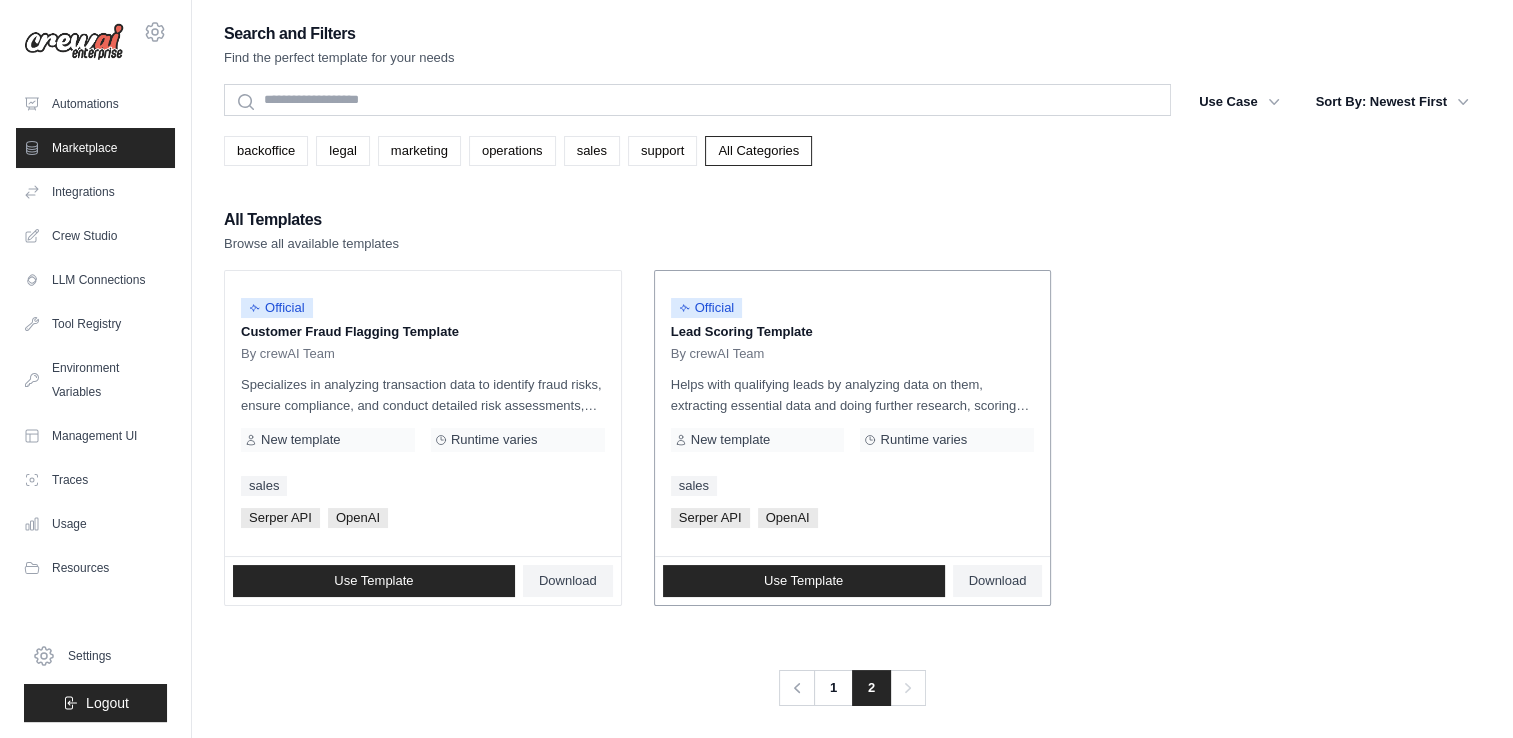 click on "Lead Scoring Template" at bounding box center [853, 332] 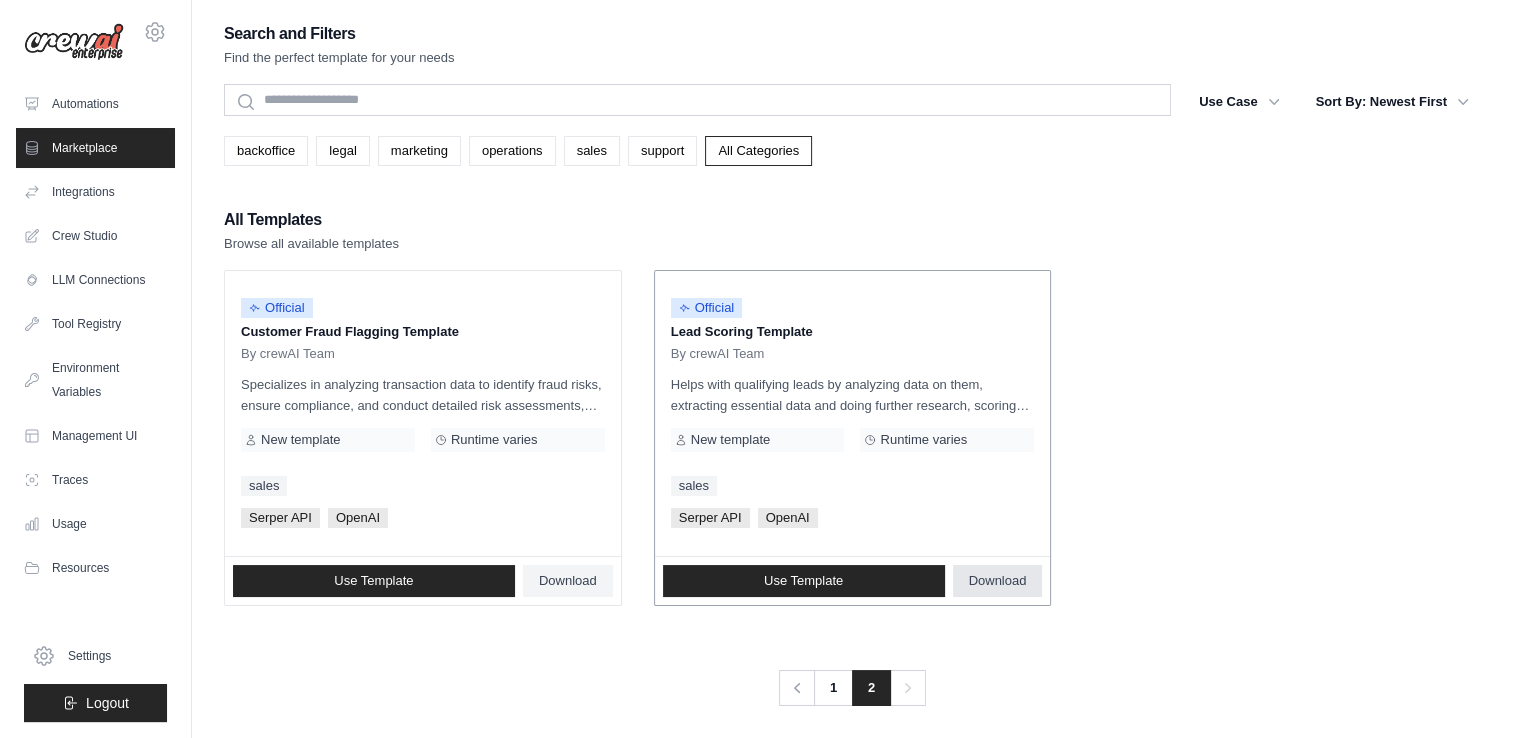 click on "Download" at bounding box center [998, 581] 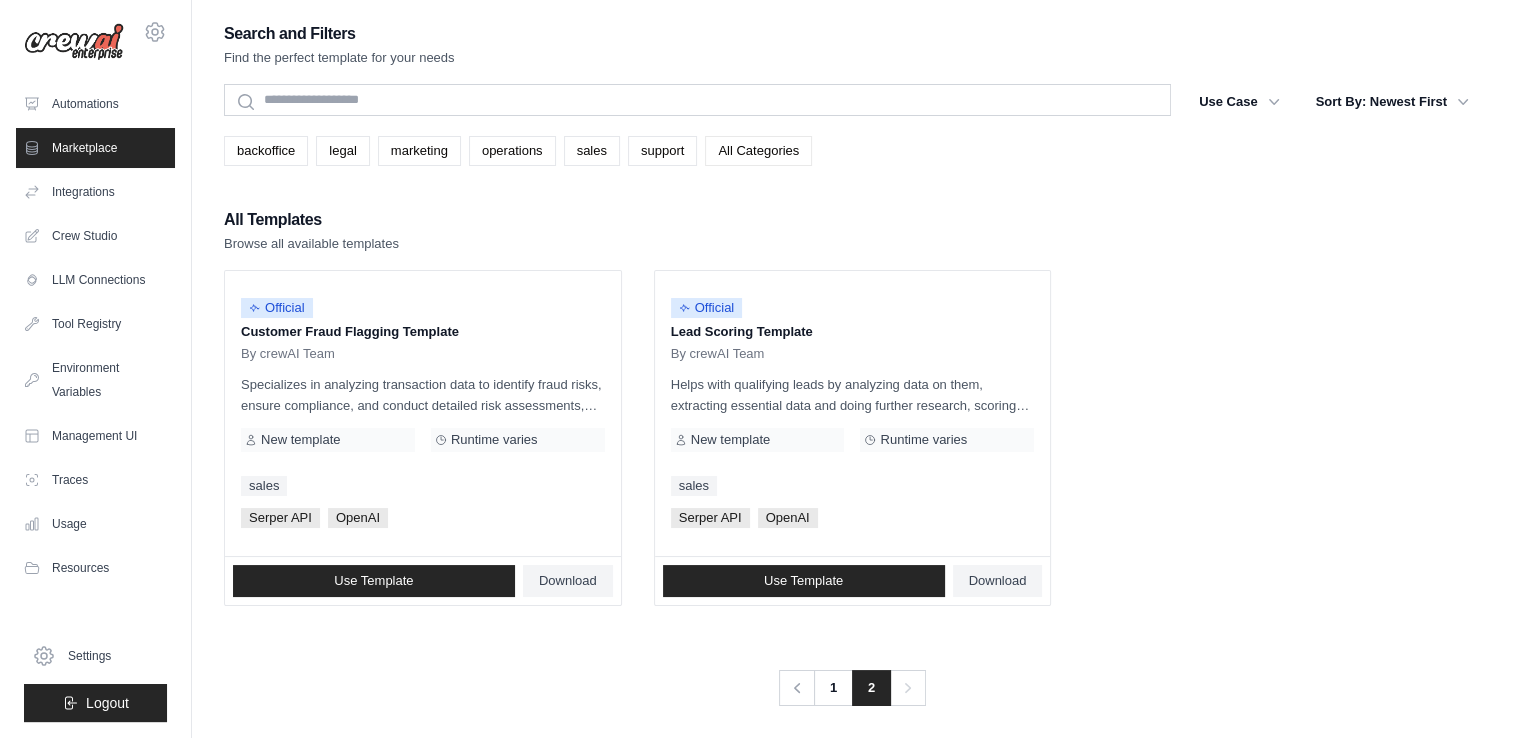click on "All Categories" at bounding box center (758, 151) 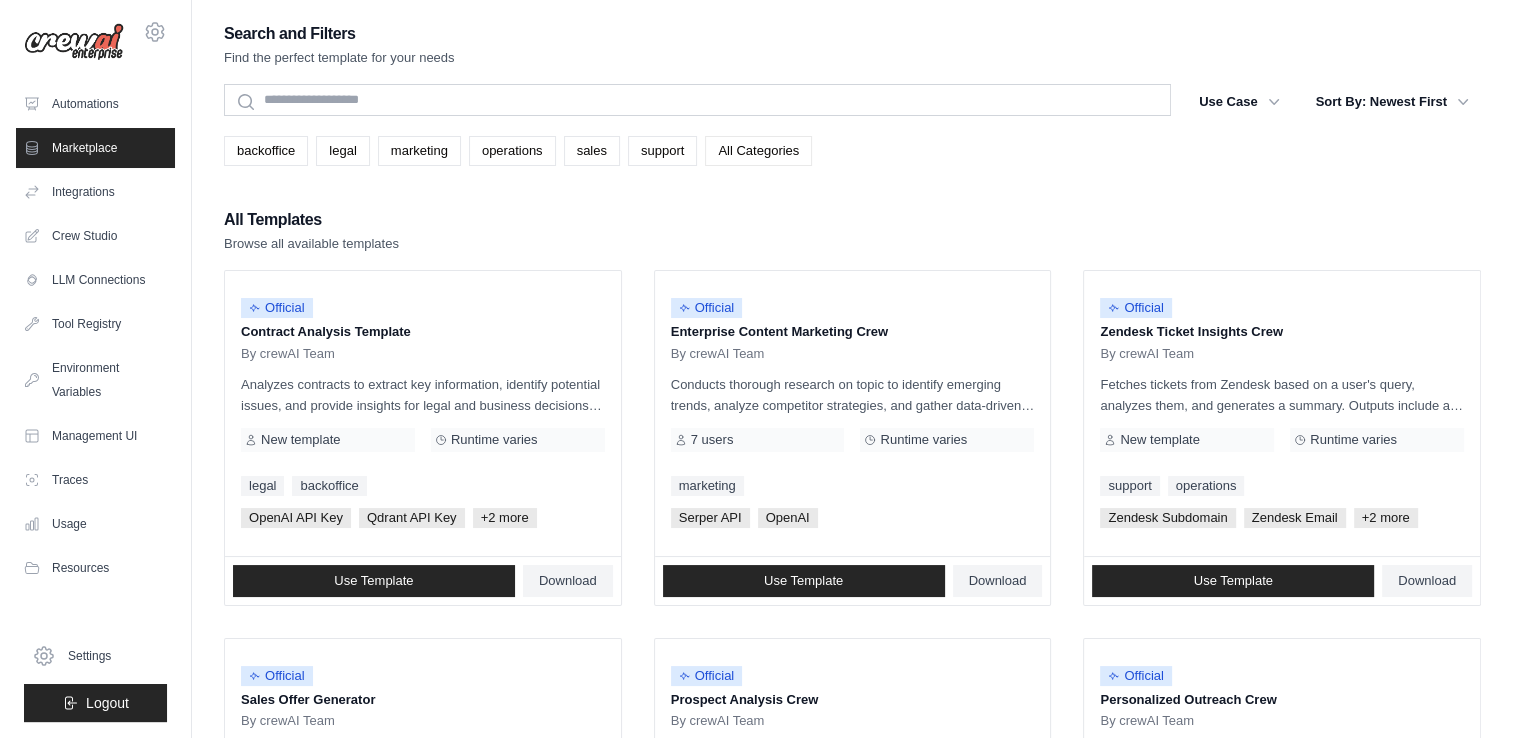 click on "All Categories" at bounding box center [758, 151] 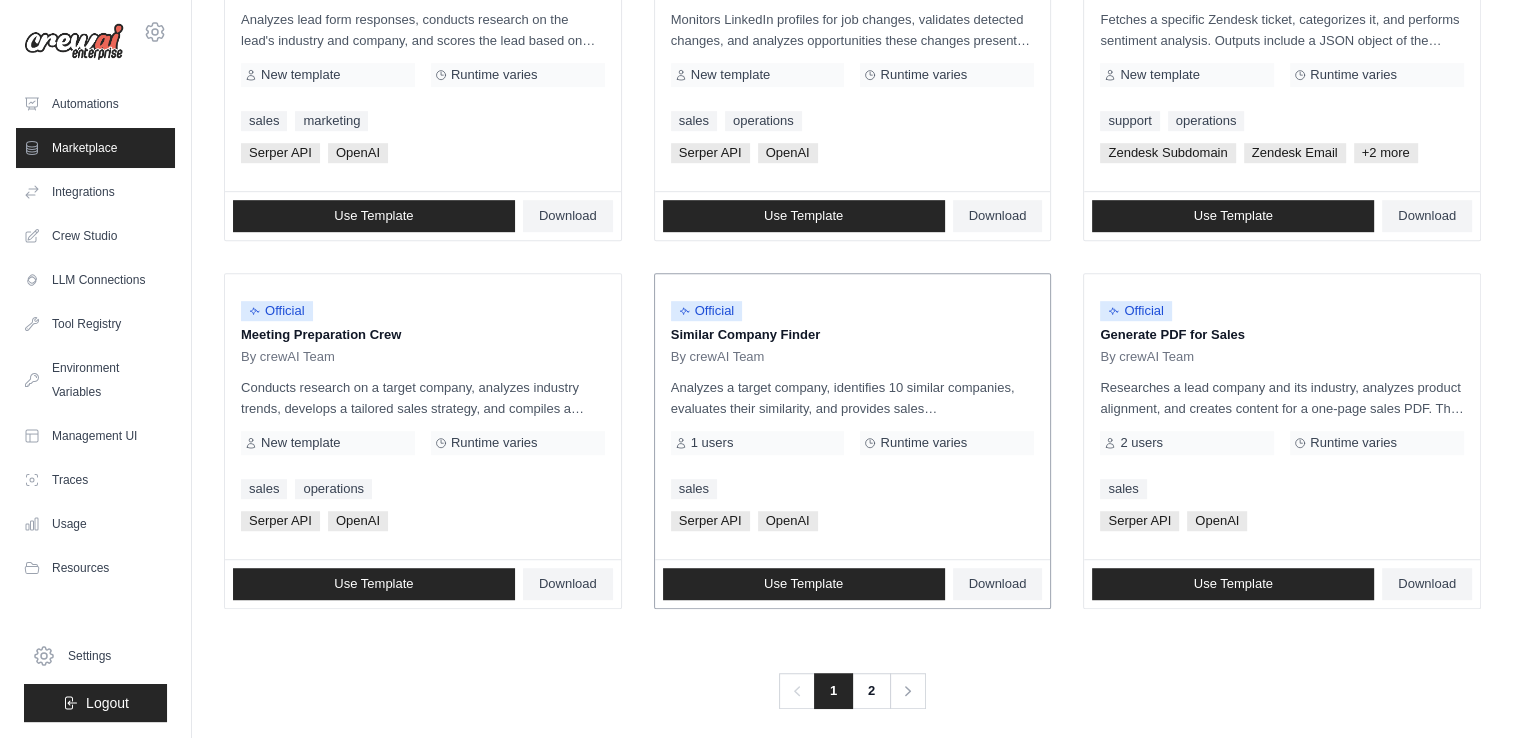 scroll, scrollTop: 1112, scrollLeft: 0, axis: vertical 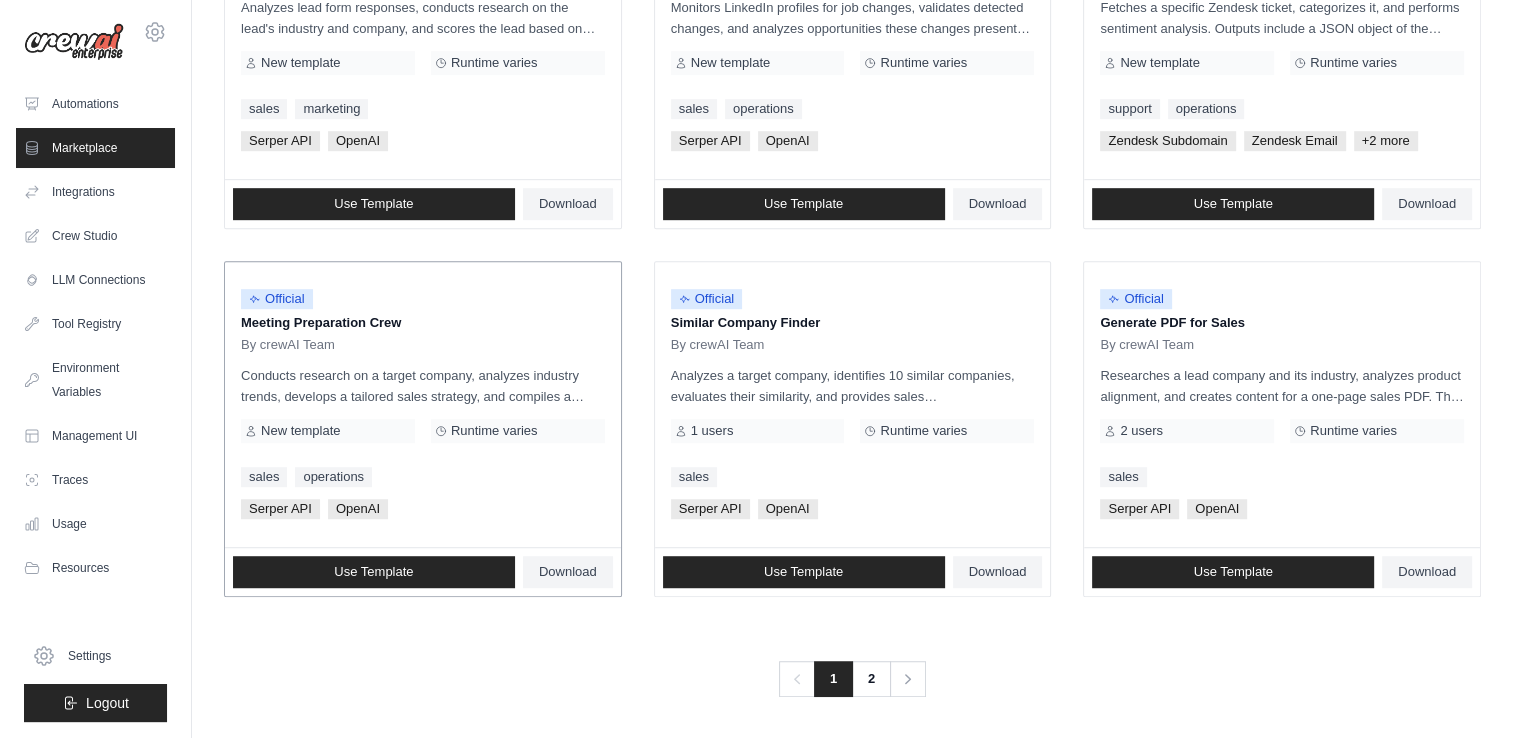 click on "Meeting Preparation Crew" at bounding box center (423, 323) 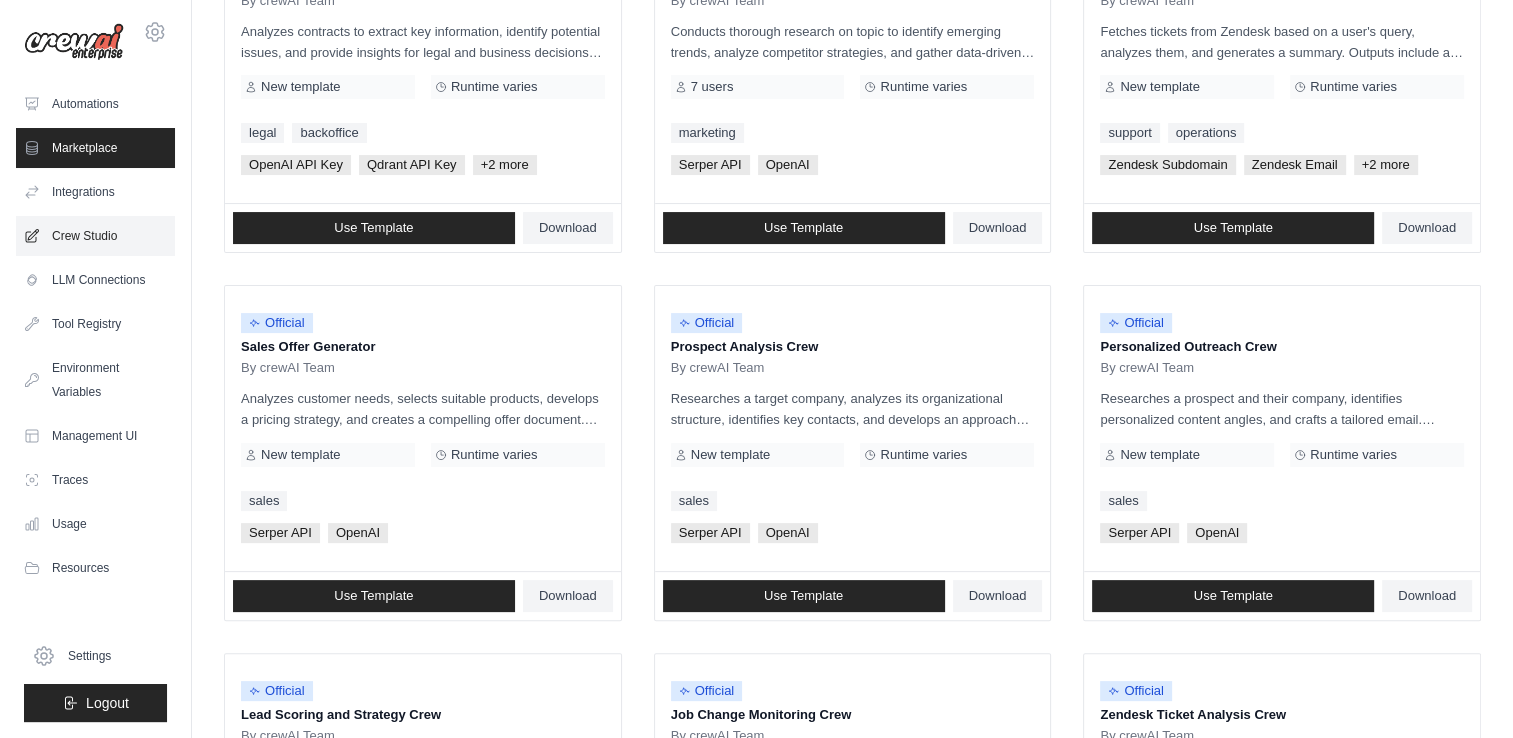 scroll, scrollTop: 312, scrollLeft: 0, axis: vertical 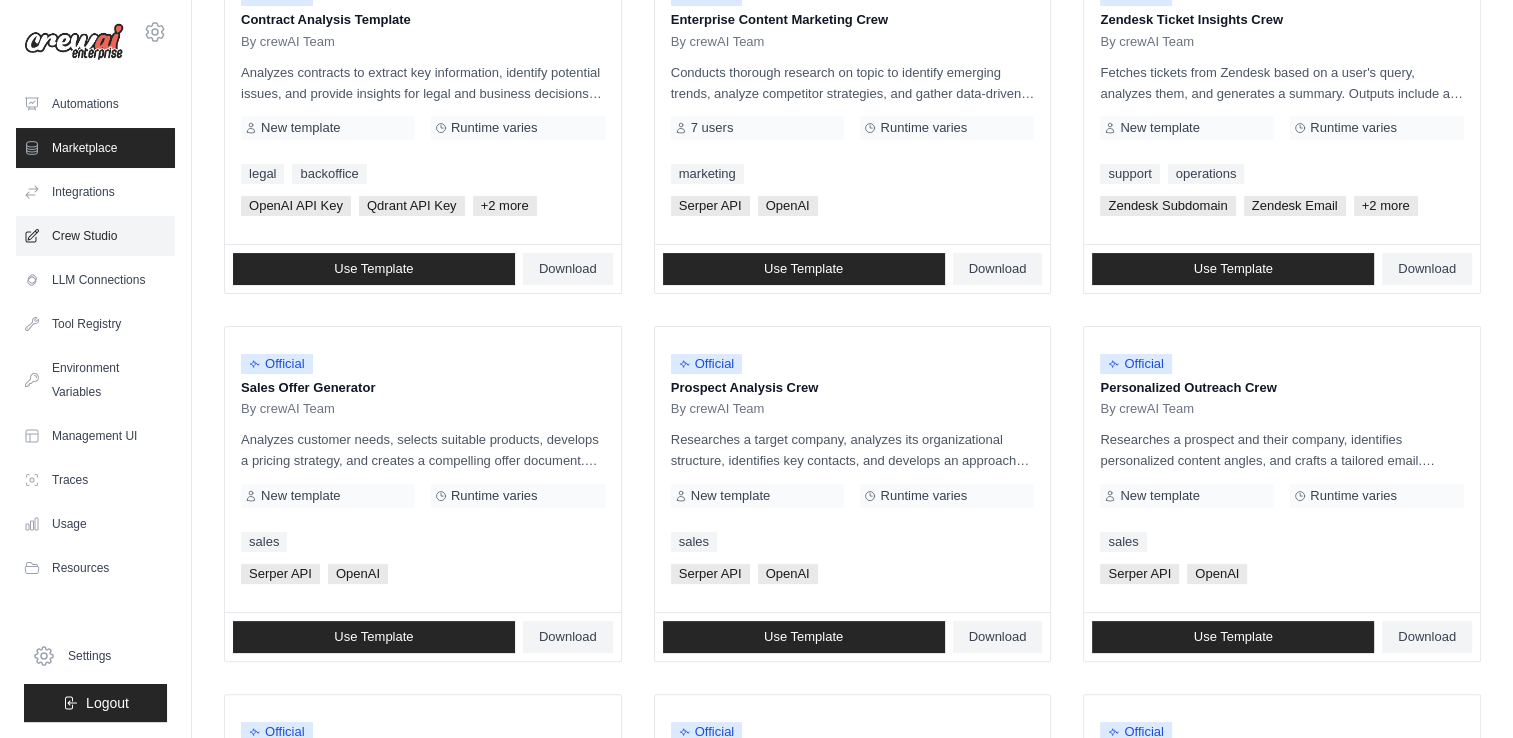 click on "Crew Studio" at bounding box center [95, 236] 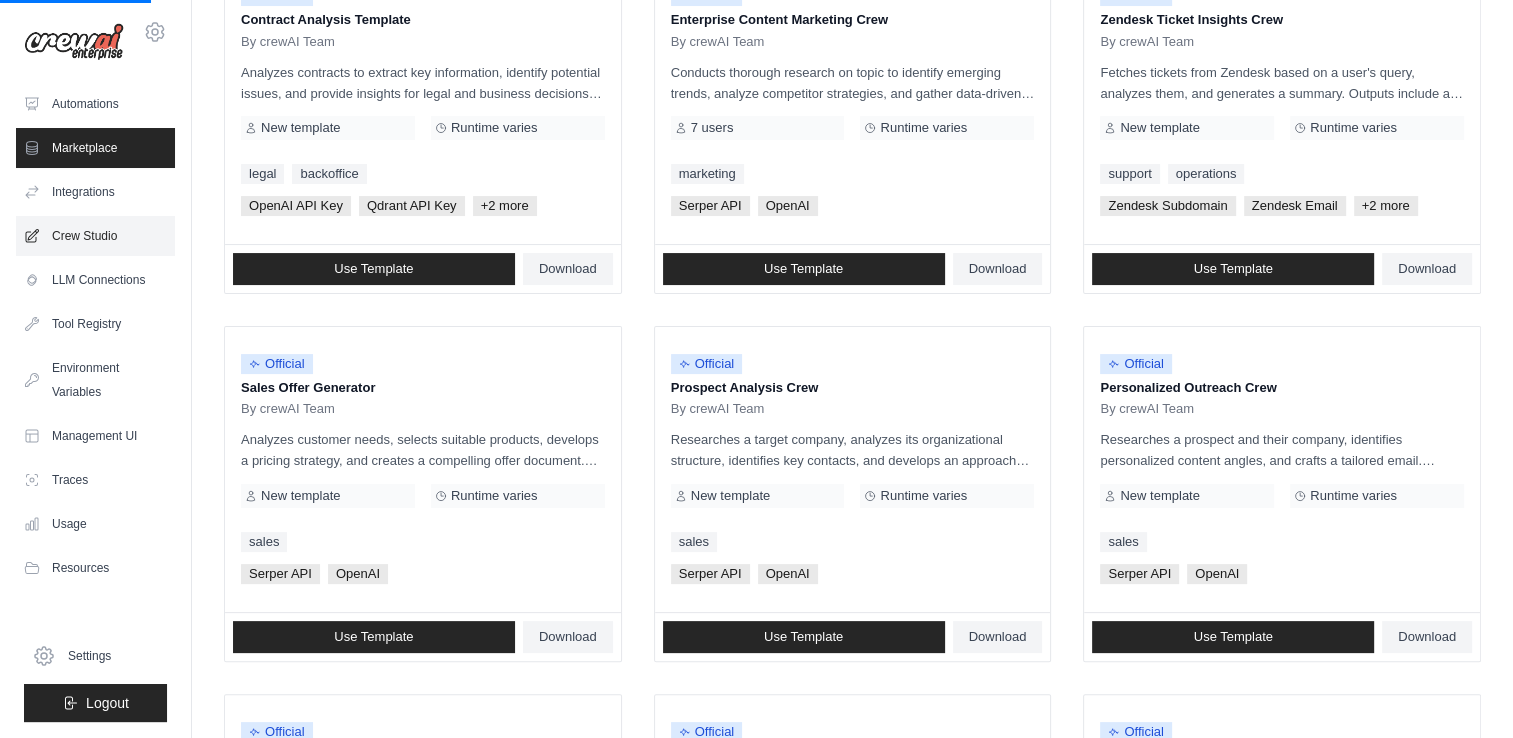 scroll, scrollTop: 0, scrollLeft: 0, axis: both 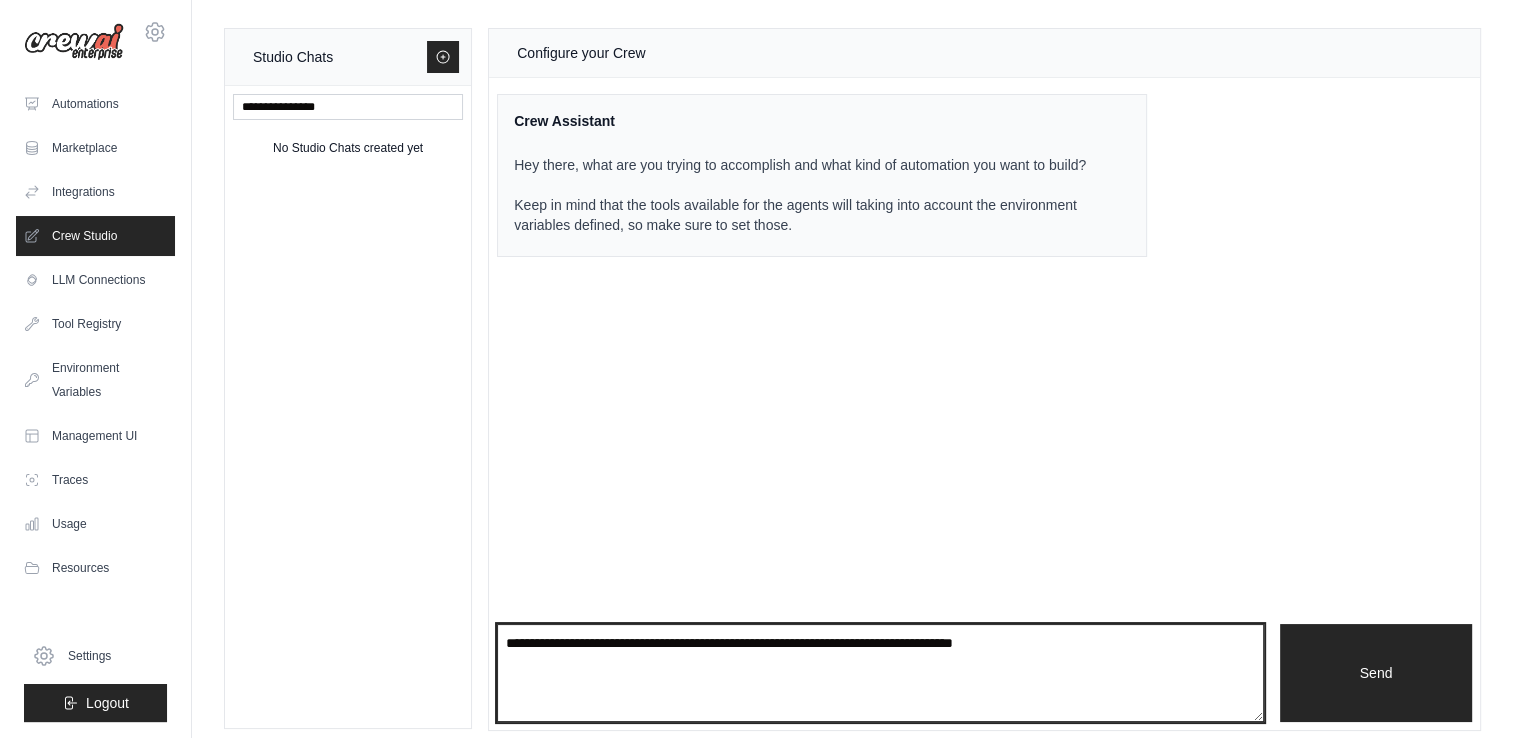 click at bounding box center [880, 673] 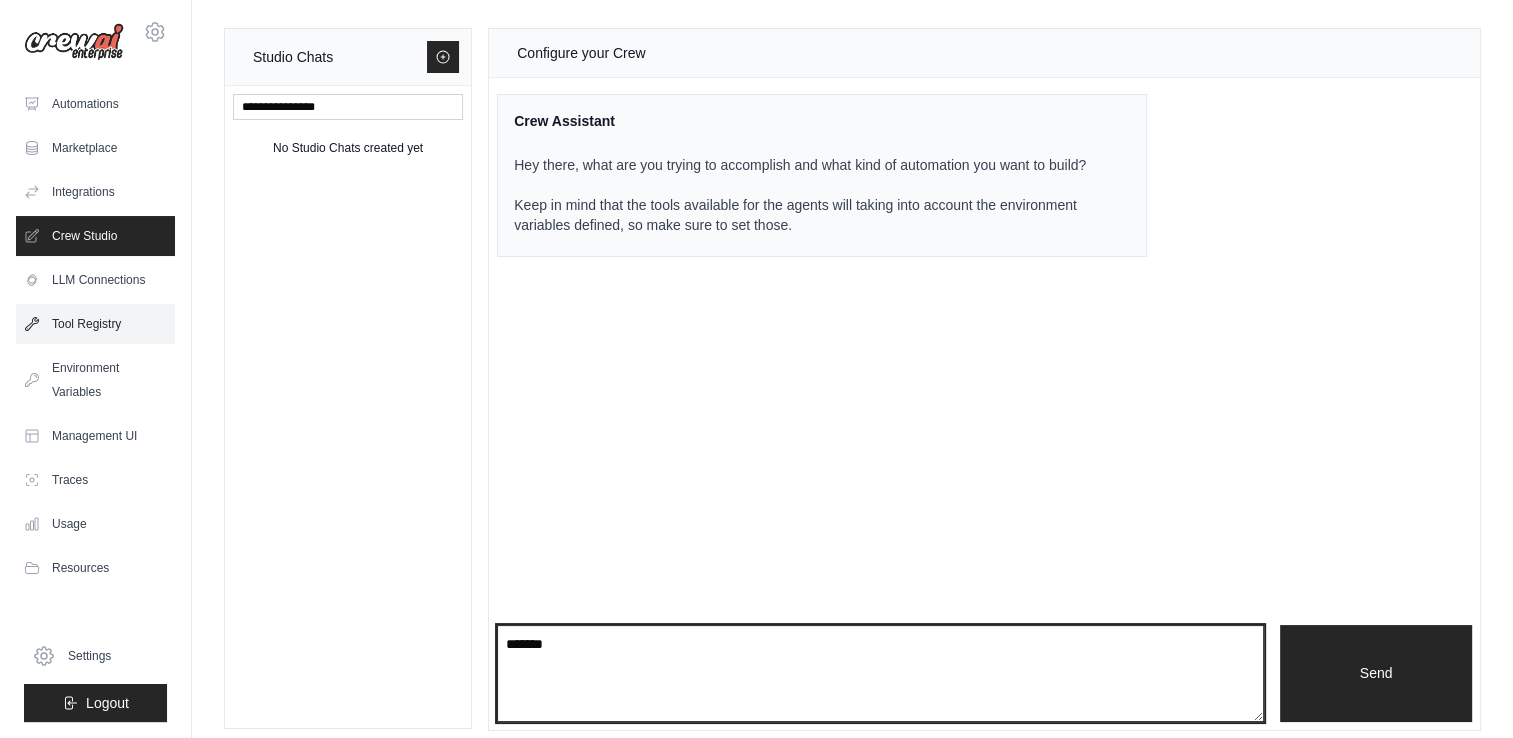 type on "******" 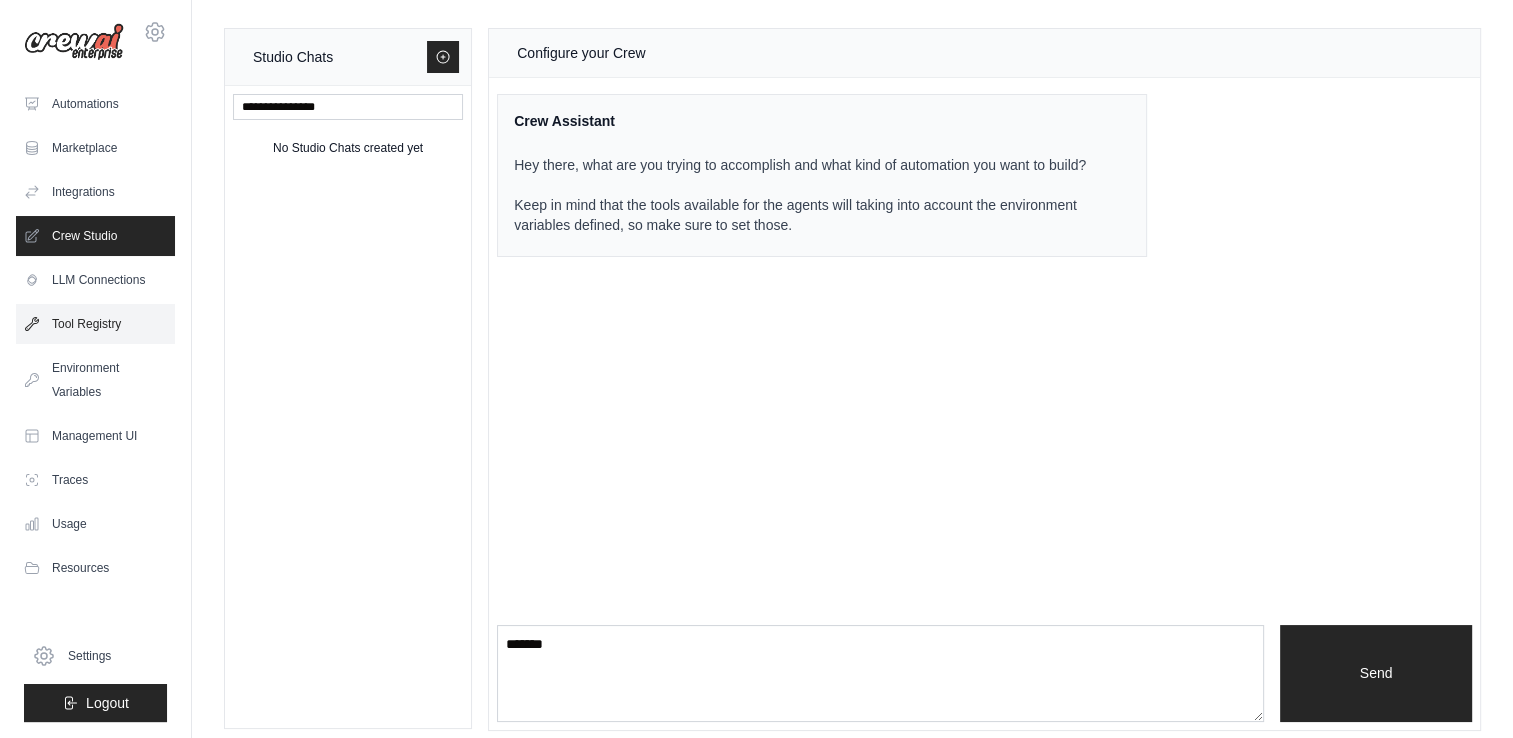 click on "Tool Registry" at bounding box center (95, 324) 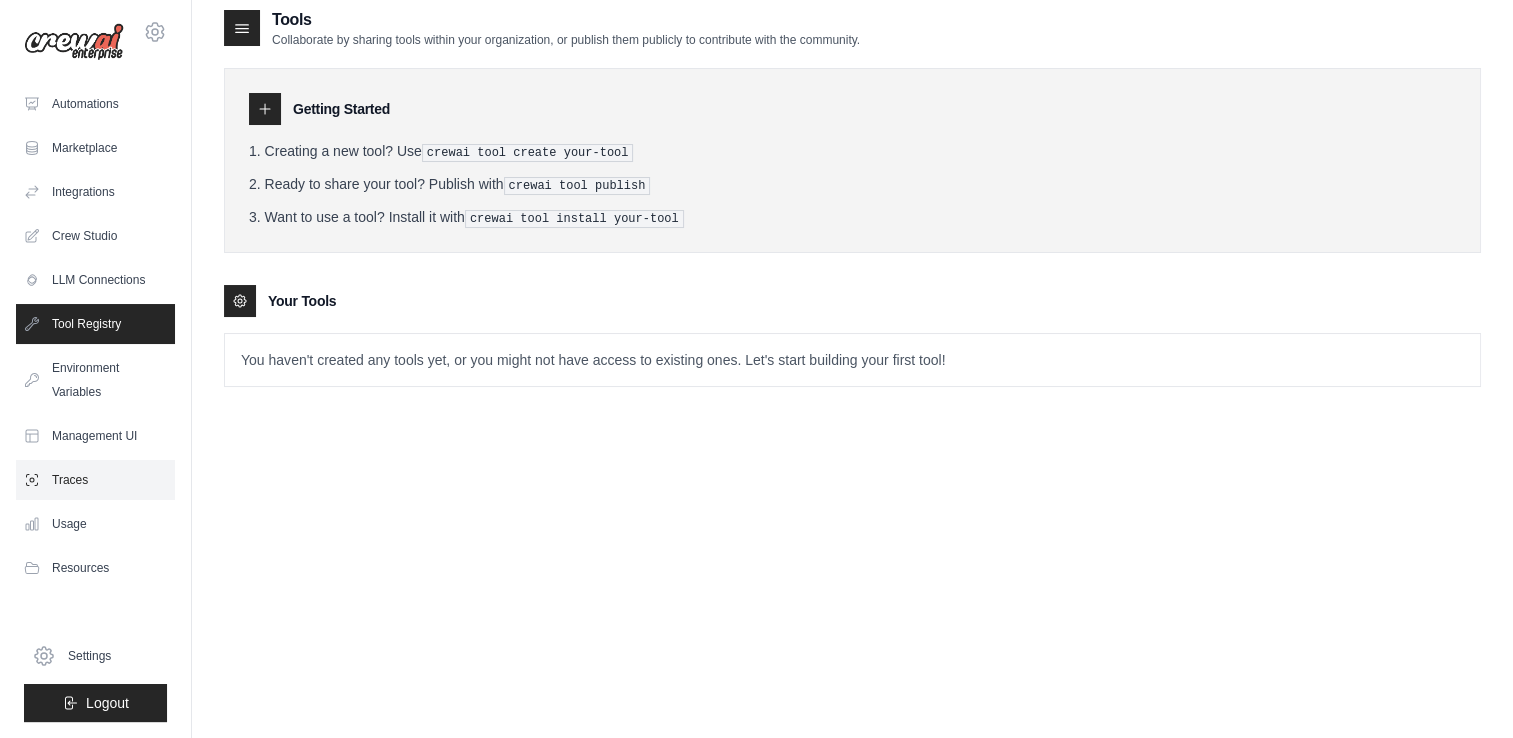 scroll, scrollTop: 0, scrollLeft: 0, axis: both 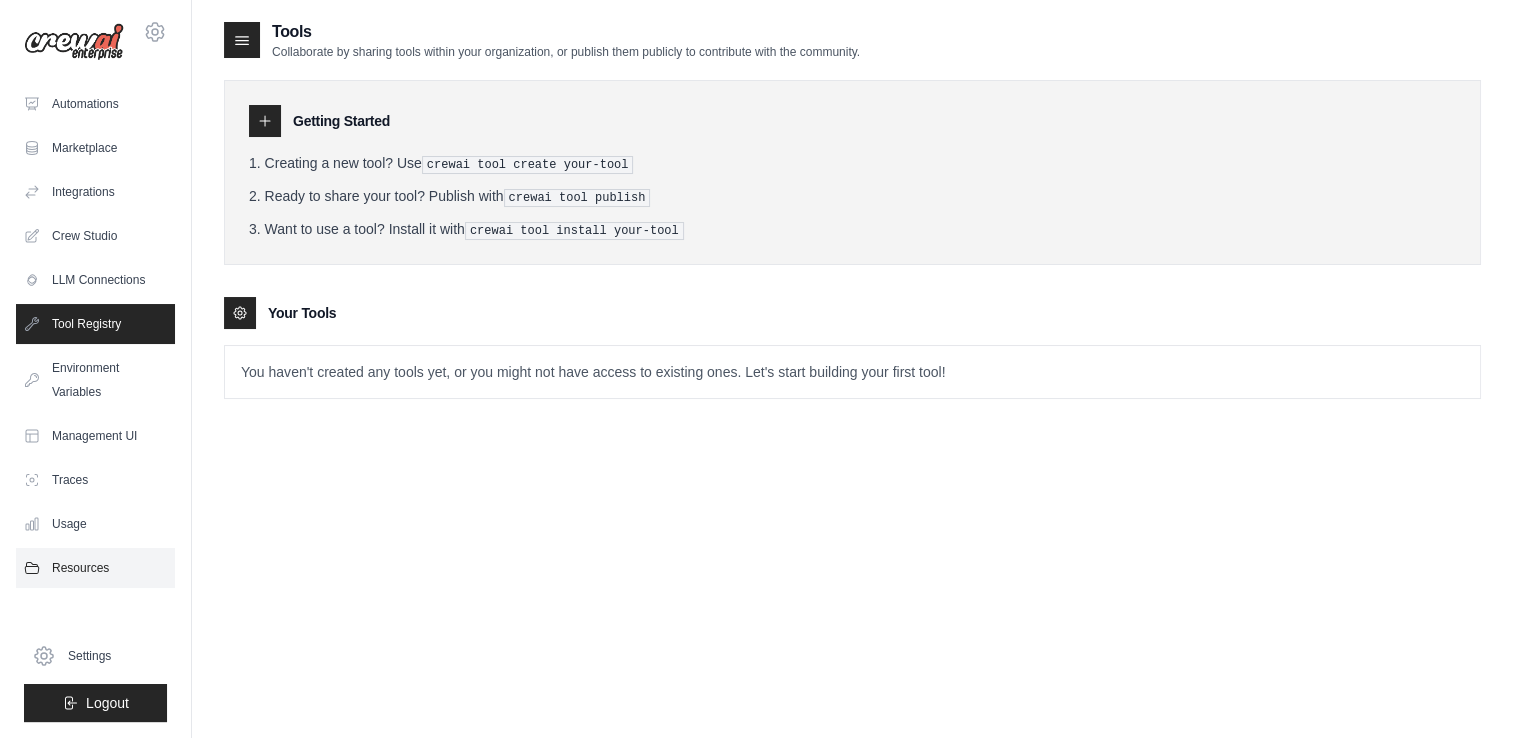 click on "Resources" at bounding box center [95, 568] 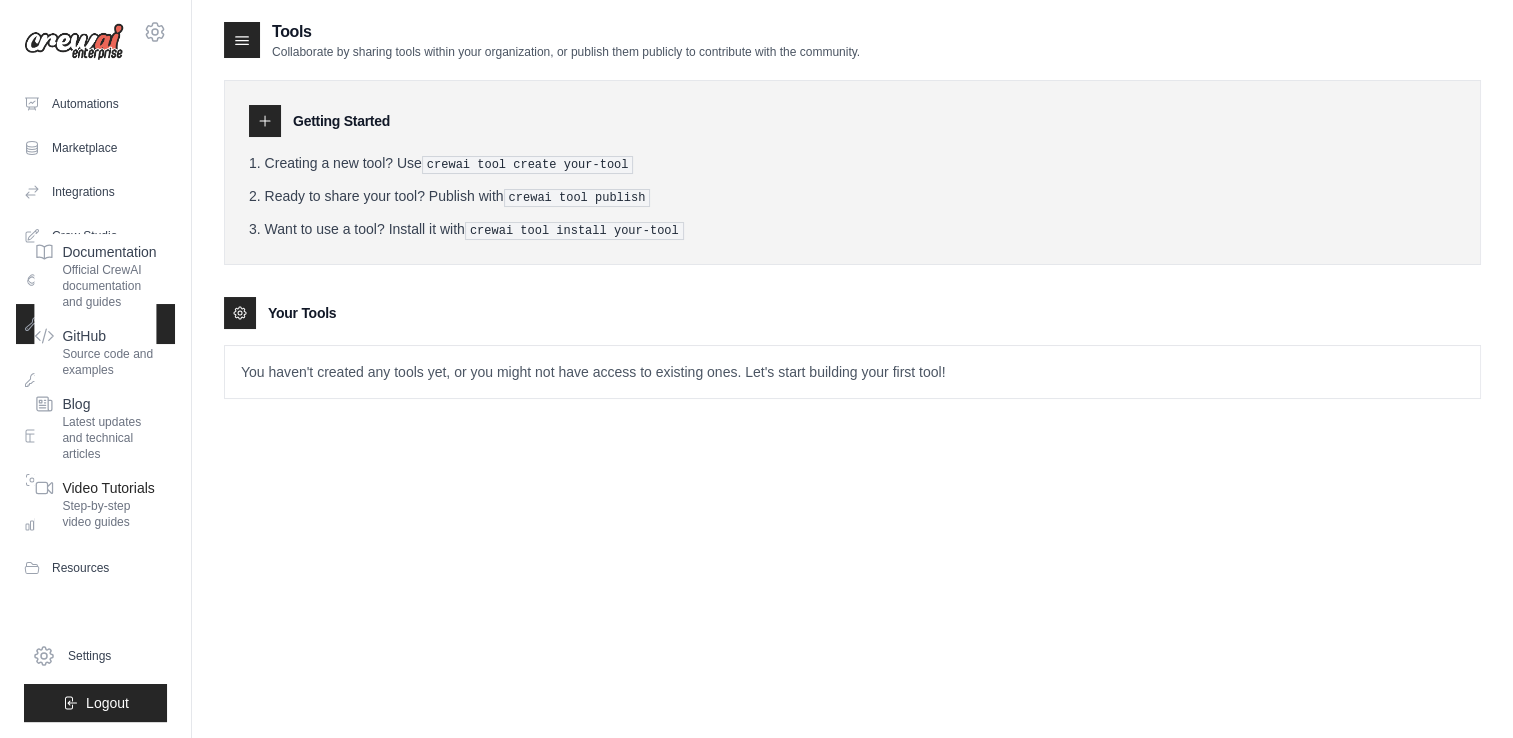 click on "Step-by-step video guides" at bounding box center [109, 514] 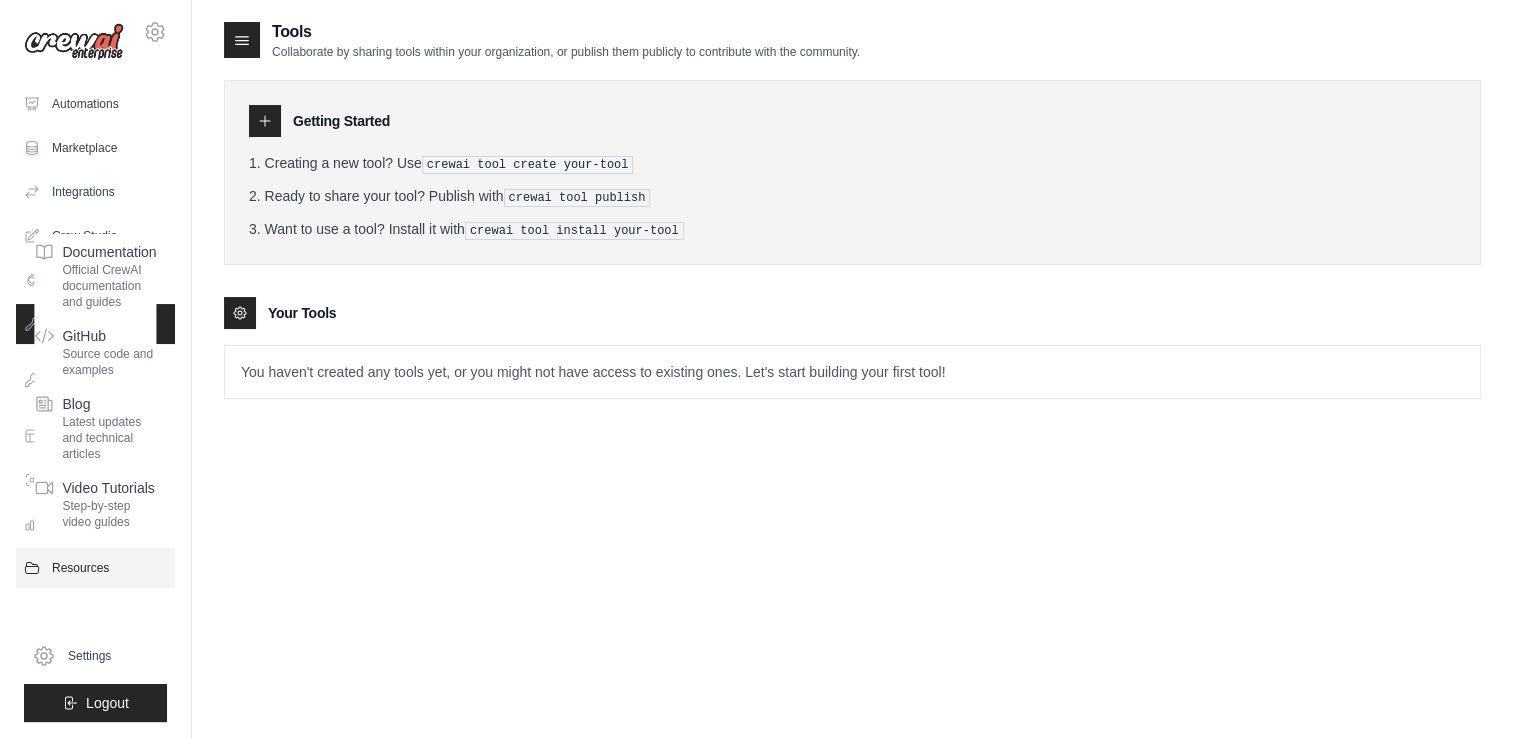 click on "Resources" at bounding box center (95, 568) 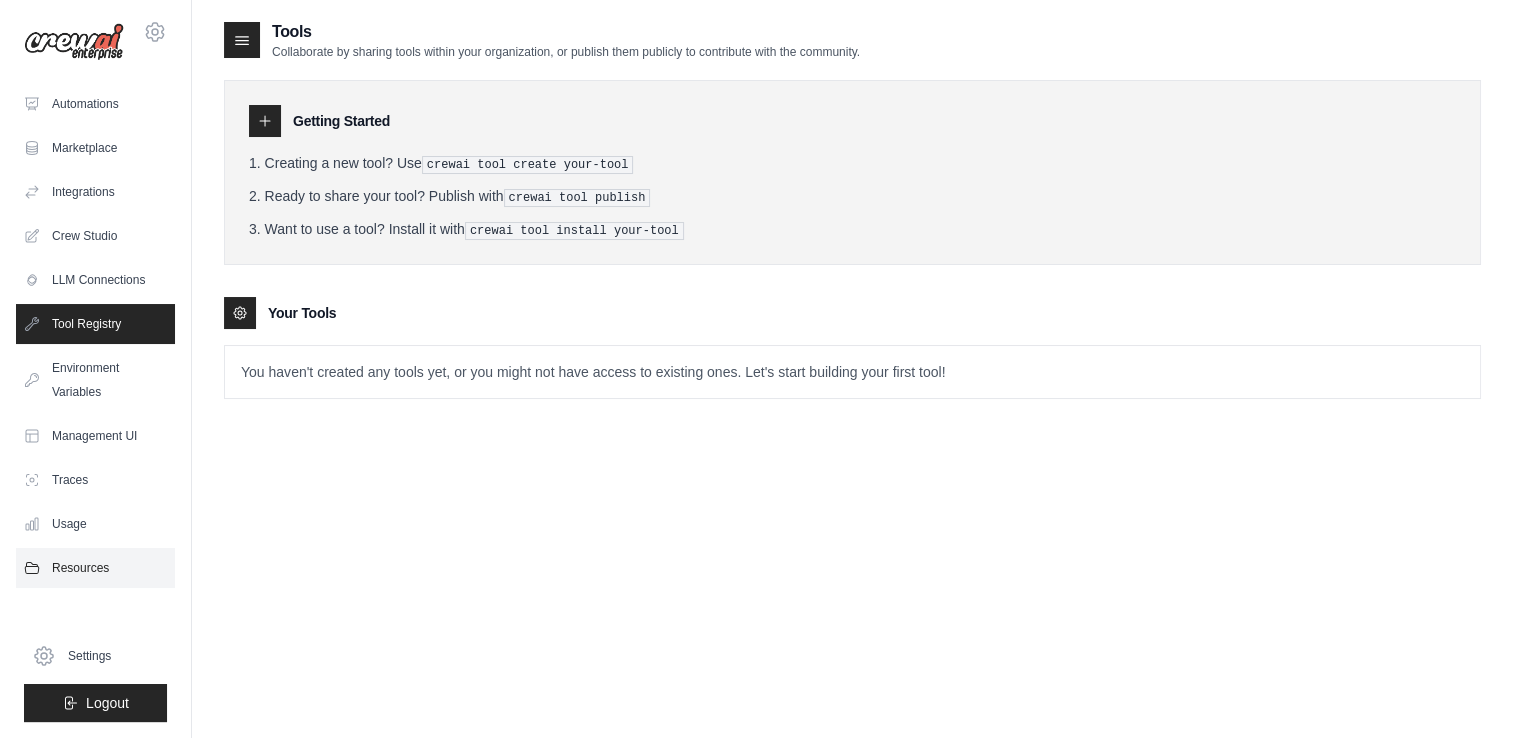 type 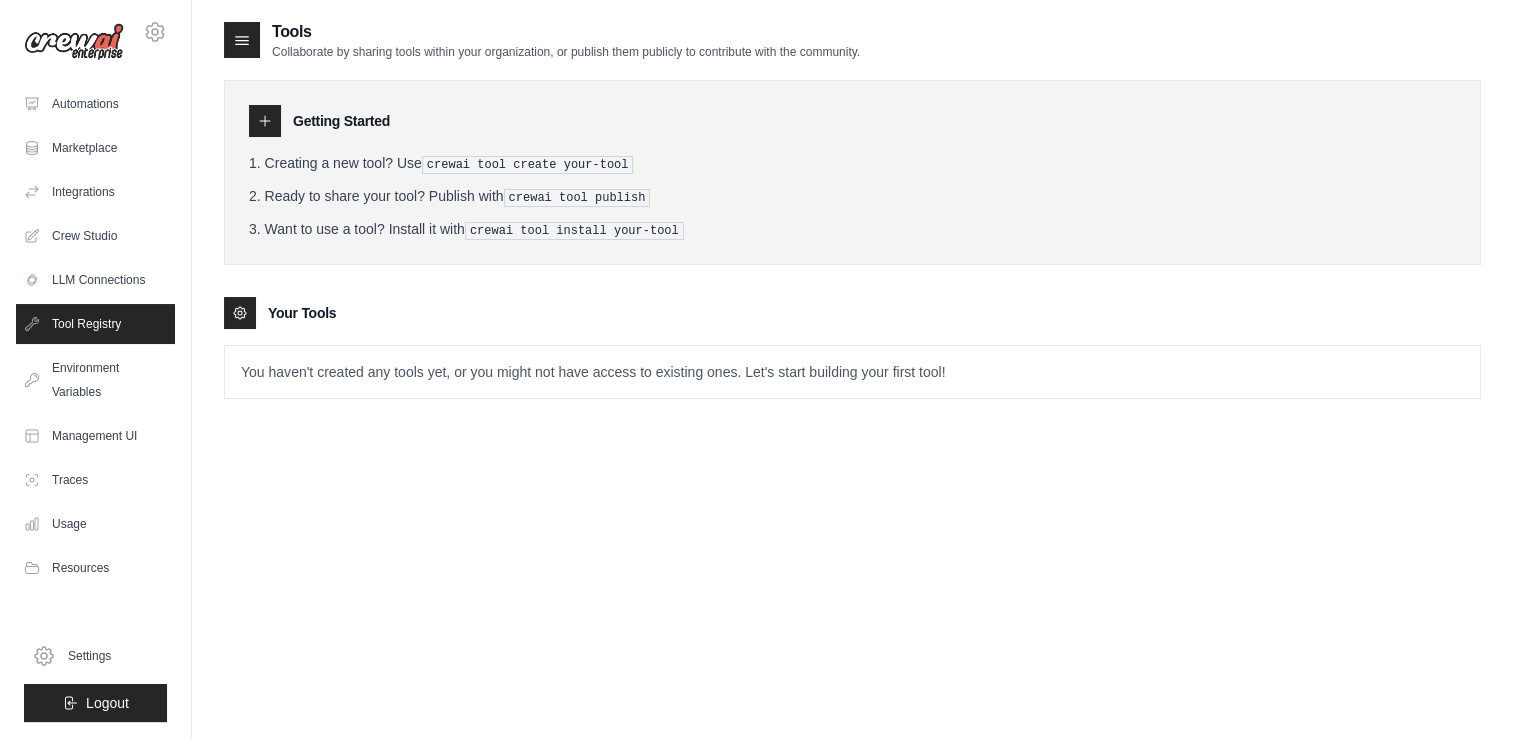 click on "Tool Registry" at bounding box center (95, 324) 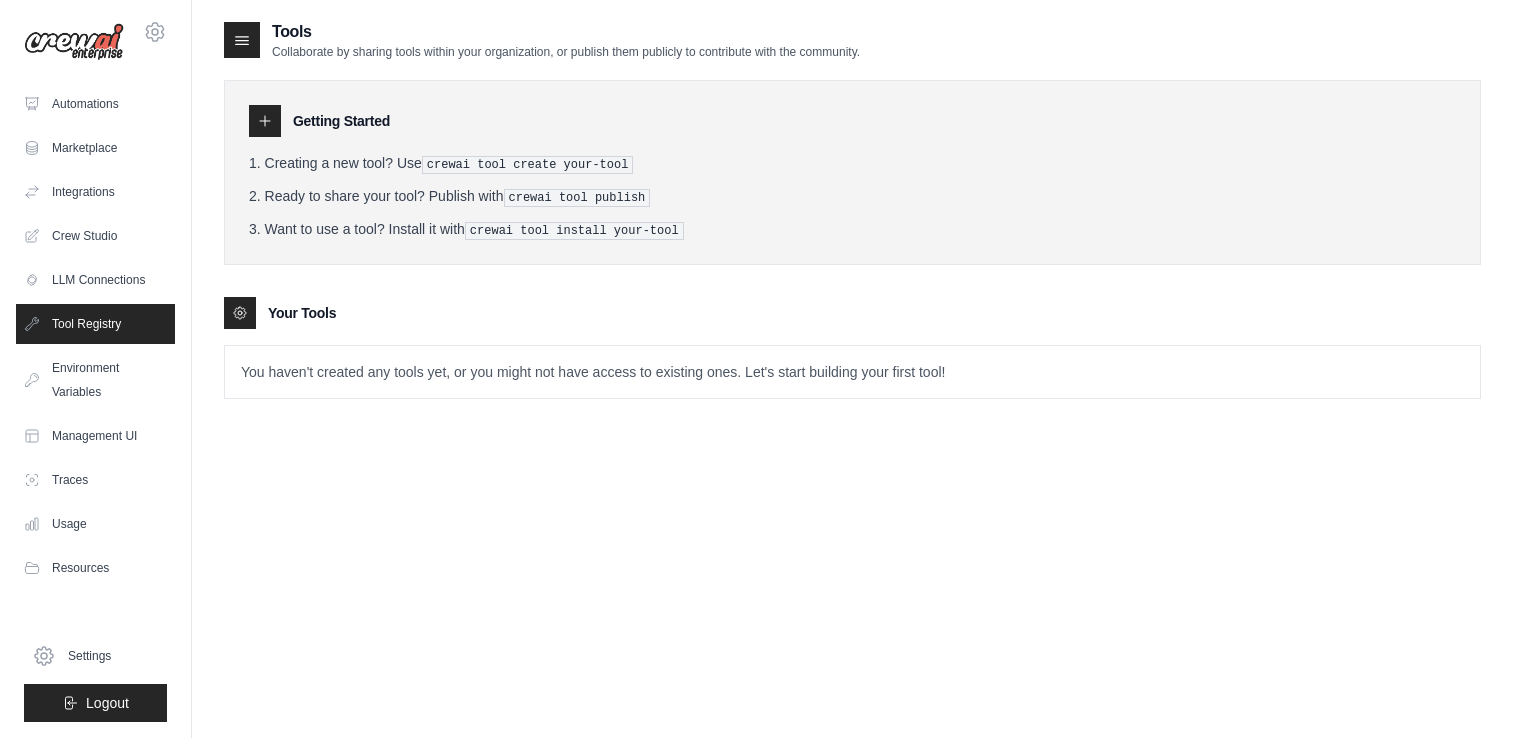 scroll, scrollTop: 0, scrollLeft: 0, axis: both 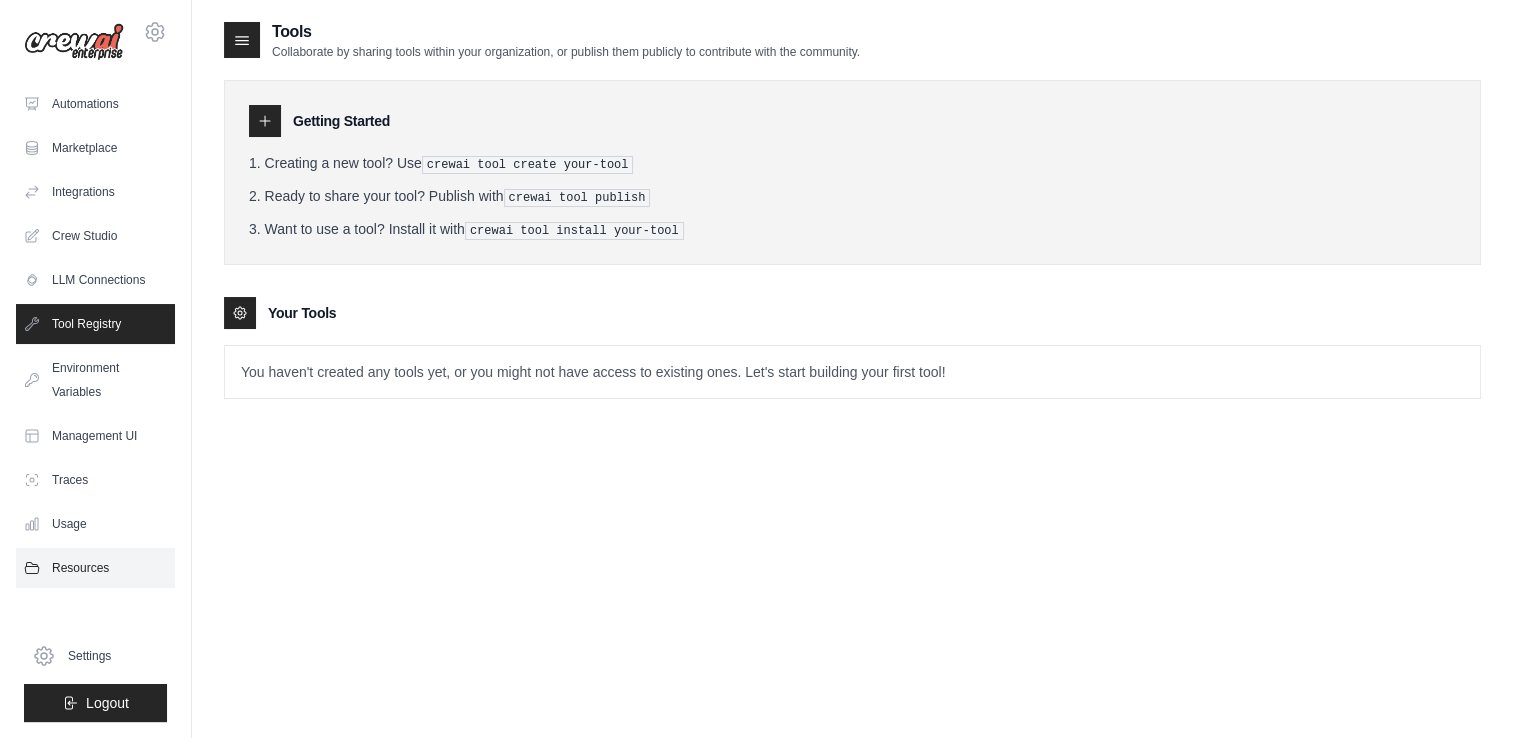 click on "Resources" at bounding box center (95, 568) 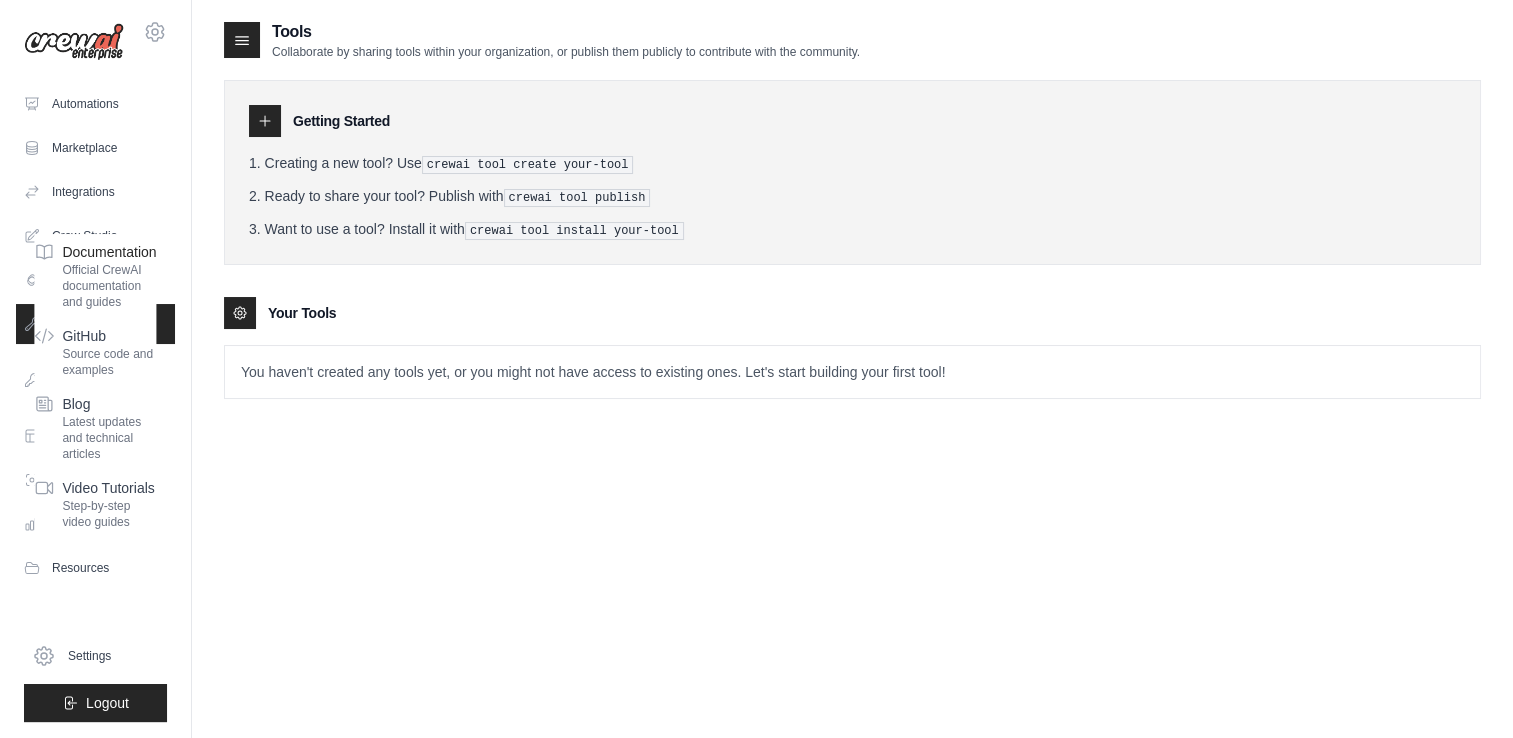 type 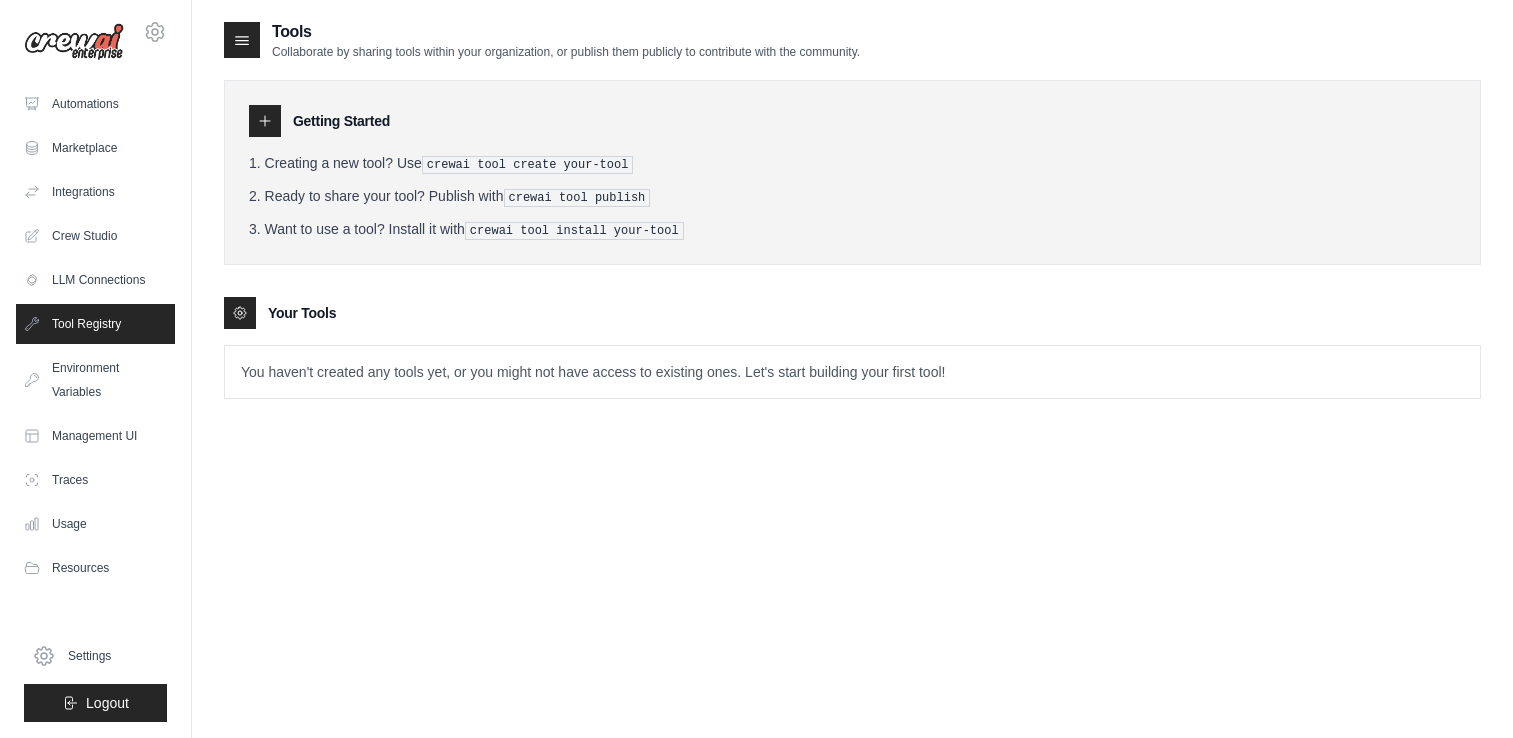 scroll, scrollTop: 0, scrollLeft: 0, axis: both 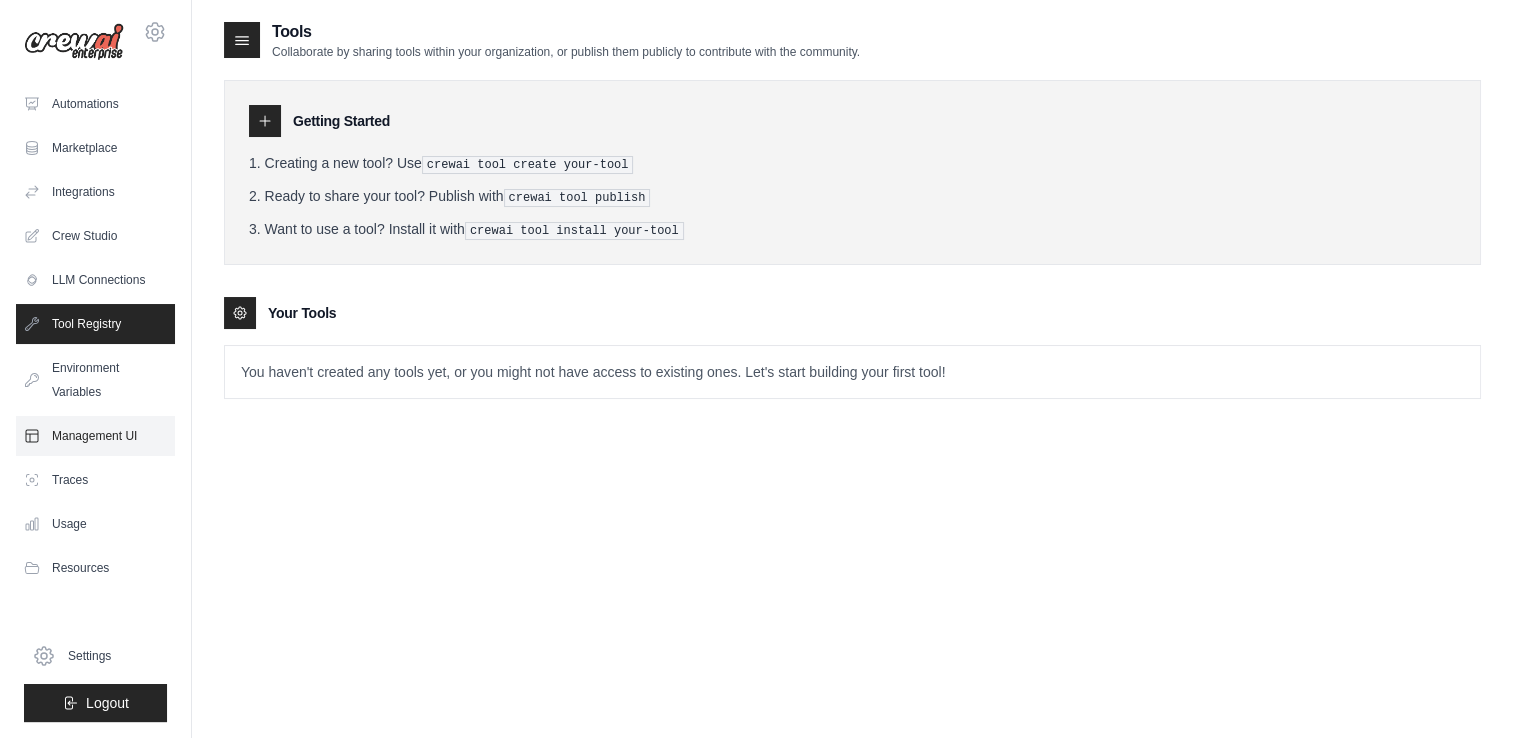 click on "Management UI" at bounding box center [95, 436] 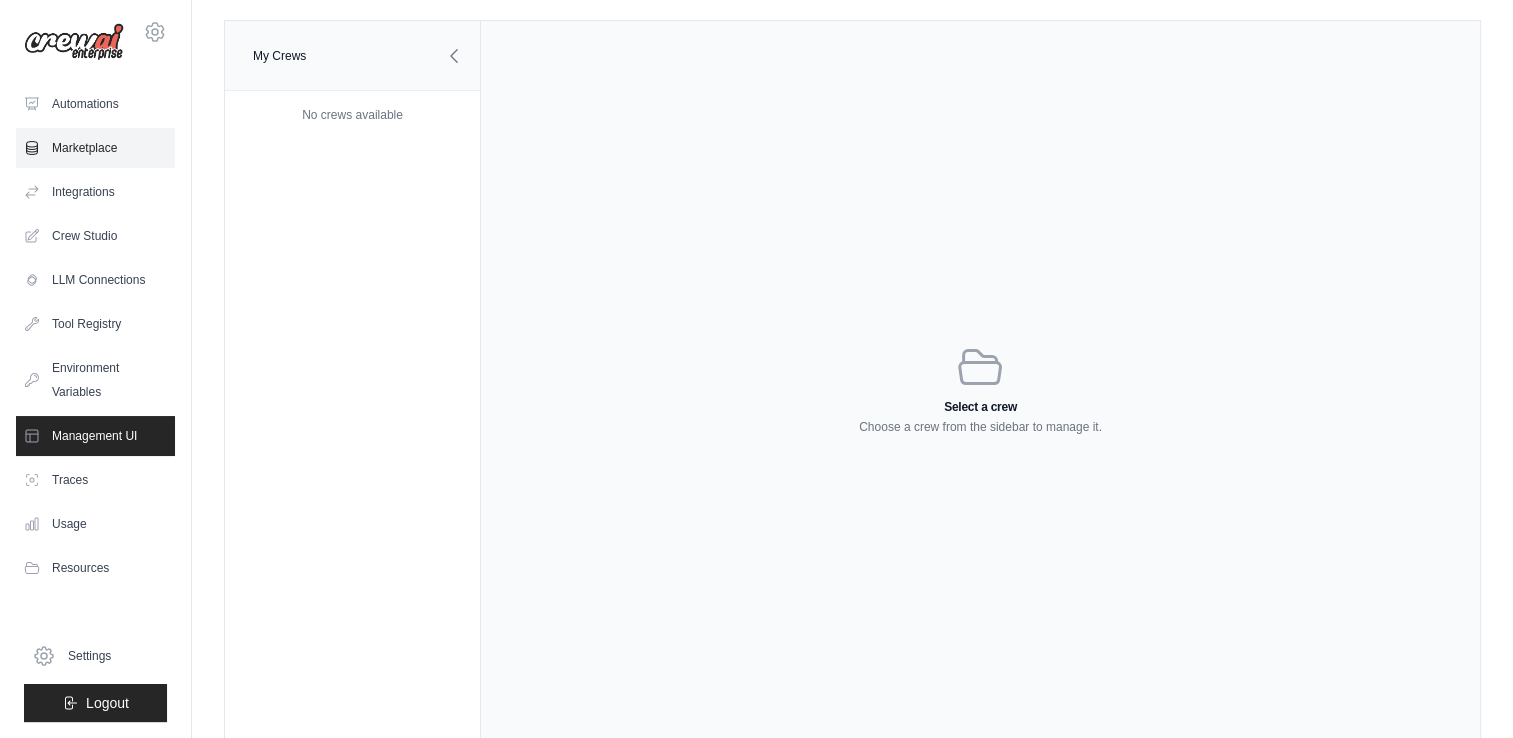 click on "Marketplace" at bounding box center [95, 148] 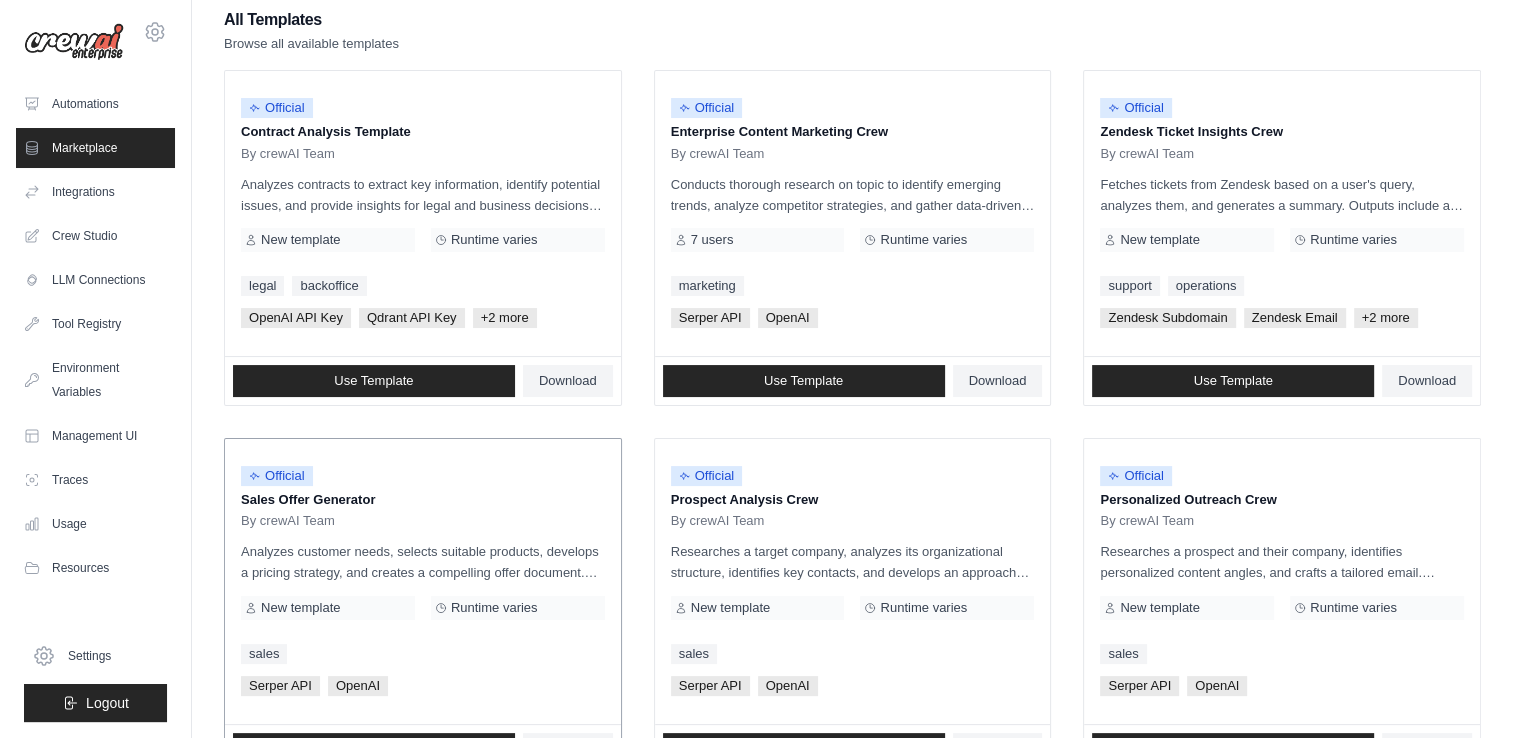 scroll, scrollTop: 400, scrollLeft: 0, axis: vertical 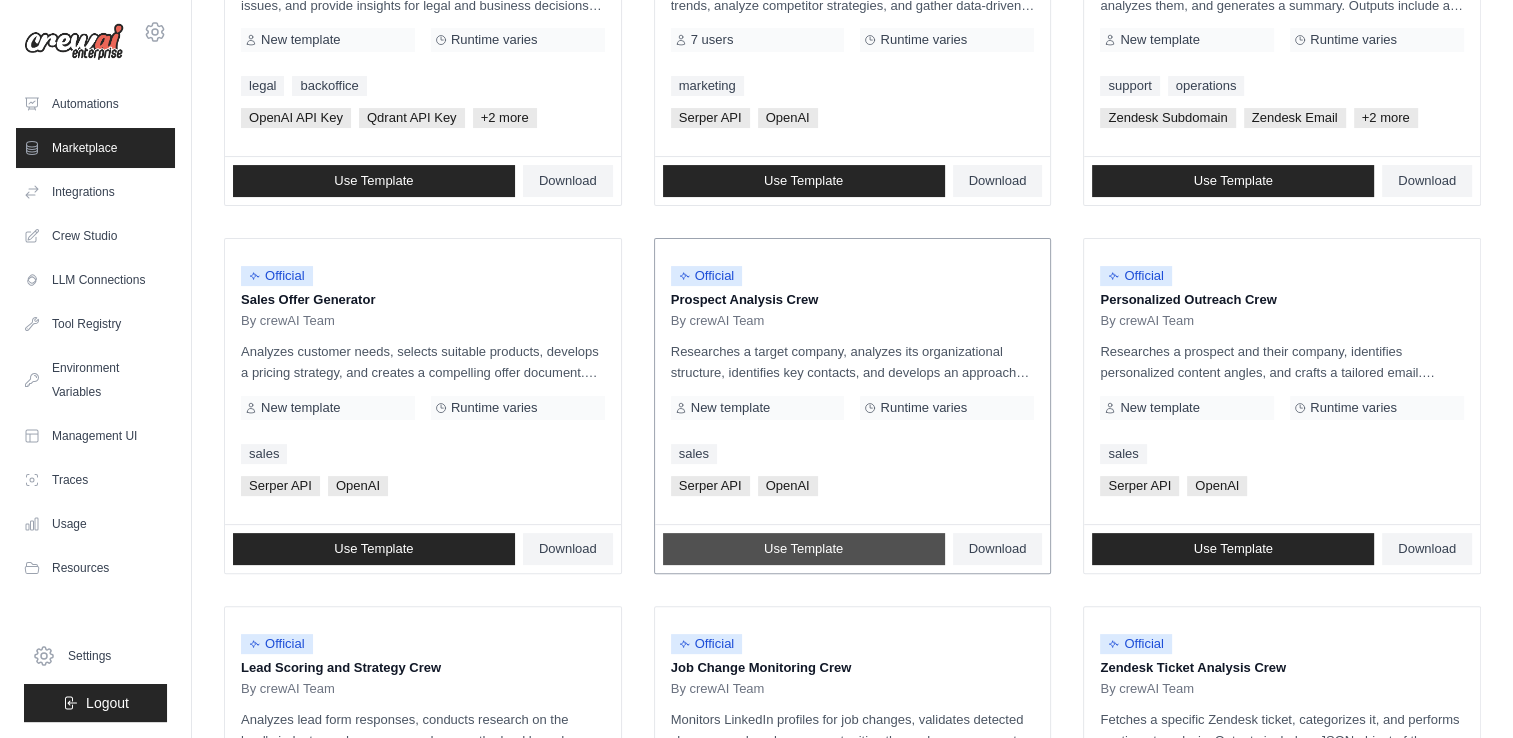 click on "Use Template" at bounding box center (804, 549) 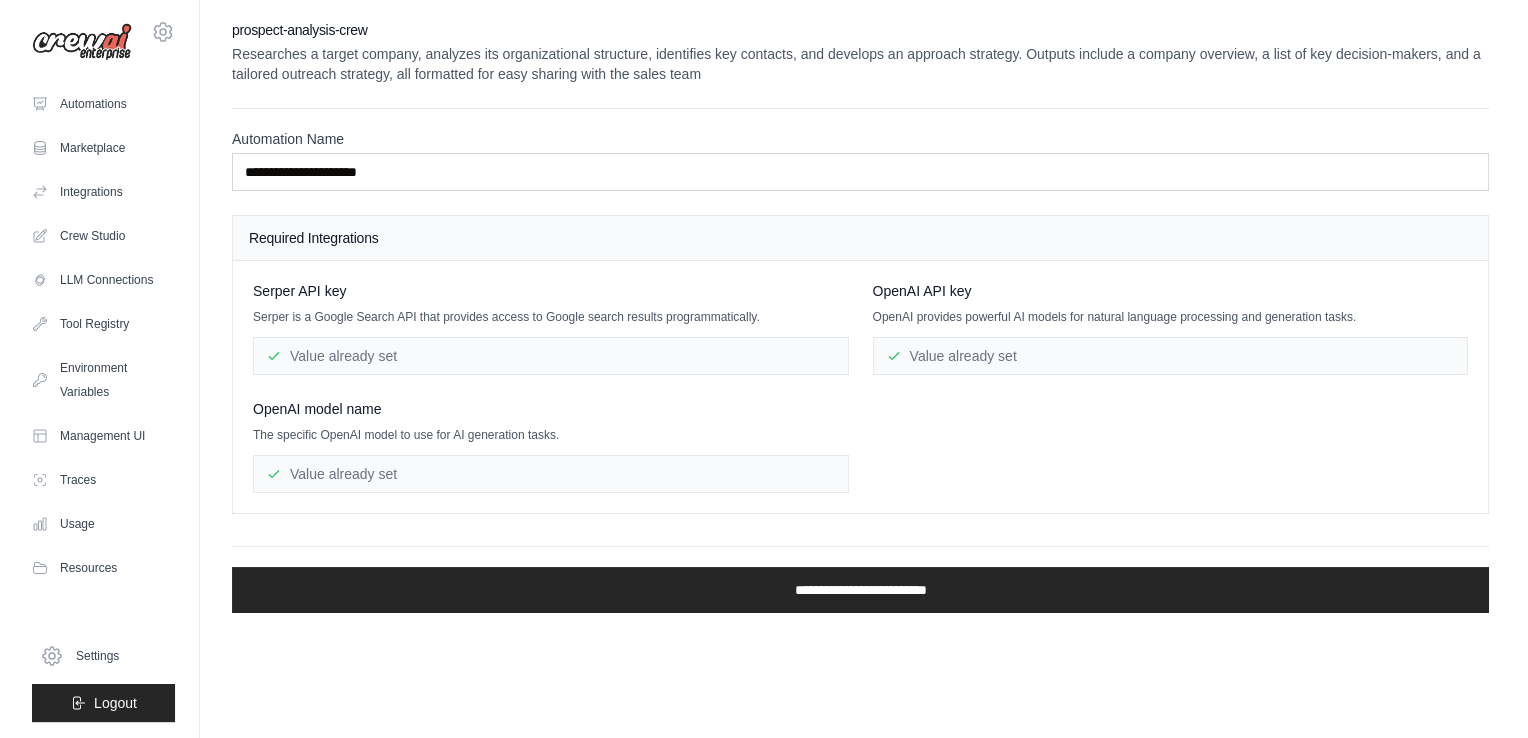 scroll, scrollTop: 0, scrollLeft: 0, axis: both 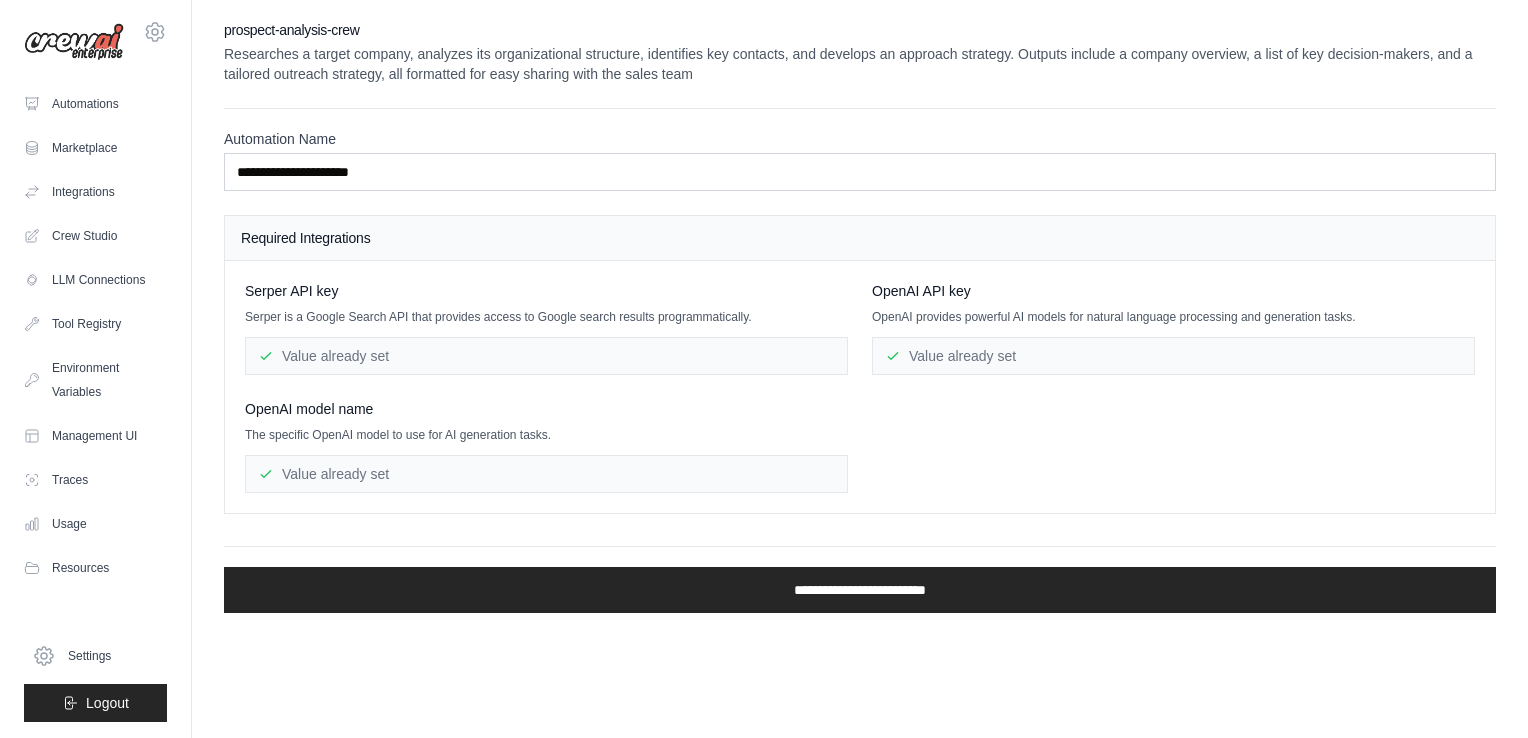 click on "Value already set" at bounding box center (546, 356) 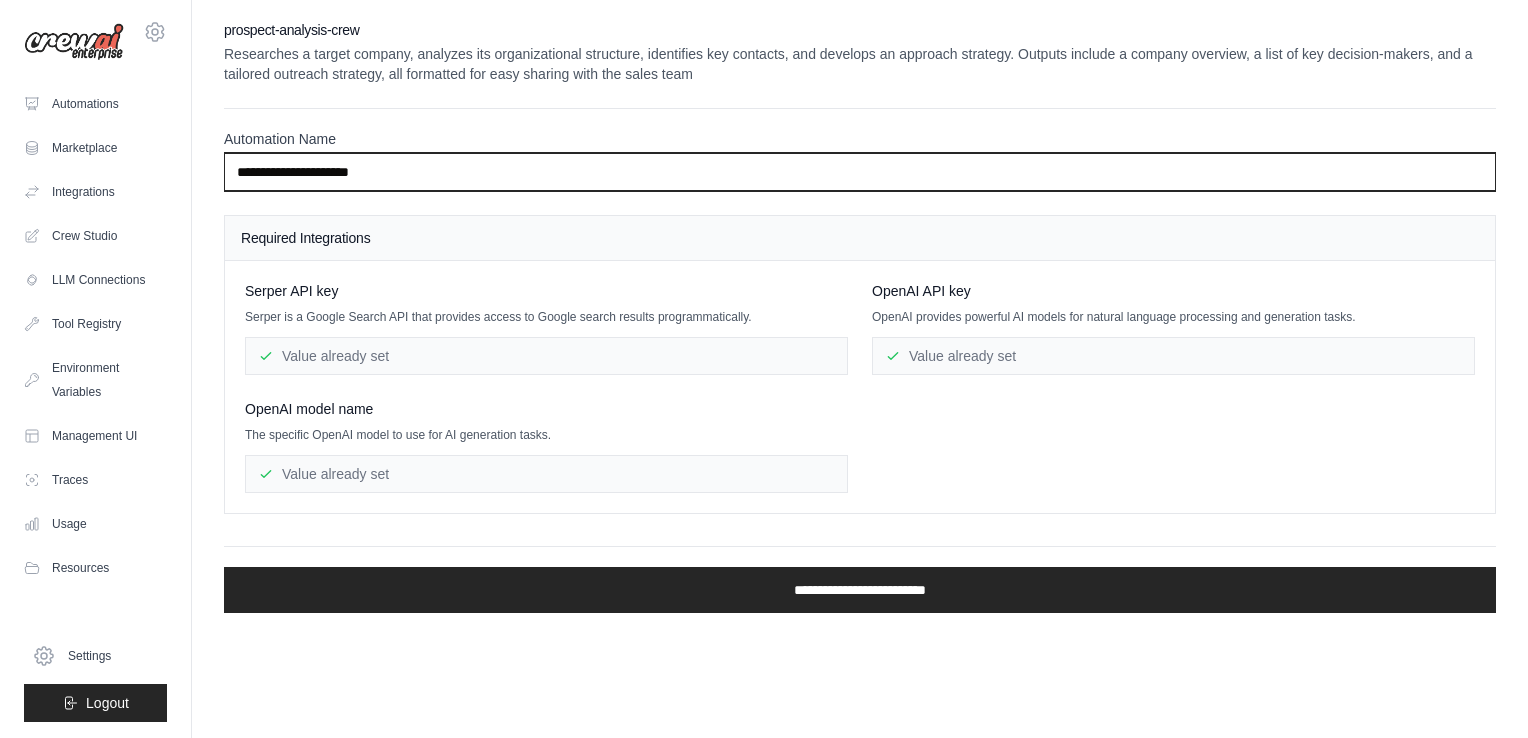 click on "**********" at bounding box center (860, 172) 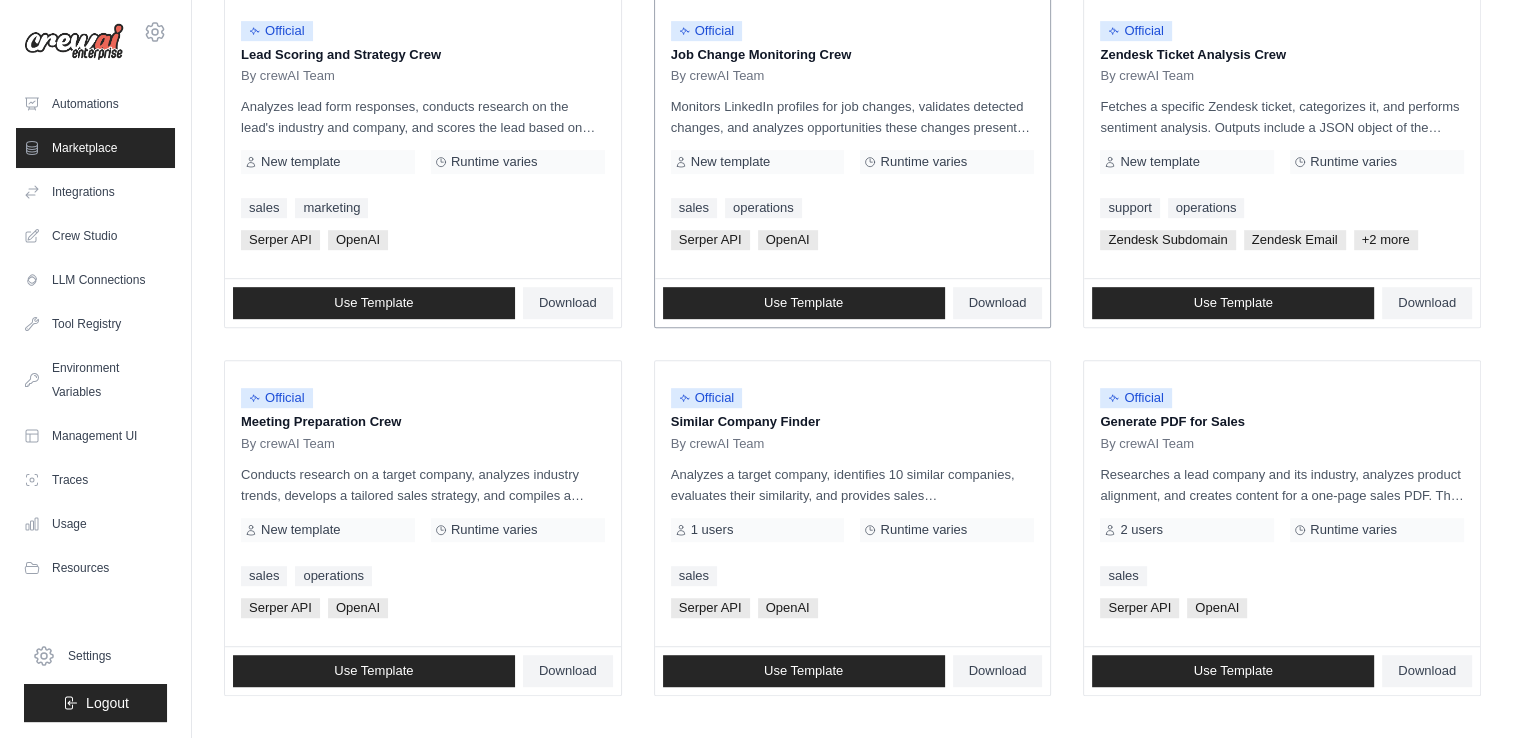 scroll, scrollTop: 1112, scrollLeft: 0, axis: vertical 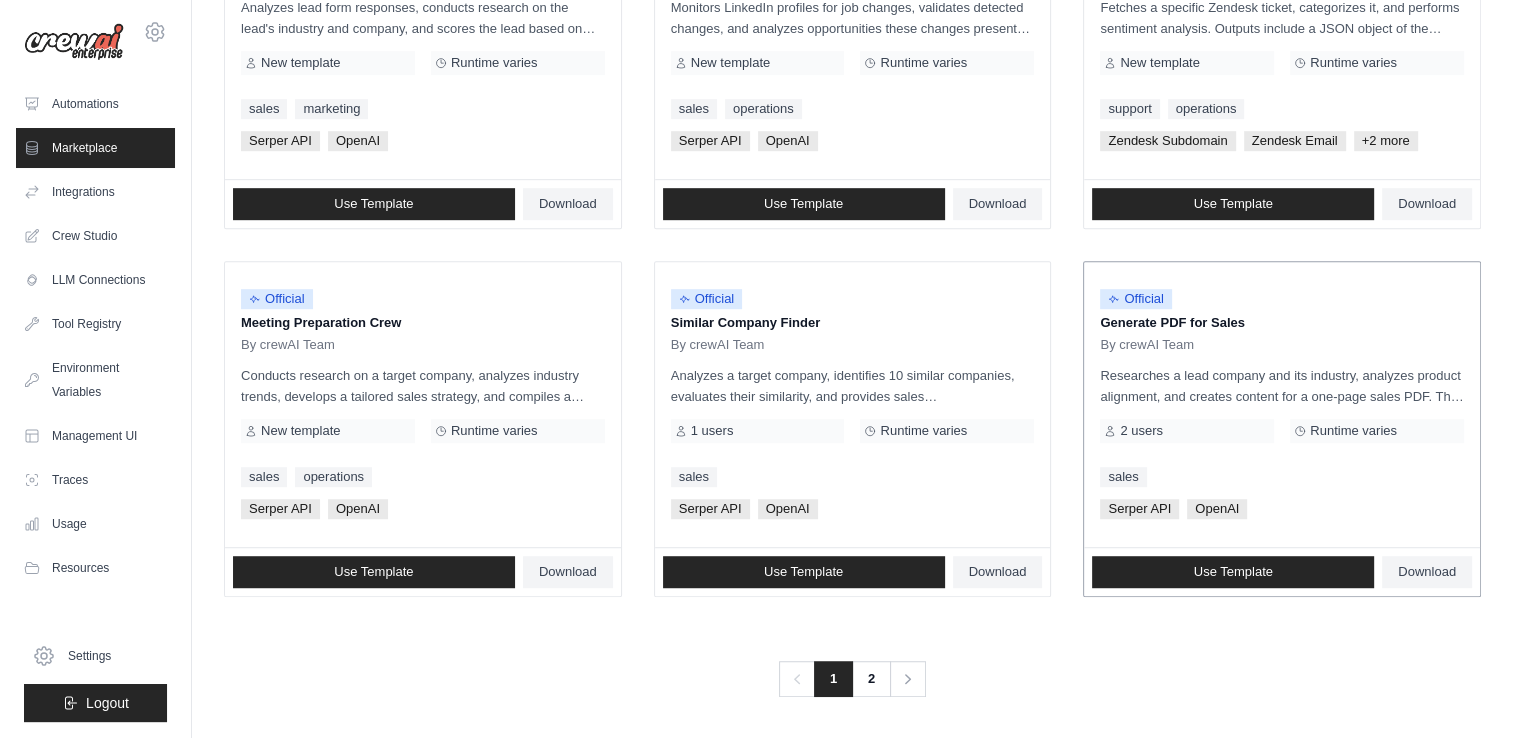 click on "Researches a lead company and its industry, analyzes product alignment, and creates content for a one-page sales PDF. The output includes a lead research report, product analysis, and a concise, structured sales pitch tailored to the lead's needs." at bounding box center [1282, 386] 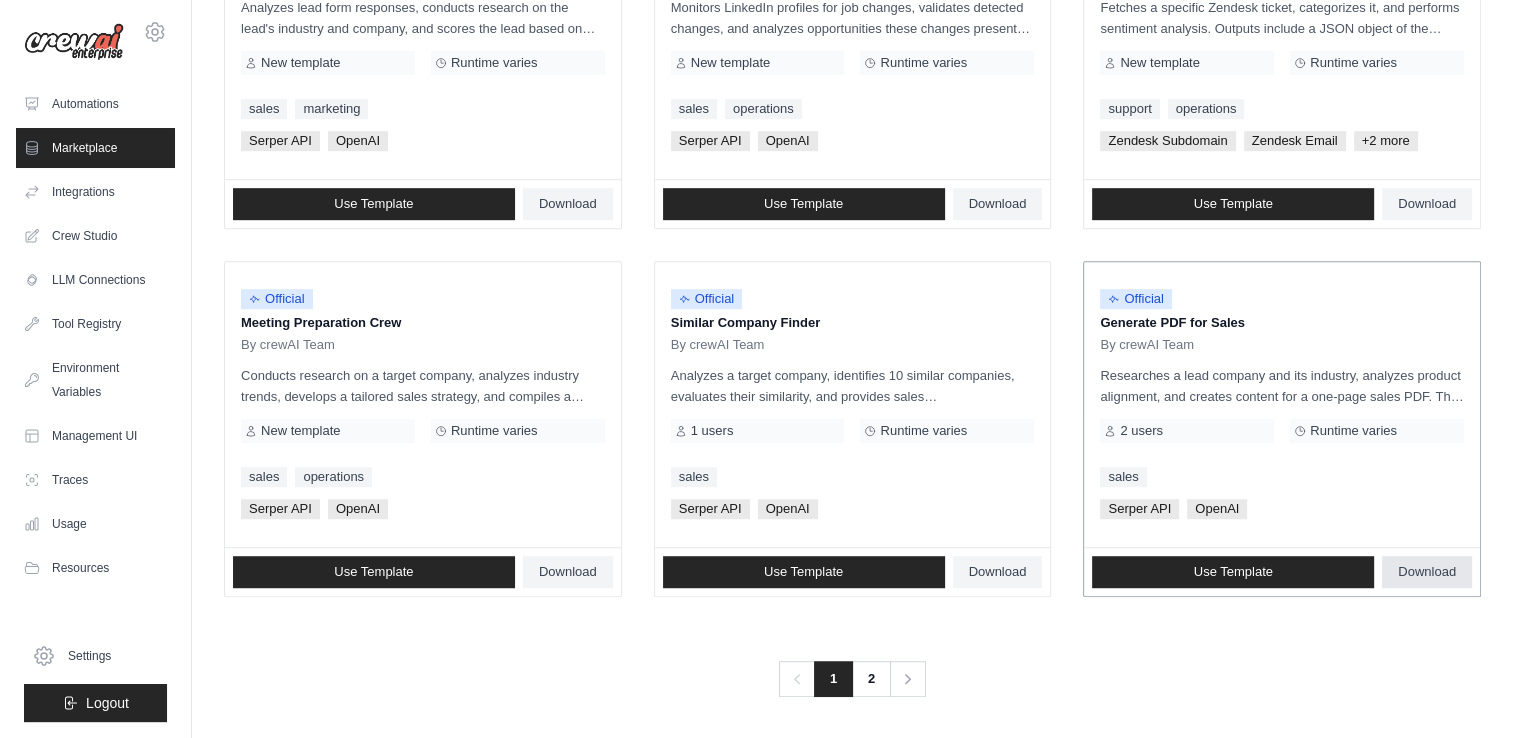 click on "Download" at bounding box center (1427, 572) 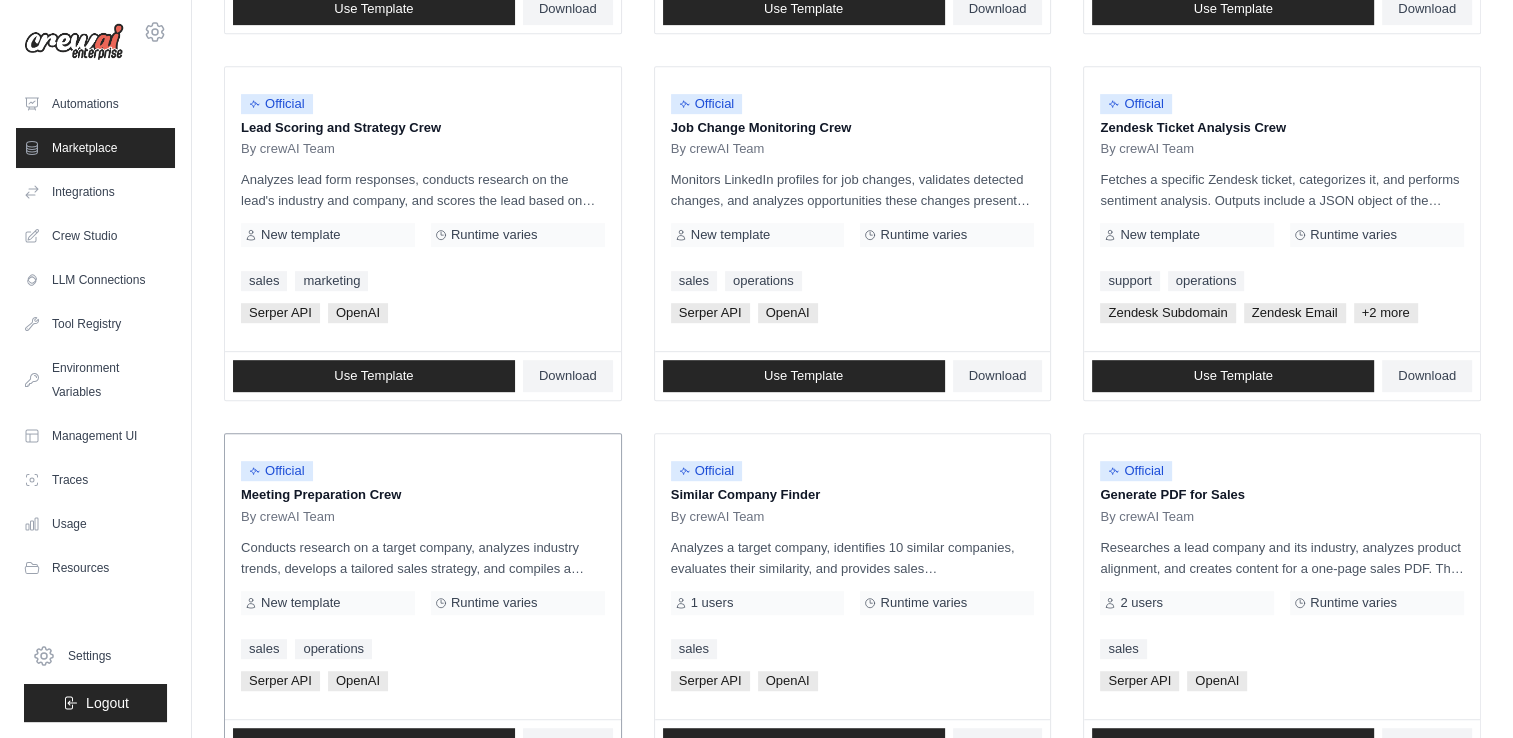 scroll, scrollTop: 1112, scrollLeft: 0, axis: vertical 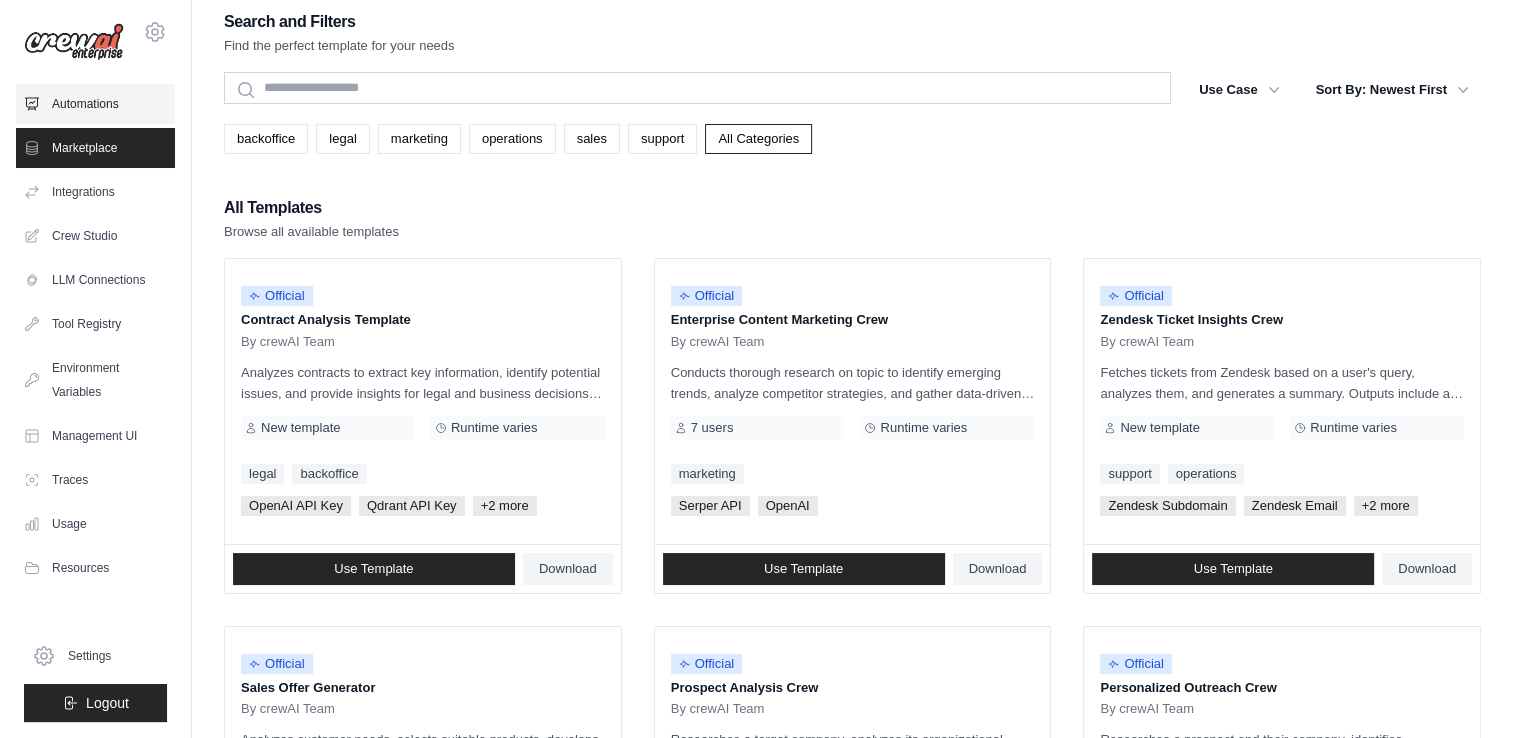 click on "Automations" at bounding box center (95, 104) 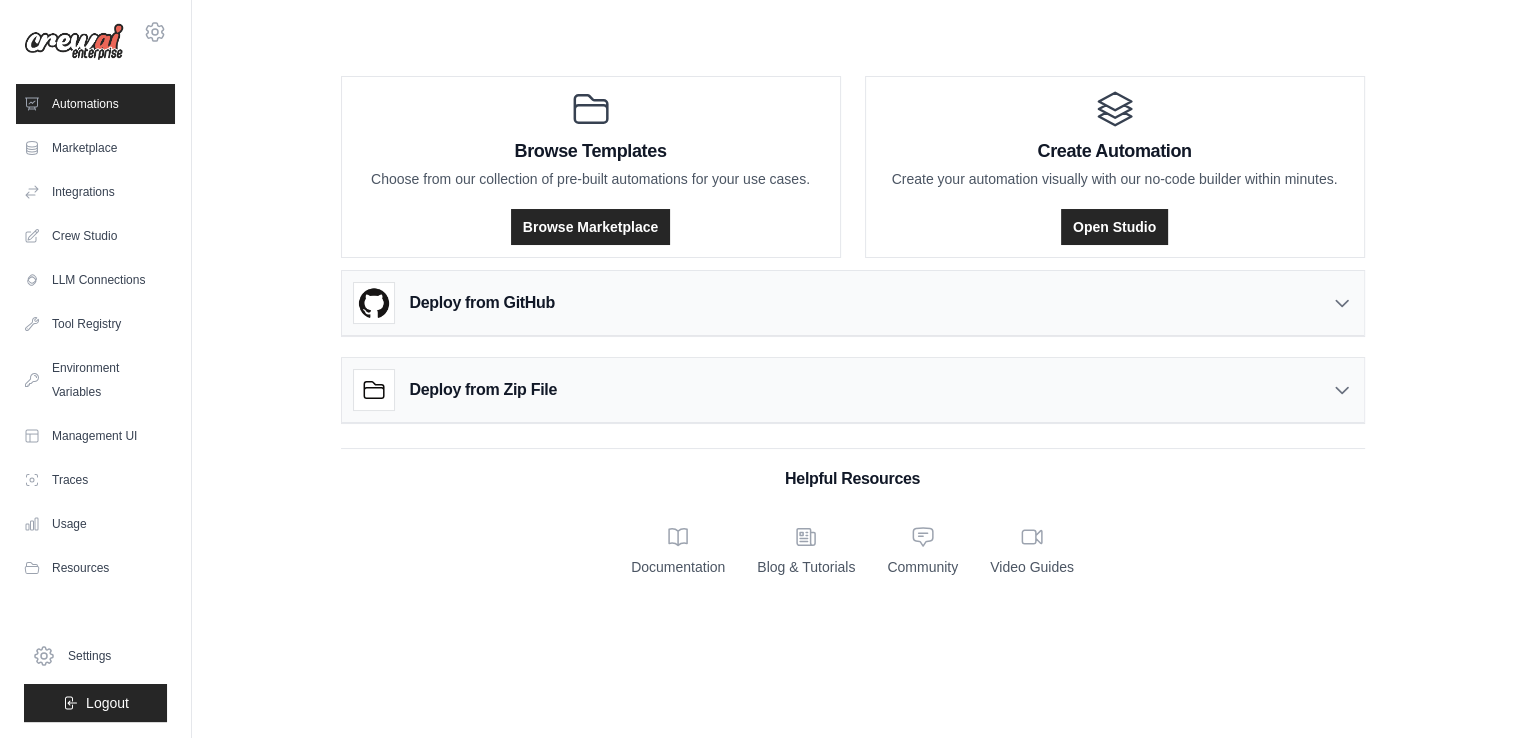 scroll, scrollTop: 0, scrollLeft: 0, axis: both 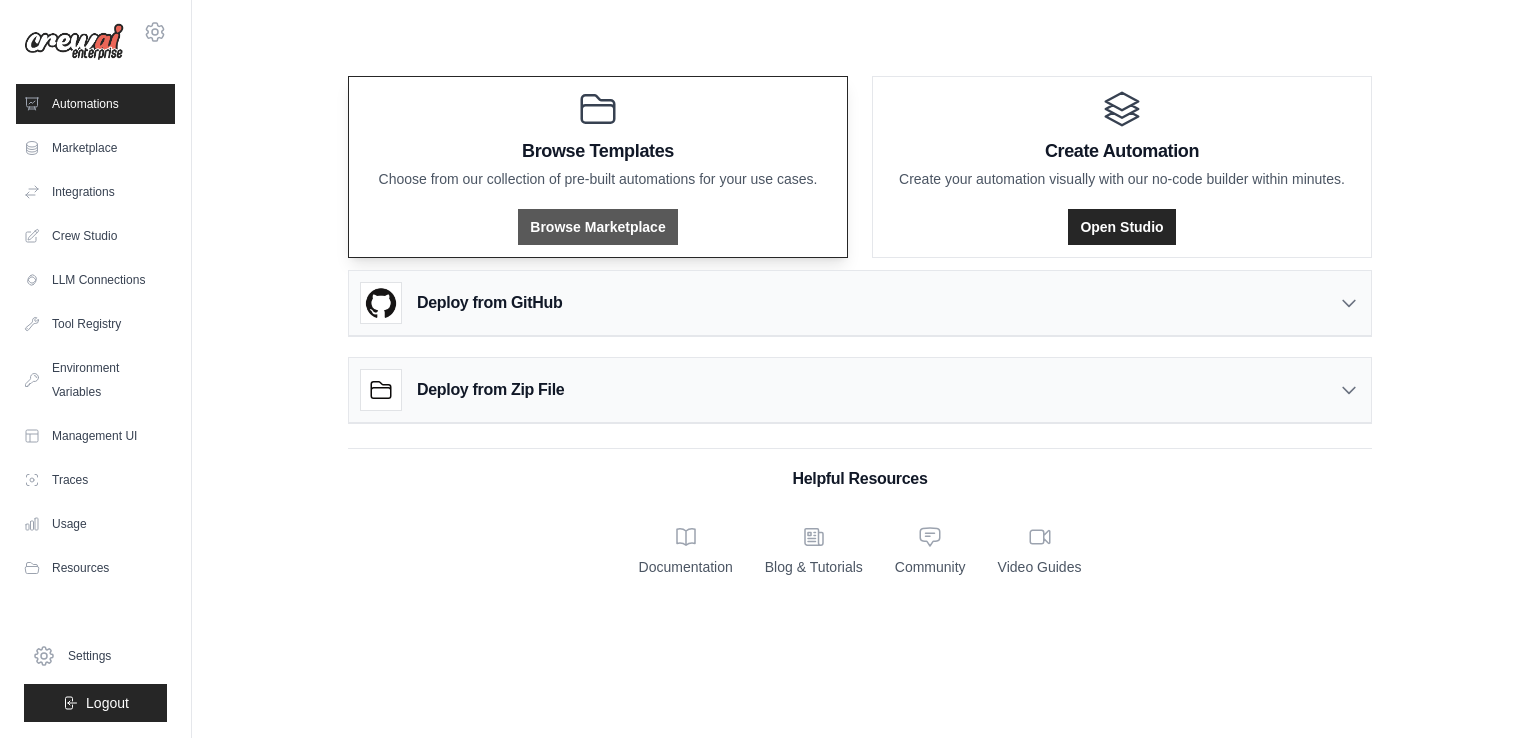 click on "Browse Marketplace" at bounding box center [597, 227] 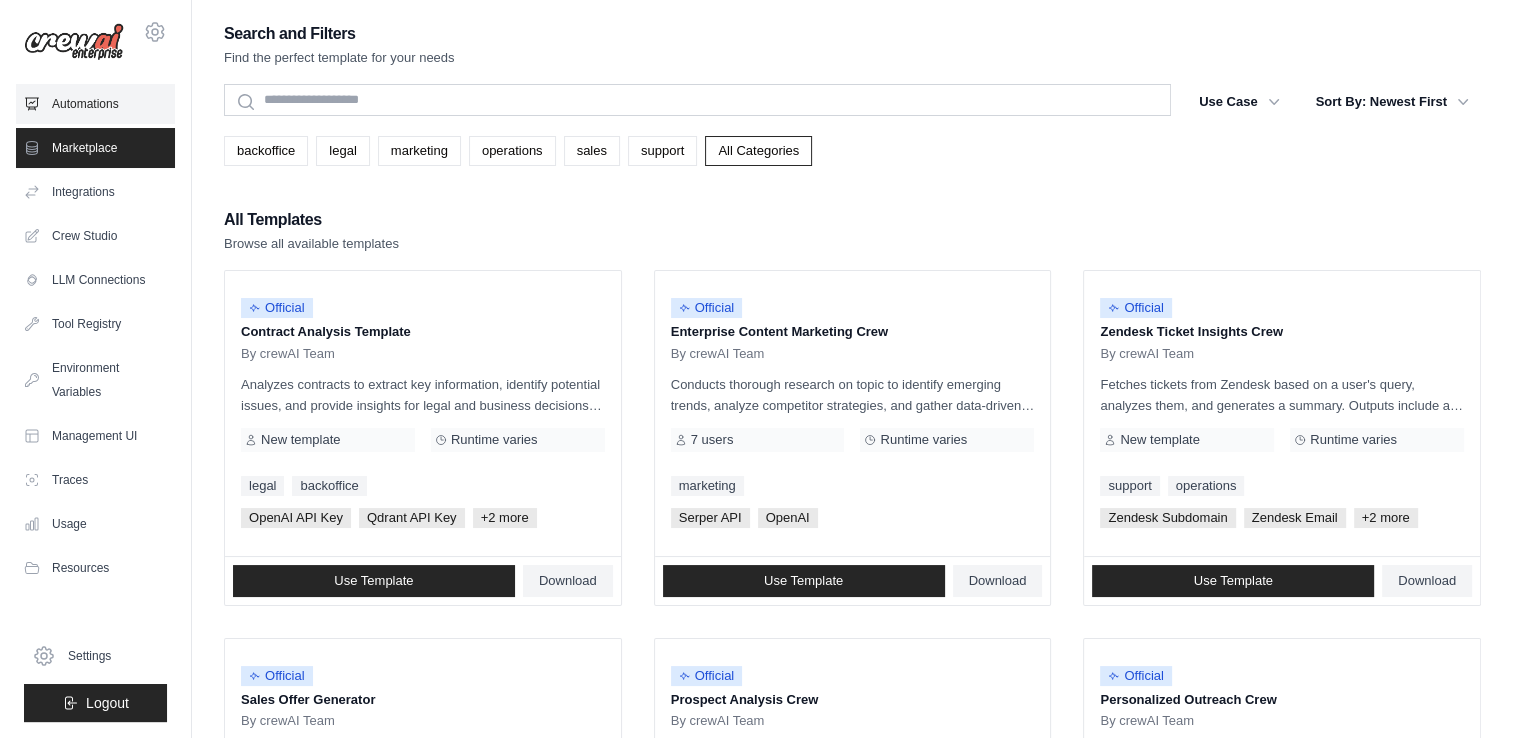 click on "Automations" at bounding box center (95, 104) 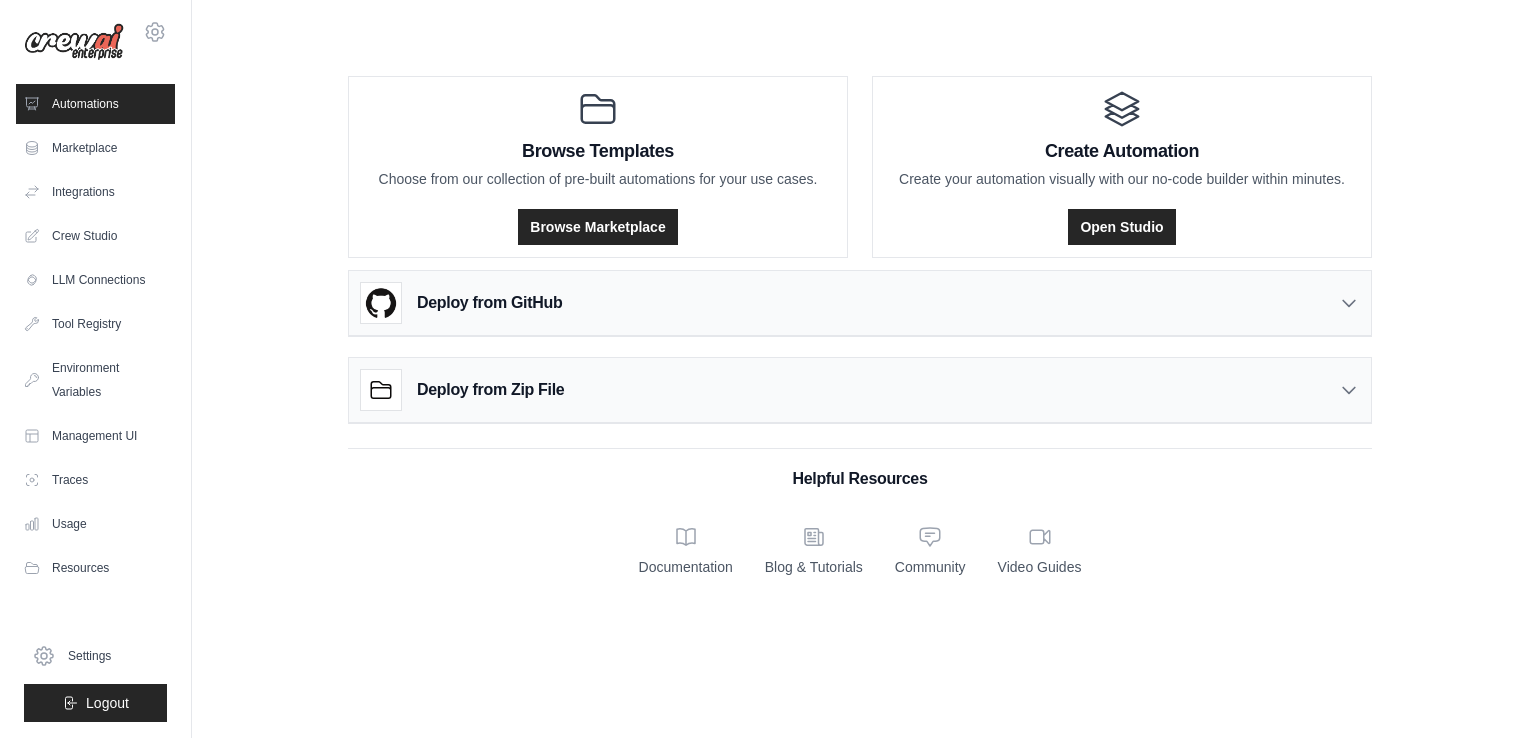 click on "joseemanrique@gmail.com
Settings
Automations
Marketplace
Integrations" at bounding box center [764, 369] 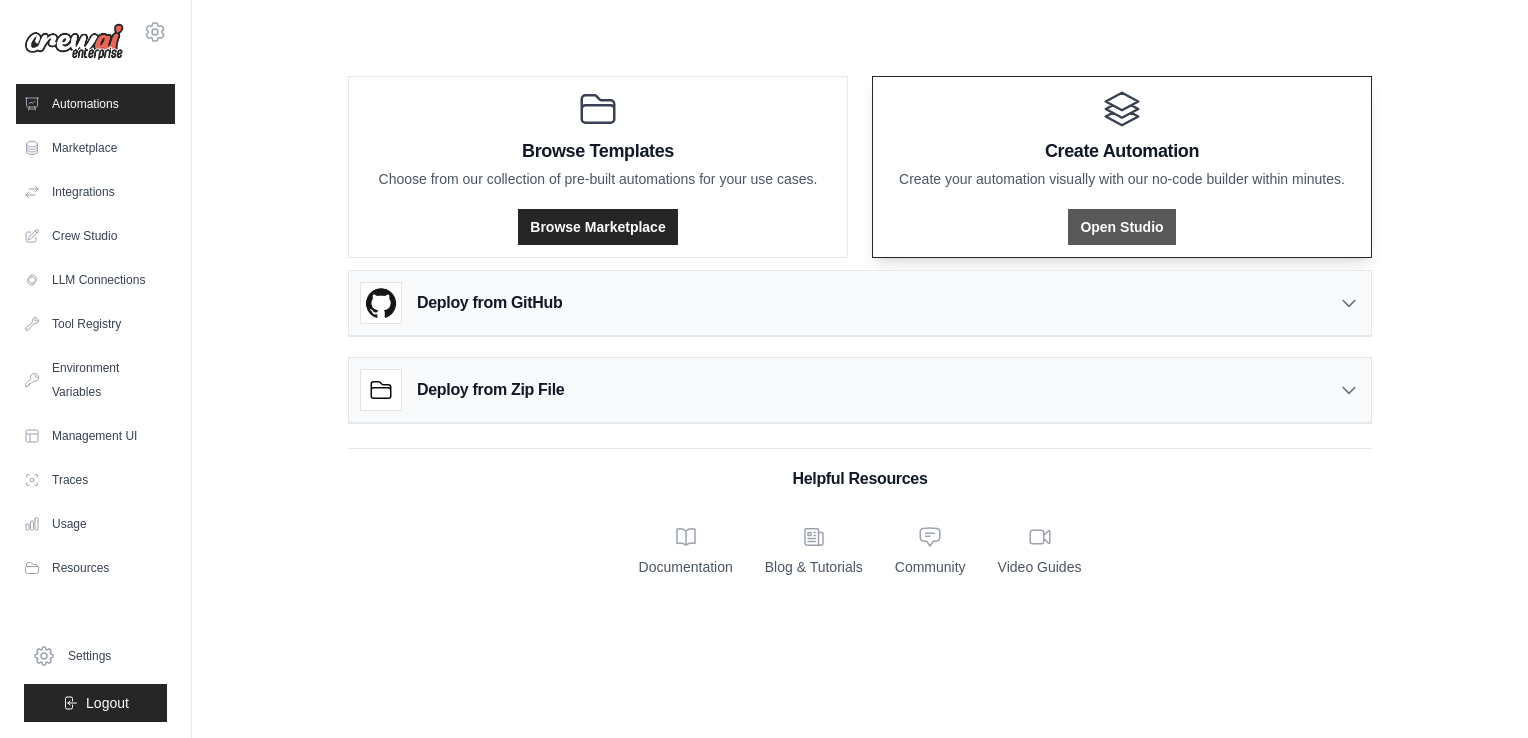 click on "Open Studio" at bounding box center [1121, 227] 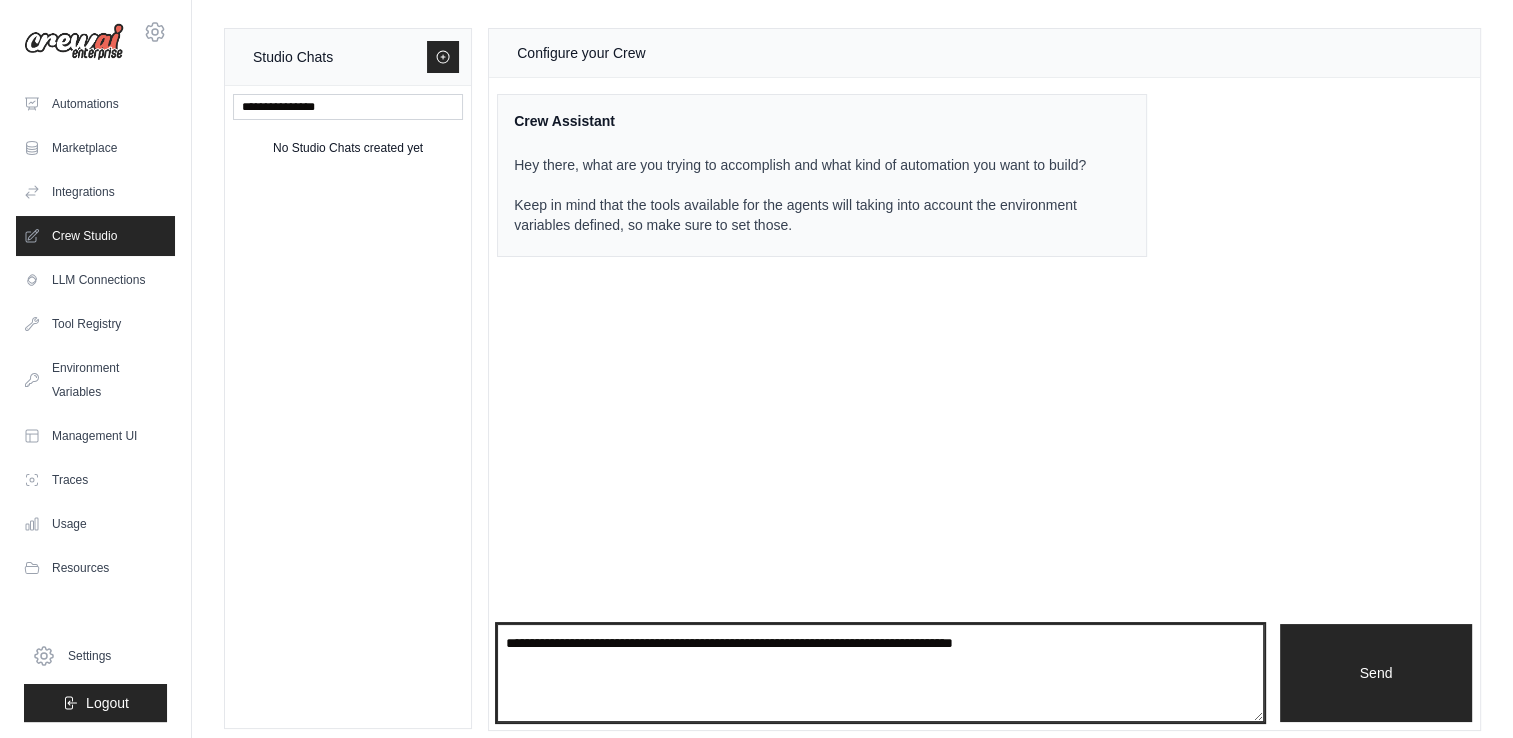 click at bounding box center (880, 673) 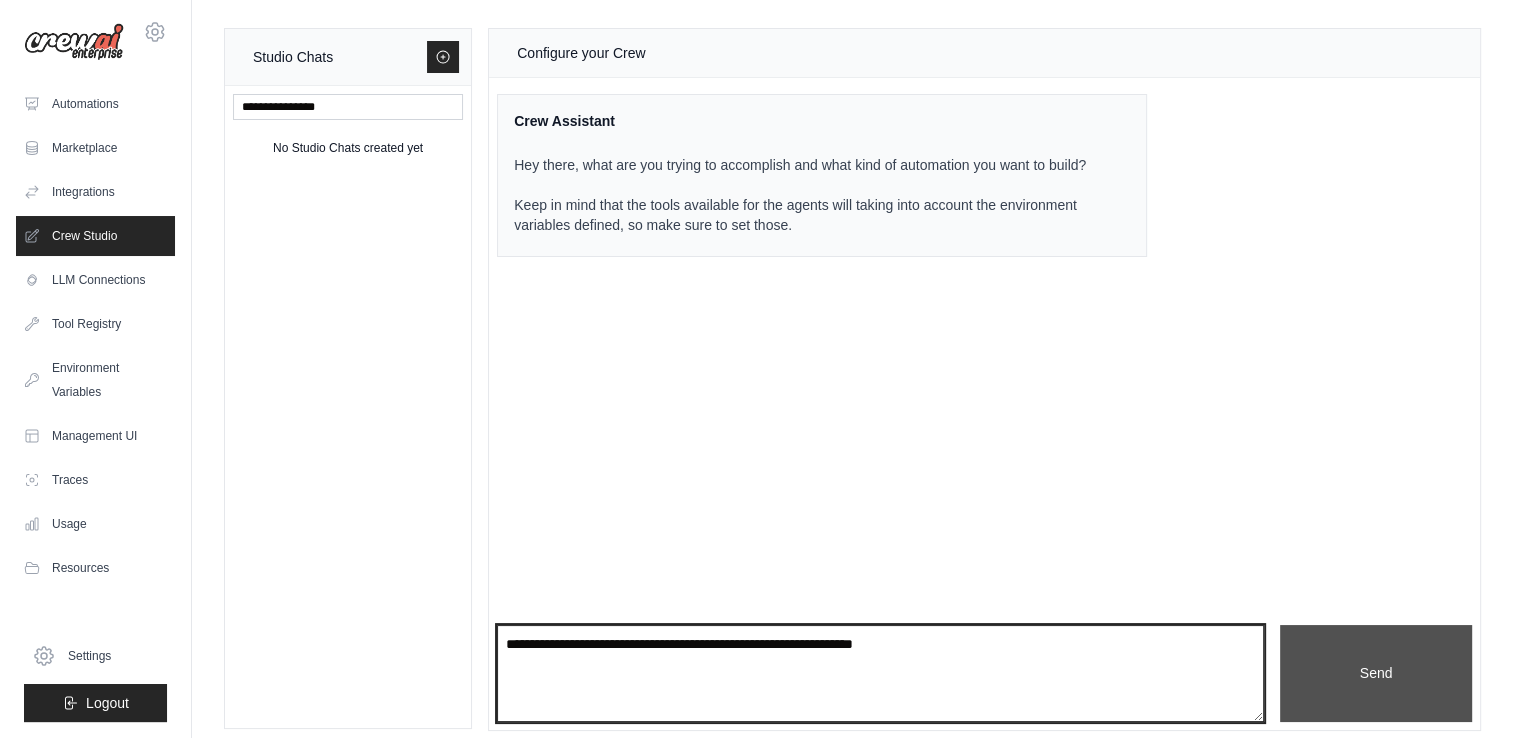 type on "**********" 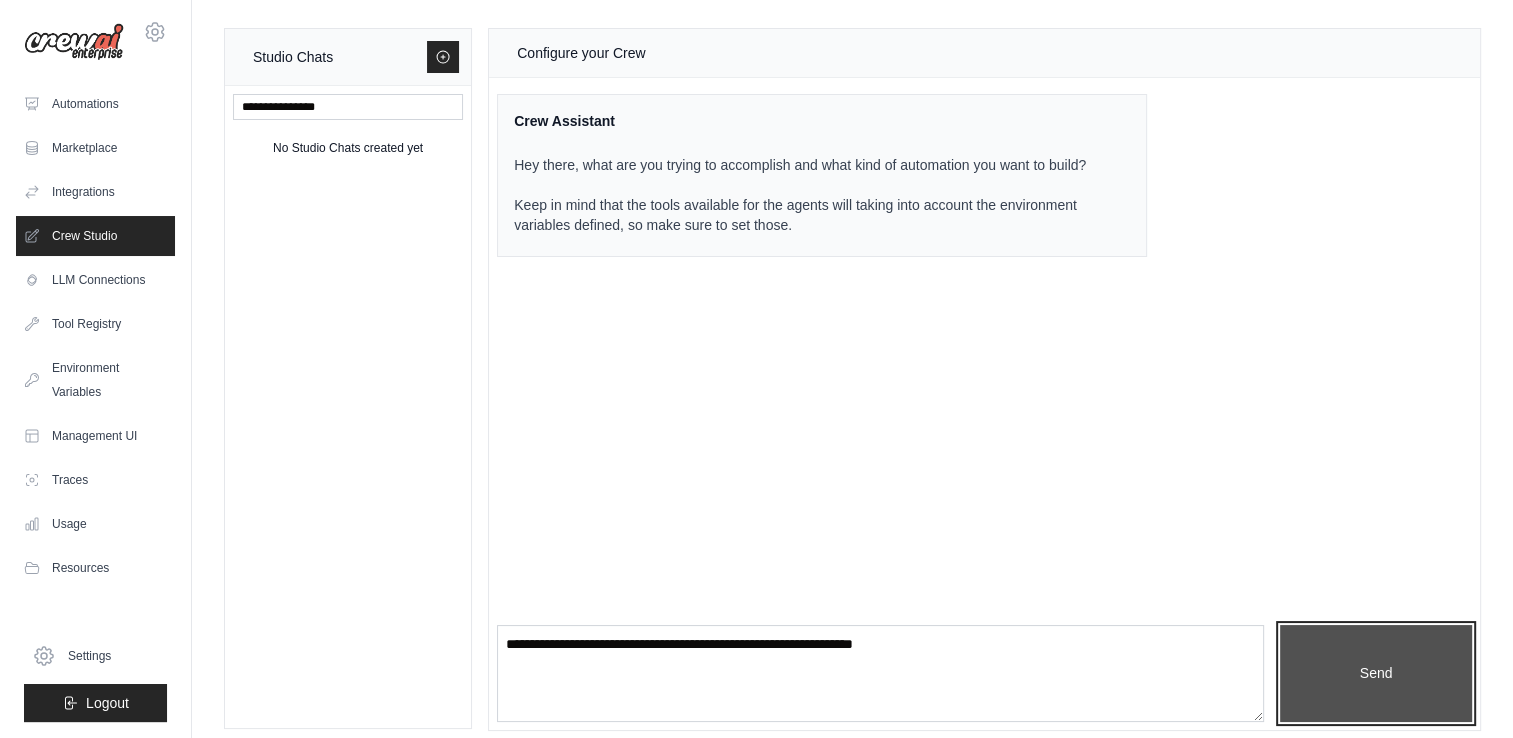click on "Send" at bounding box center (1376, 674) 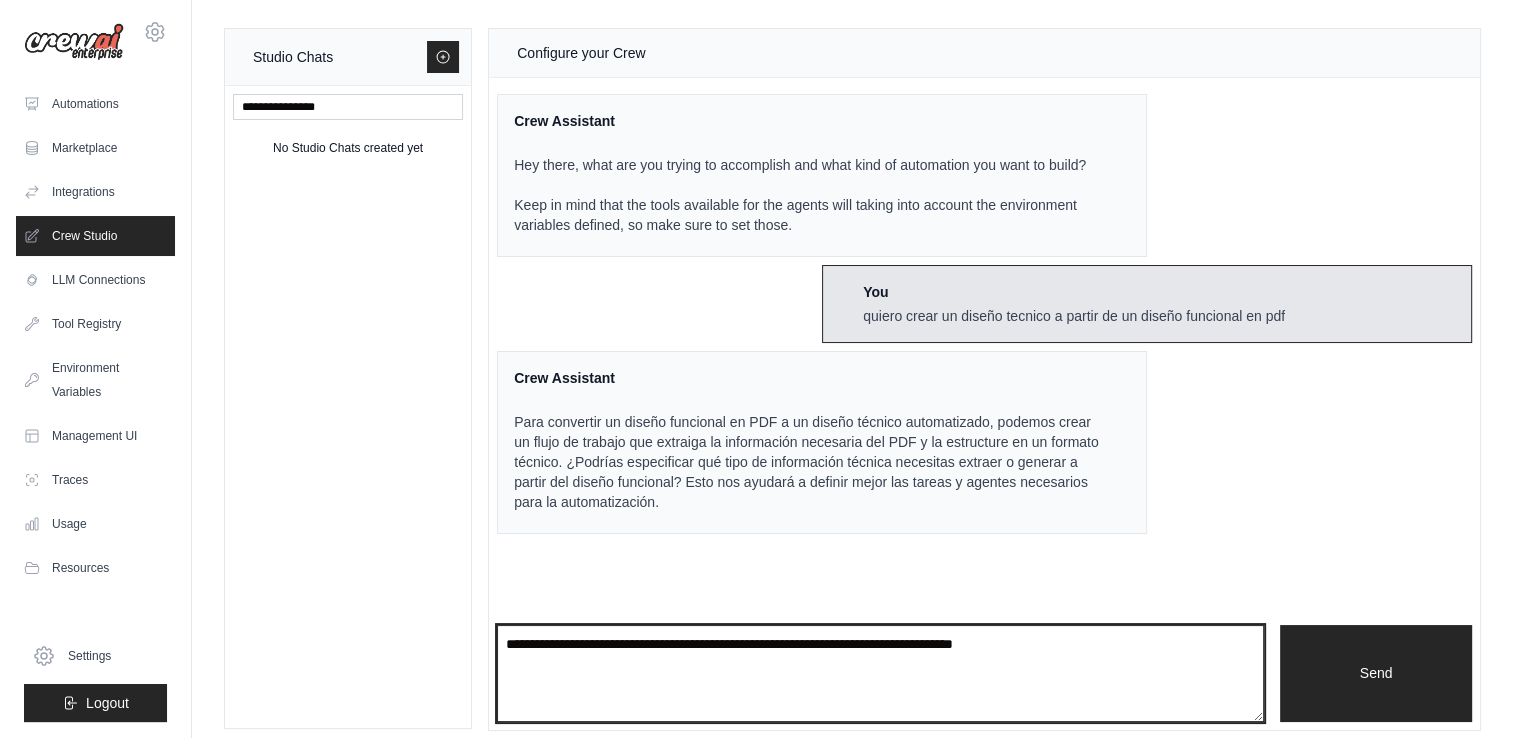 click at bounding box center (880, 674) 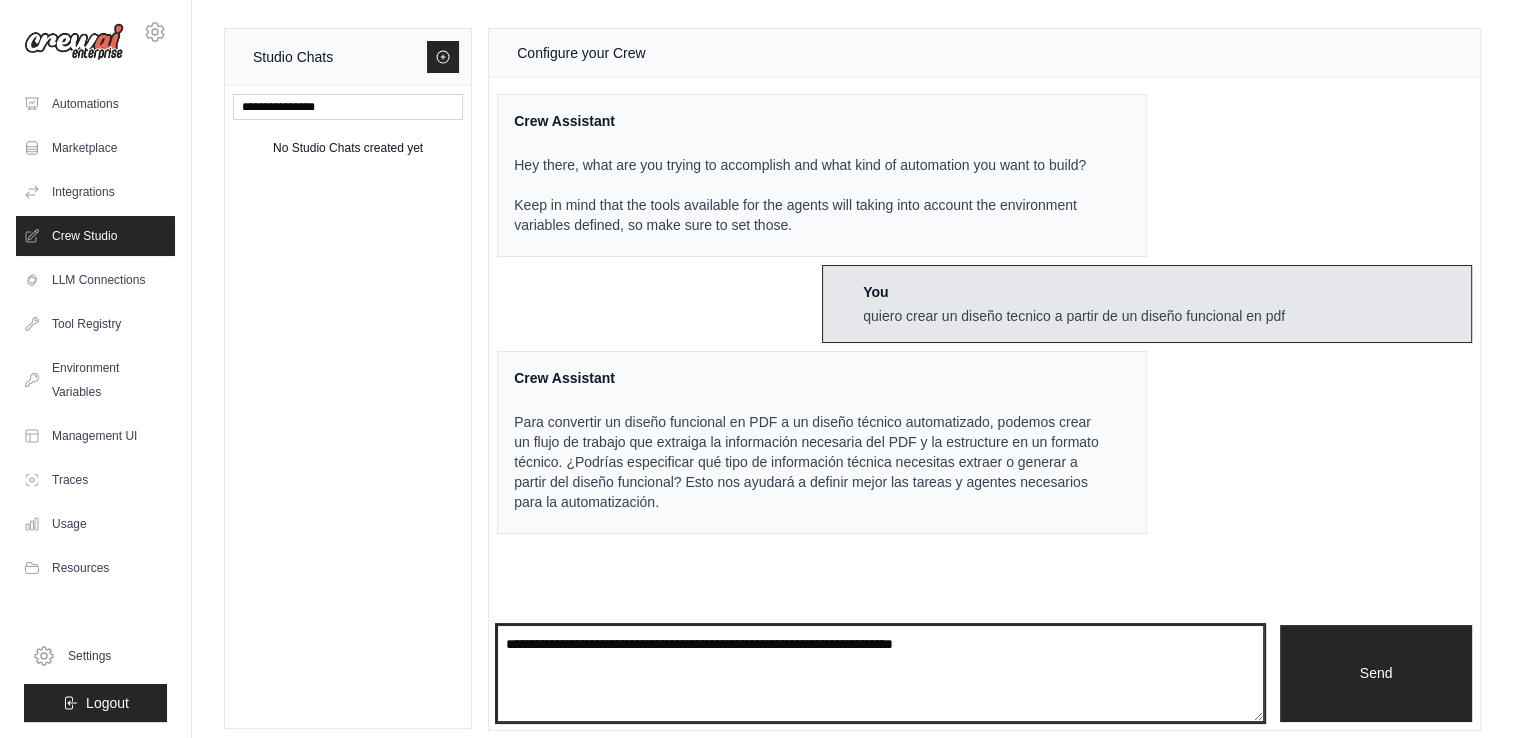 type on "**********" 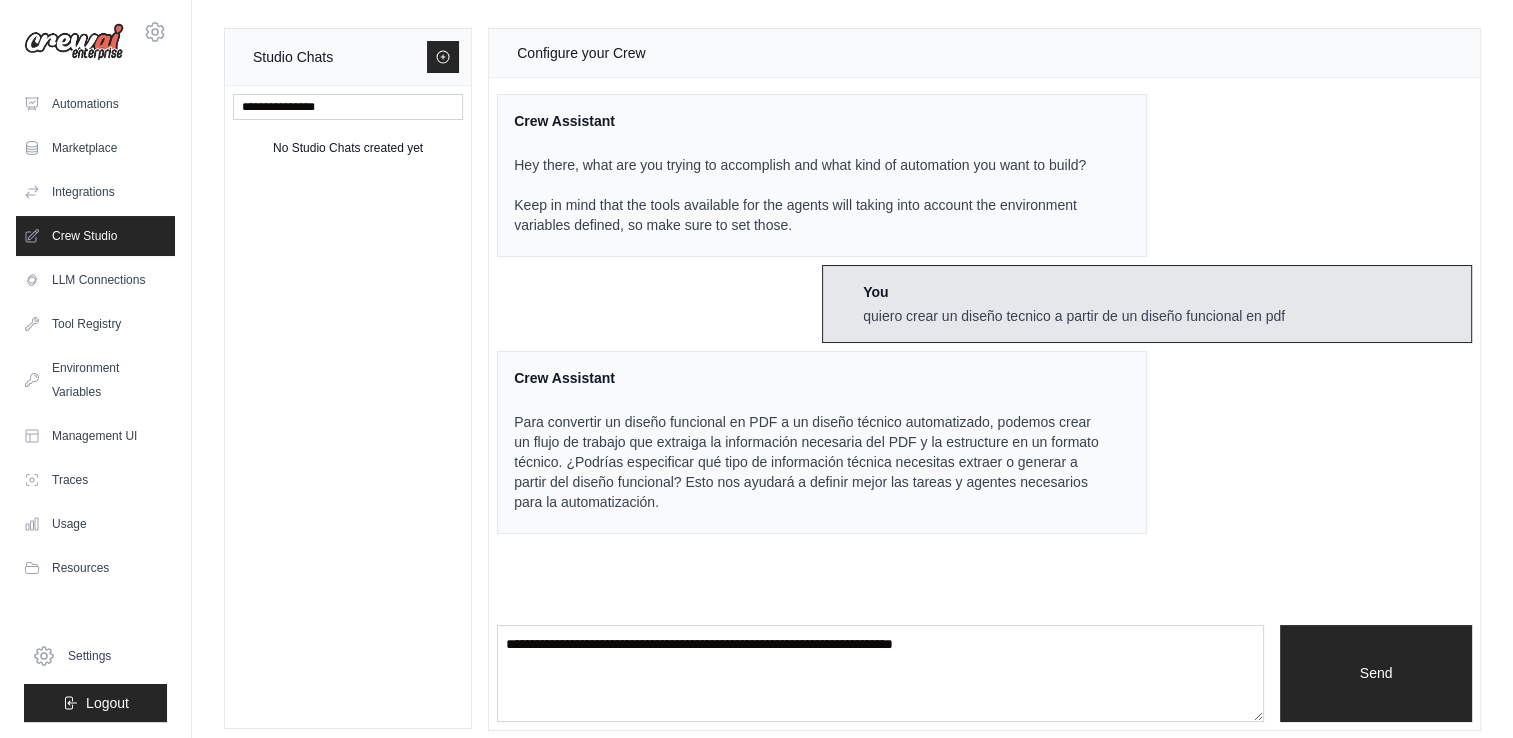 type 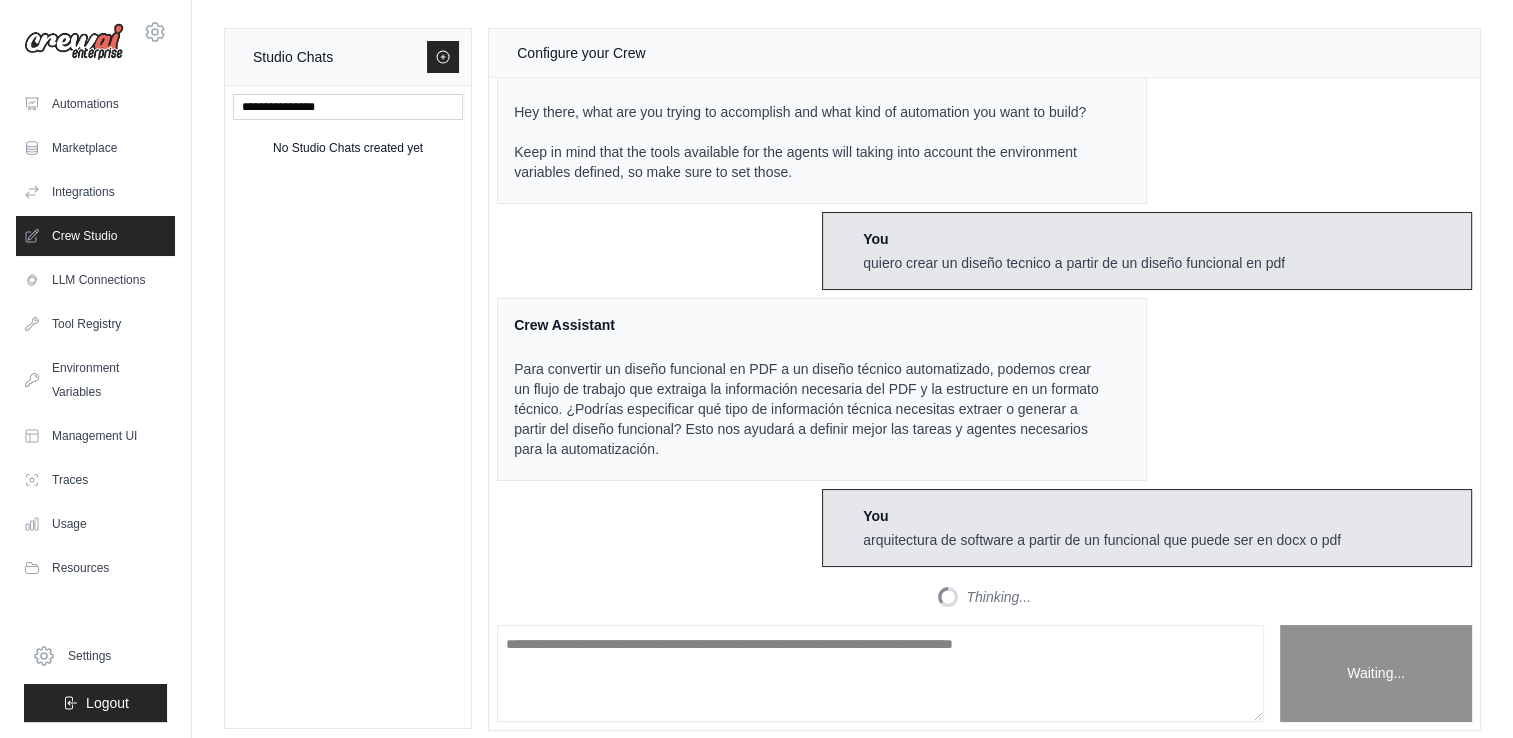 scroll, scrollTop: 924, scrollLeft: 0, axis: vertical 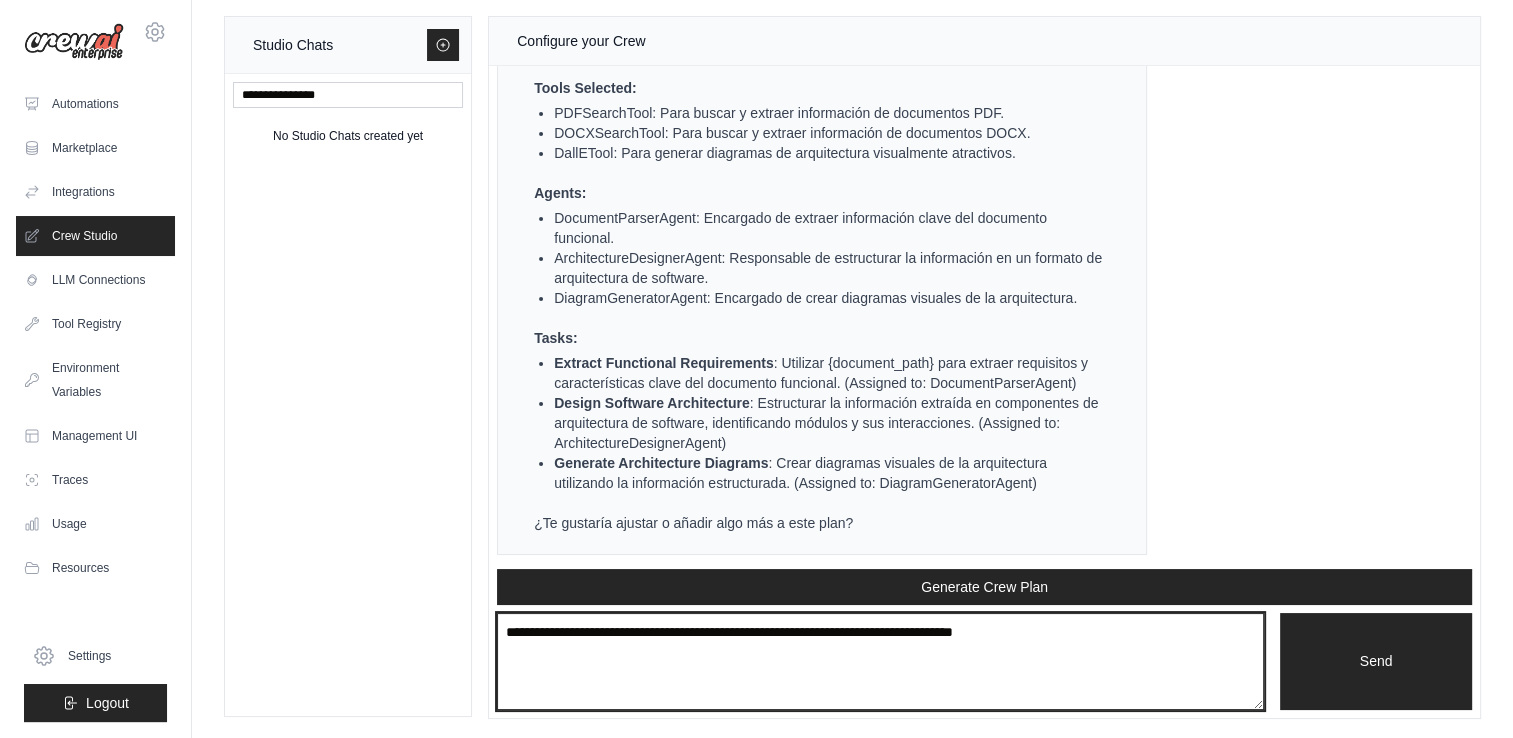 click at bounding box center (880, 662) 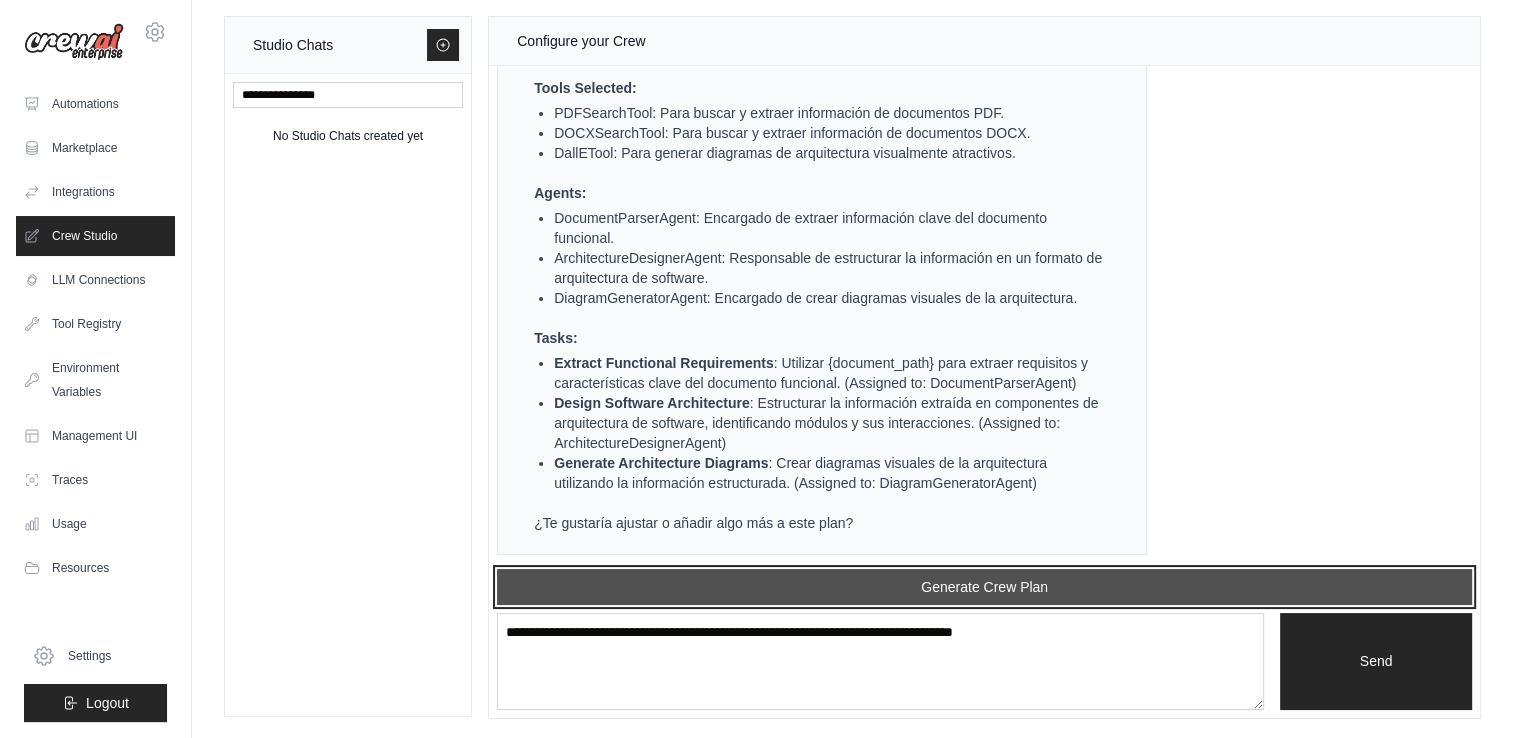 click on "Generate Crew Plan" at bounding box center [984, 587] 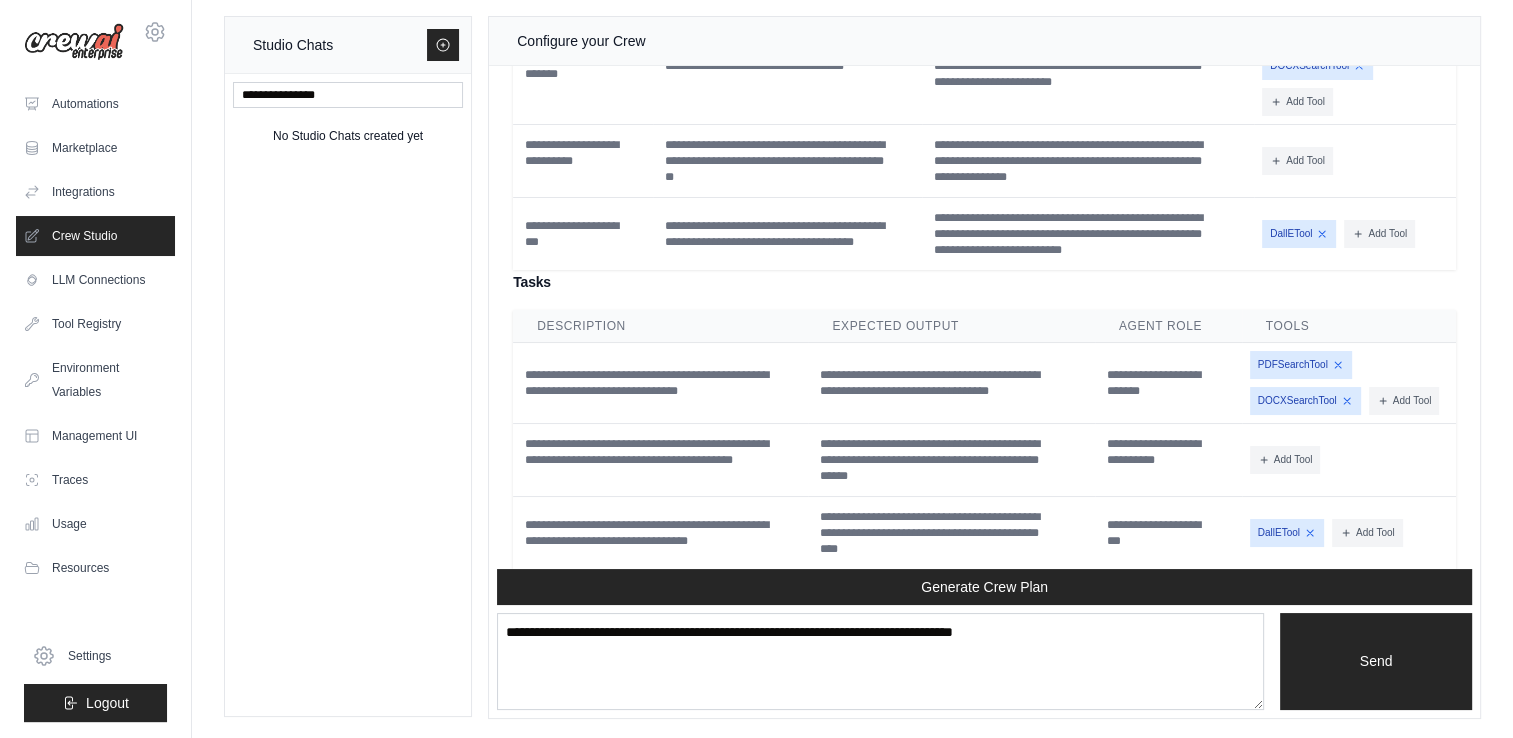 scroll, scrollTop: 1832, scrollLeft: 0, axis: vertical 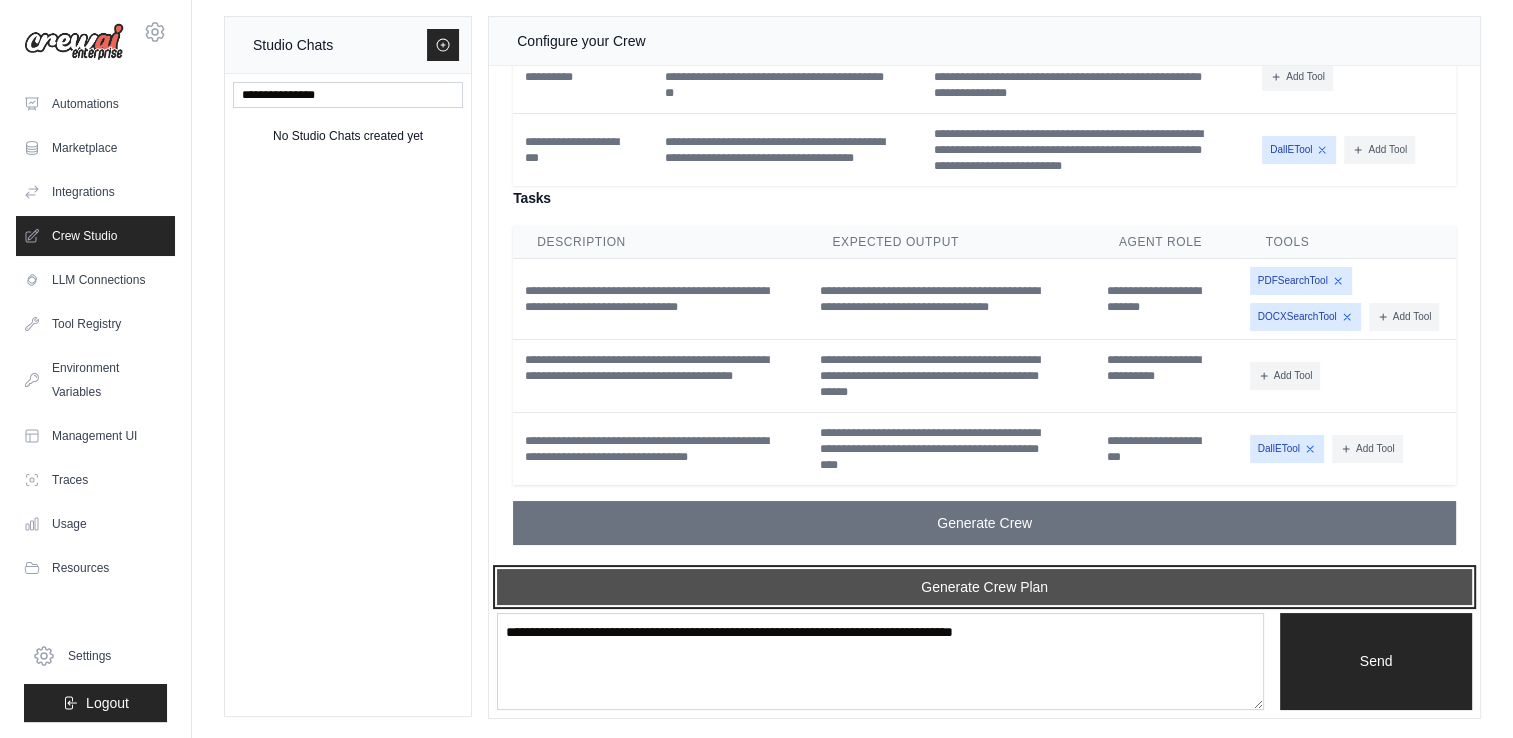 click on "Generate Crew Plan" at bounding box center (984, 587) 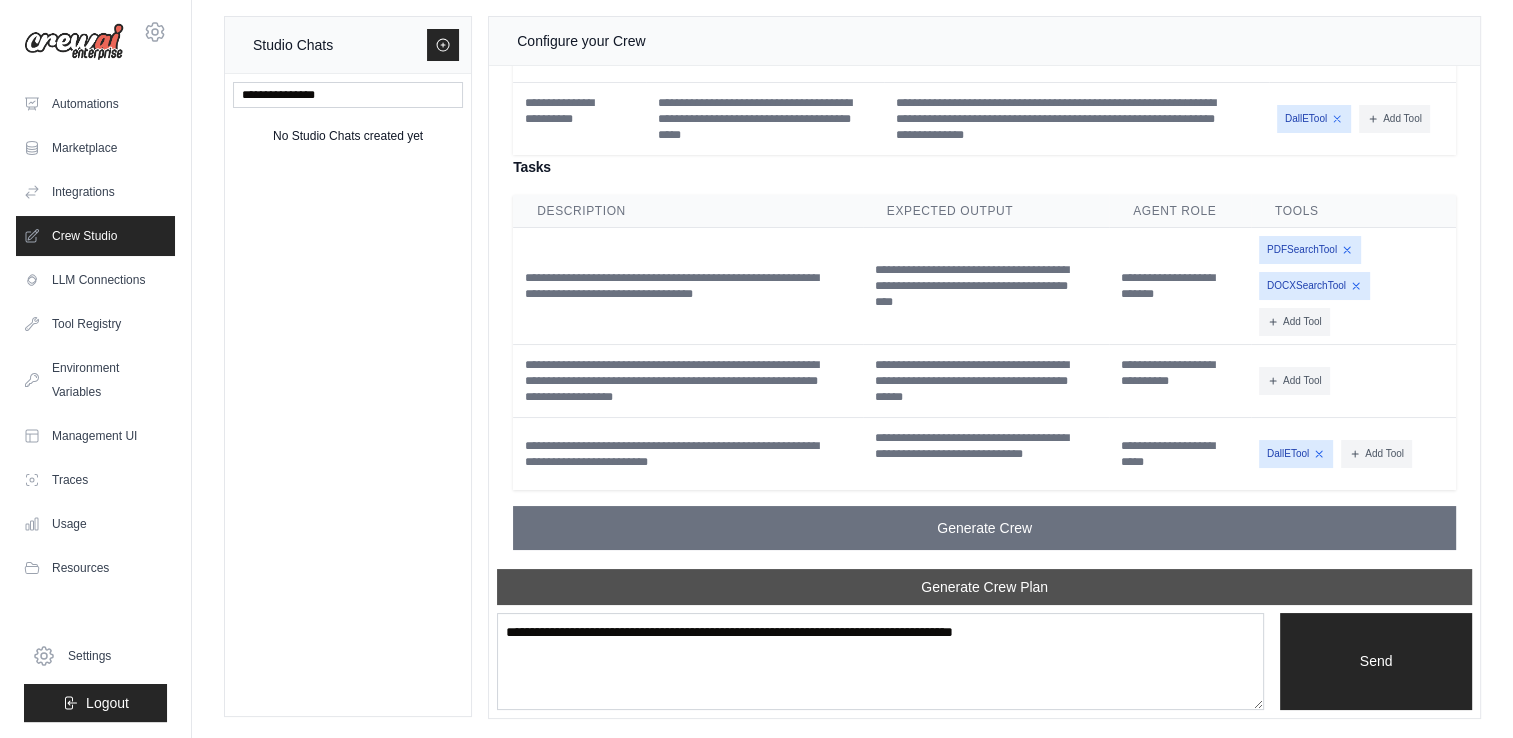 scroll, scrollTop: 2740, scrollLeft: 0, axis: vertical 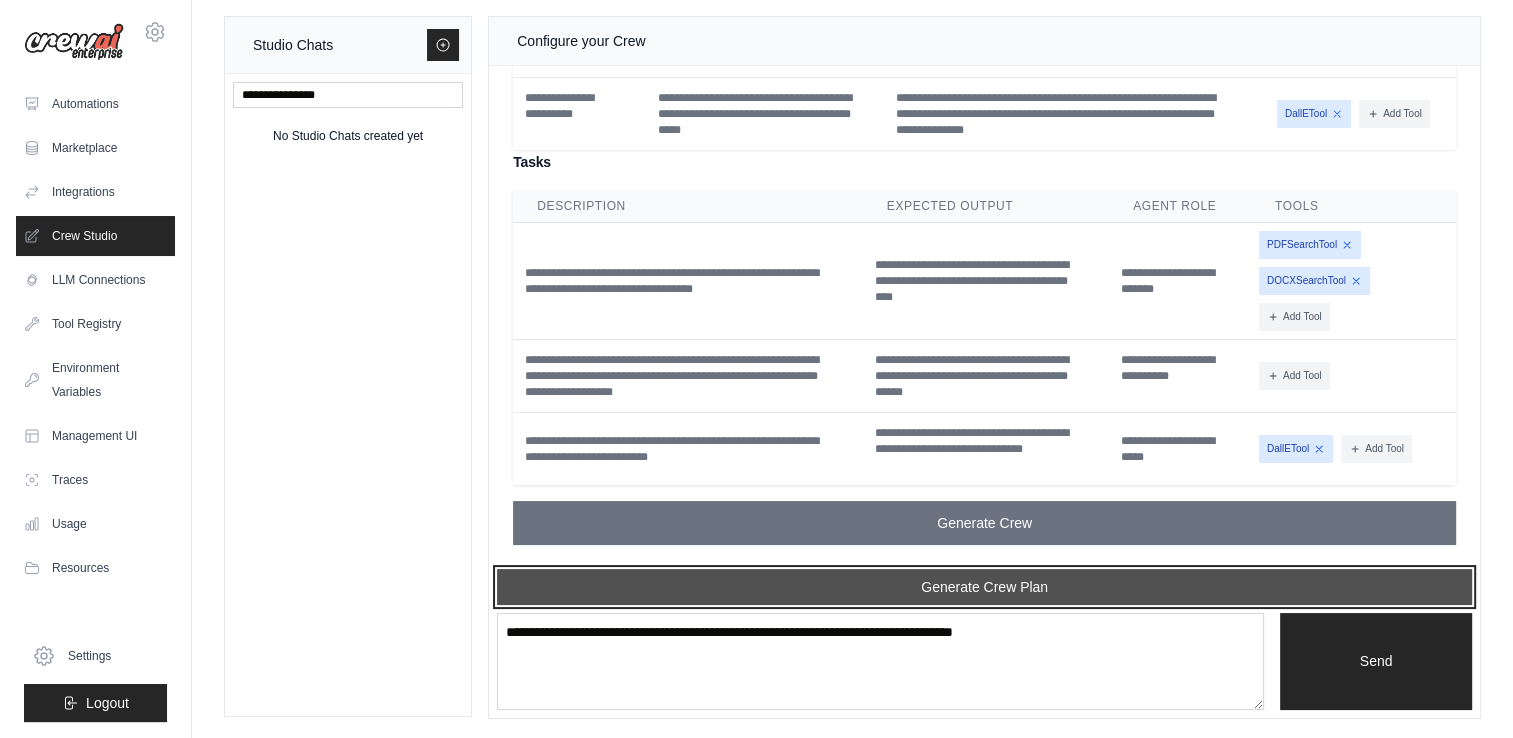 click on "Generate Crew Plan" at bounding box center [984, 587] 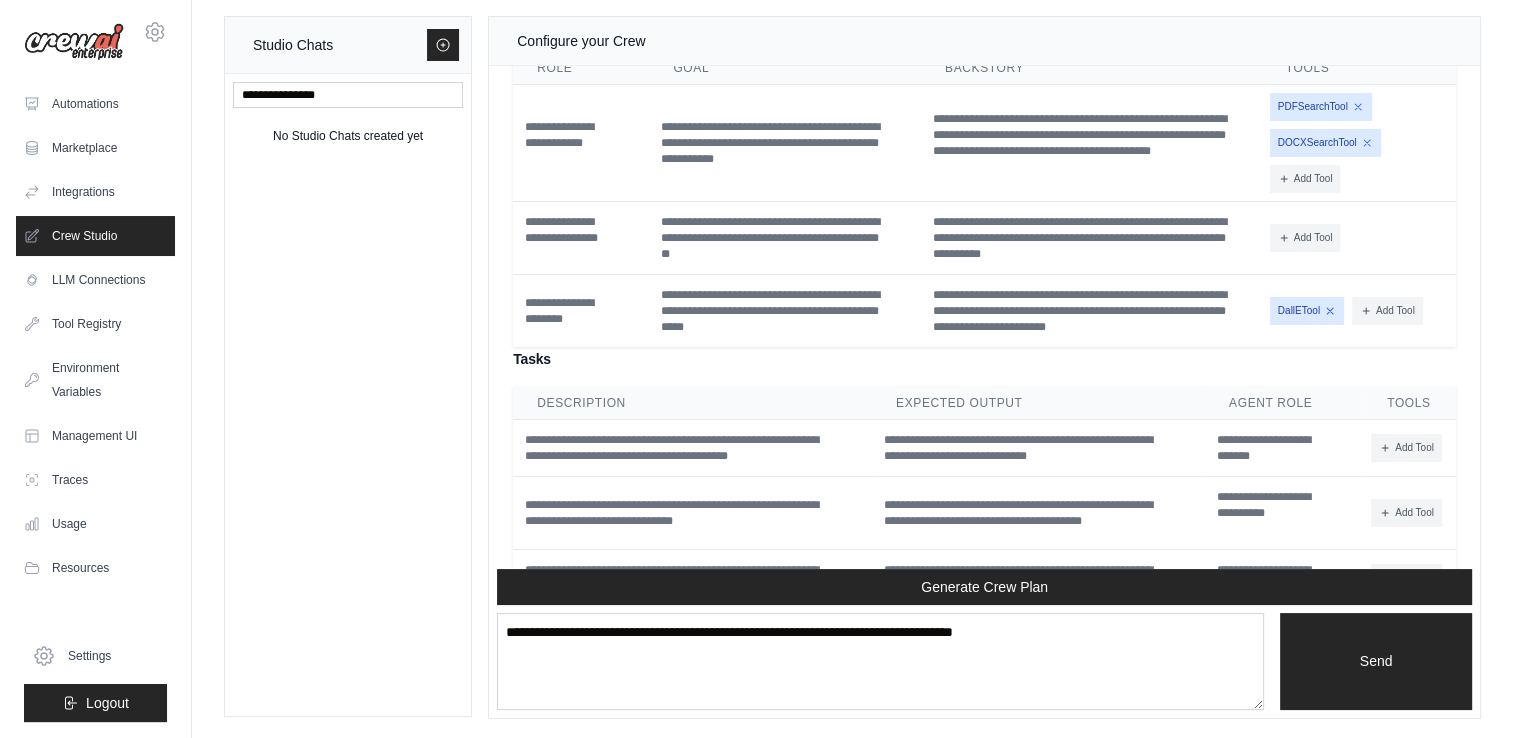 scroll, scrollTop: 3572, scrollLeft: 0, axis: vertical 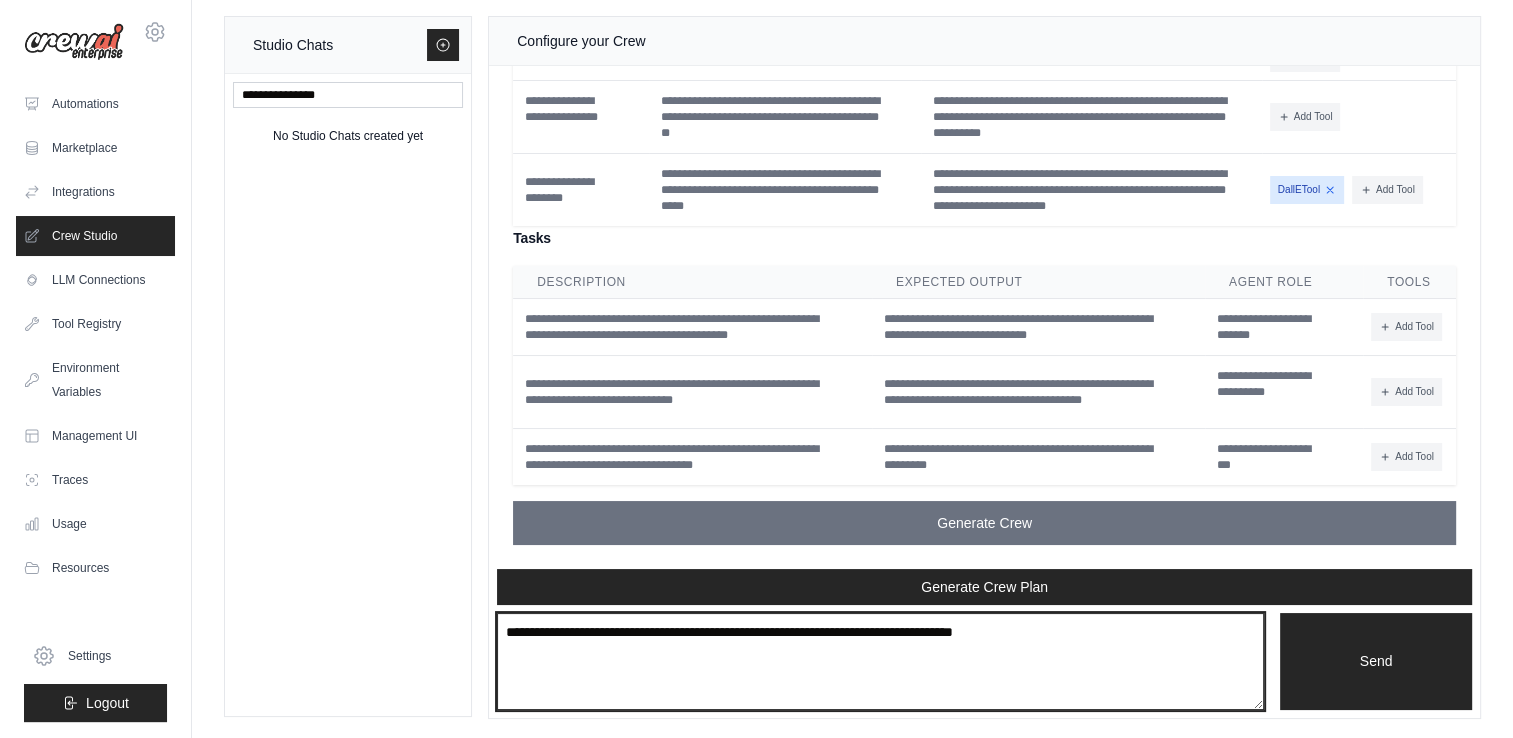 click at bounding box center [880, 662] 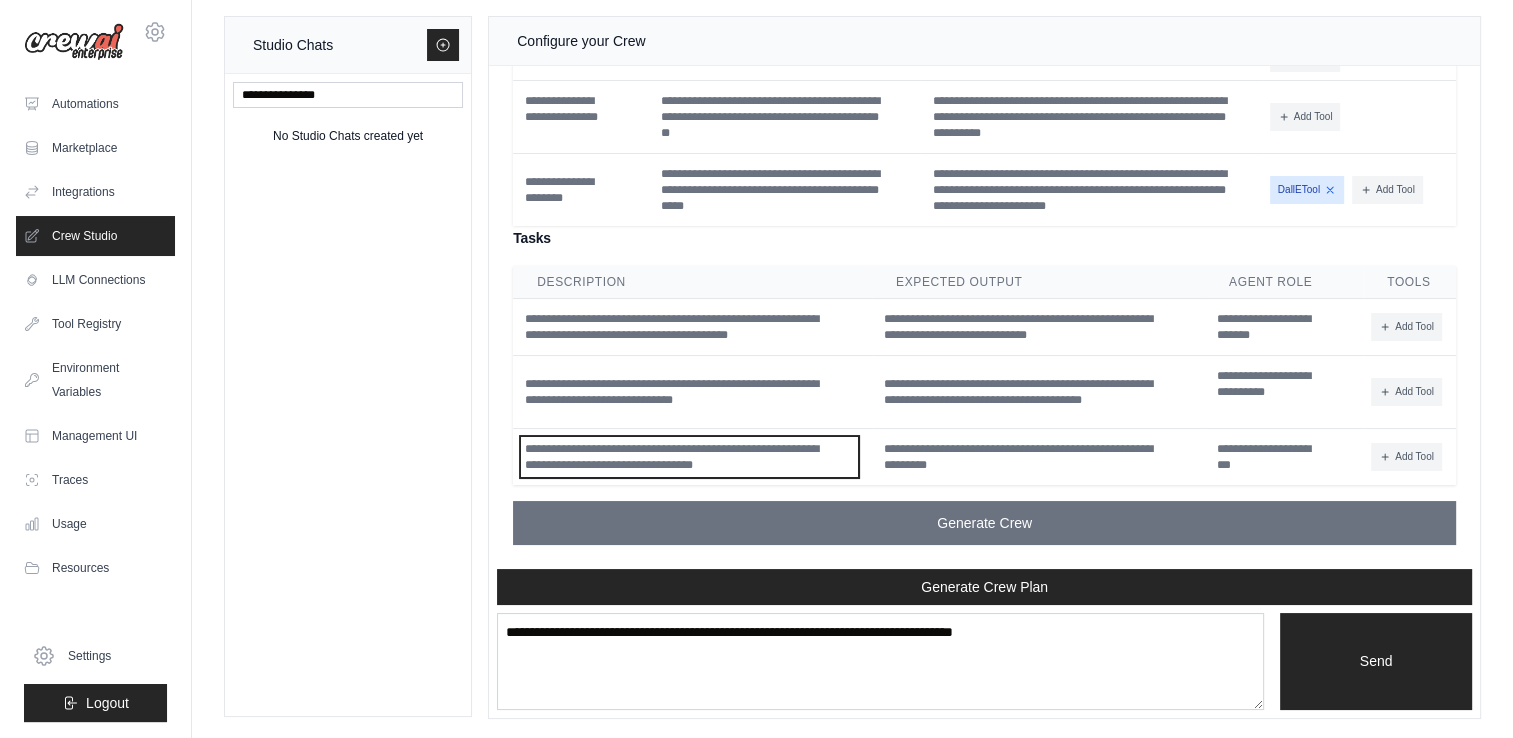 drag, startPoint x: 1472, startPoint y: 1, endPoint x: 828, endPoint y: 434, distance: 776.03156 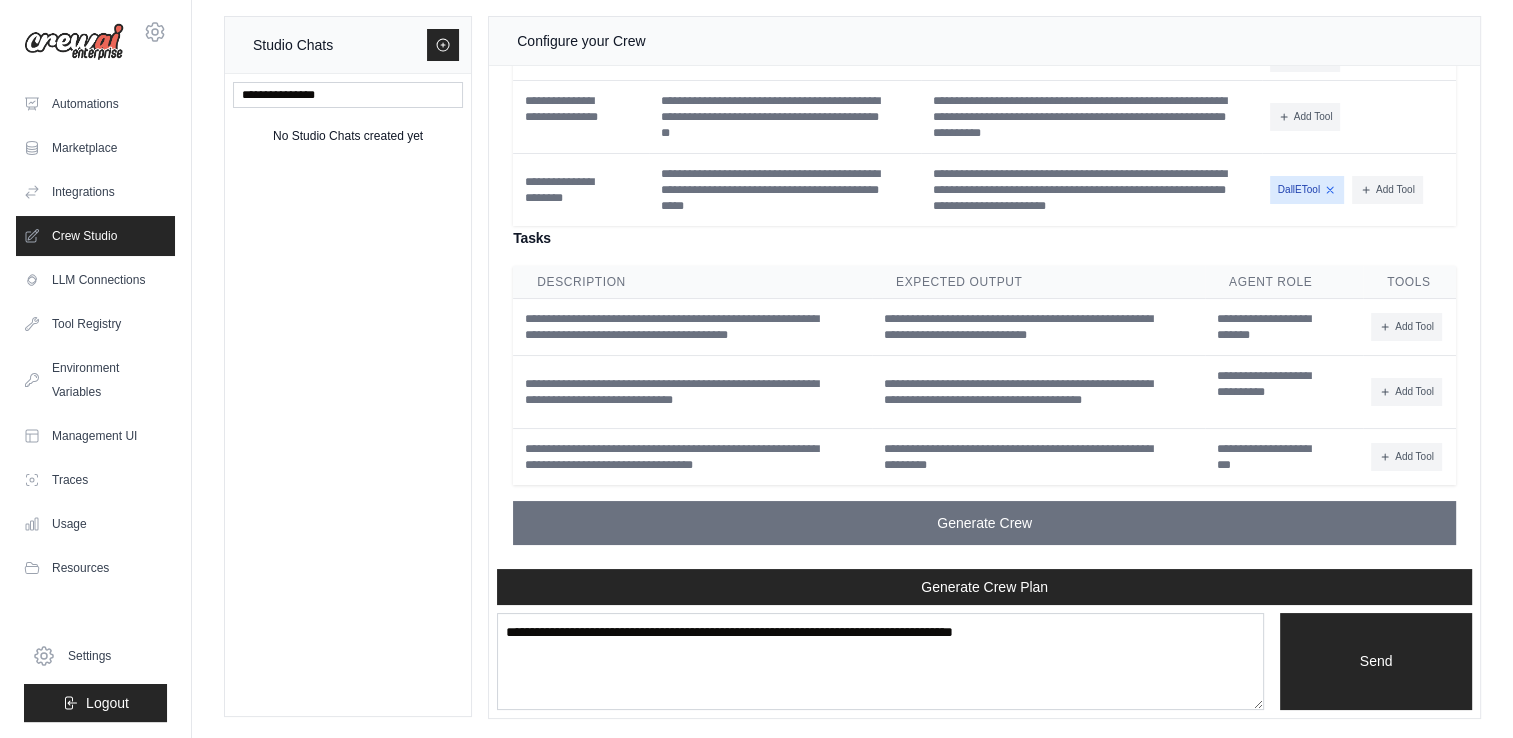 click on "No Studio Chats created yet" at bounding box center (348, 395) 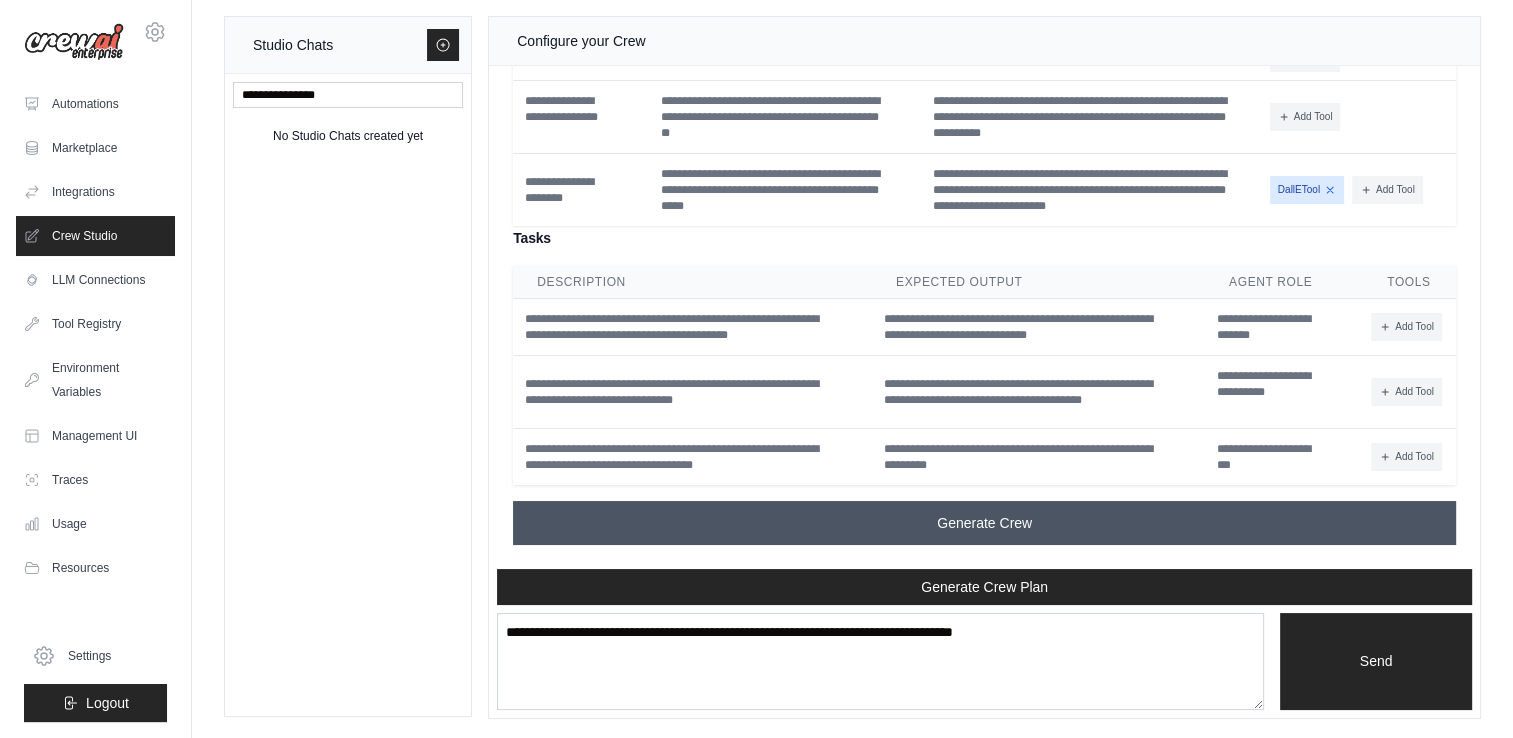 click on "Generate Crew" at bounding box center [984, 523] 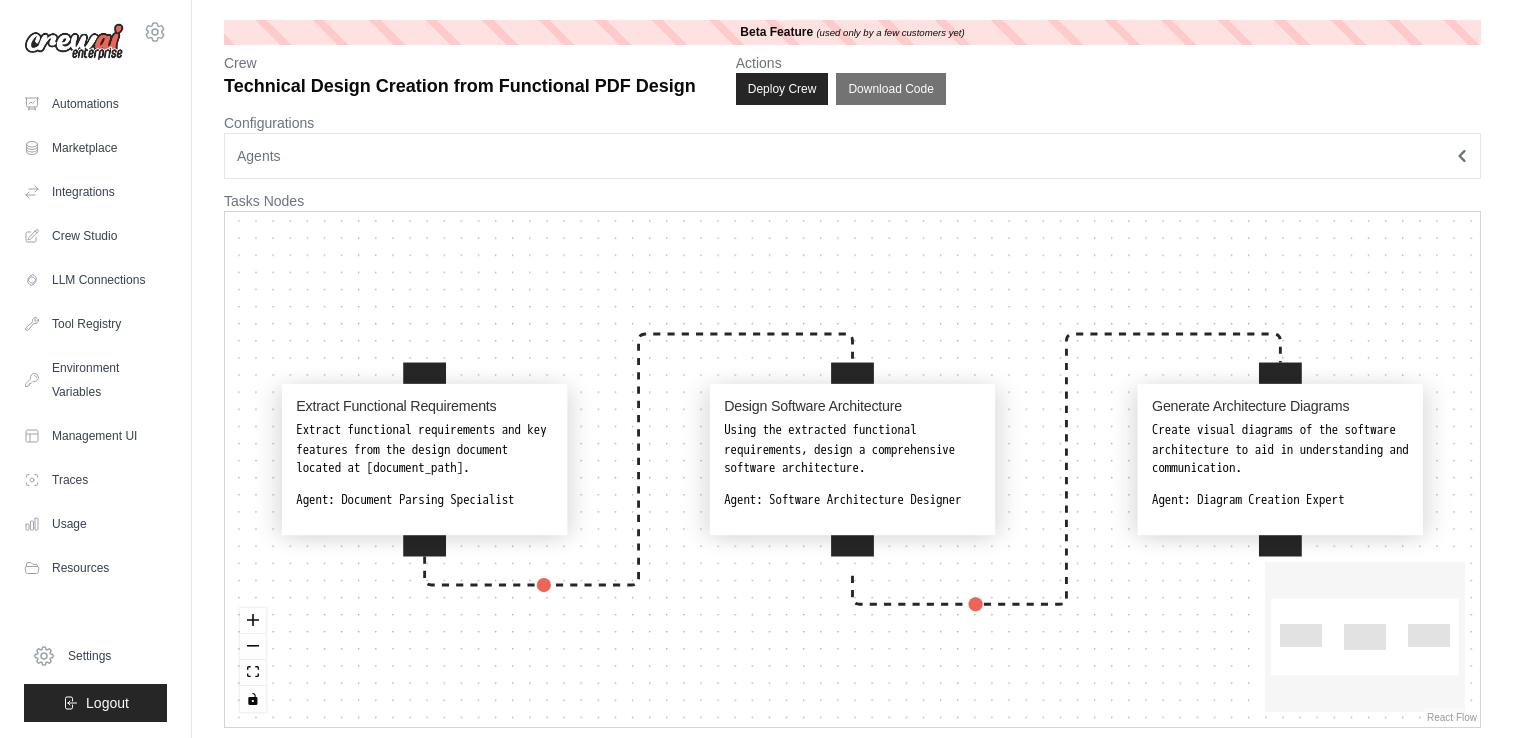 scroll, scrollTop: 0, scrollLeft: 0, axis: both 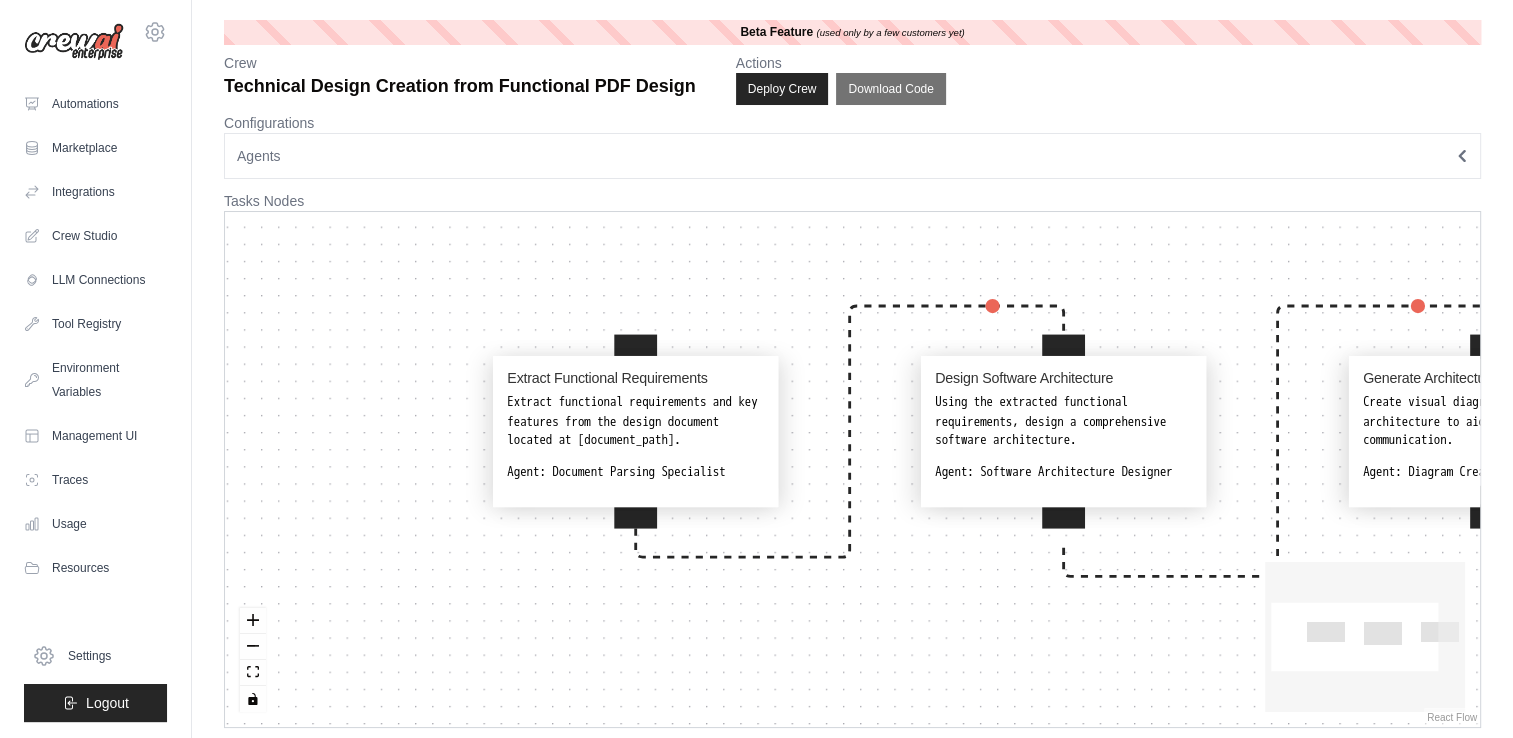 drag, startPoint x: 563, startPoint y: 294, endPoint x: 786, endPoint y: 262, distance: 225.28427 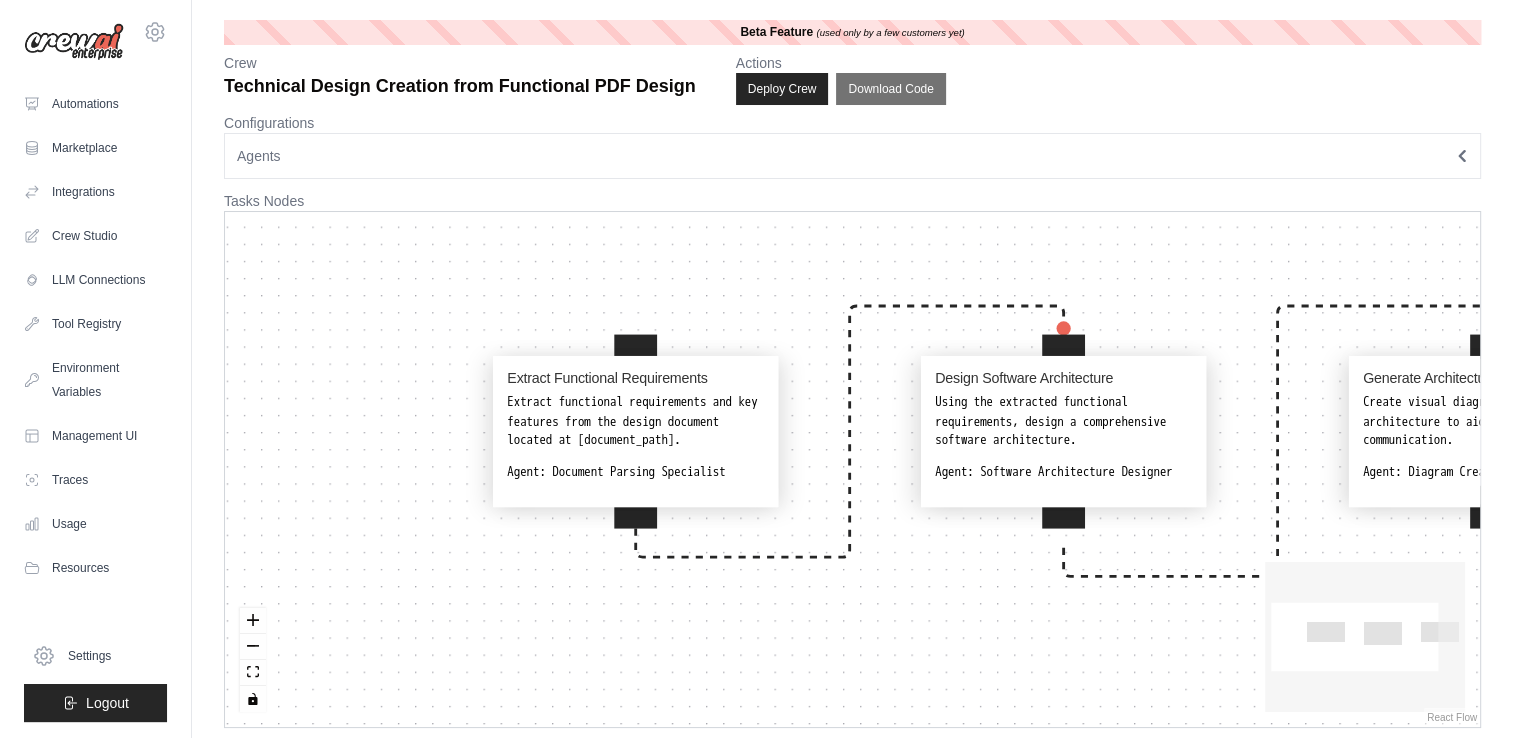 click on "Extract Functional Requirements Extract functional requirements and key features from the design document located at [document_path]. Agent:   Document Parsing Specialist Design Software Architecture Using the extracted functional requirements, design a comprehensive software architecture. Agent:   Software Architecture Designer Generate Architecture Diagrams Create visual diagrams of the software architecture to aid in understanding and communication. Agent:   Diagram Creation Expert" at bounding box center (852, 469) 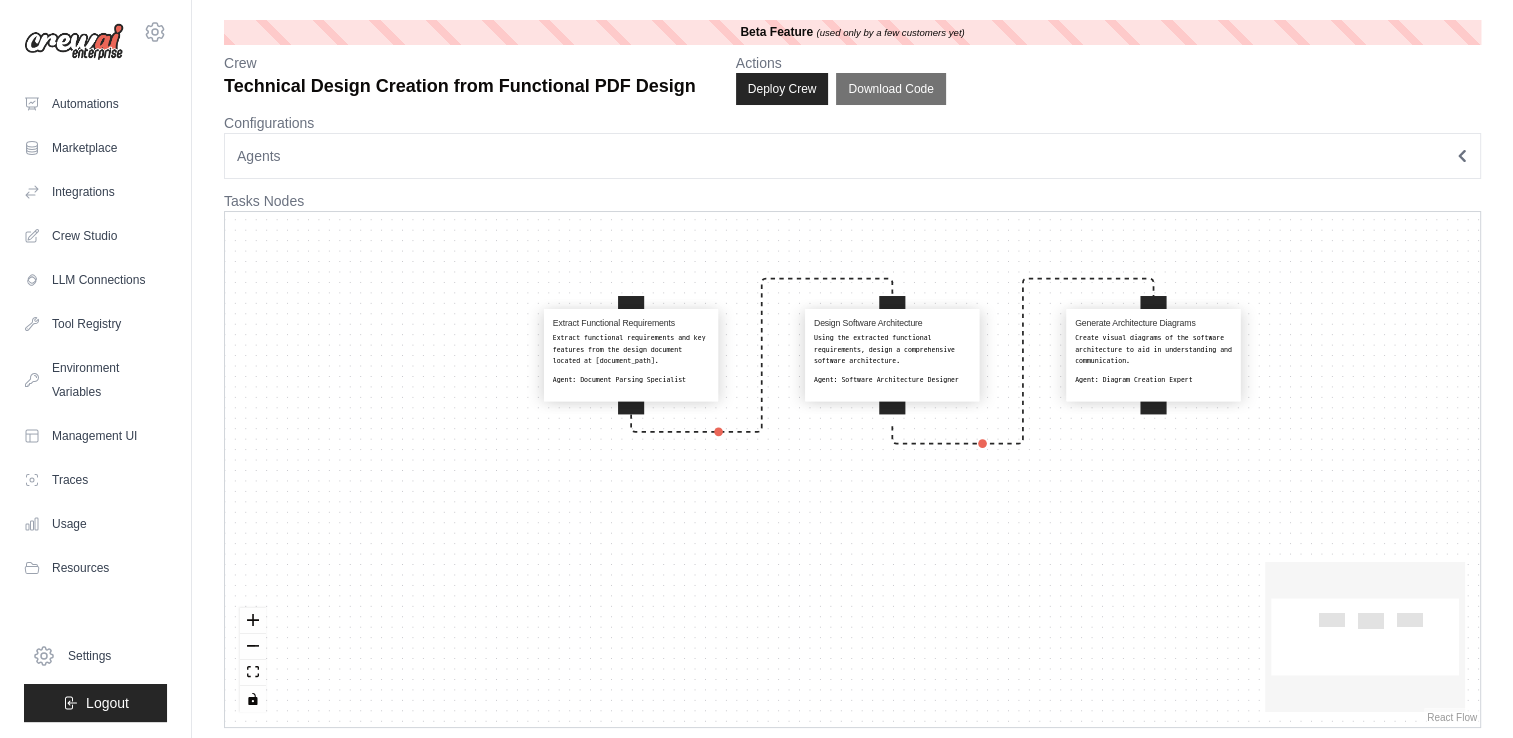 drag, startPoint x: 922, startPoint y: 574, endPoint x: 700, endPoint y: 535, distance: 225.39964 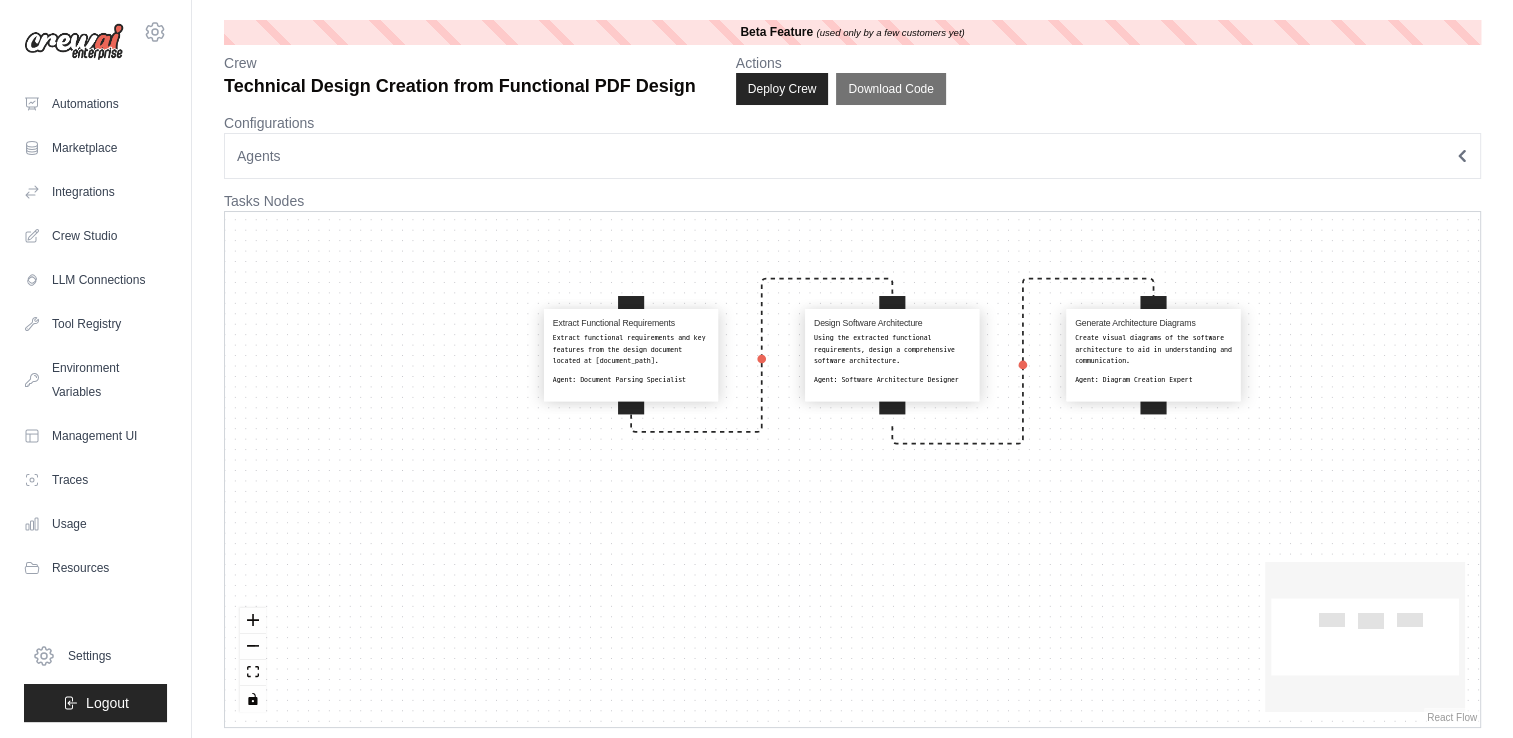 click on "Extract Functional Requirements Extract functional requirements and key features from the design document located at [document_path]. Agent:   Document Parsing Specialist Design Software Architecture Using the extracted functional requirements, design a comprehensive software architecture. Agent:   Software Architecture Designer Generate Architecture Diagrams Create visual diagrams of the software architecture to aid in understanding and communication. Agent:   Diagram Creation Expert" at bounding box center [852, 469] 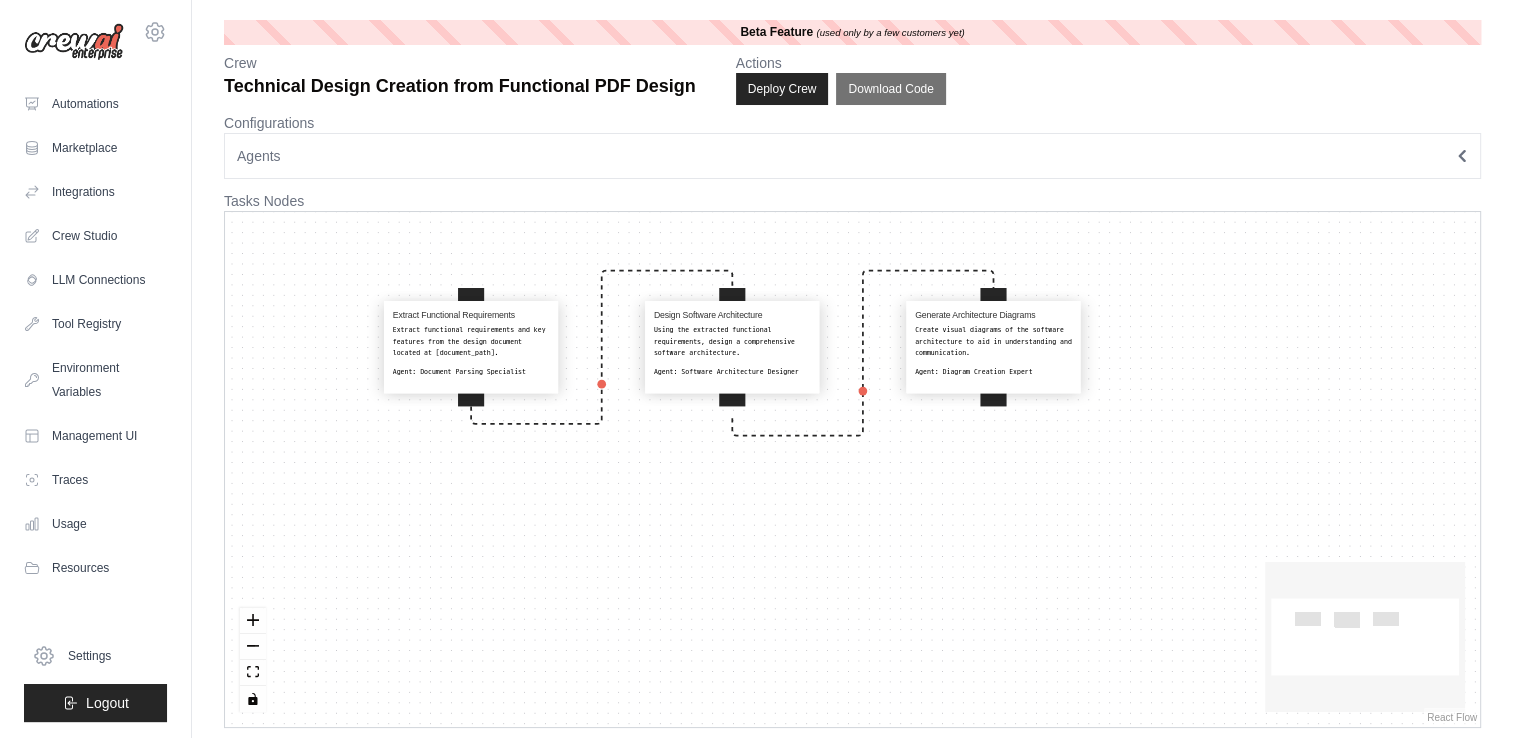 click on "Agents" at bounding box center [852, 156] 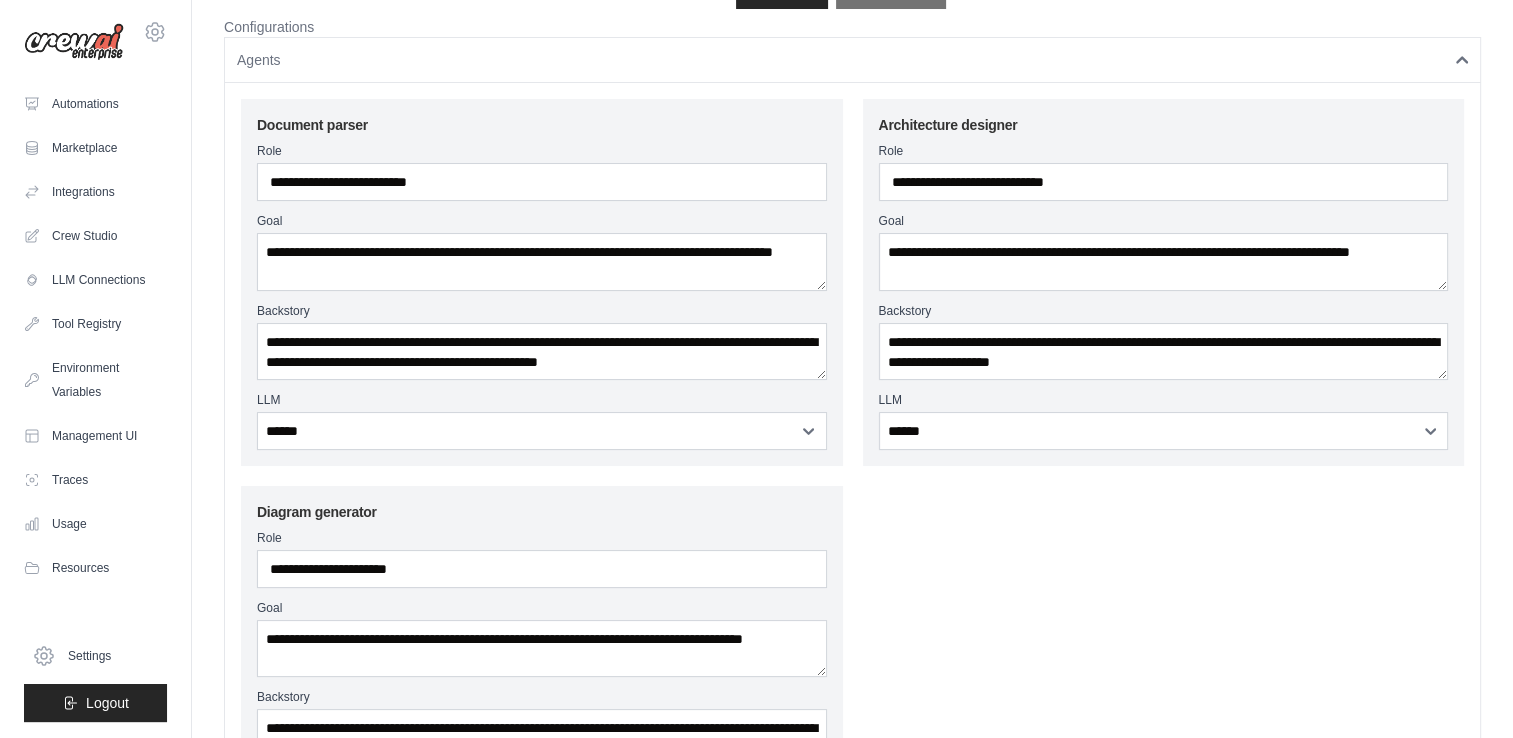 scroll, scrollTop: 94, scrollLeft: 0, axis: vertical 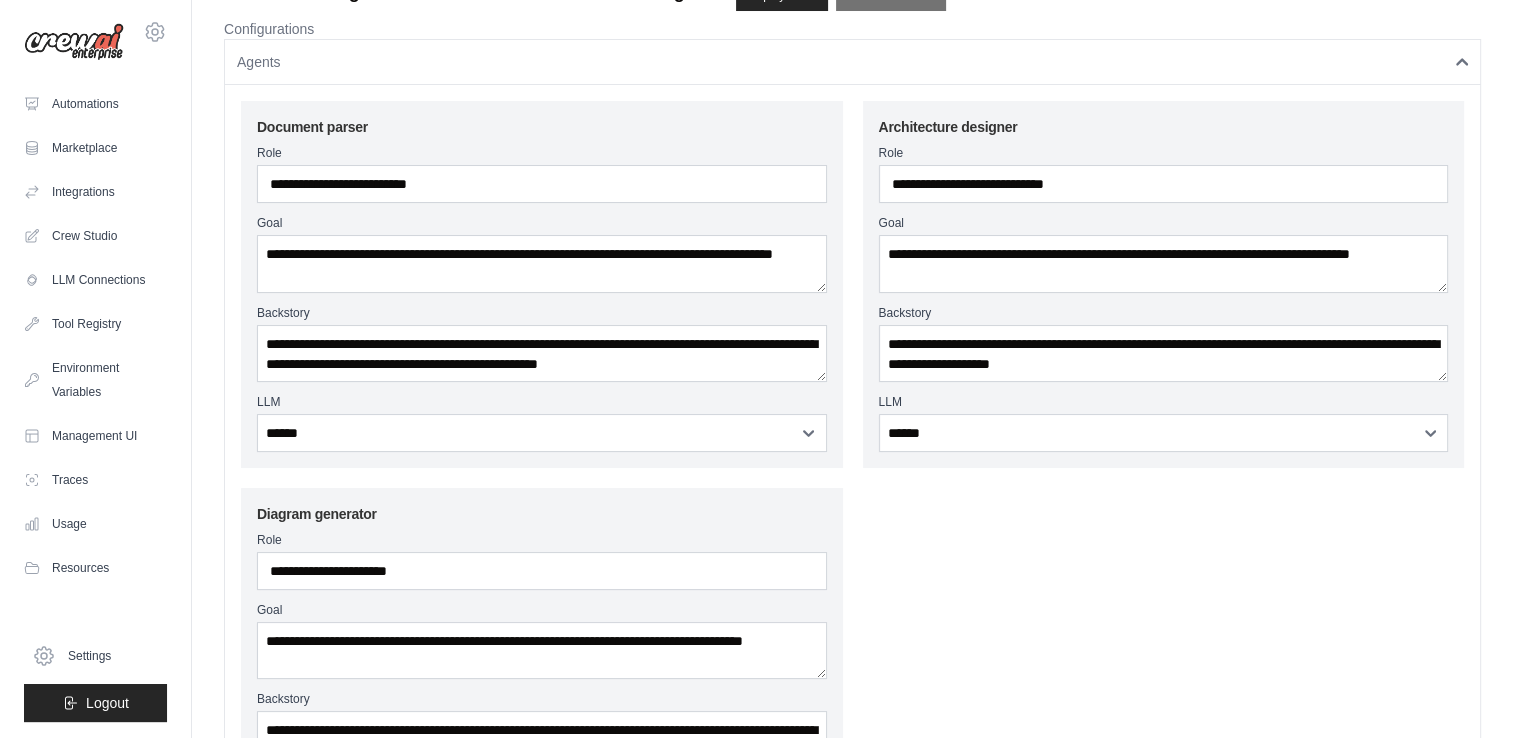 click on "Agents" at bounding box center (852, 62) 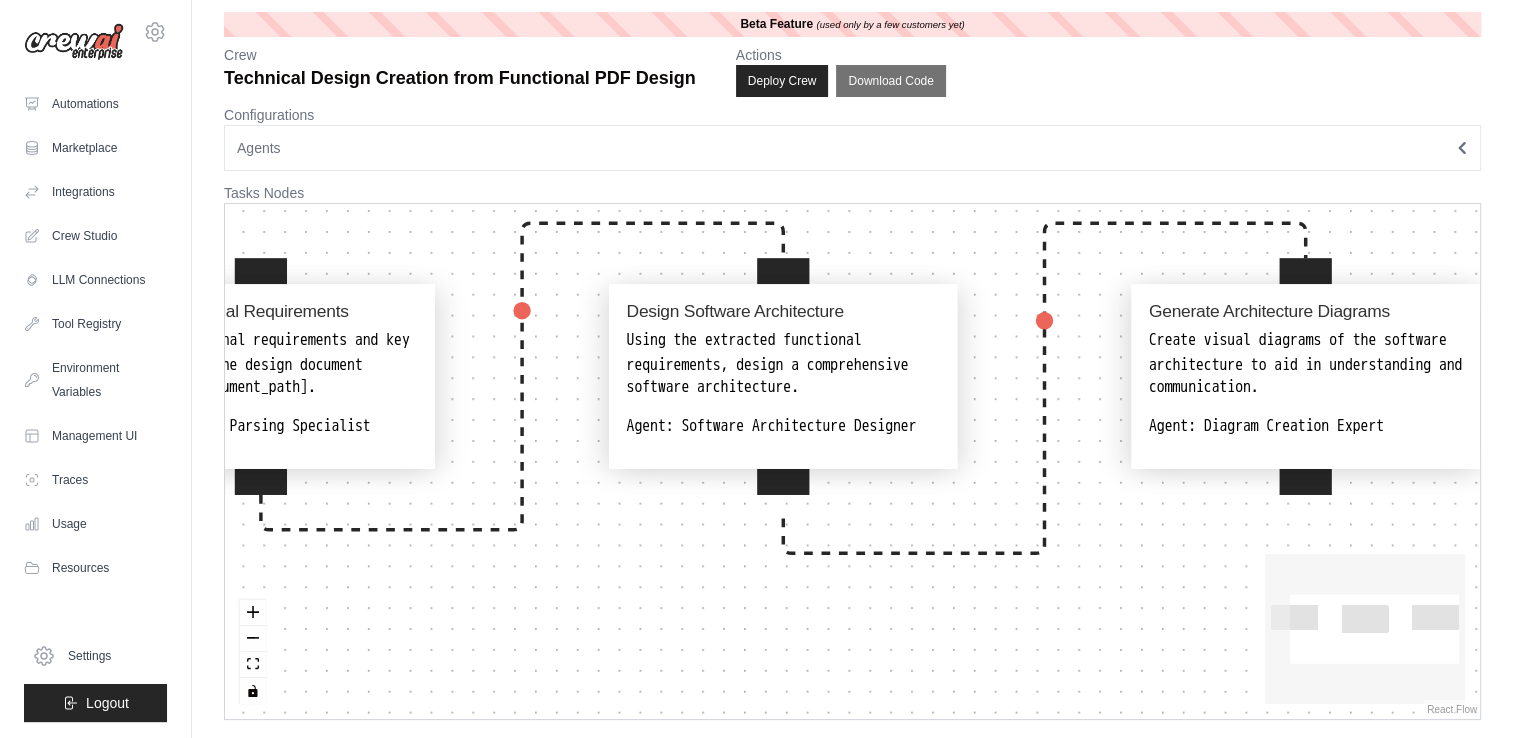 drag, startPoint x: 516, startPoint y: 314, endPoint x: 634, endPoint y: 490, distance: 211.8962 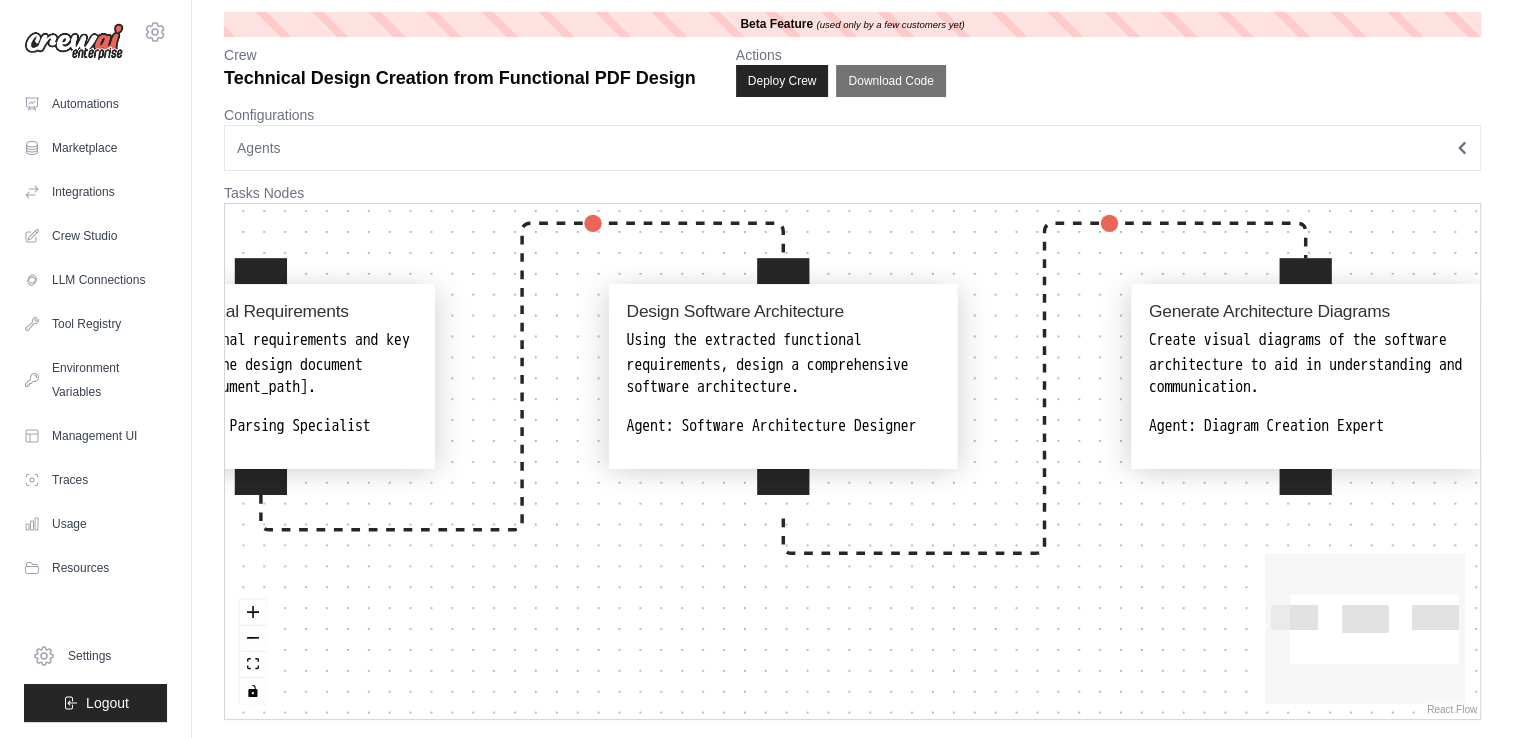 click on "Extract Functional Requirements Extract functional requirements and key features from the design document located at {document_path}. Agent:   Document Parsing Specialist Design Software Architecture Using the extracted functional requirements, design a comprehensive software architecture. Agent:   Software Architecture Designer Generate Architecture Diagrams Create visual diagrams of the software architecture to aid in understanding and communication. Agent:   Diagram Creation Expert" at bounding box center [852, 461] 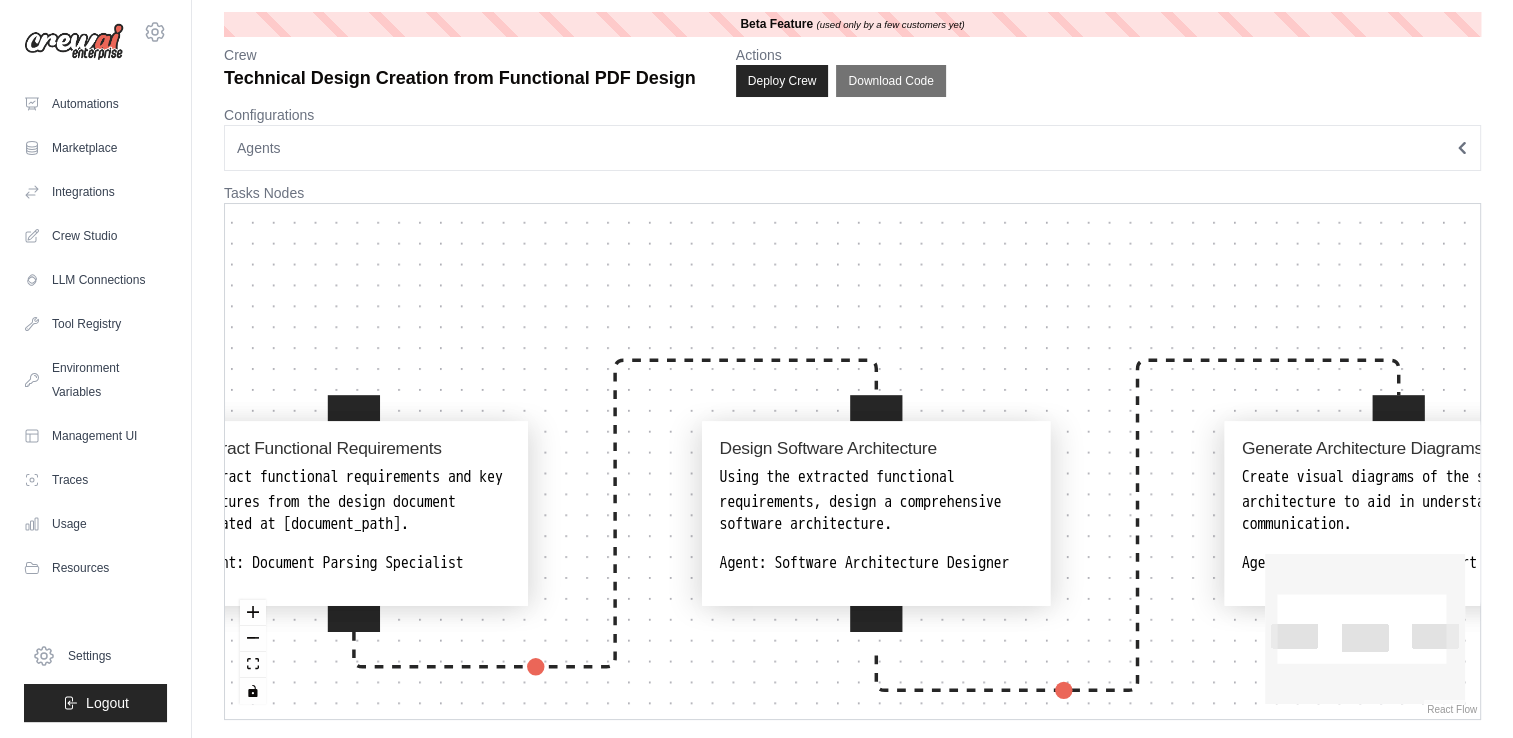 click on "Extract functional requirements and key features from the design document located at {document_path}." at bounding box center [353, 502] 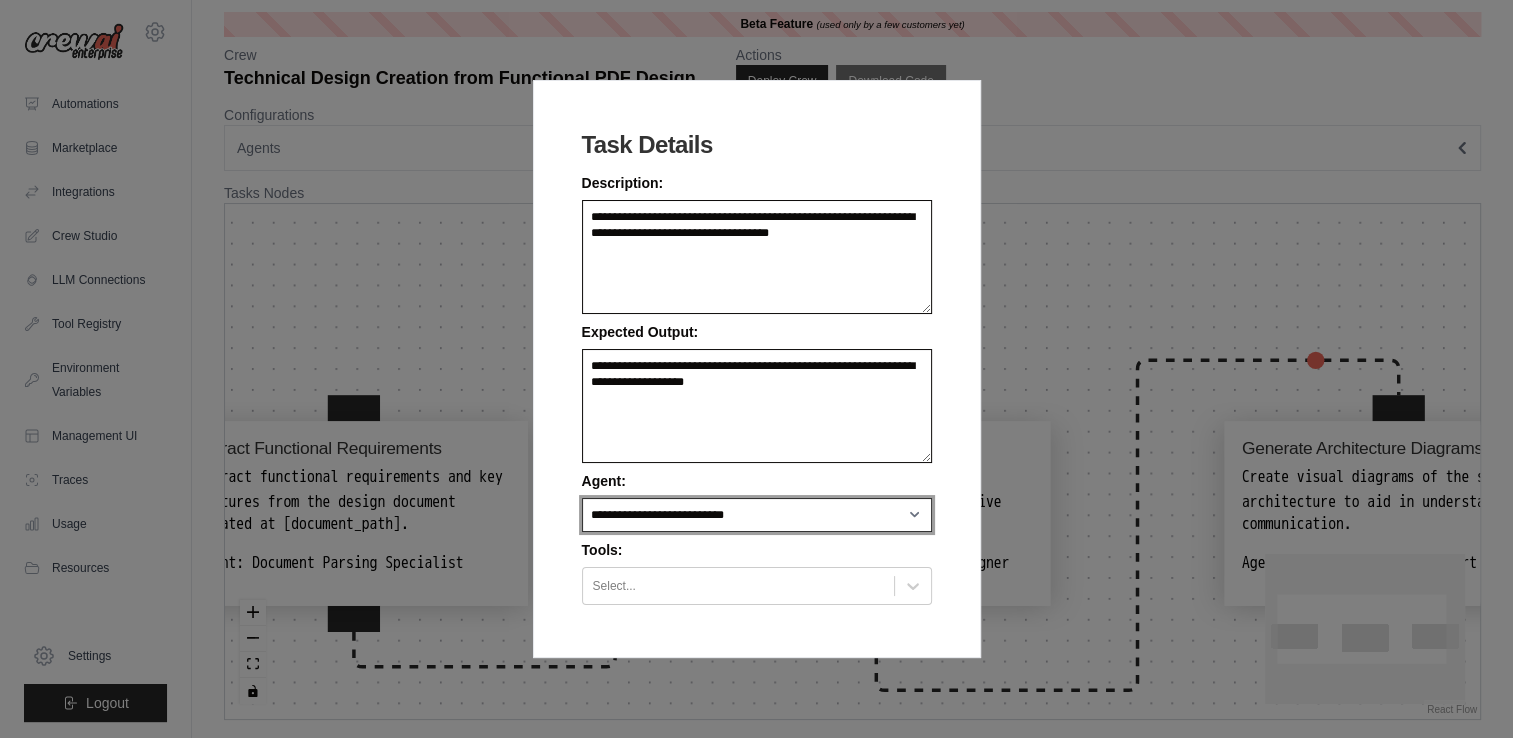 click on "**********" at bounding box center [757, 515] 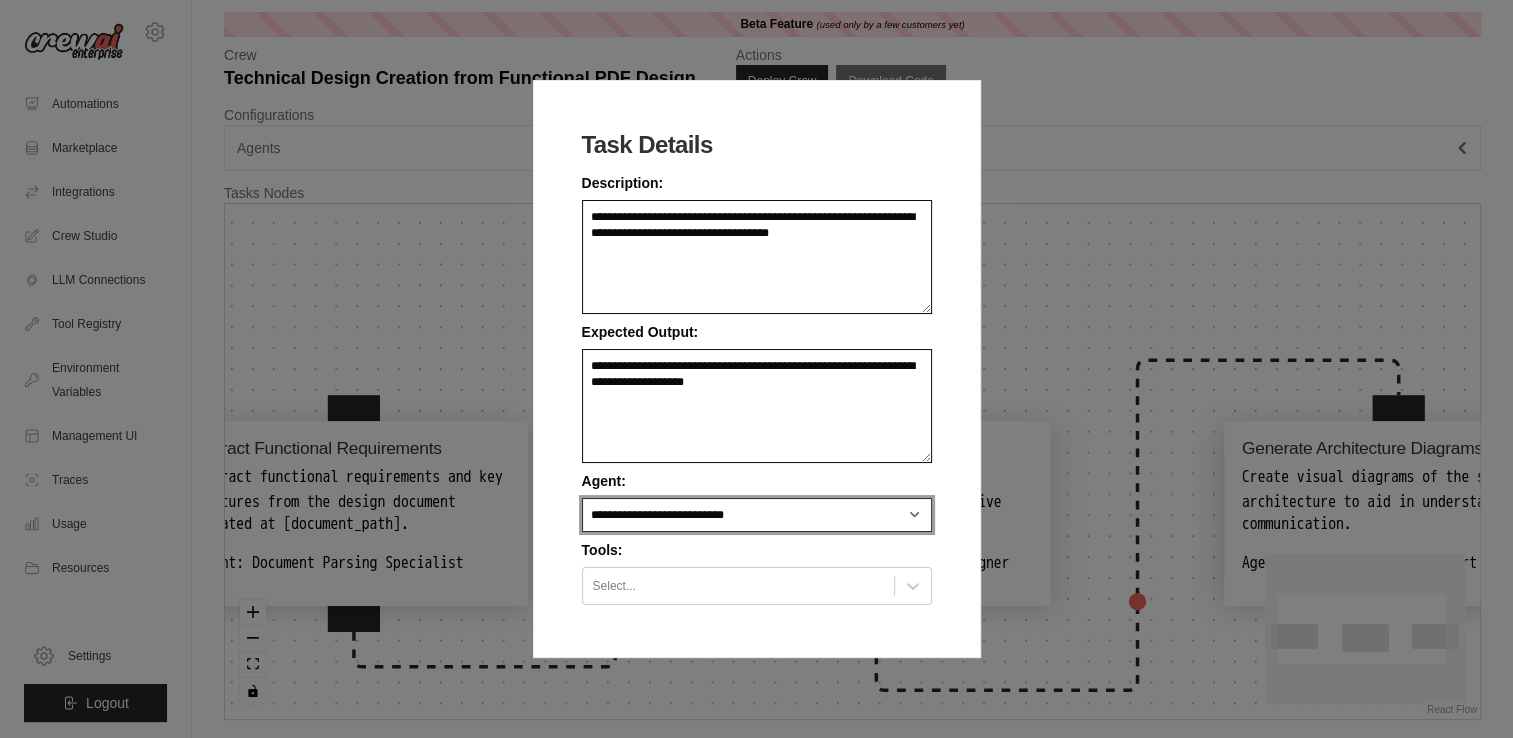 click on "**********" at bounding box center [757, 515] 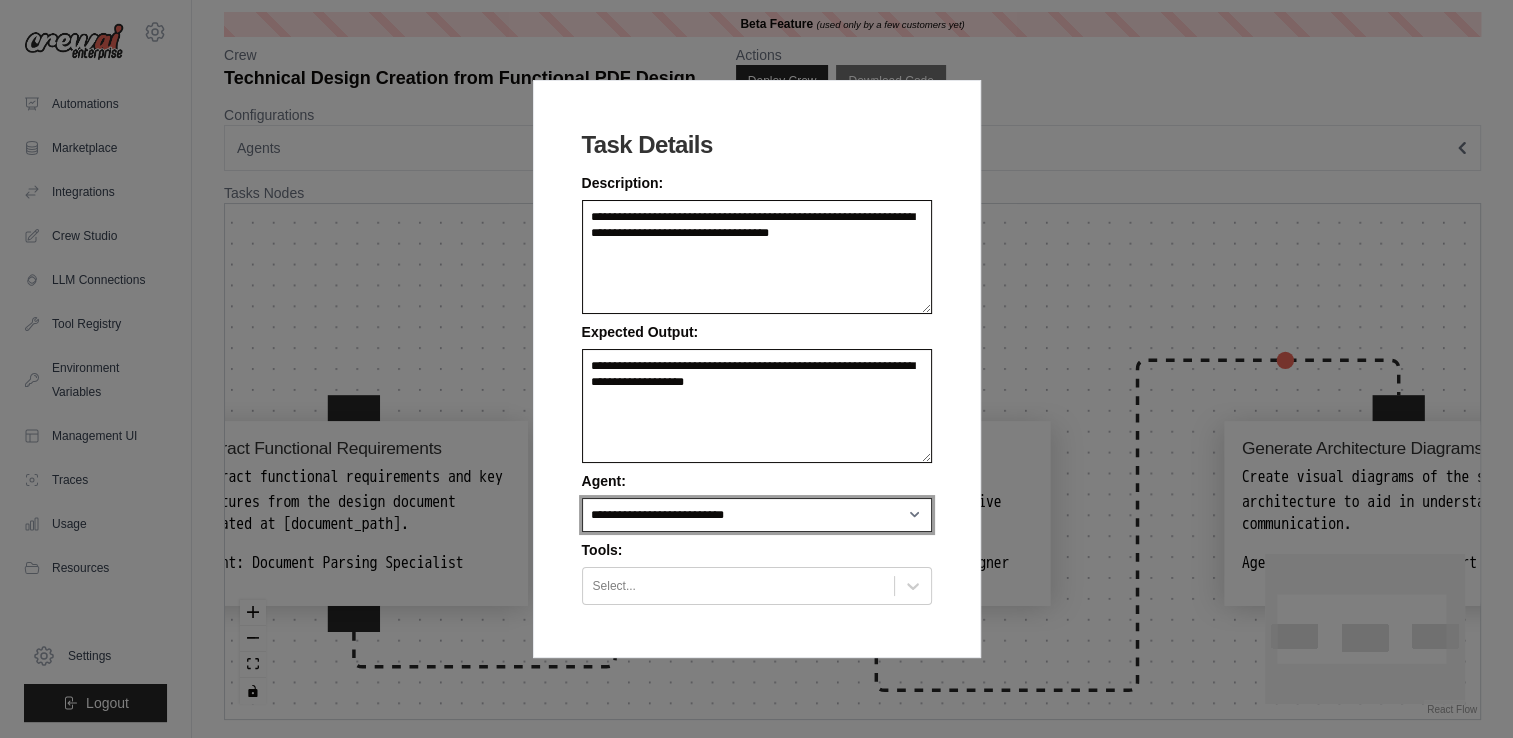 drag, startPoint x: 626, startPoint y: 526, endPoint x: 624, endPoint y: 511, distance: 15.132746 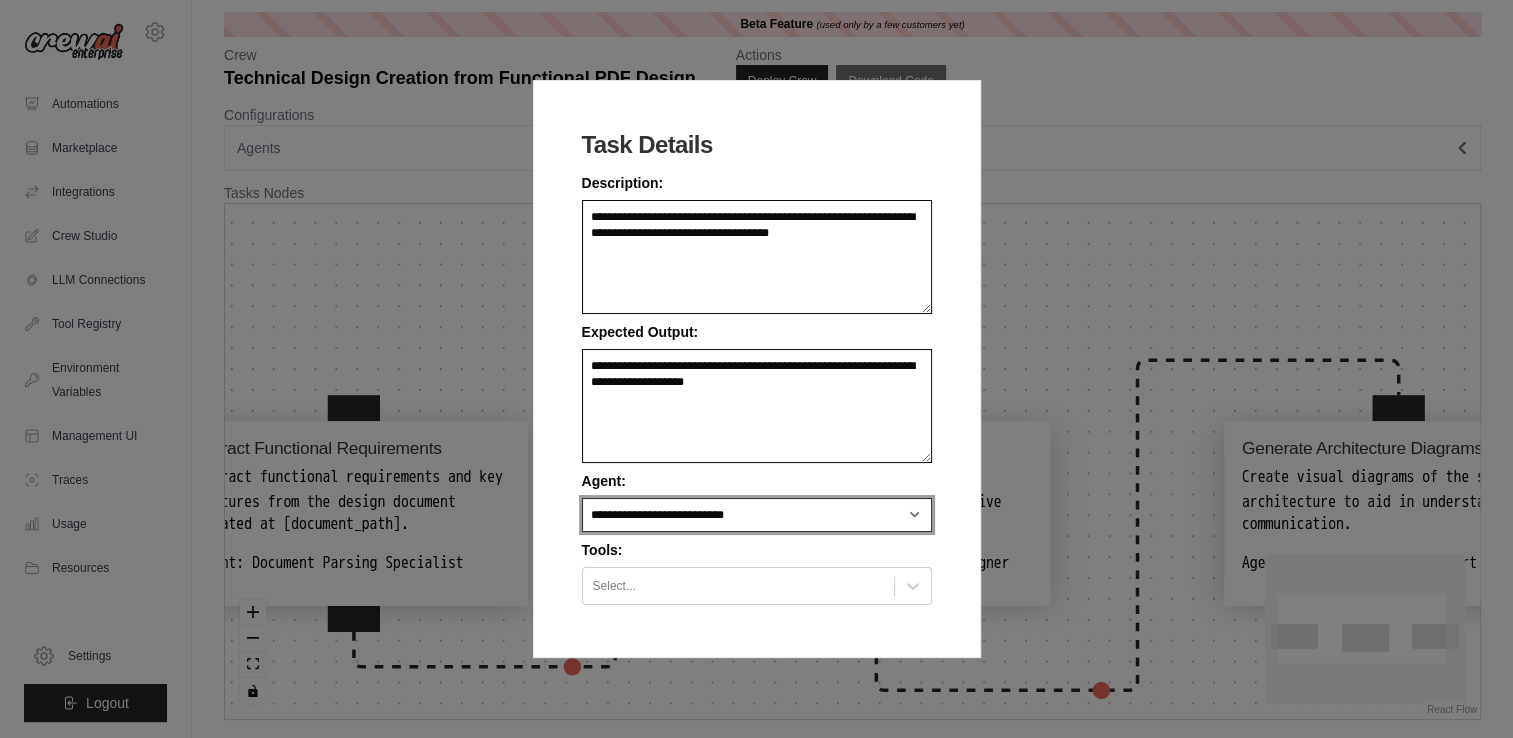 click on "**********" at bounding box center (757, 515) 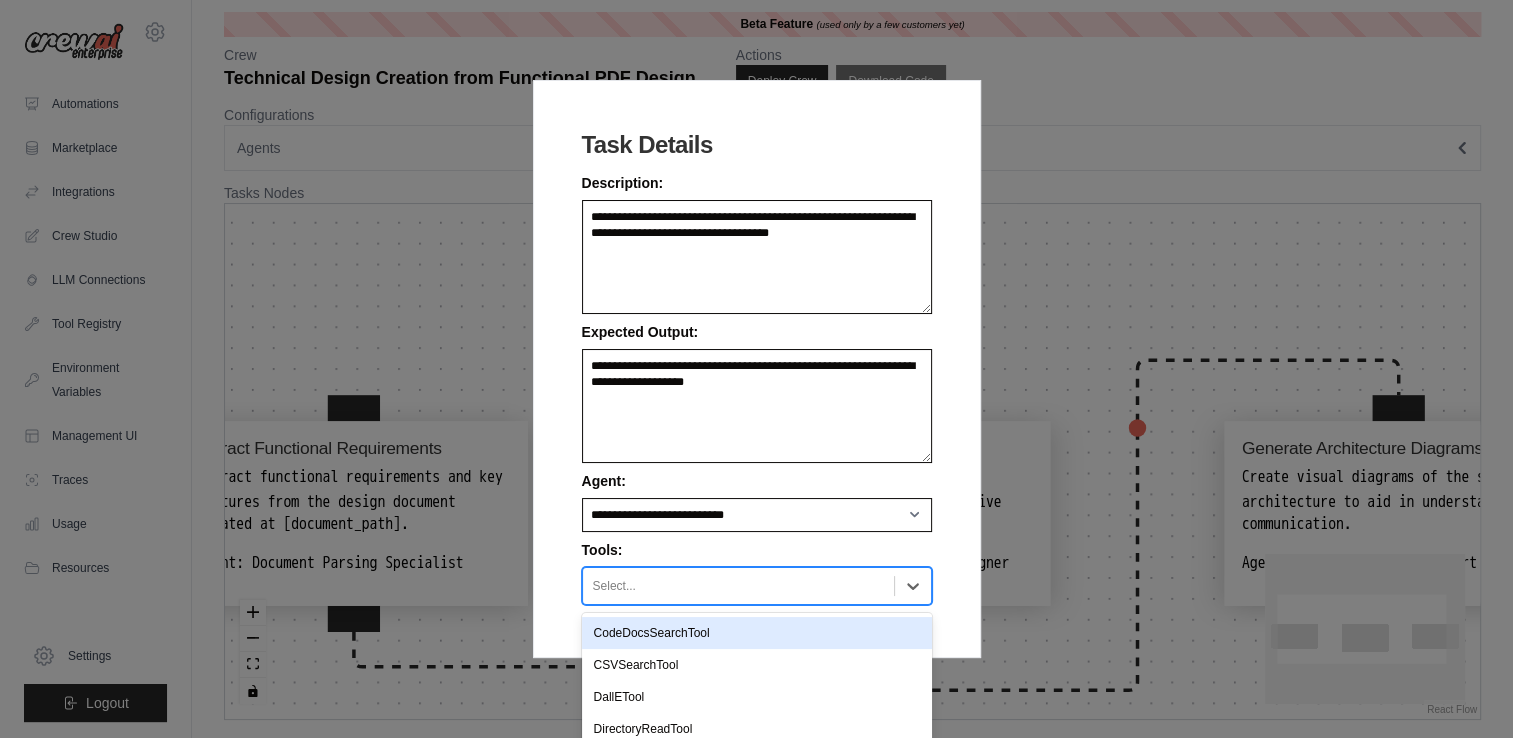 click on "Select..." at bounding box center (738, 586) 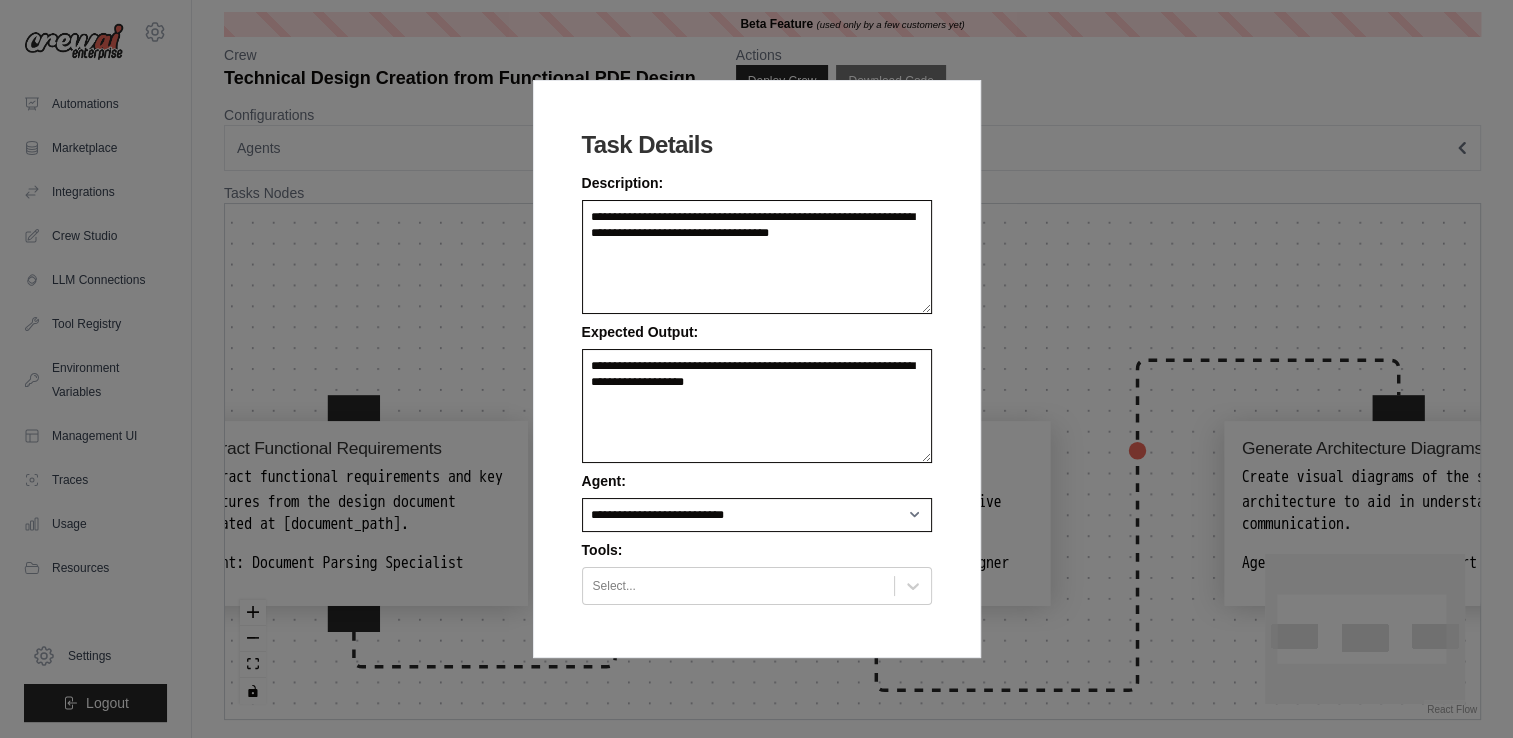 click on "**********" at bounding box center [757, 368] 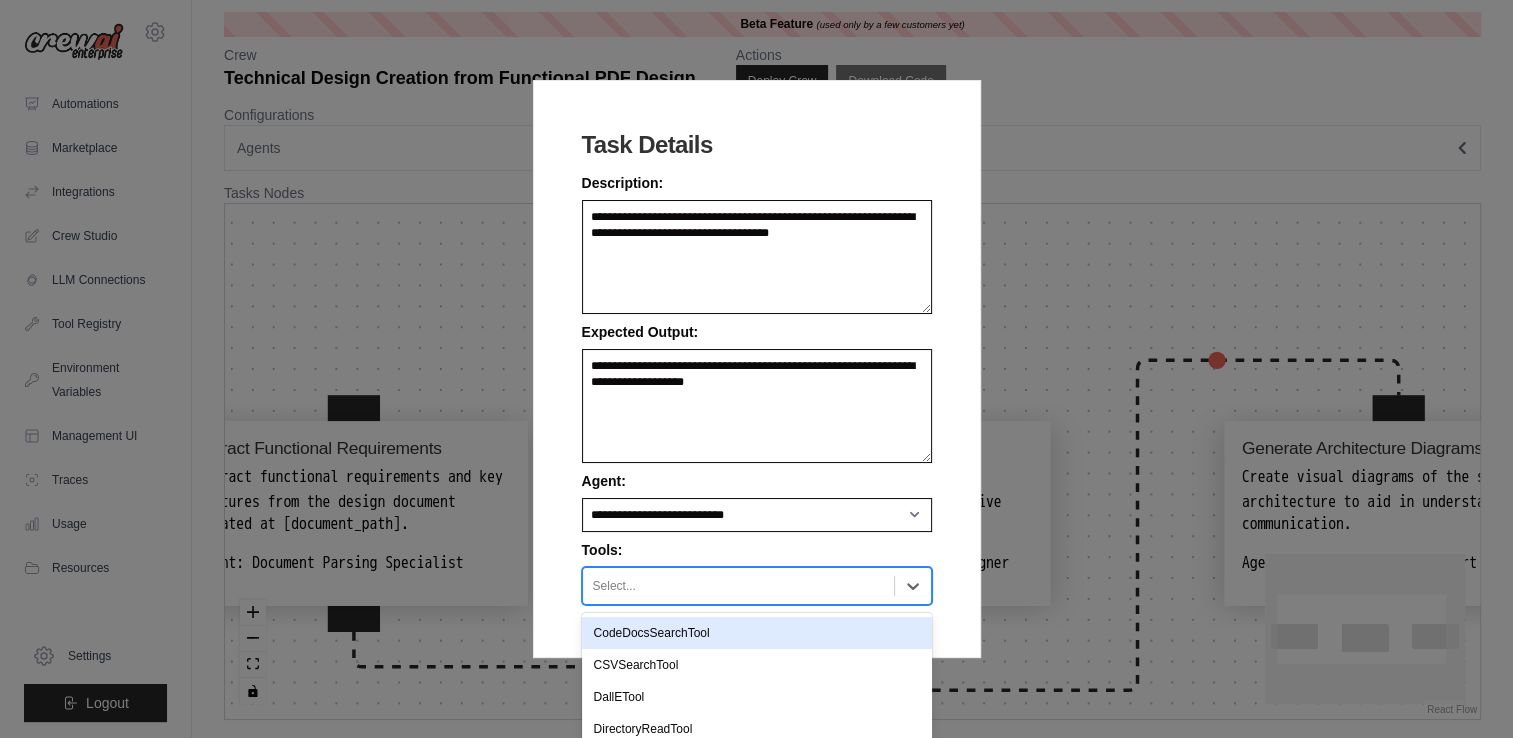 click at bounding box center [738, 586] 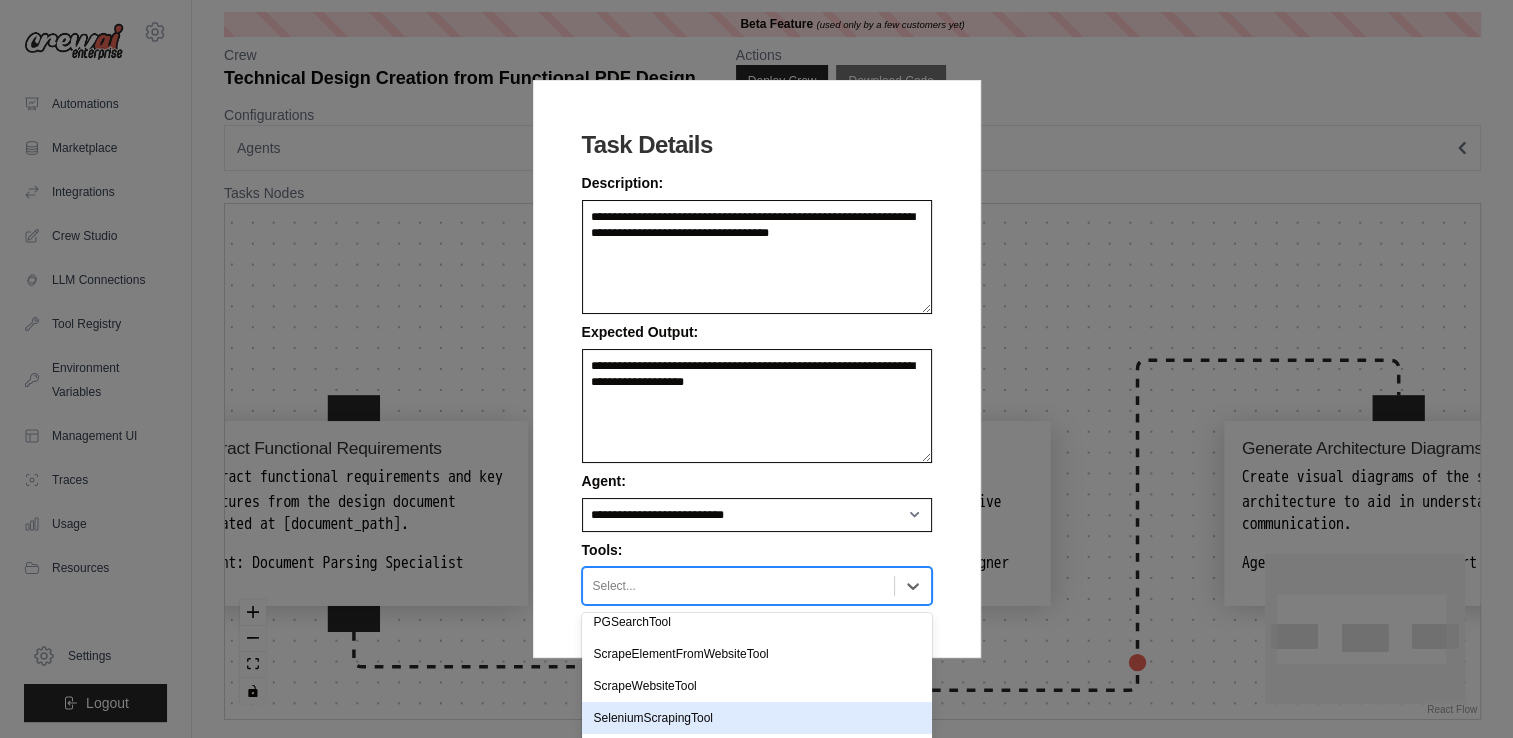 scroll, scrollTop: 476, scrollLeft: 0, axis: vertical 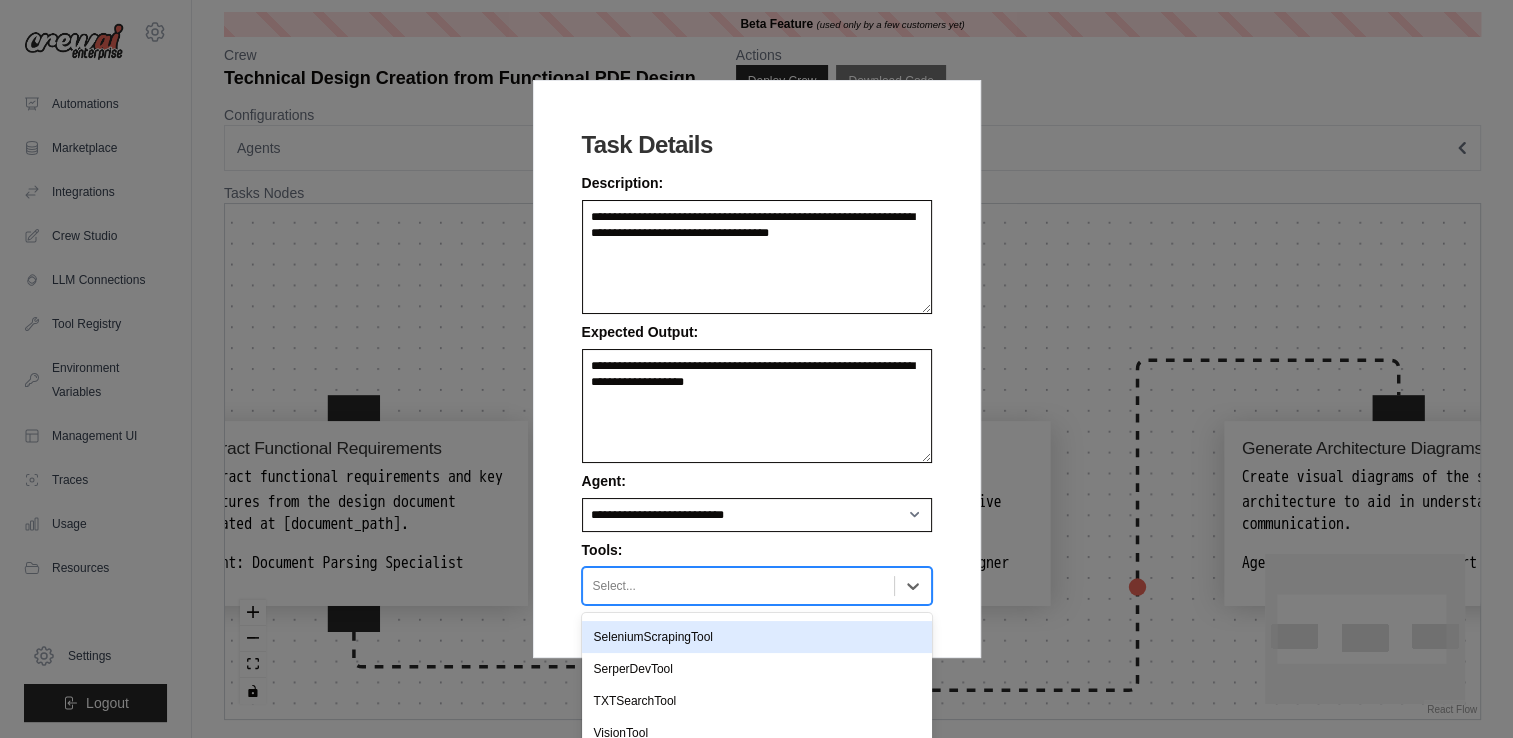 click on "**********" at bounding box center [757, 368] 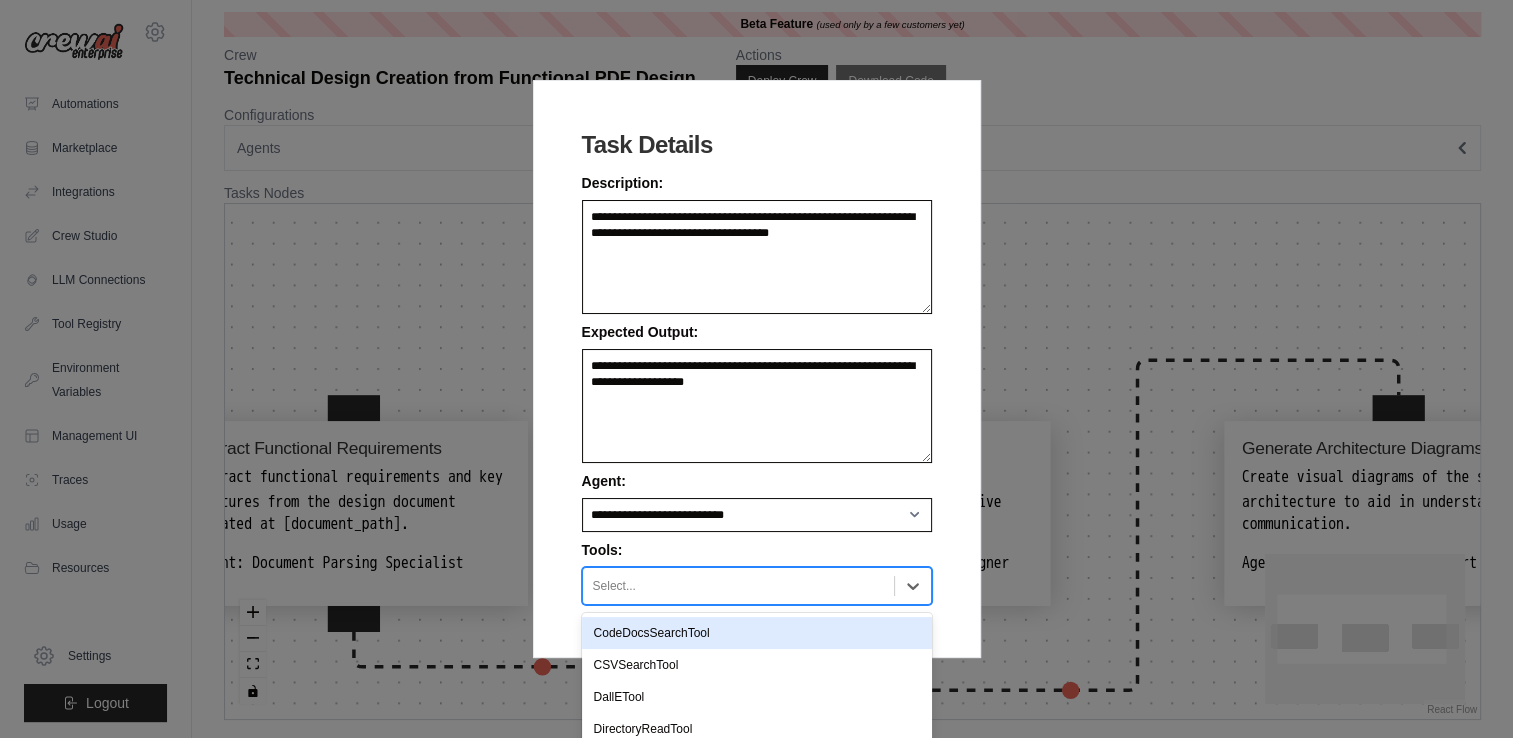 click at bounding box center (738, 586) 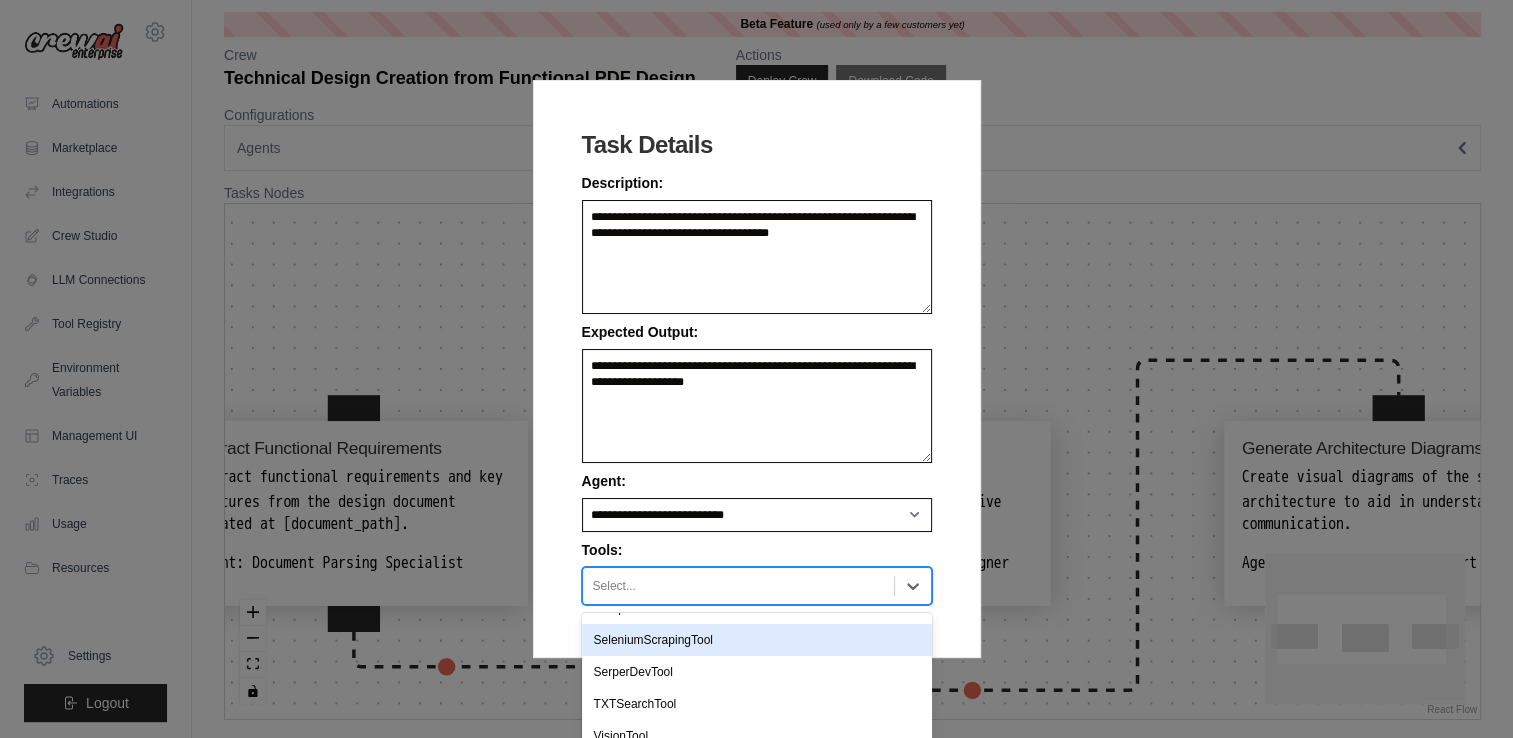 scroll, scrollTop: 476, scrollLeft: 0, axis: vertical 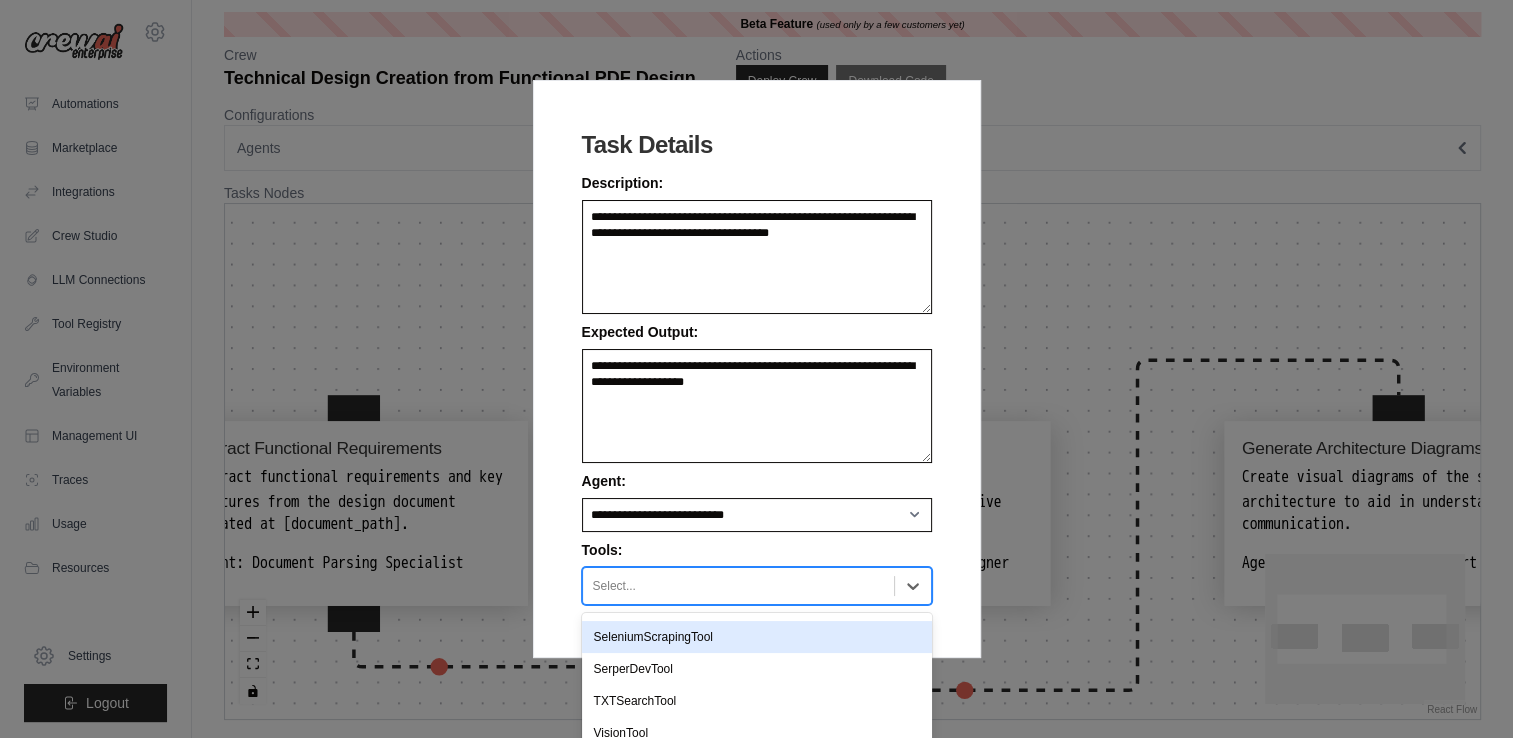 click on "**********" at bounding box center [756, 369] 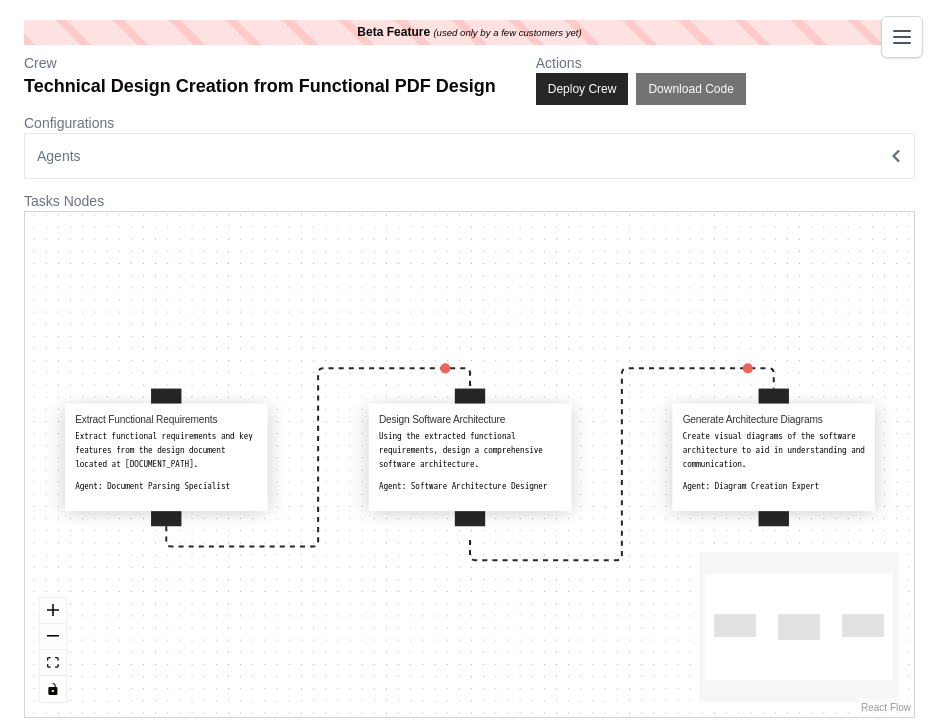 scroll, scrollTop: 0, scrollLeft: 0, axis: both 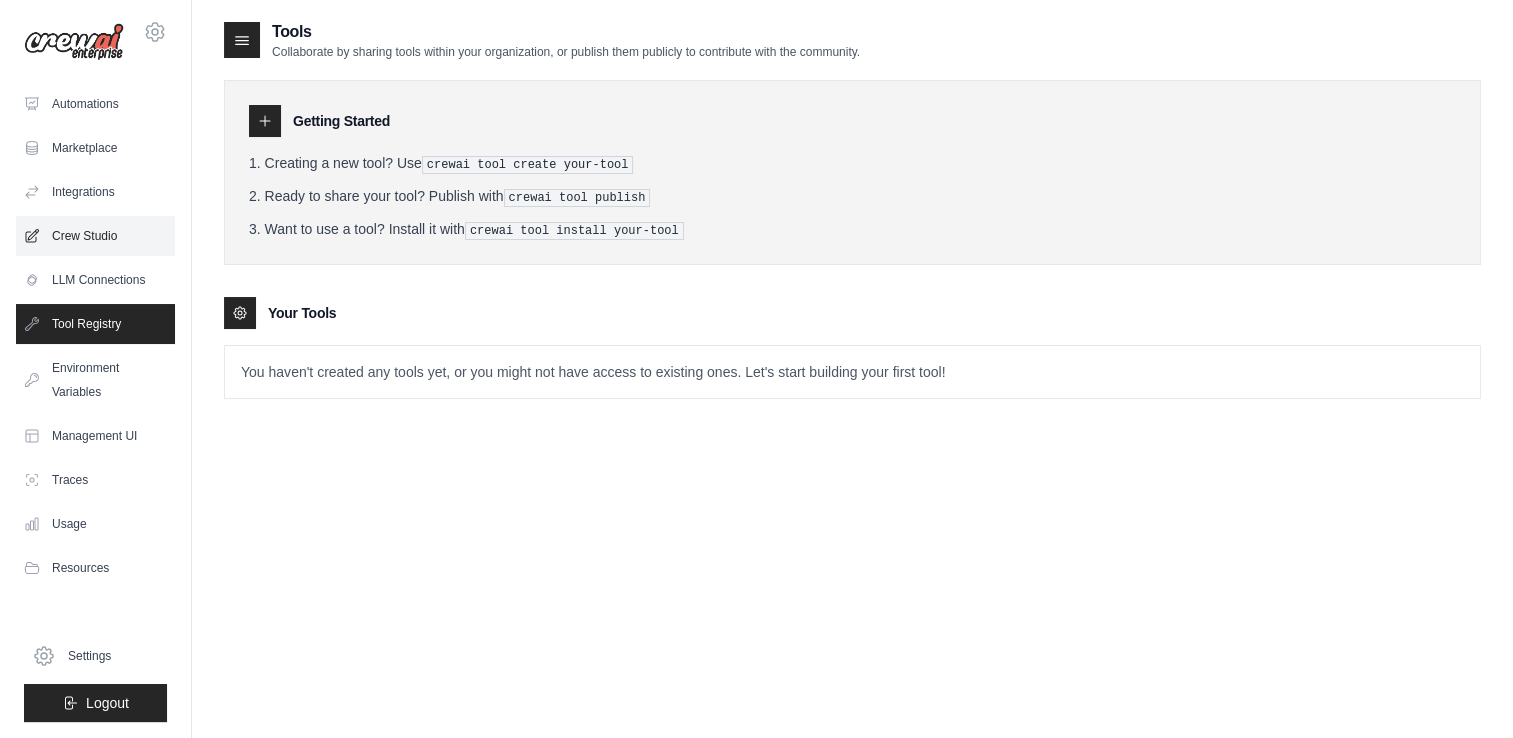 click on "Crew Studio" at bounding box center (95, 236) 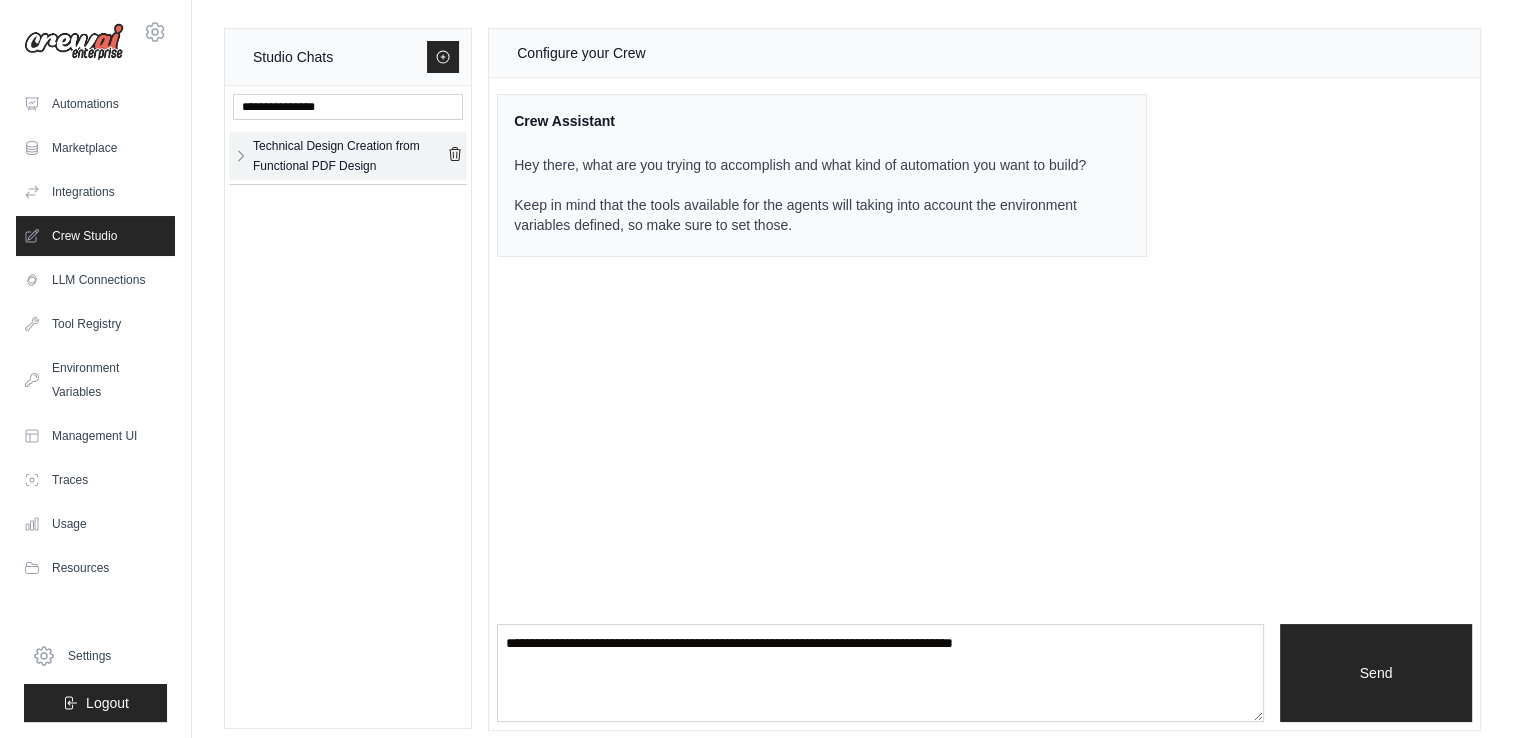 click on "Technical Design Creation from Functional PDF Design" at bounding box center [350, 156] 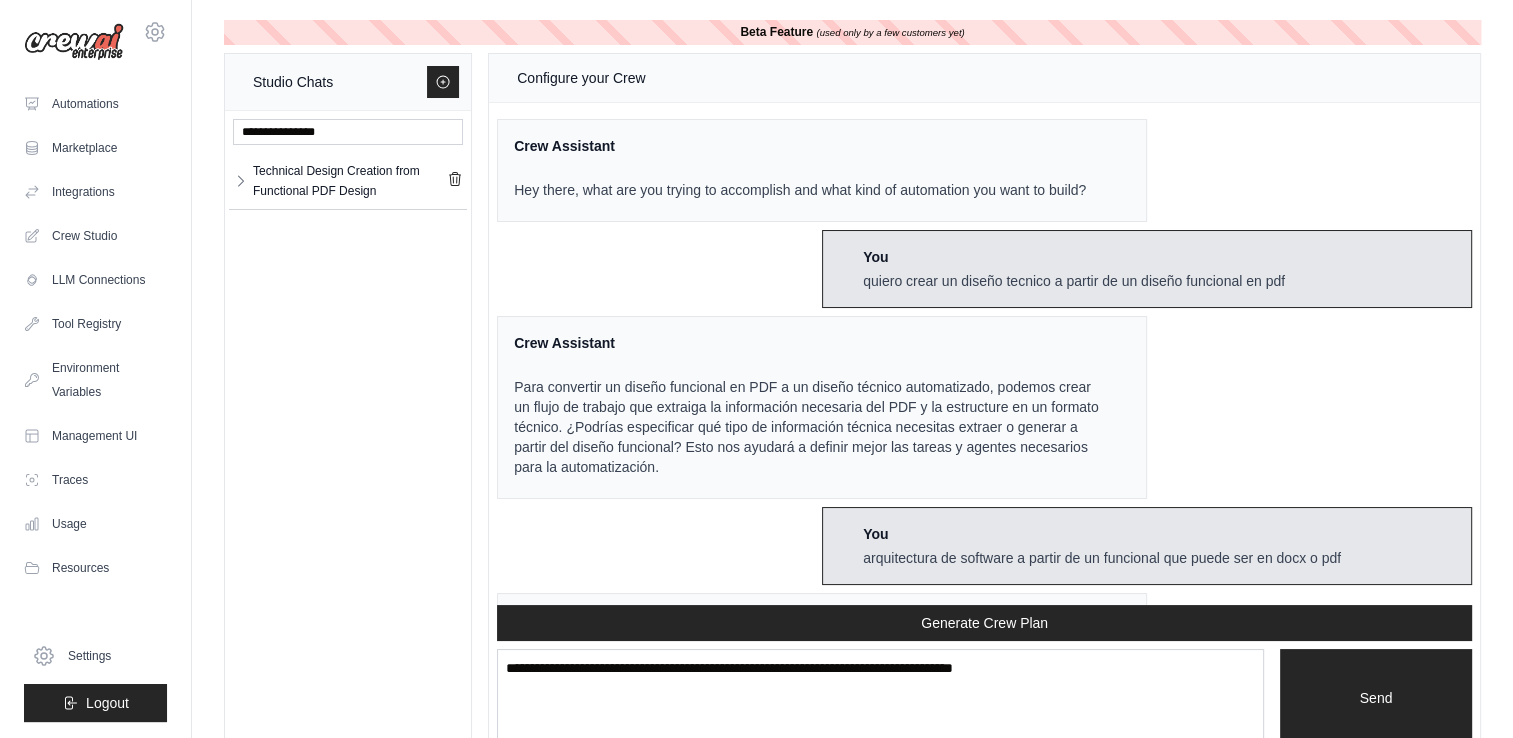 scroll, scrollTop: 3512, scrollLeft: 0, axis: vertical 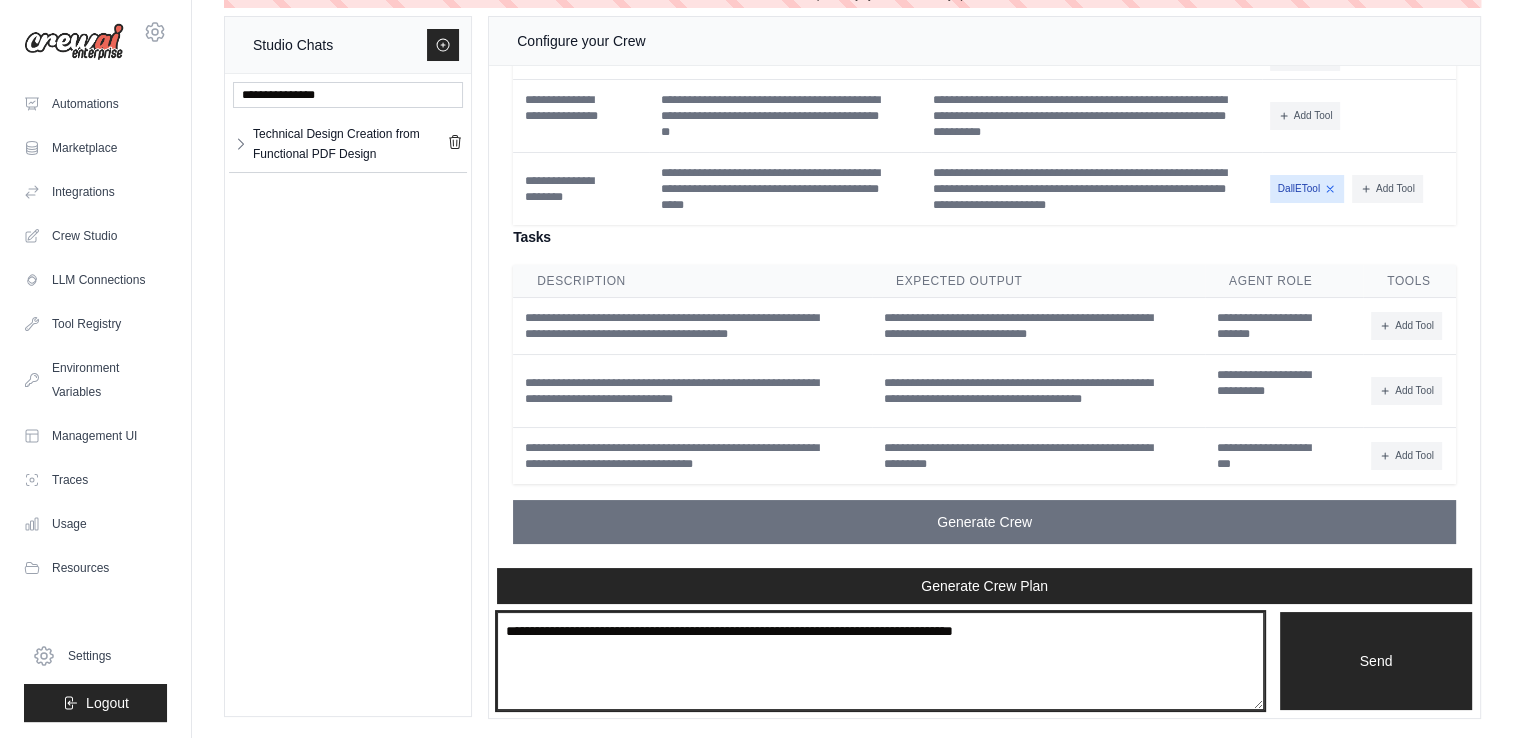 click at bounding box center [880, 661] 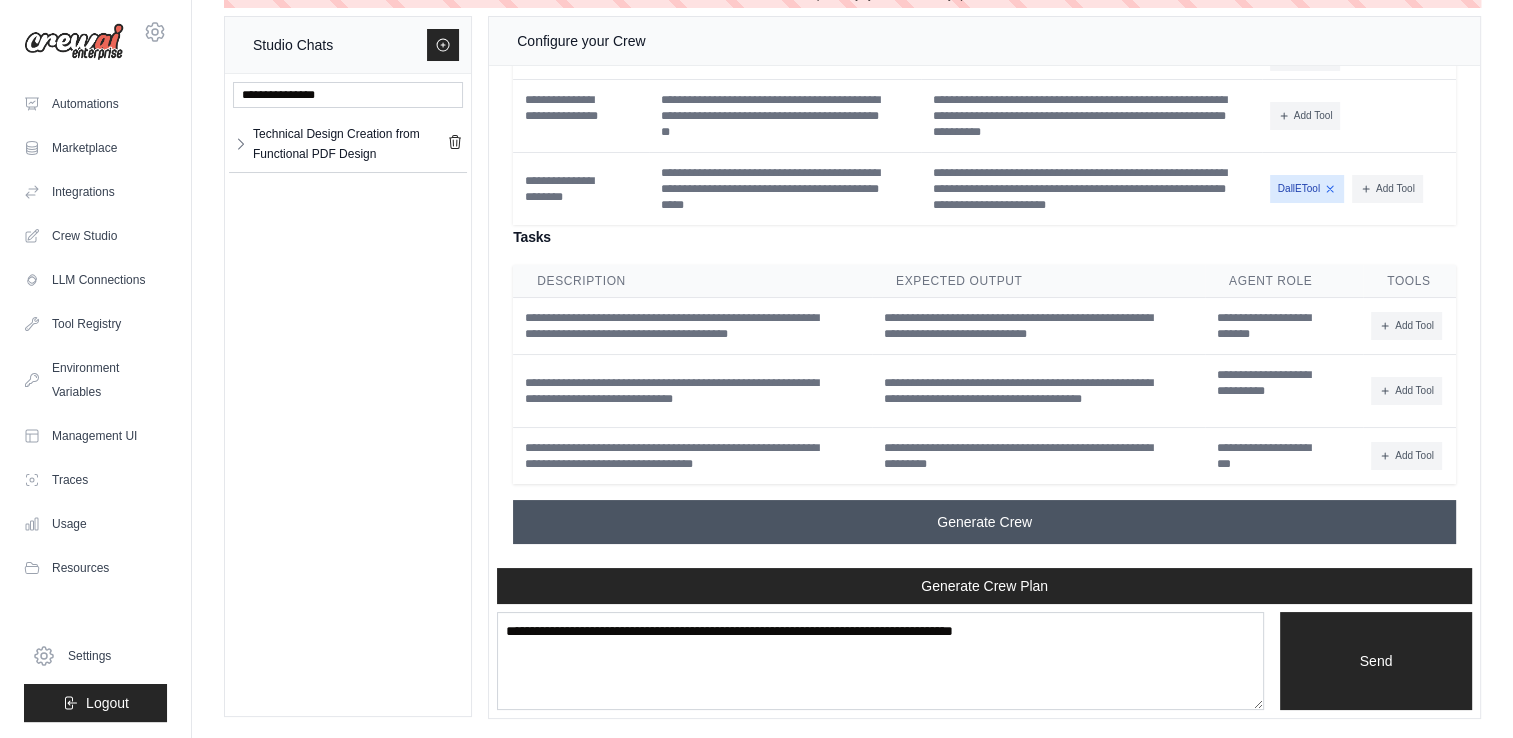 click on "Generate Crew" at bounding box center (984, 522) 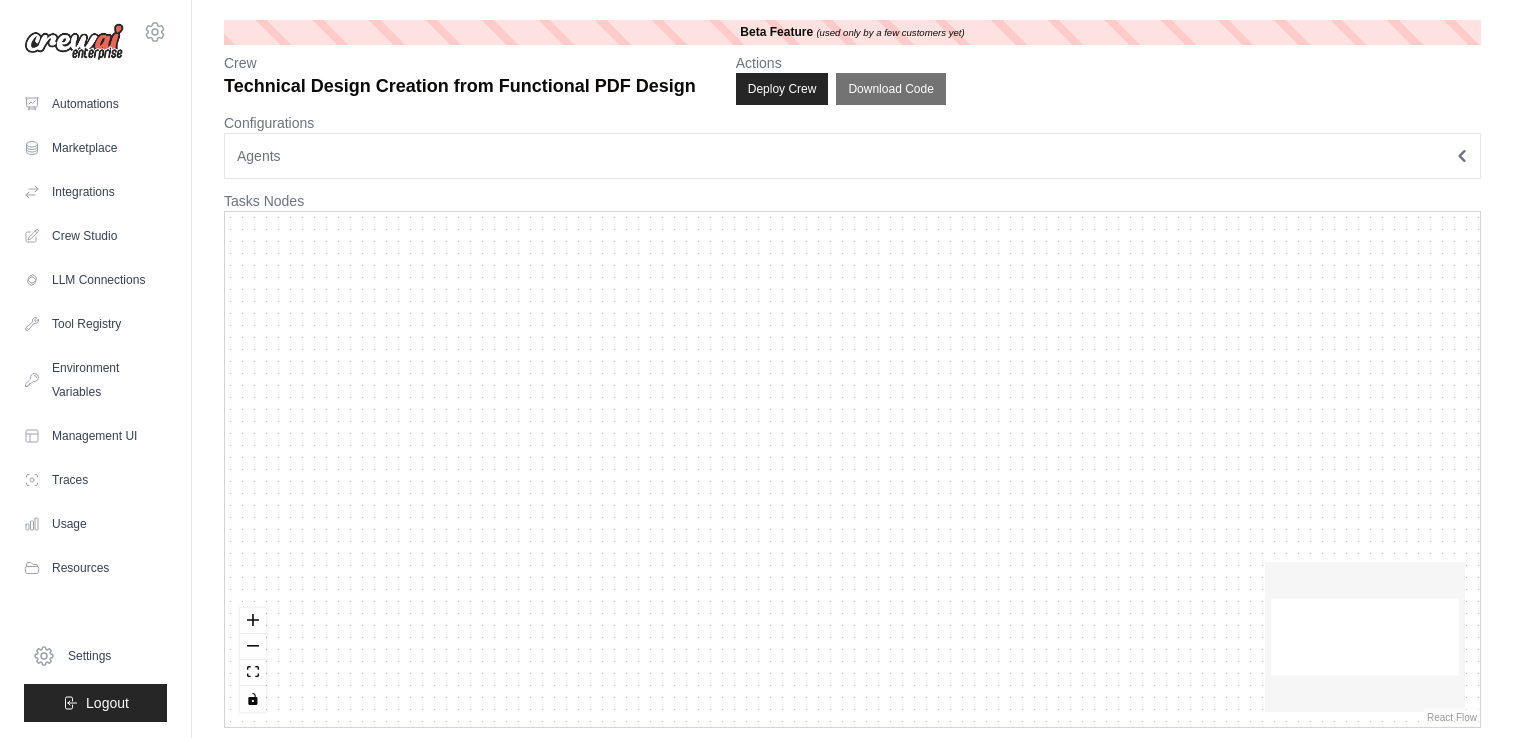 scroll, scrollTop: 0, scrollLeft: 0, axis: both 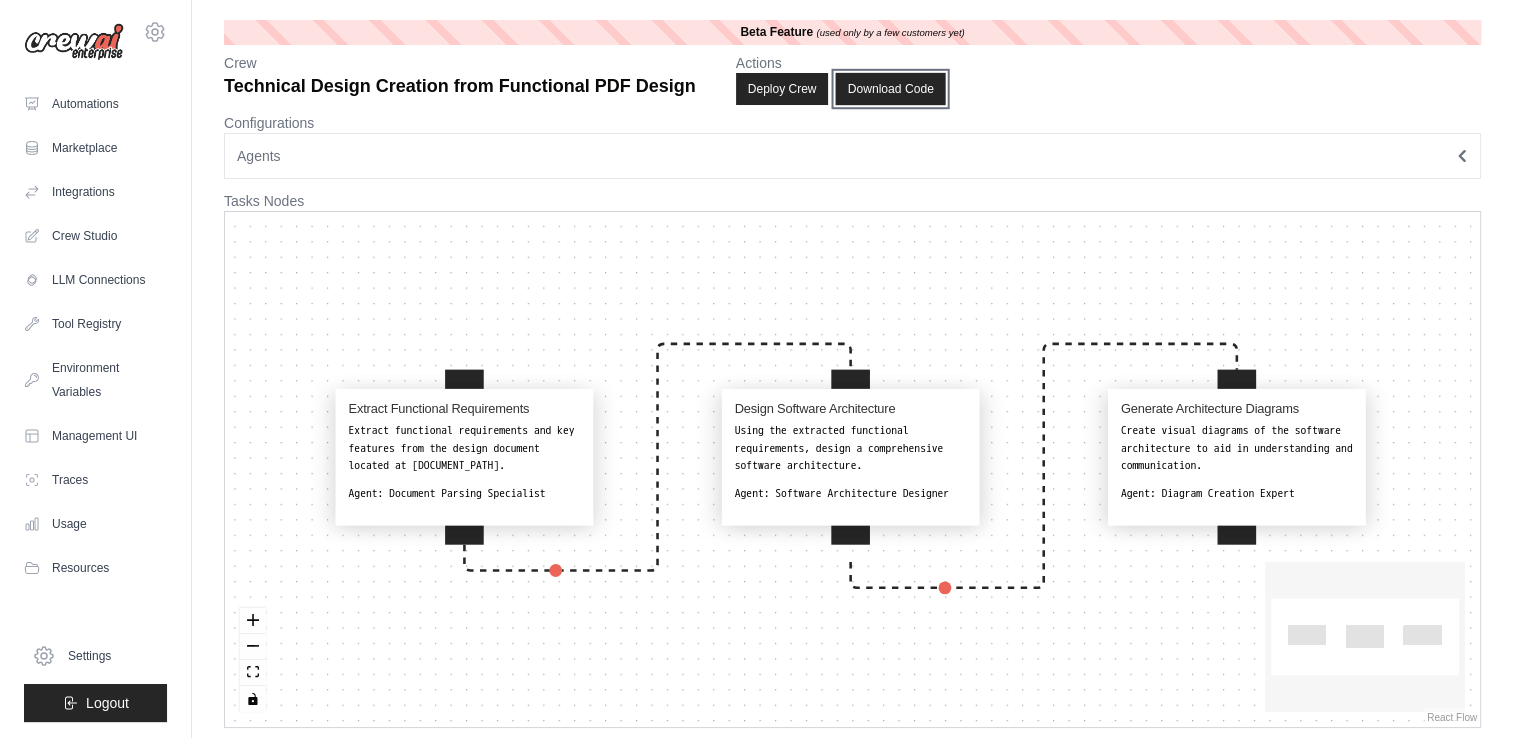 click on "Download Code" at bounding box center (891, 89) 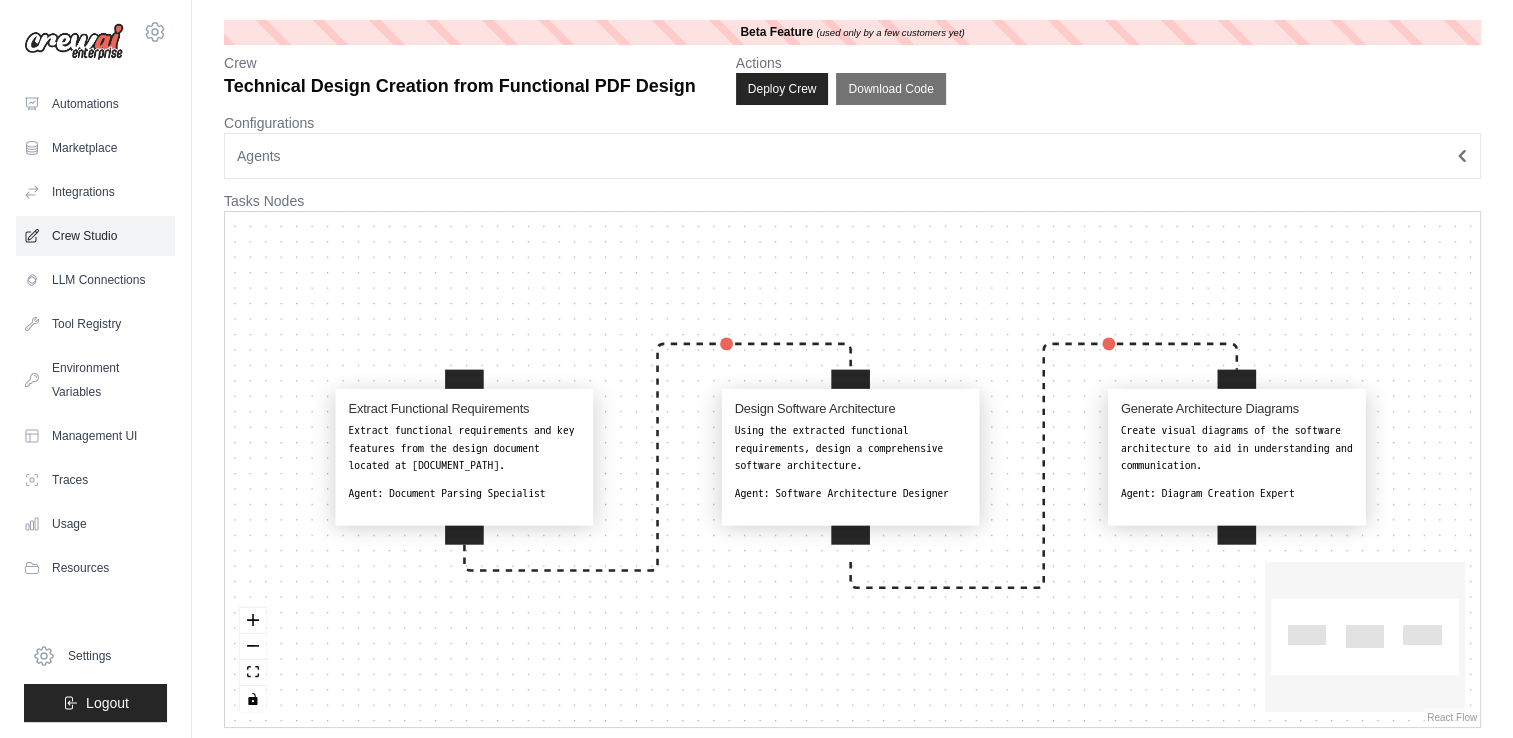 click on "Crew Studio" at bounding box center [95, 236] 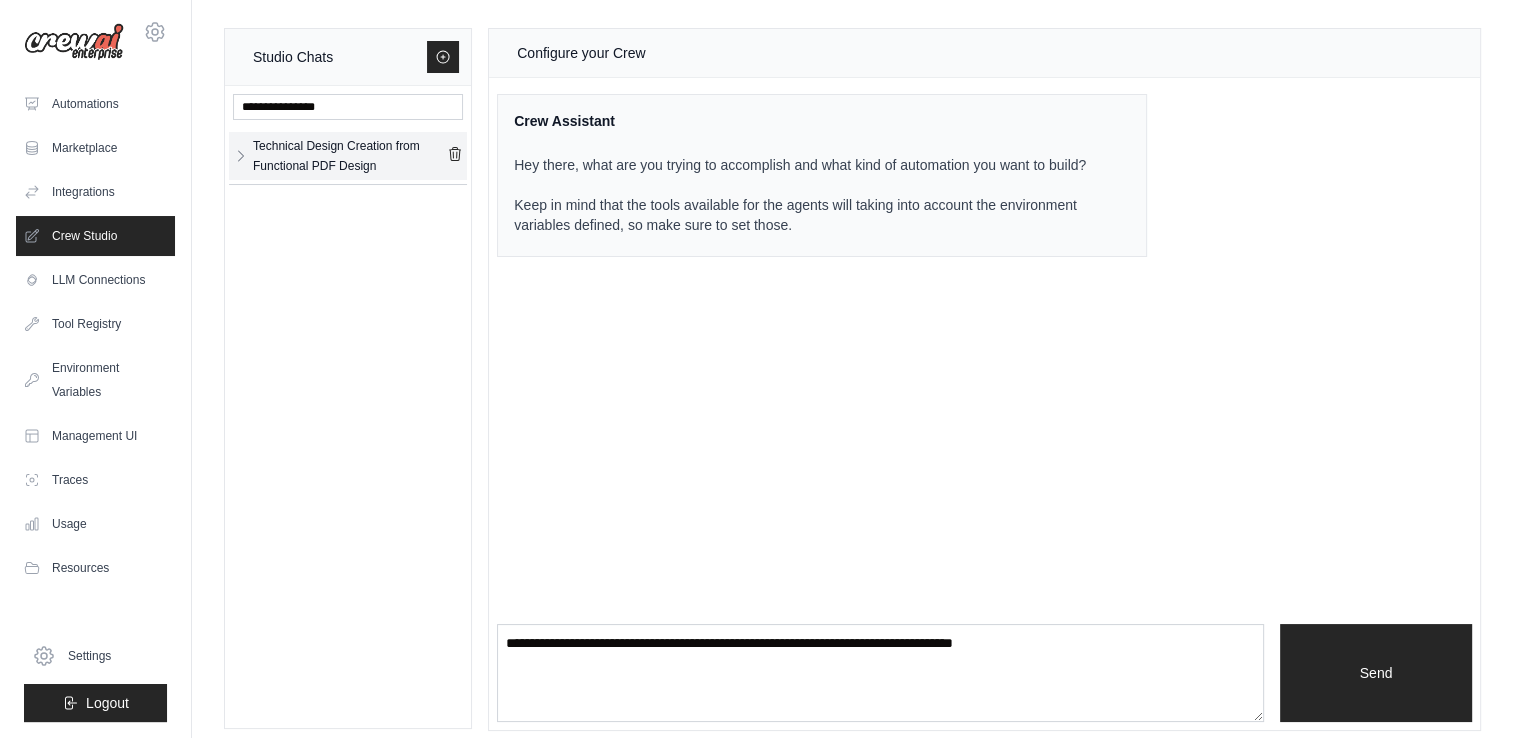 click on "Technical Design Creation from Functional PDF Design" at bounding box center (350, 156) 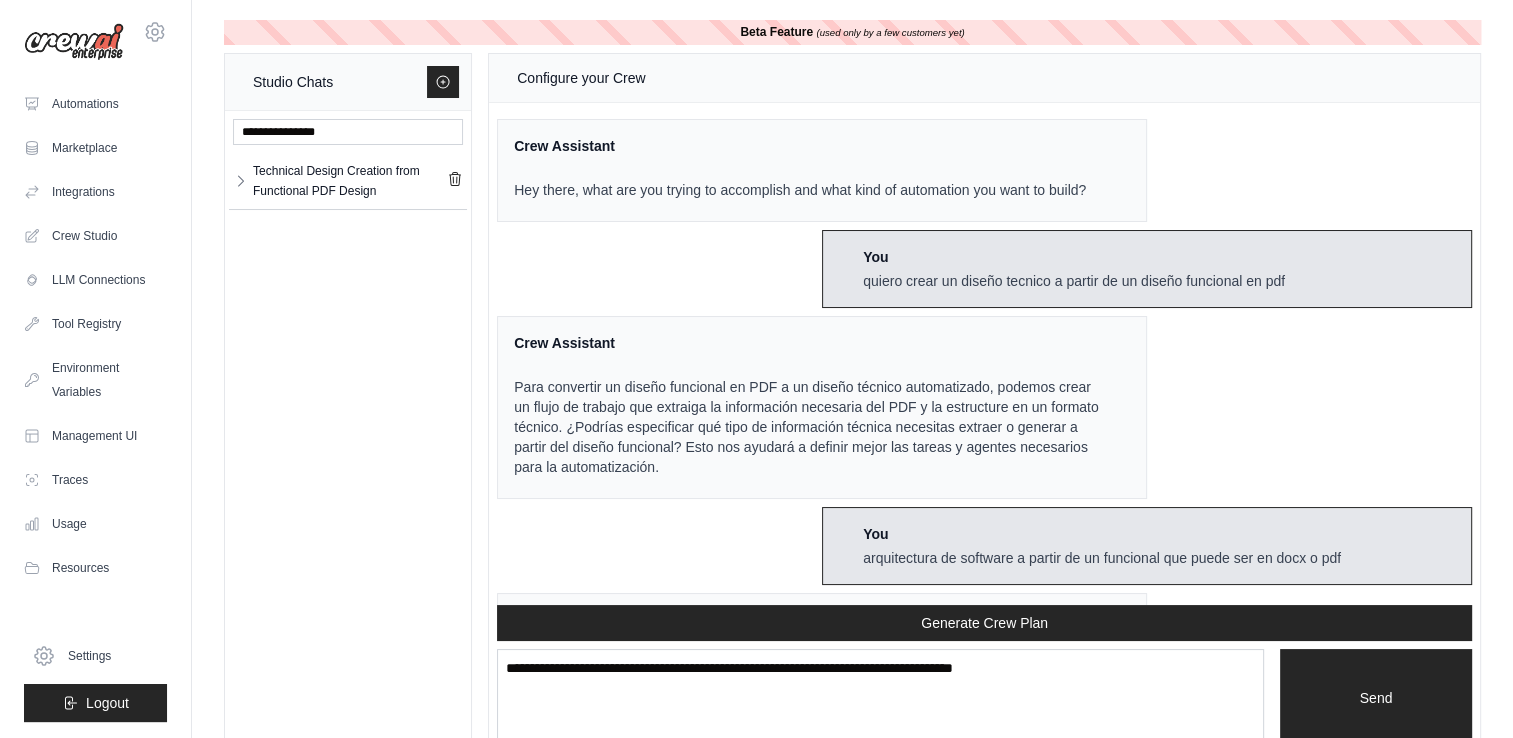 scroll, scrollTop: 3512, scrollLeft: 0, axis: vertical 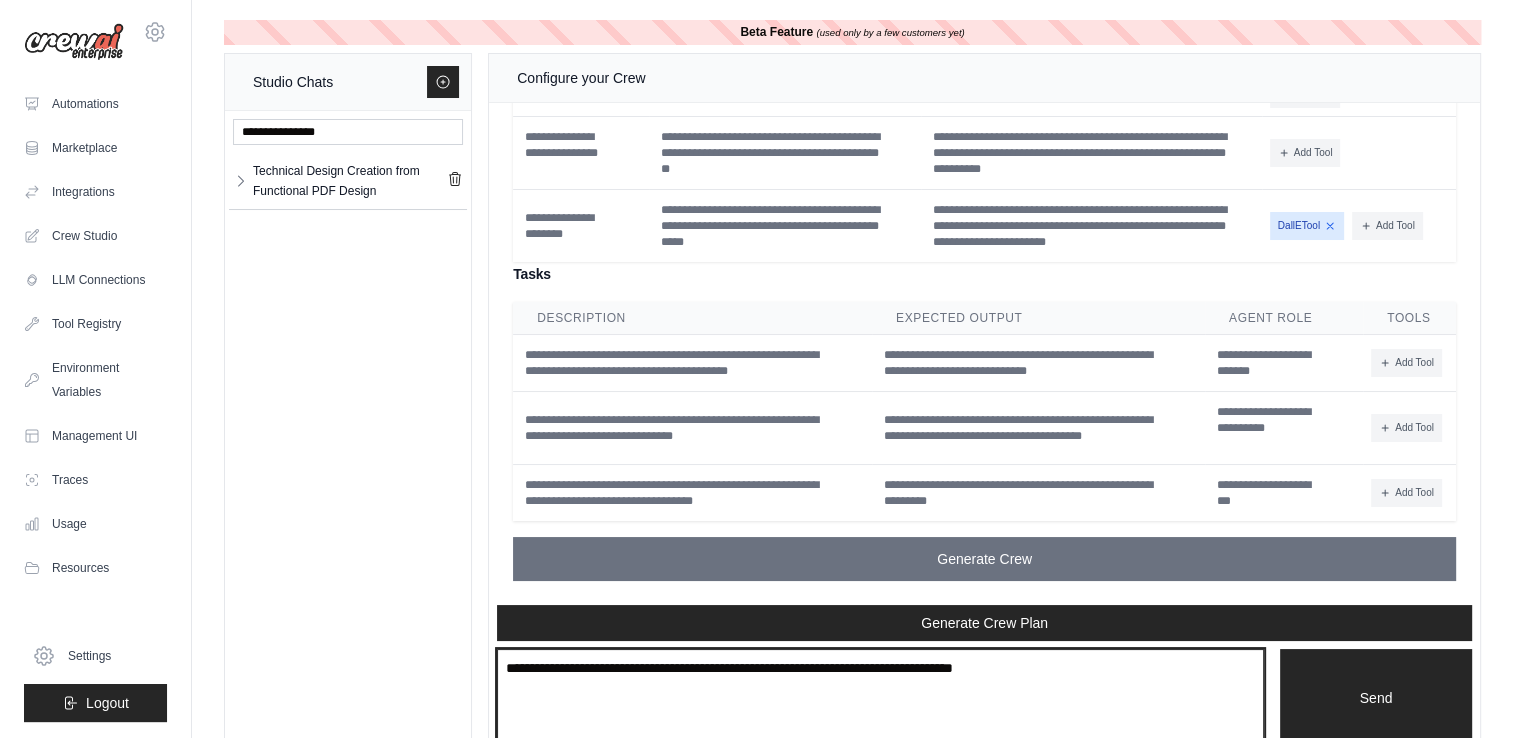 click at bounding box center [880, 698] 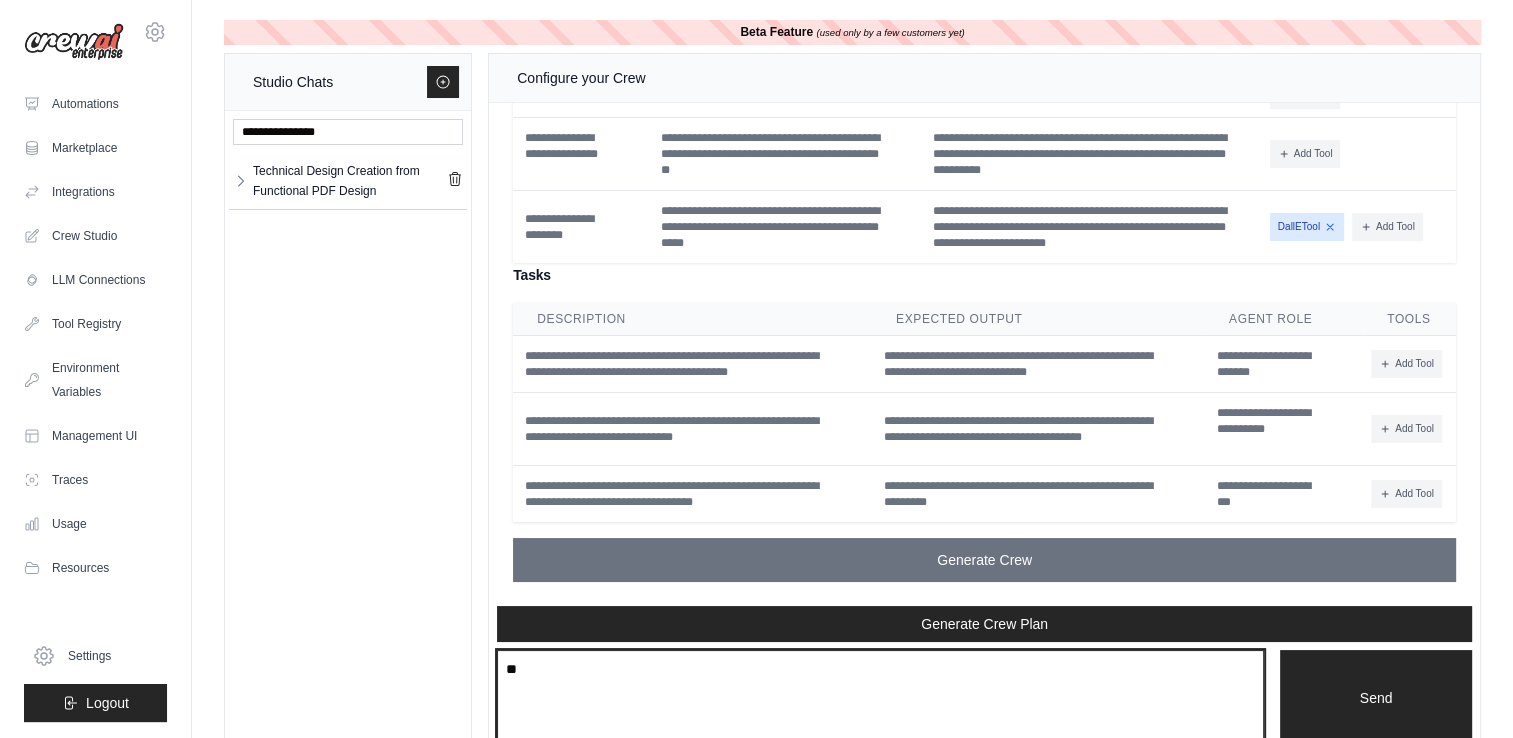 type on "*" 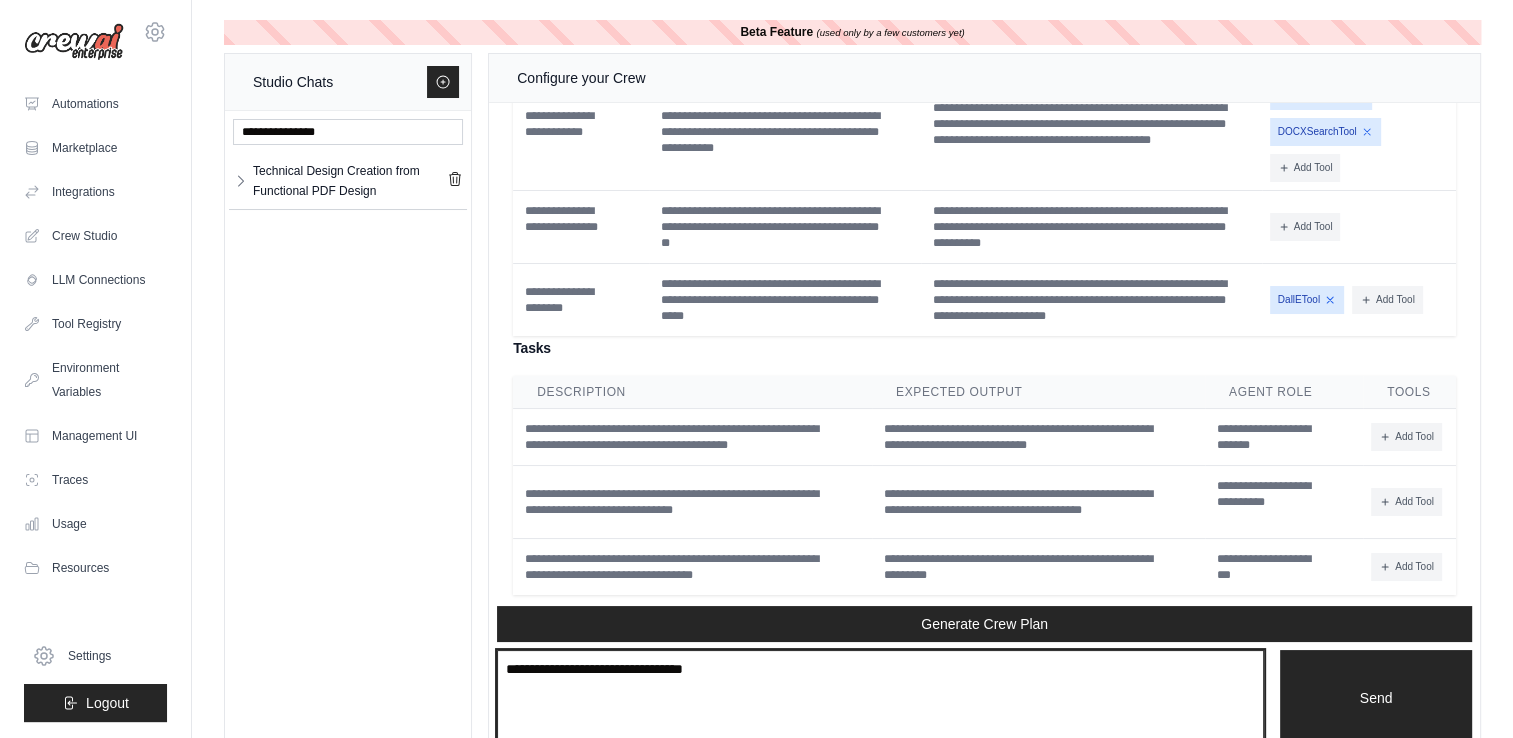 scroll, scrollTop: 3512, scrollLeft: 0, axis: vertical 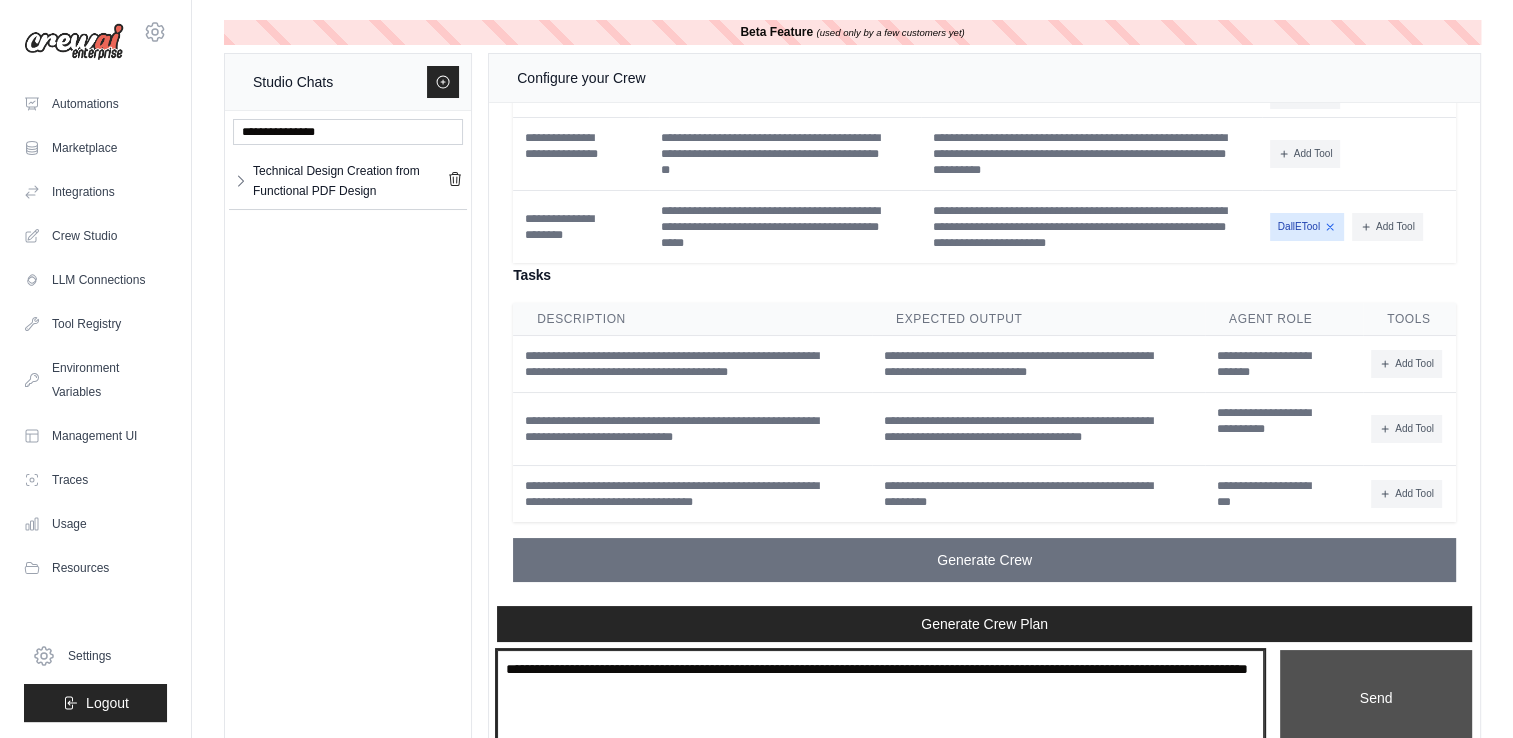 type on "**********" 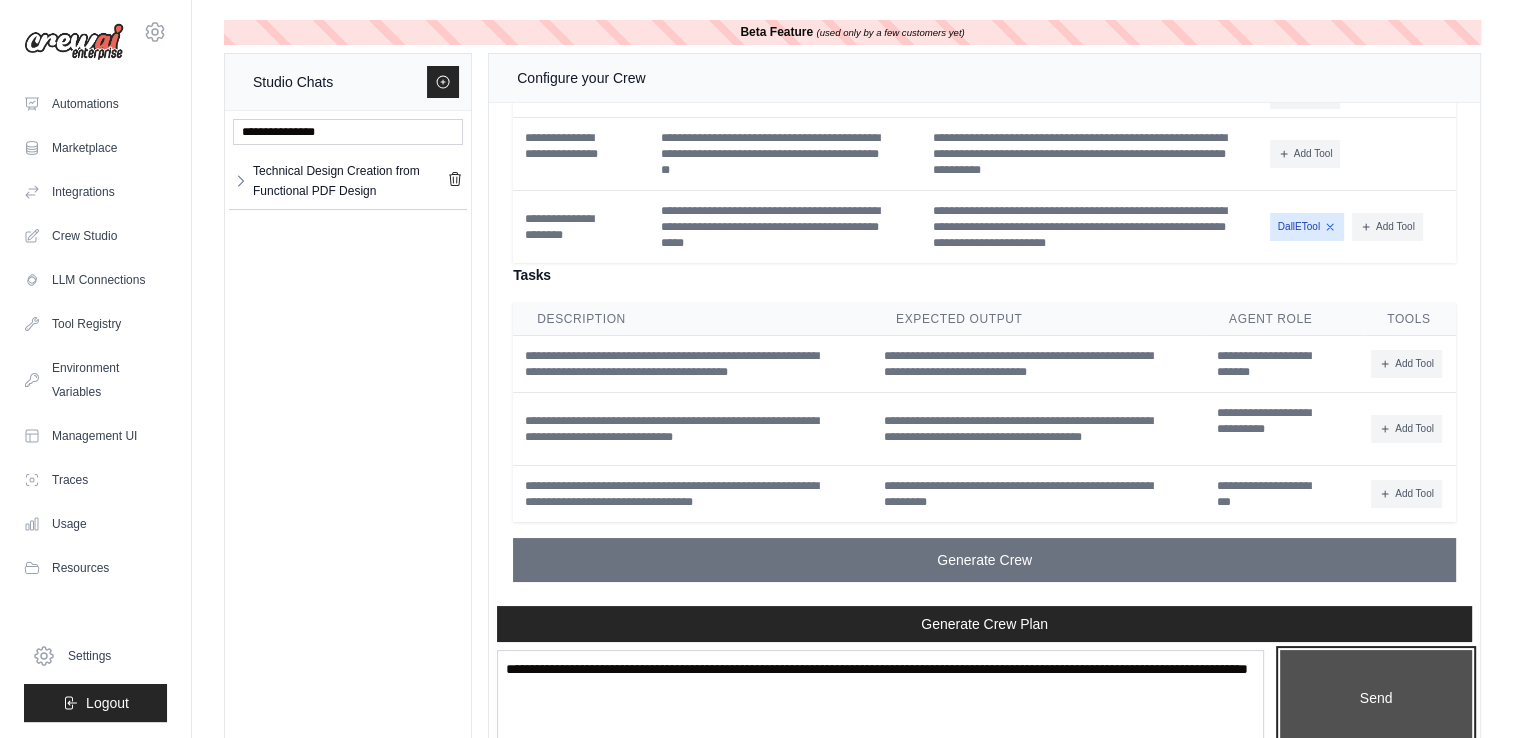 click on "Send" at bounding box center (1376, 699) 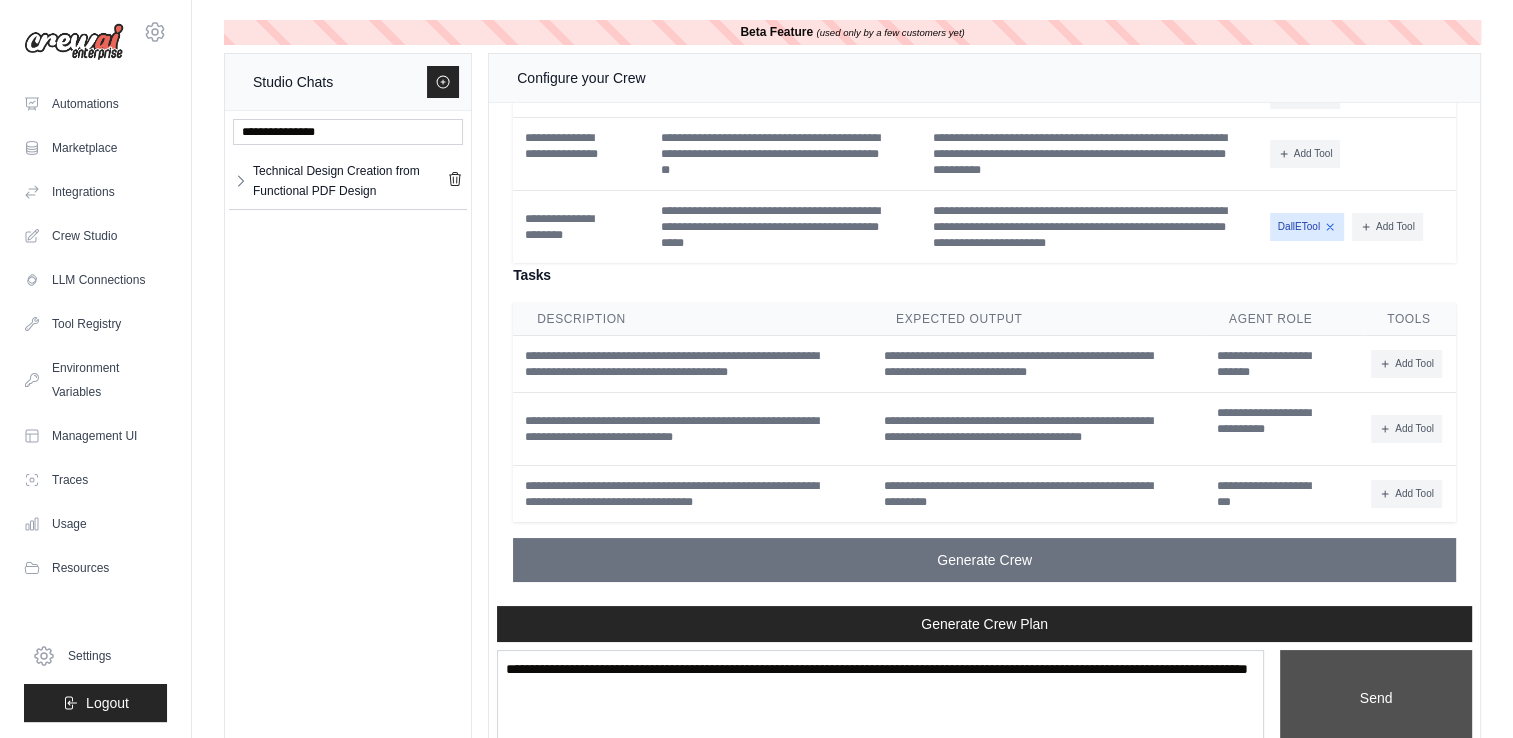 type 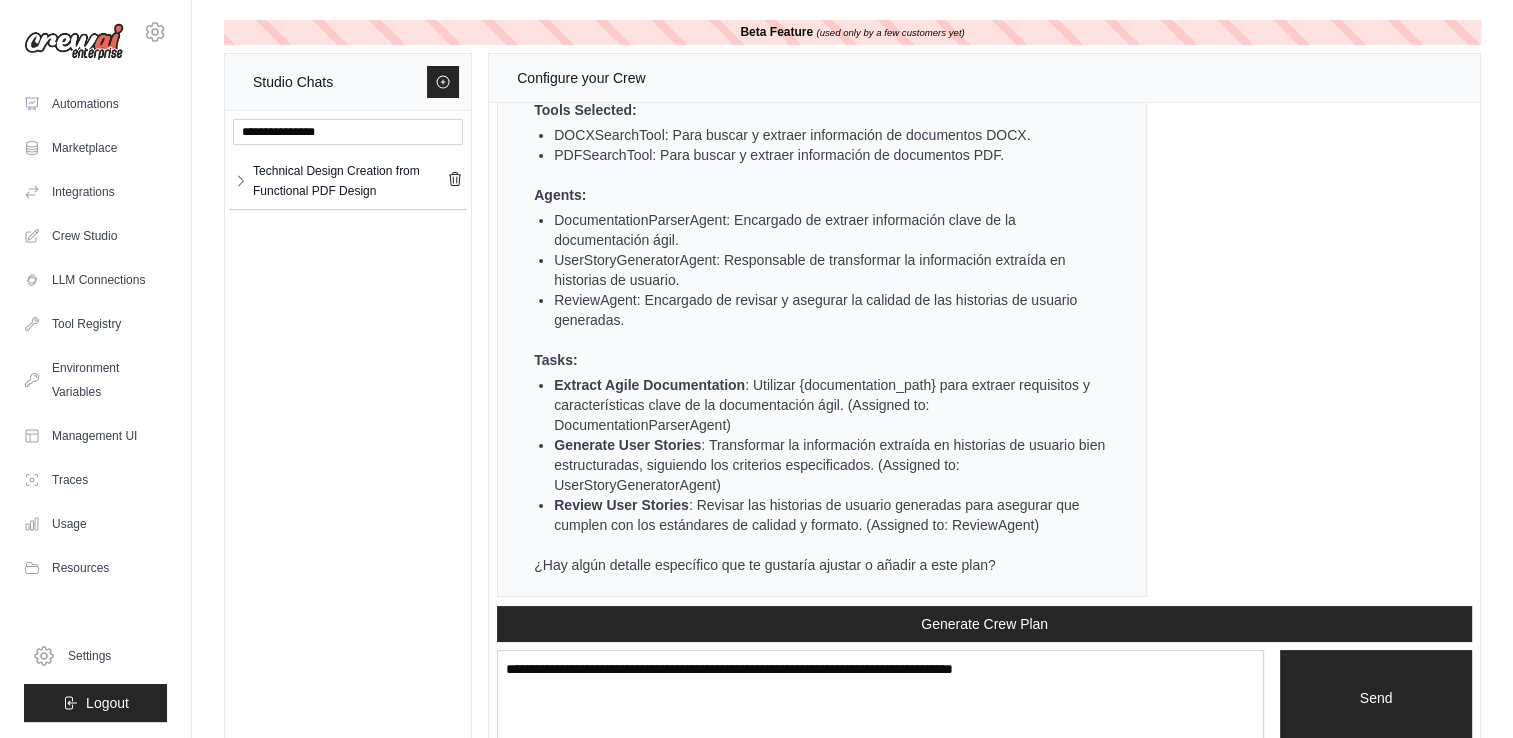 scroll, scrollTop: 4496, scrollLeft: 0, axis: vertical 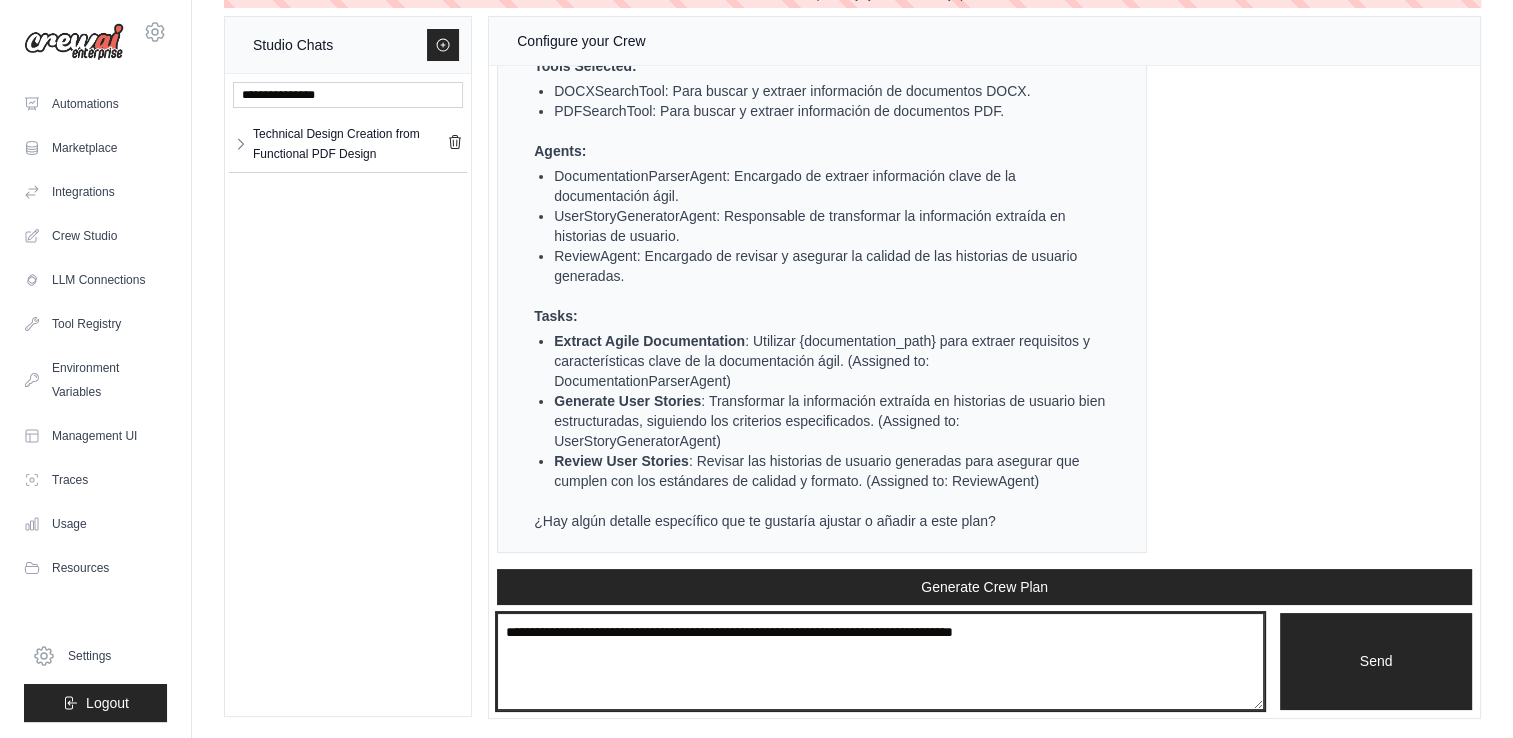 click at bounding box center (880, 662) 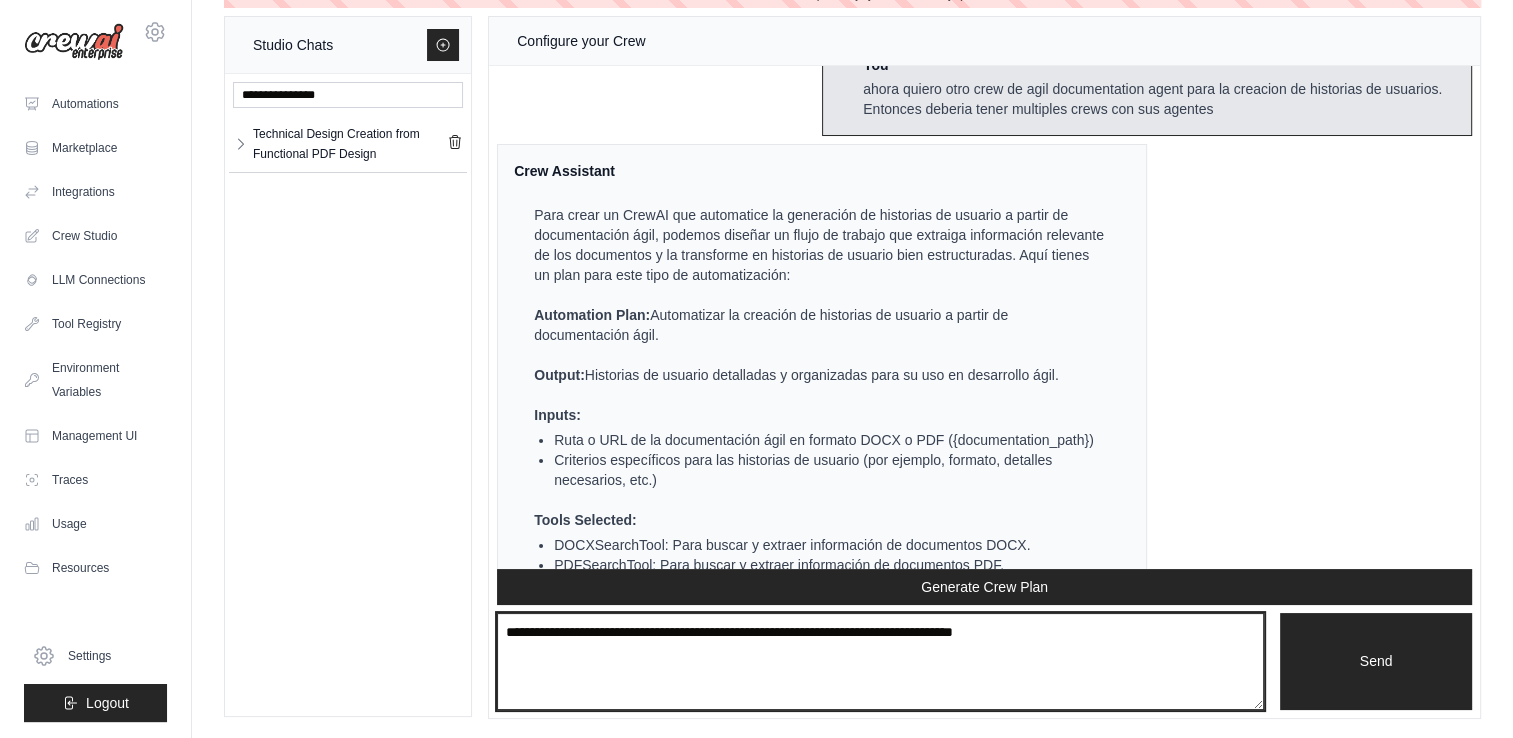 scroll, scrollTop: 3896, scrollLeft: 0, axis: vertical 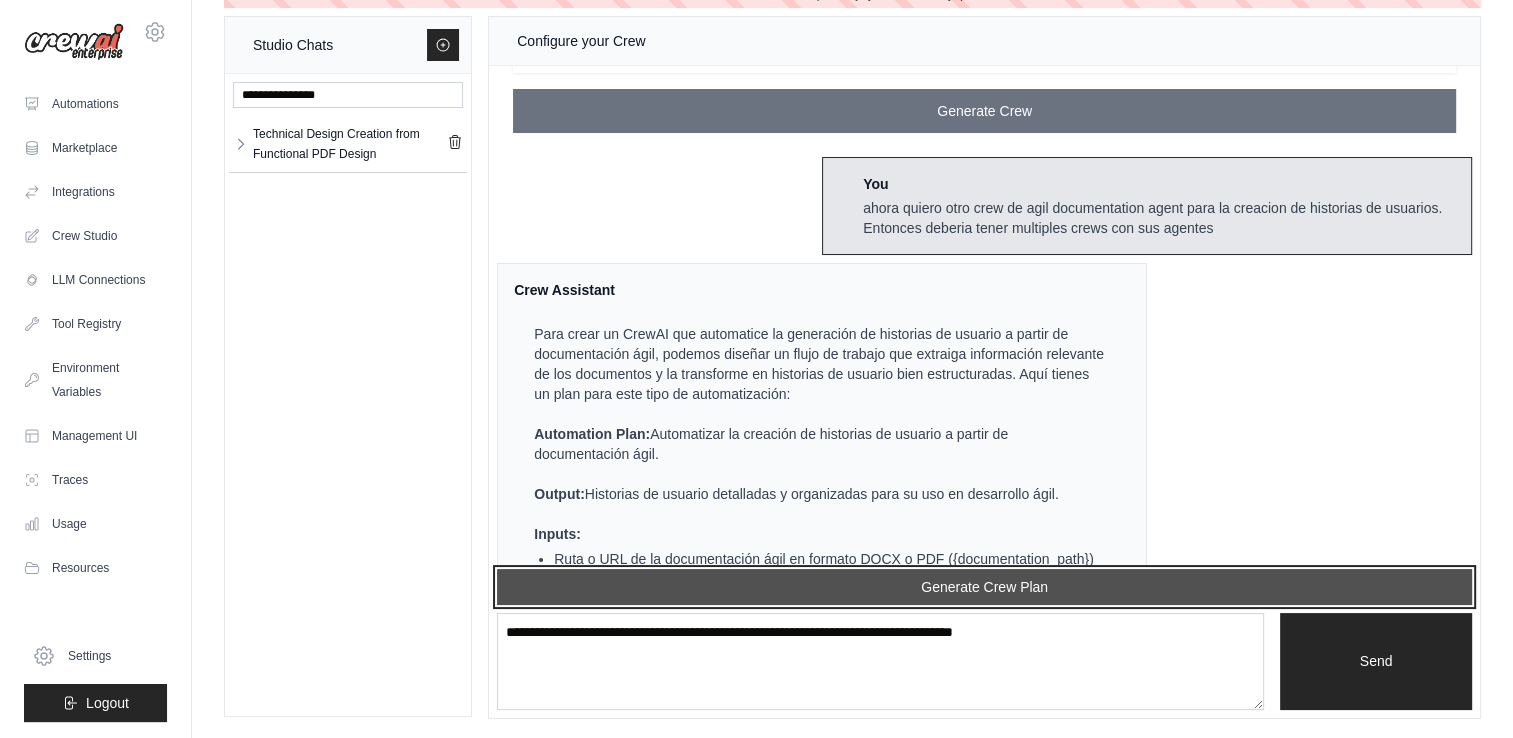 drag, startPoint x: 807, startPoint y: 571, endPoint x: 780, endPoint y: 516, distance: 61.269894 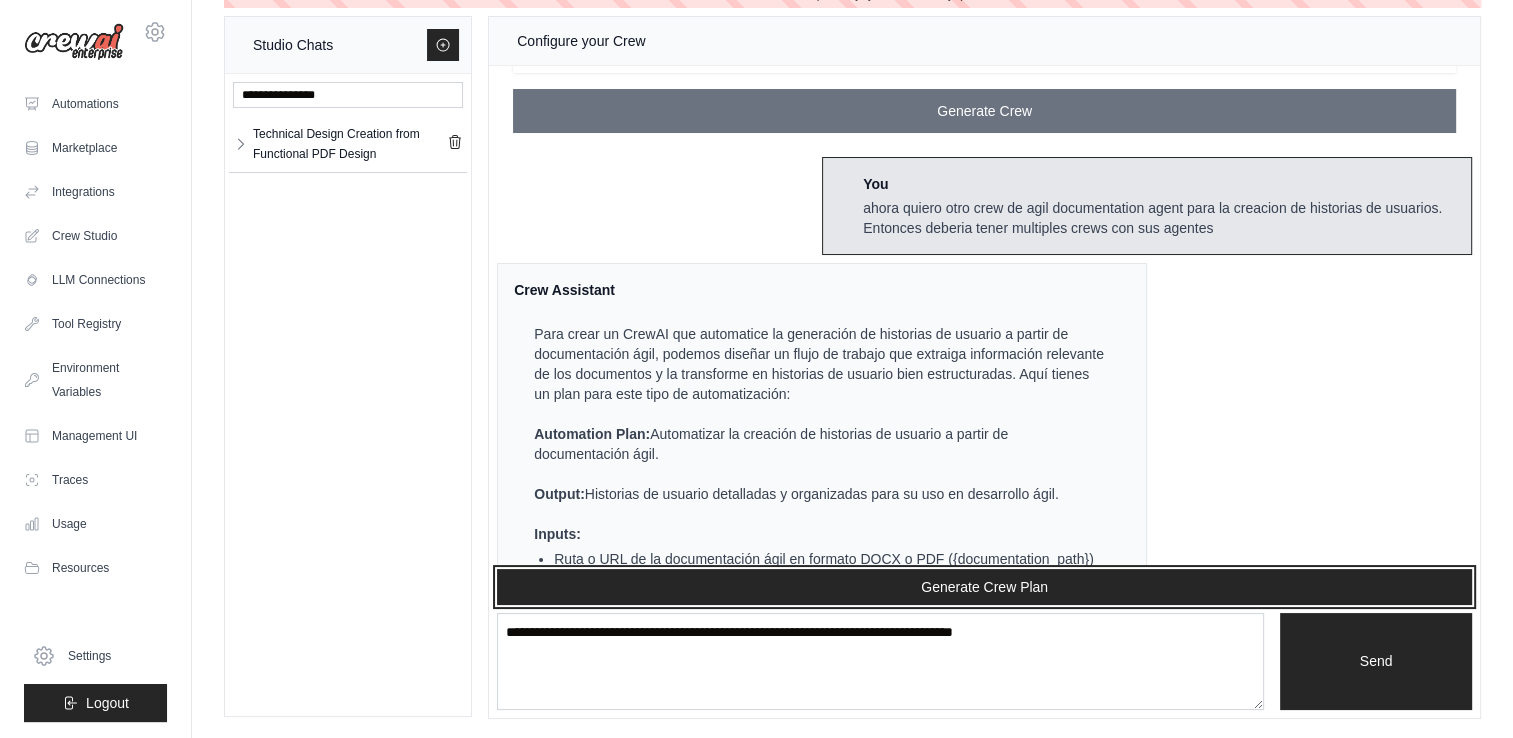 click on "Generate Crew Plan" at bounding box center (984, 587) 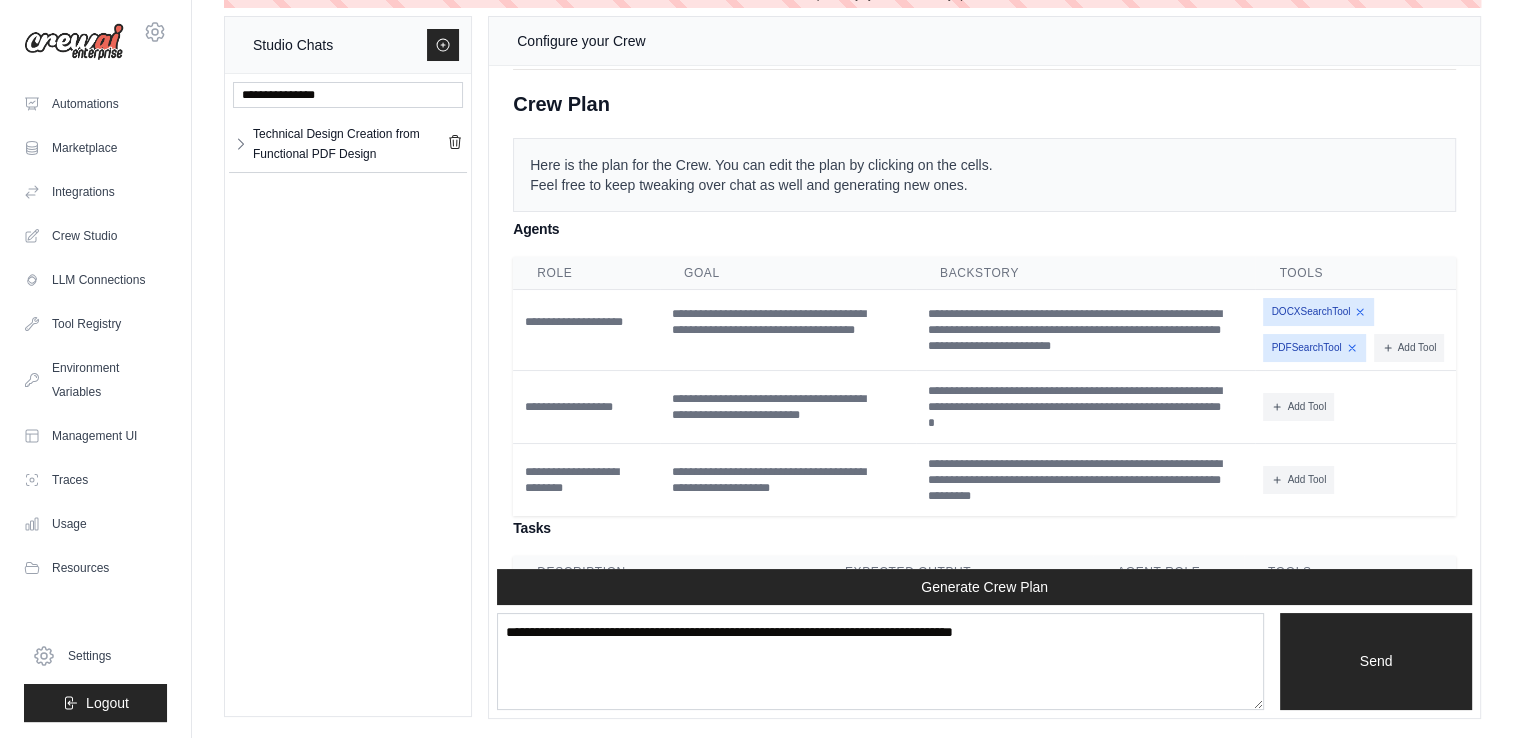 scroll, scrollTop: 5352, scrollLeft: 0, axis: vertical 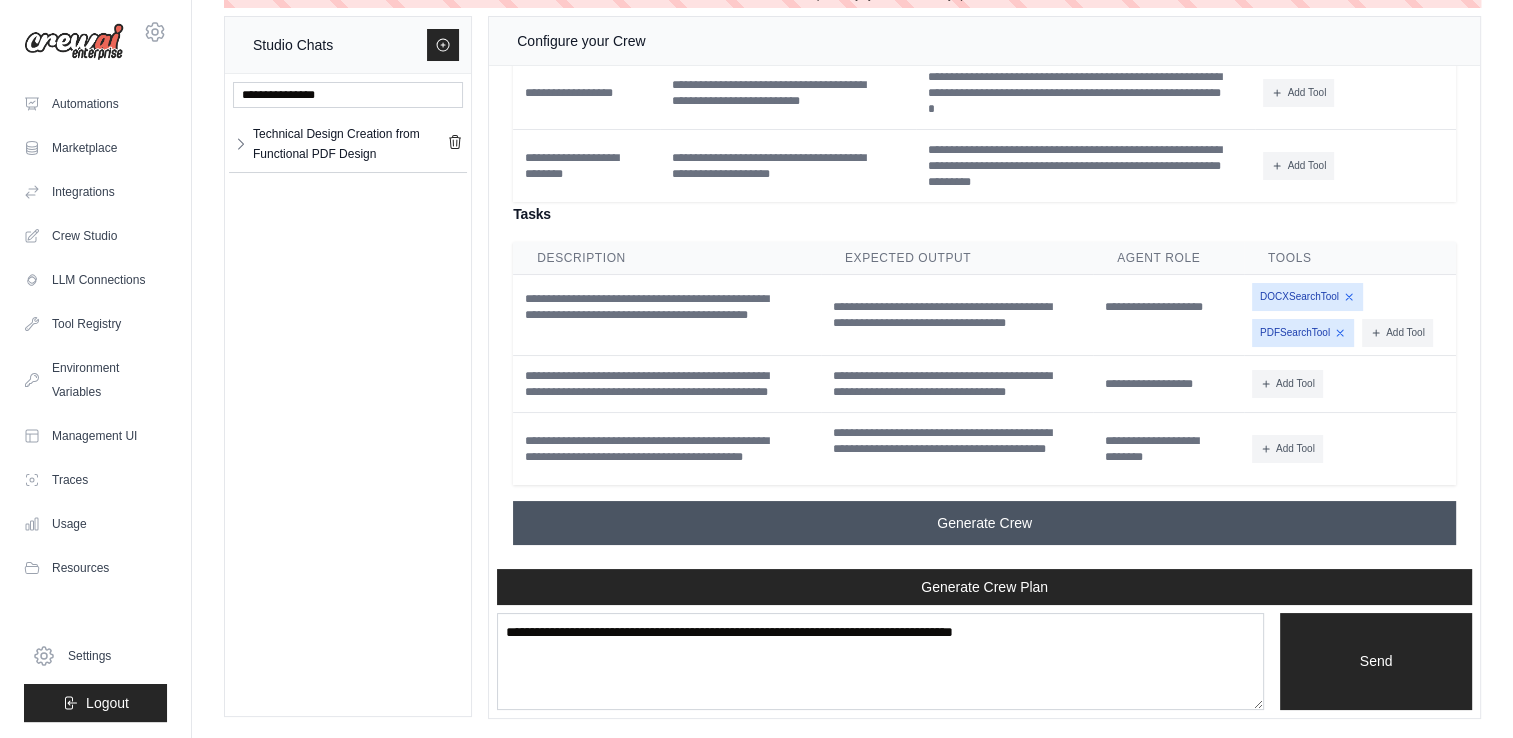 click on "Generate Crew" at bounding box center (984, 523) 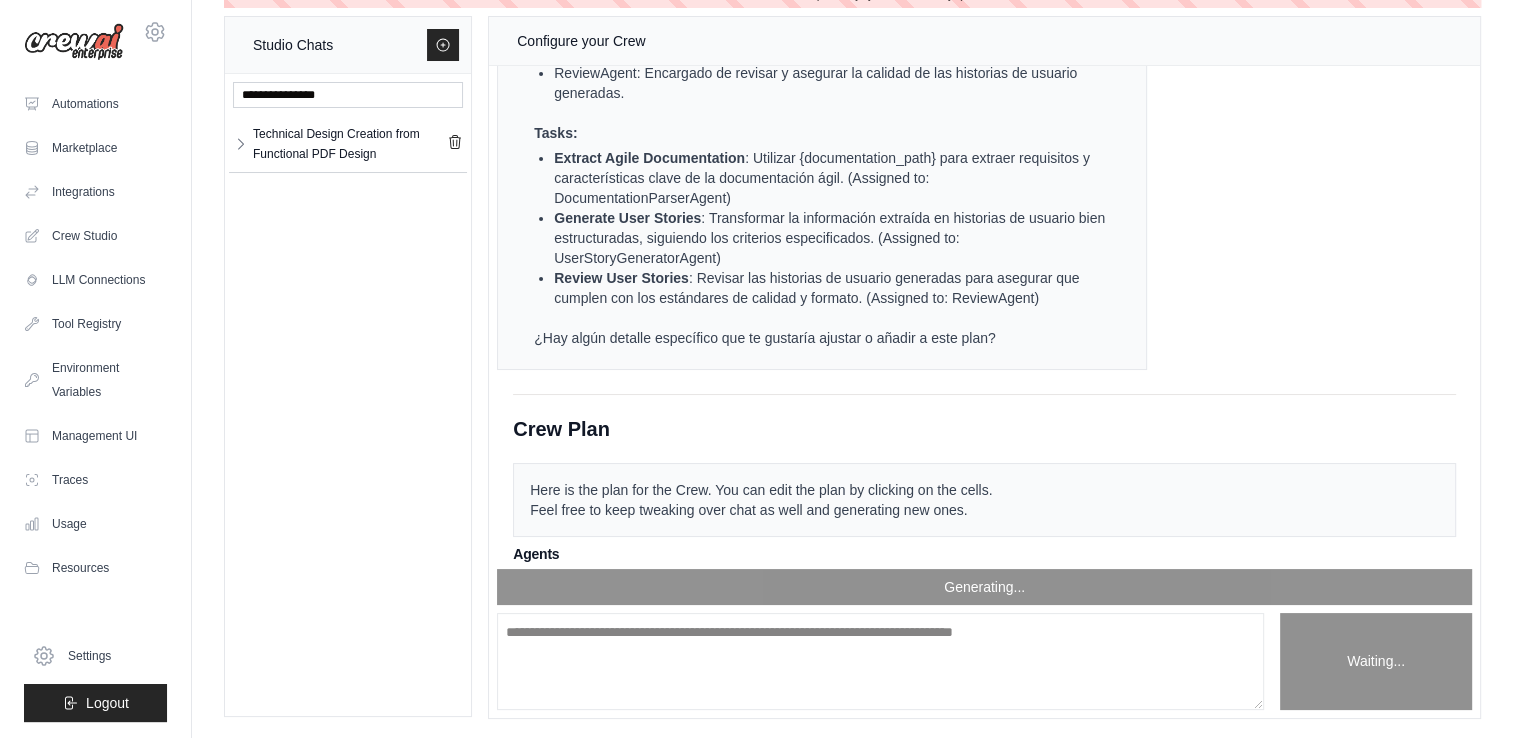 scroll, scrollTop: 5352, scrollLeft: 0, axis: vertical 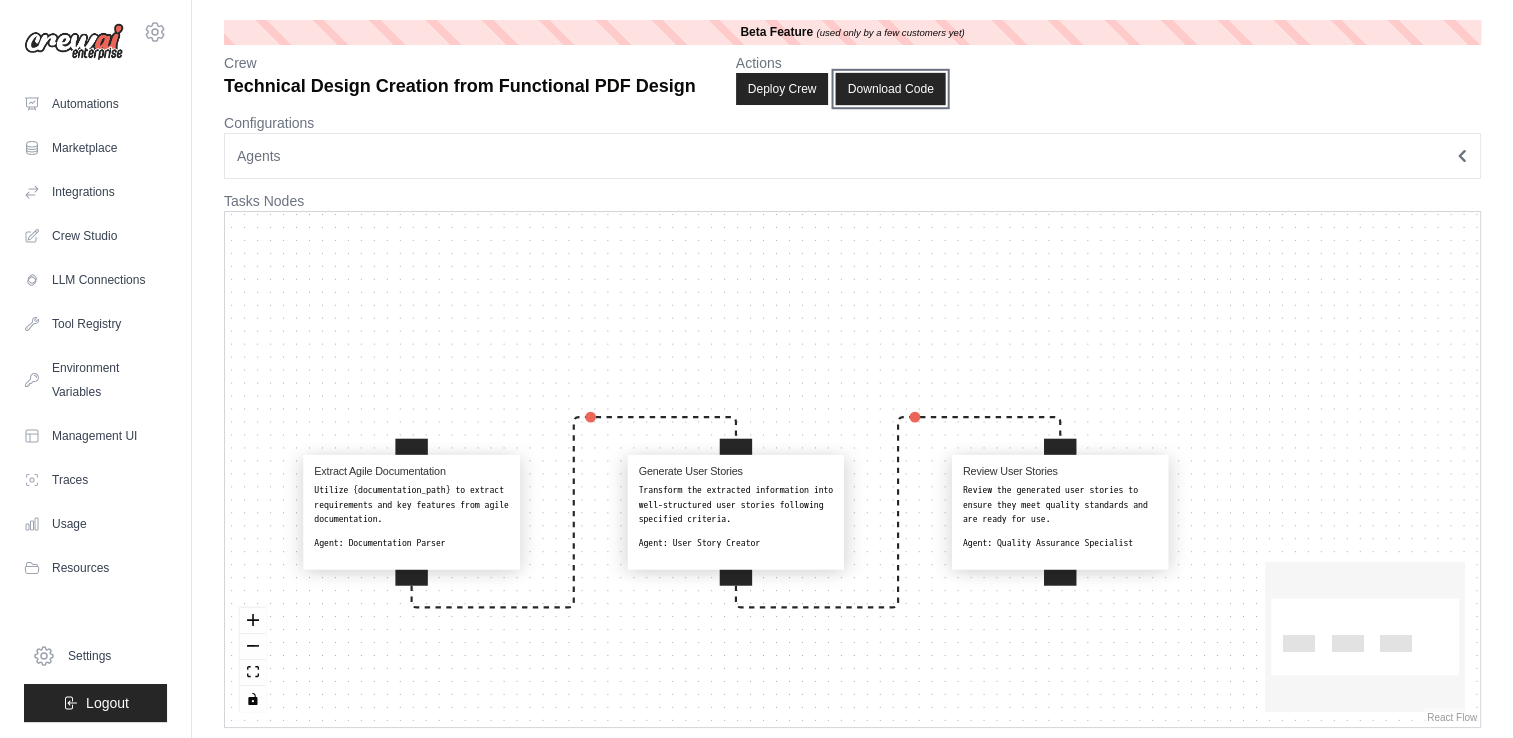 click on "Download Code" at bounding box center (891, 89) 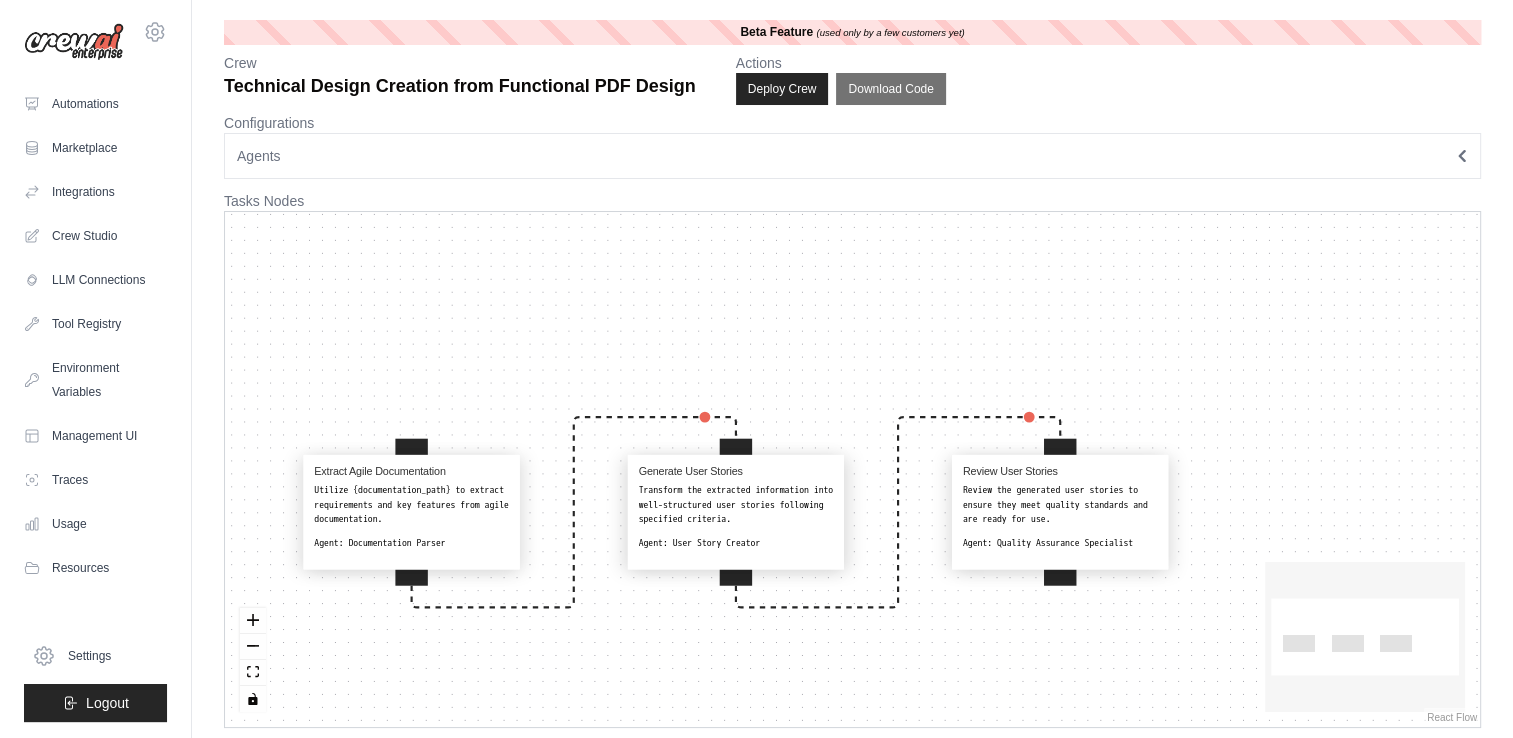 click on "Extract Agile Documentation Utilize {documentation_path} to extract requirements and key features from agile documentation. Agent:   Documentation Parser Generate User Stories Transform the extracted information into well-structured user stories following specified criteria. Agent:   User Story Creator Review User Stories Review the generated user stories to ensure they meet quality standards and are ready for use. Agent:   Quality Assurance Specialist" at bounding box center (852, 469) 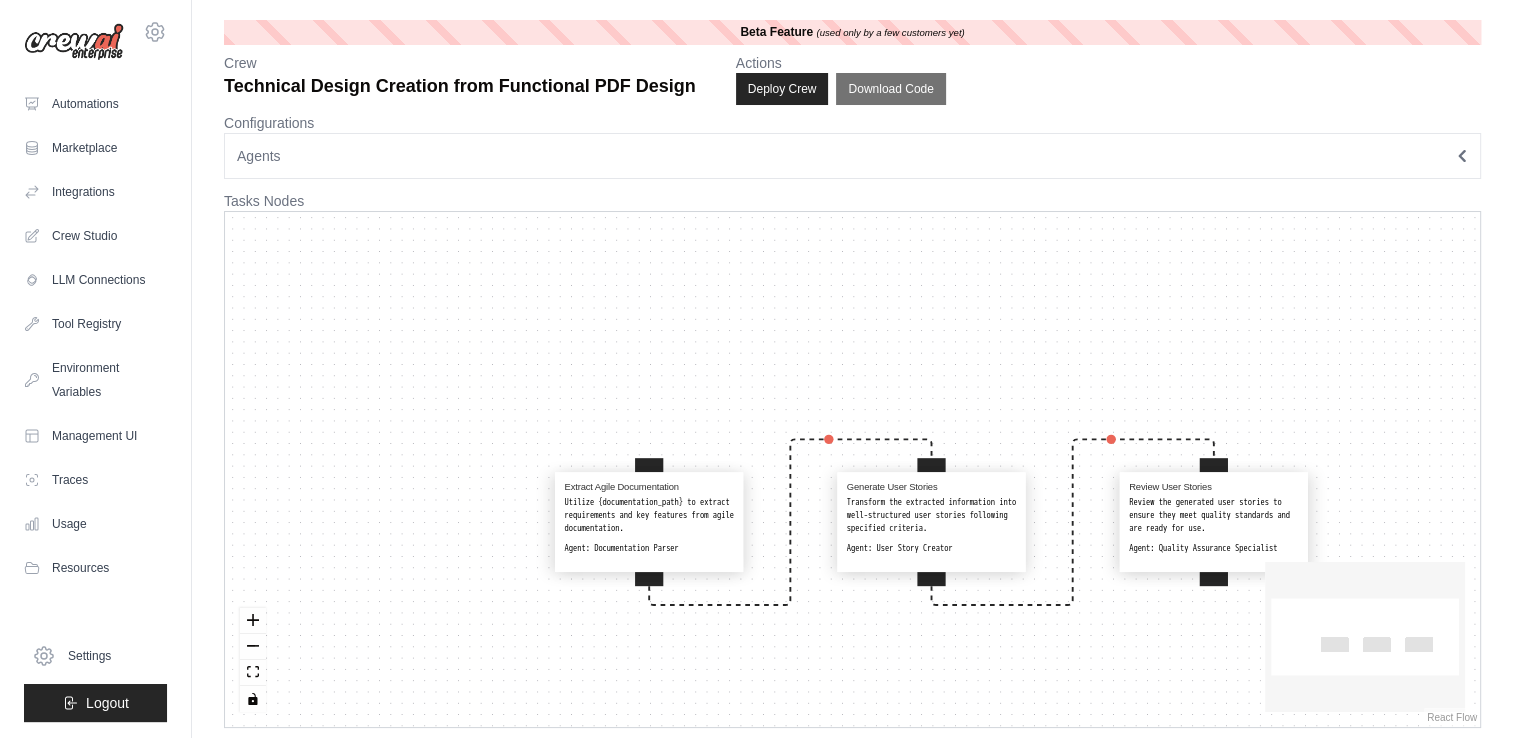 click on "Agents" at bounding box center [852, 156] 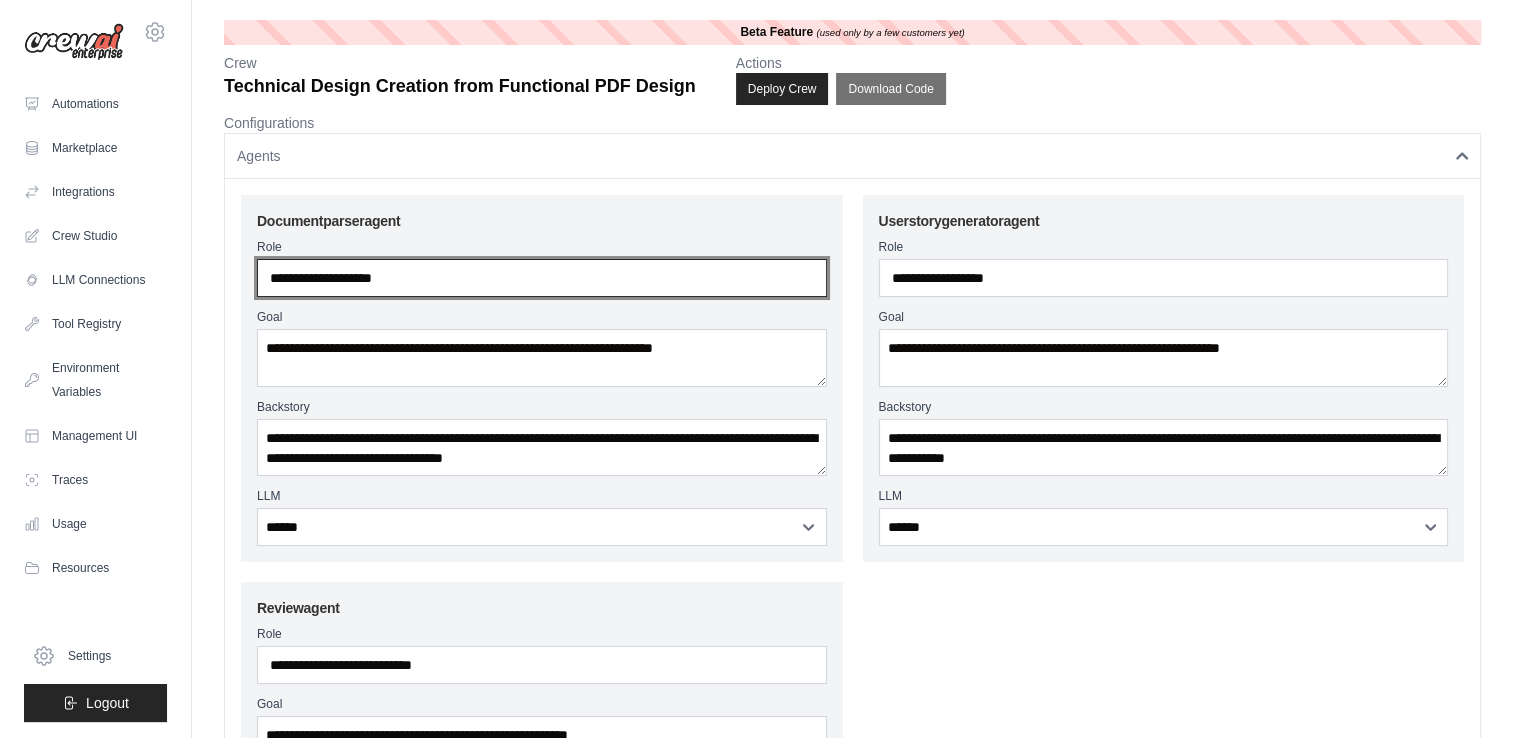 click on "**********" at bounding box center [542, 278] 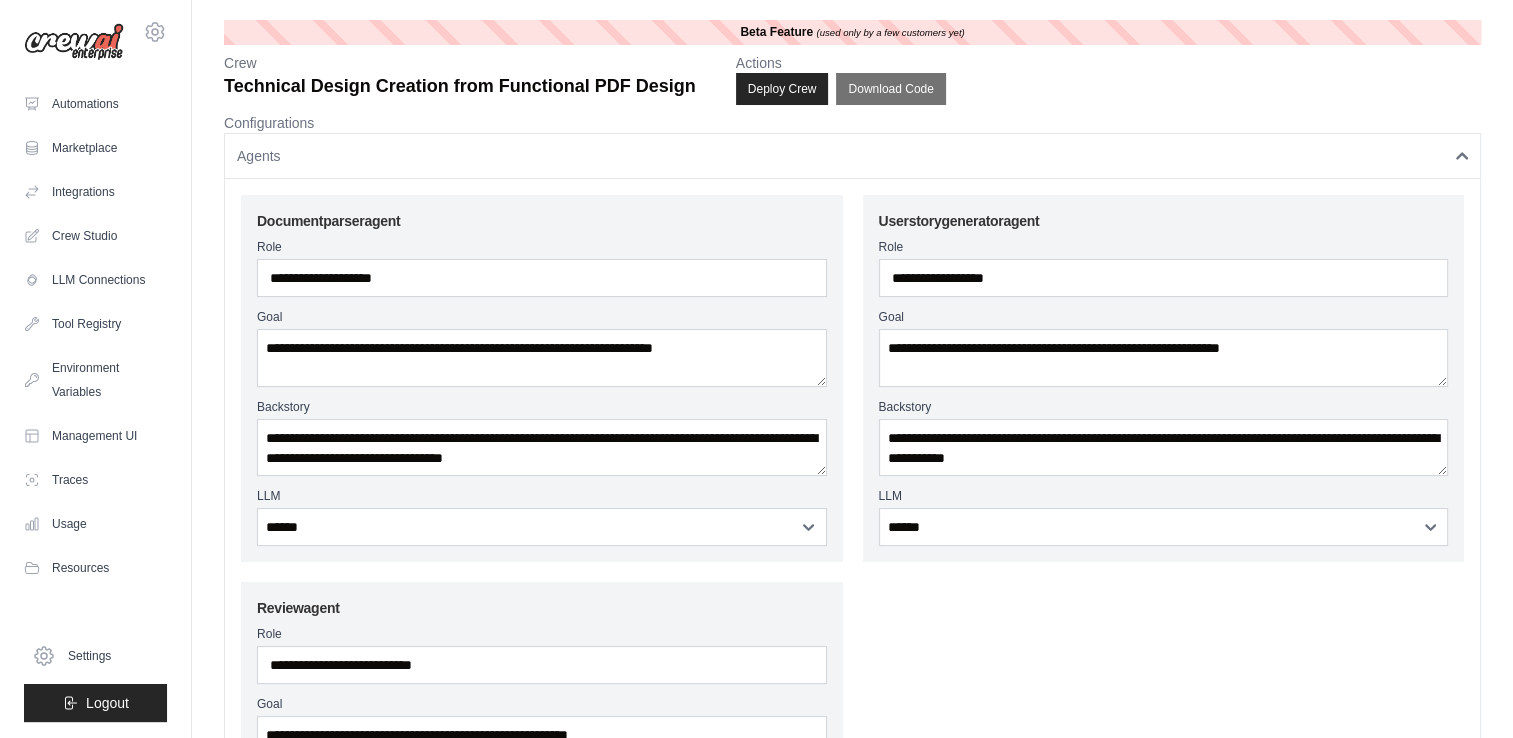 click on "Agents" at bounding box center (852, 156) 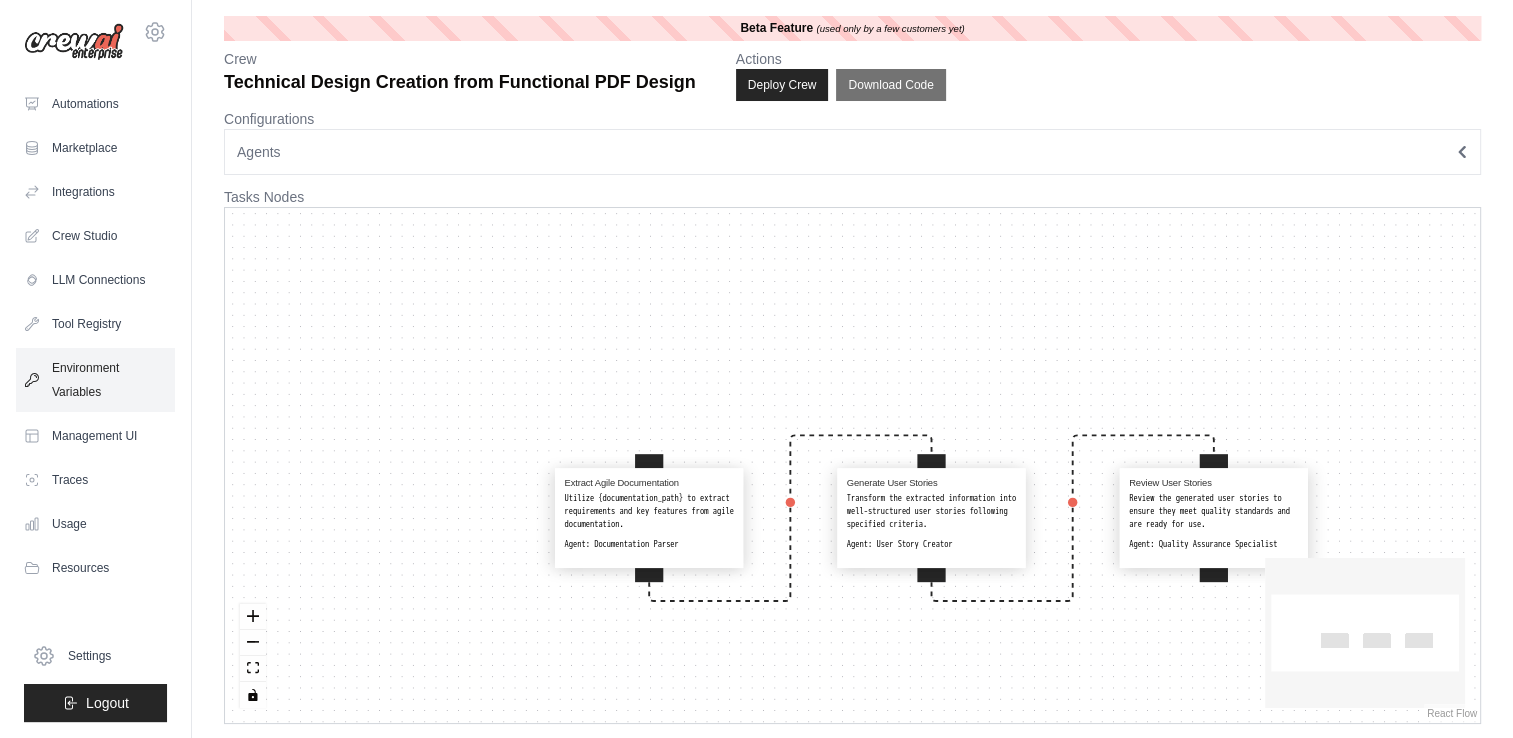 scroll, scrollTop: 0, scrollLeft: 0, axis: both 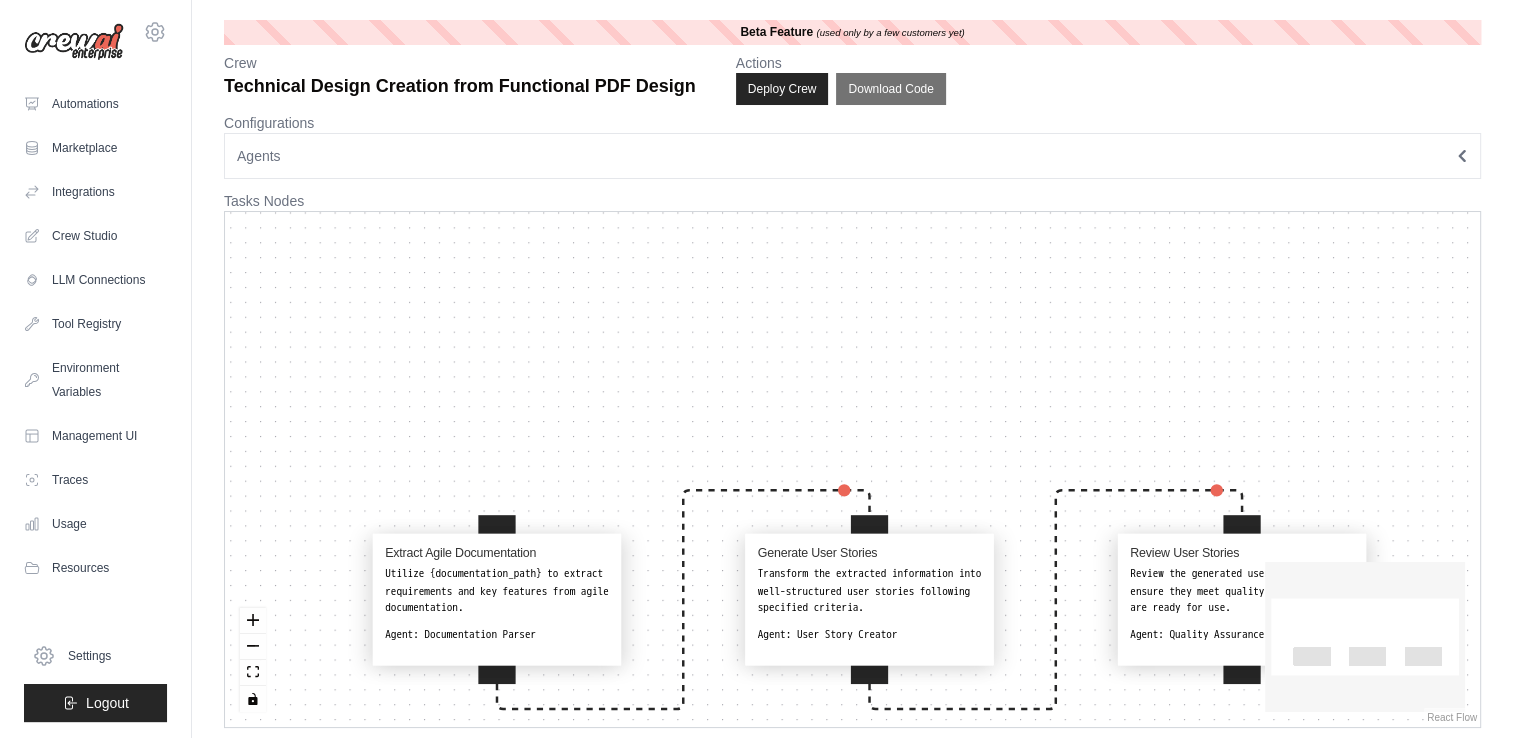 click on "Agents" at bounding box center [852, 156] 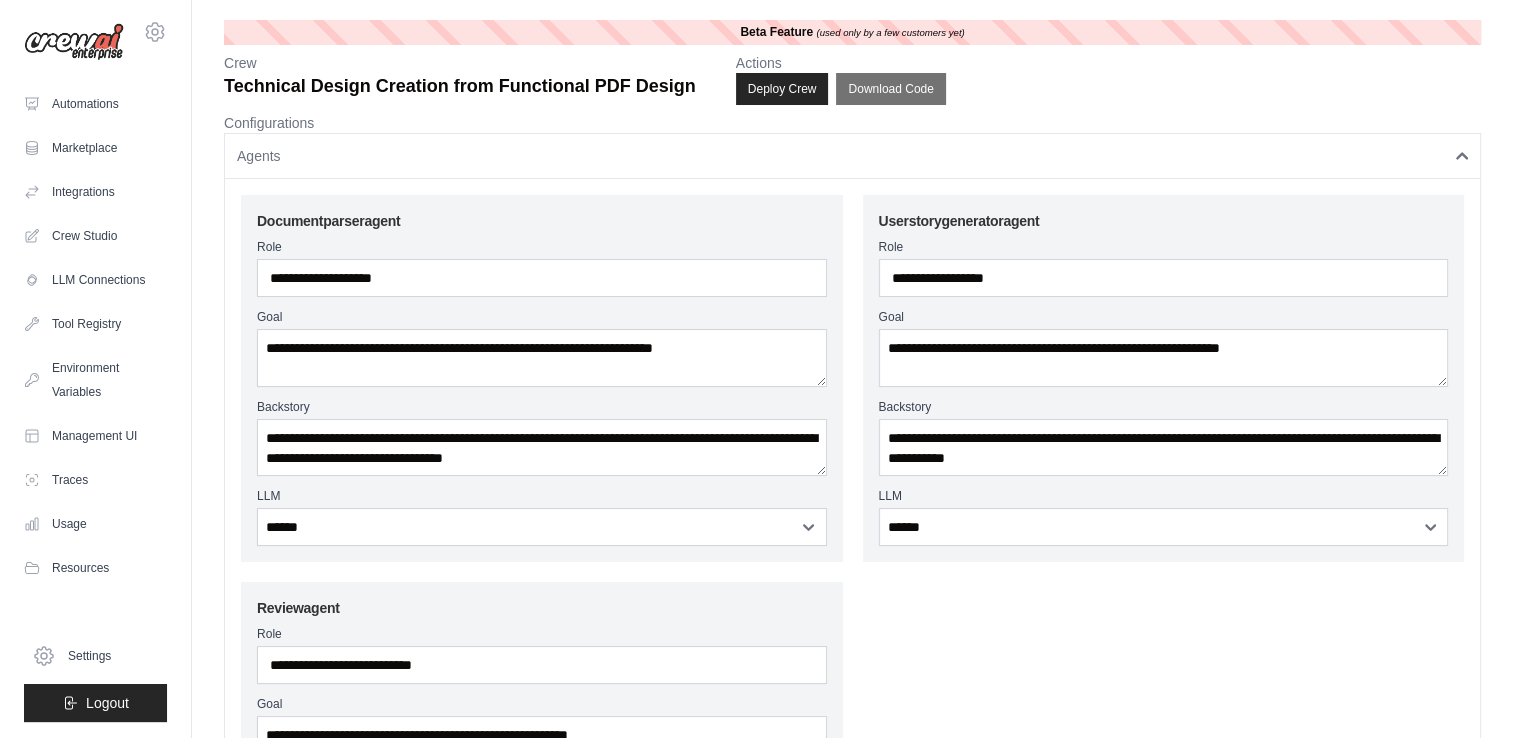 click 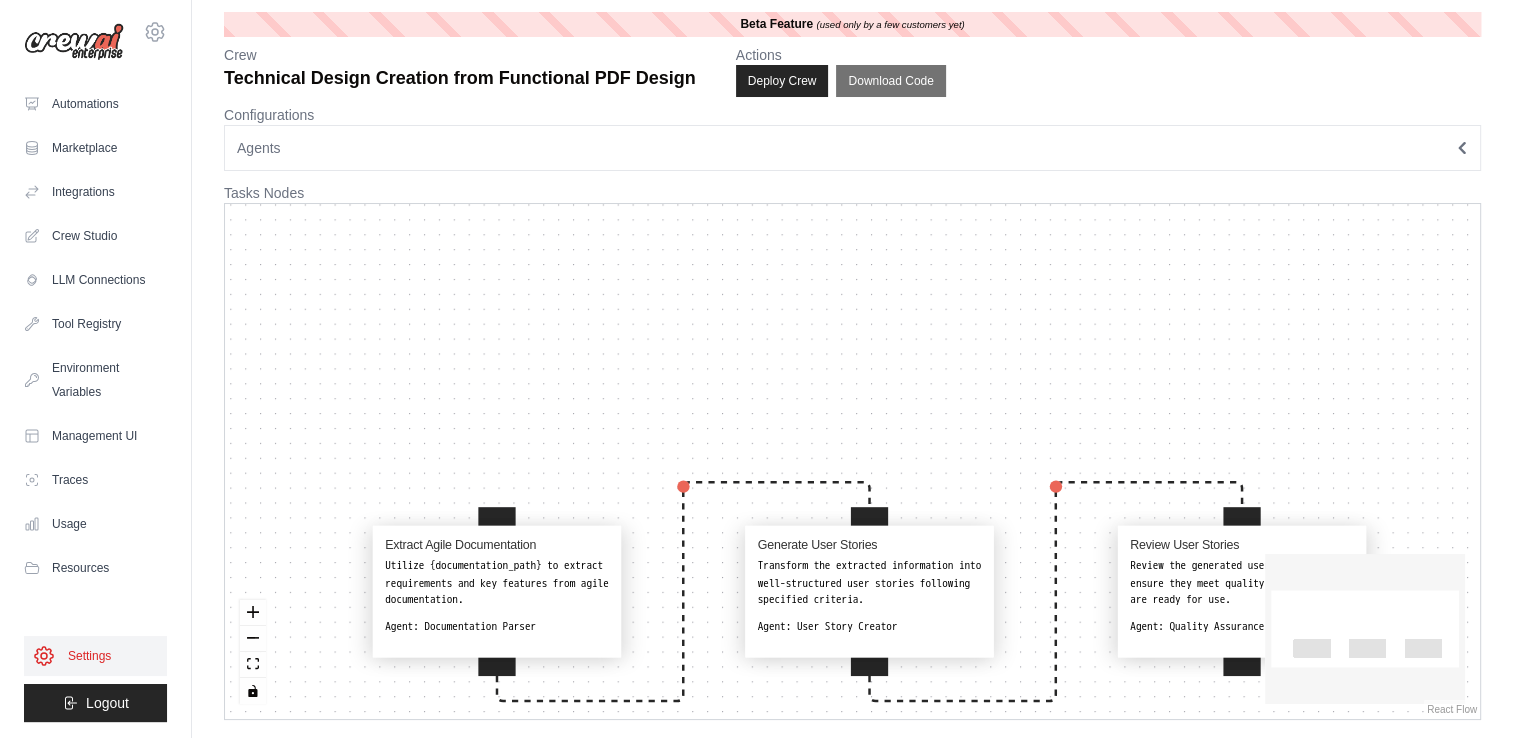 scroll, scrollTop: 8, scrollLeft: 0, axis: vertical 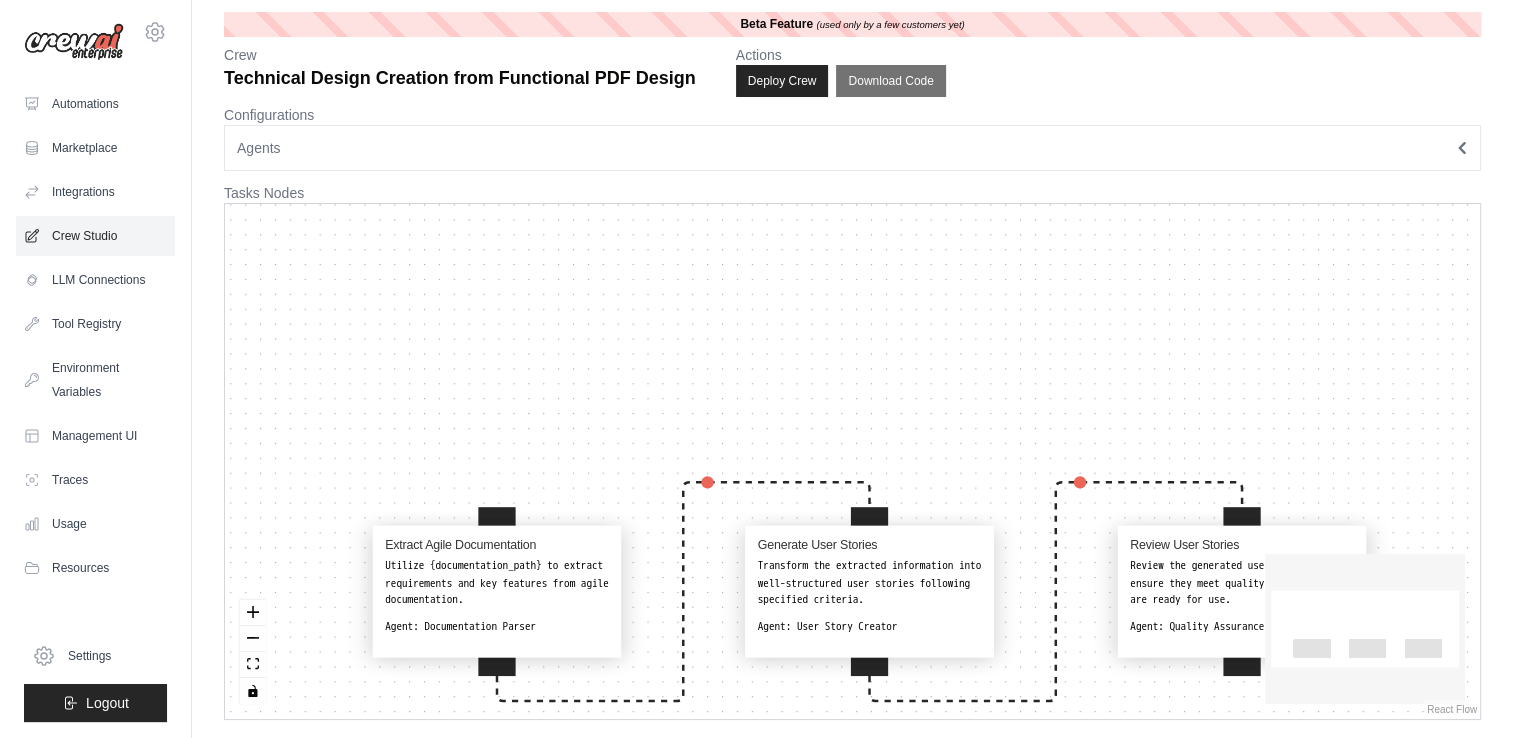 click on "Crew Studio" at bounding box center (95, 236) 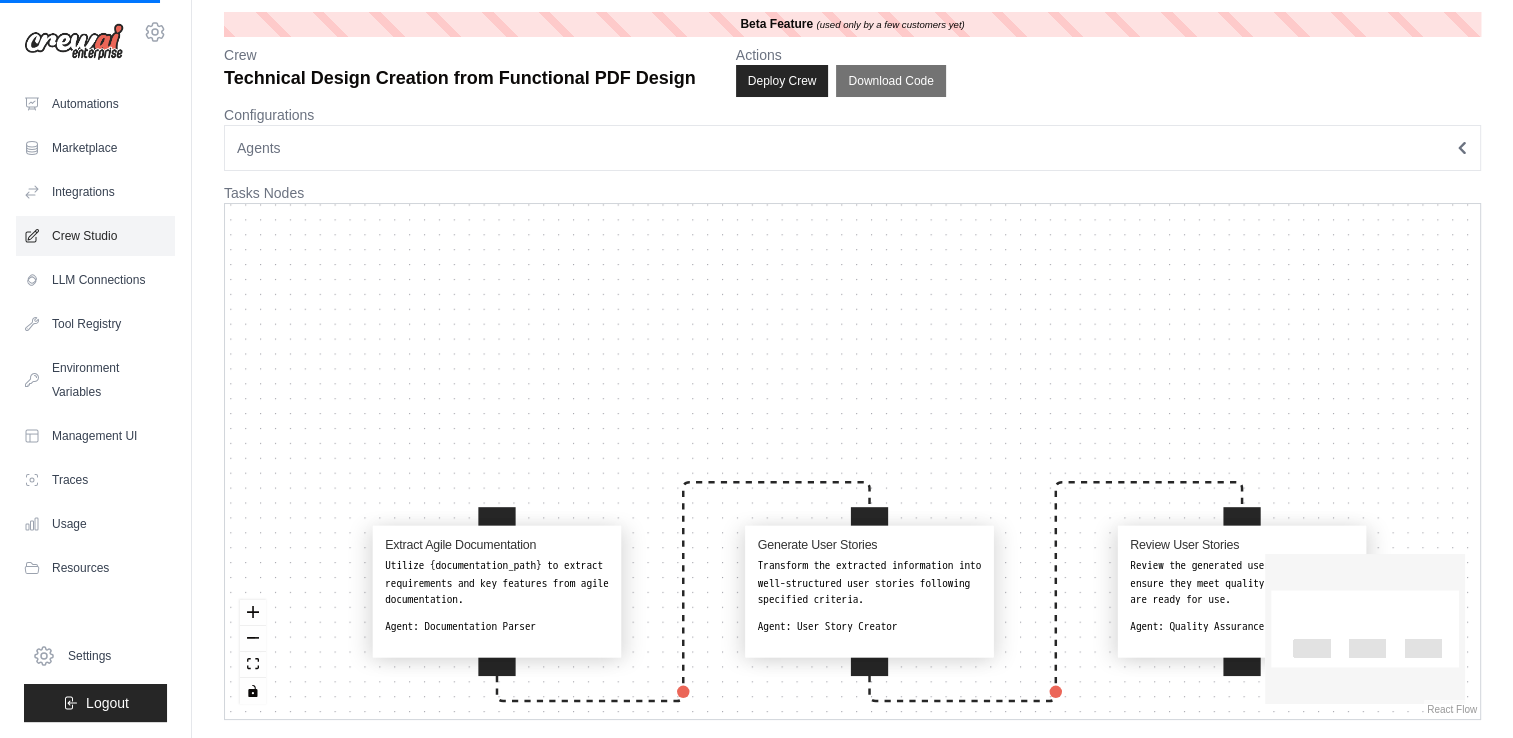 click on "Crew Studio" at bounding box center (95, 236) 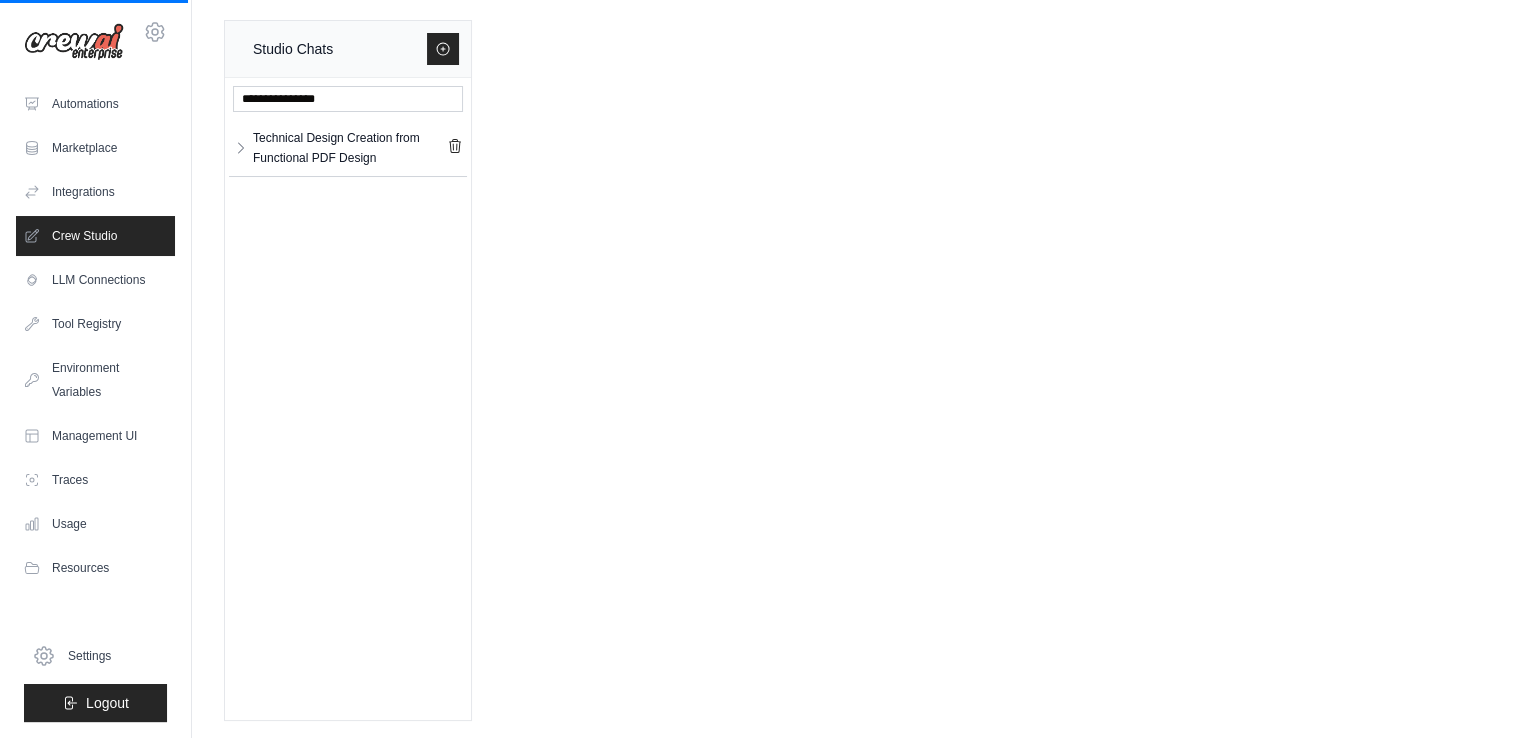 scroll, scrollTop: 0, scrollLeft: 0, axis: both 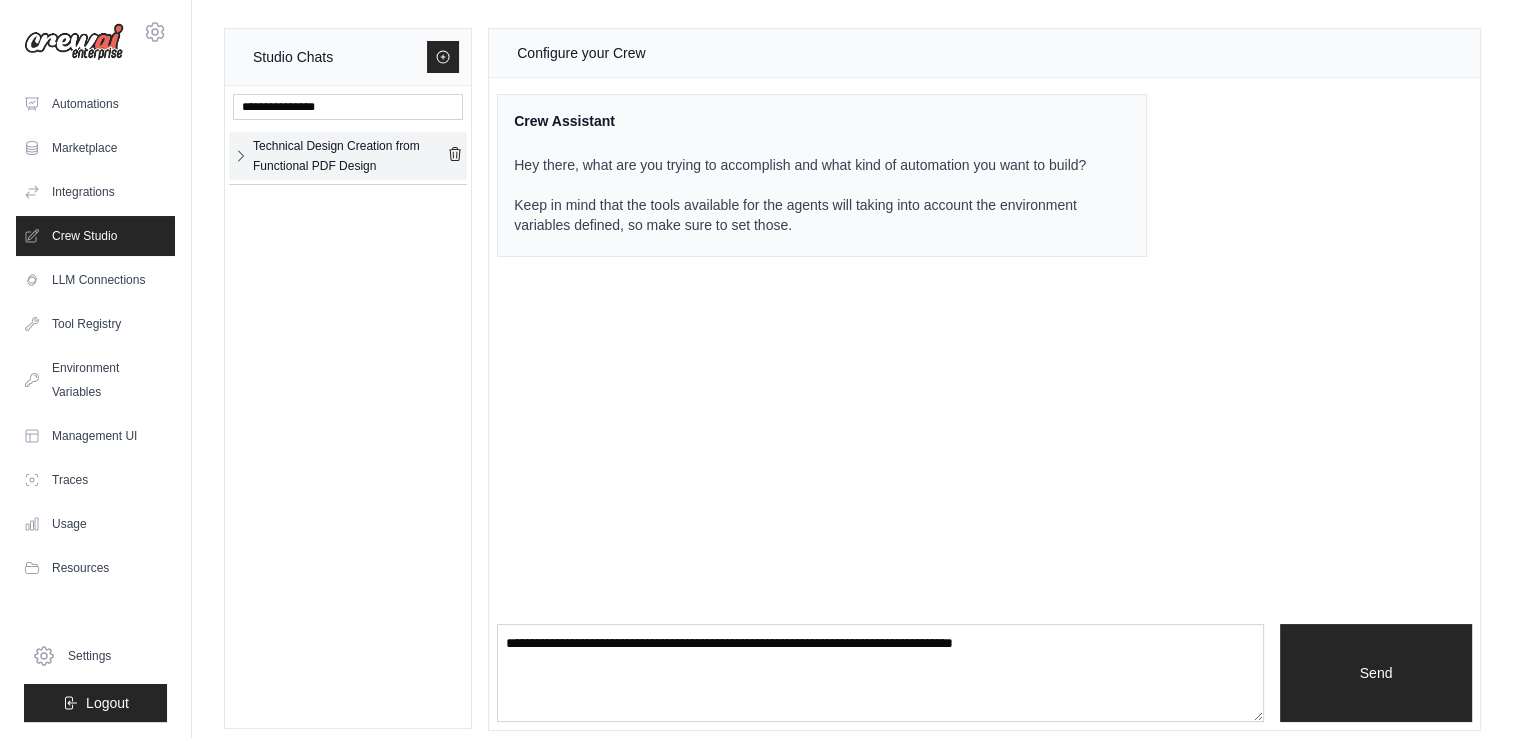 click 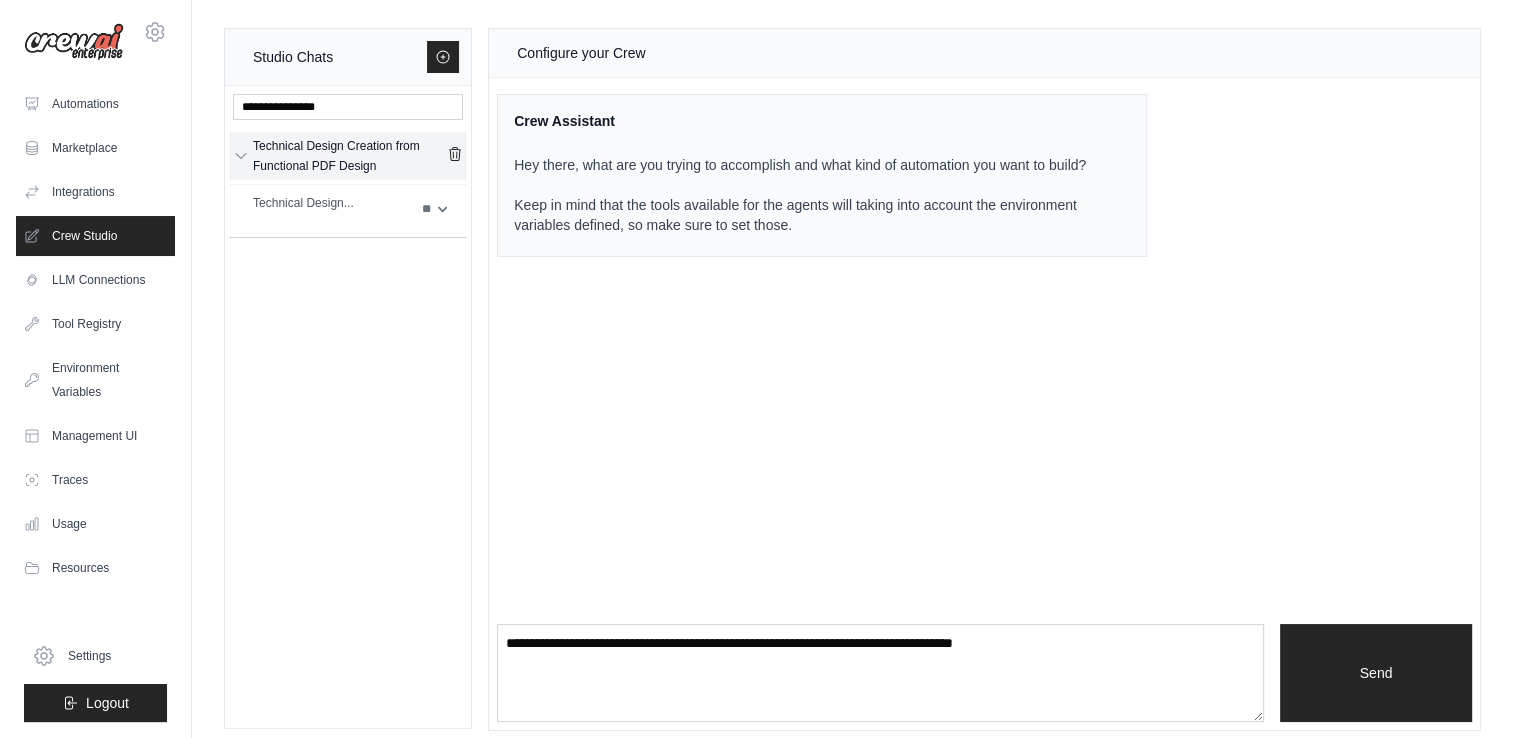 click on "Technical Design Creation from Functional PDF Design" at bounding box center [350, 156] 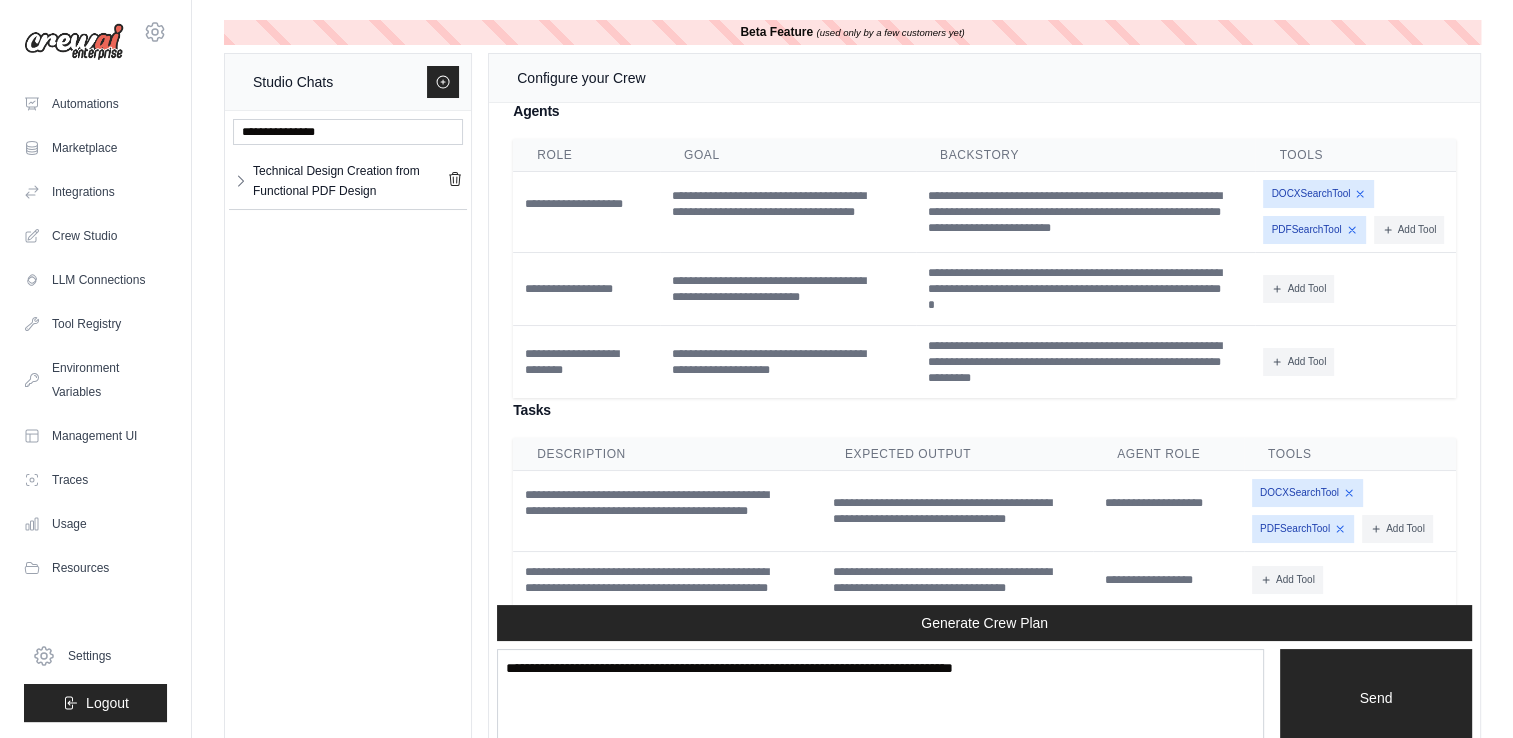 scroll, scrollTop: 5352, scrollLeft: 0, axis: vertical 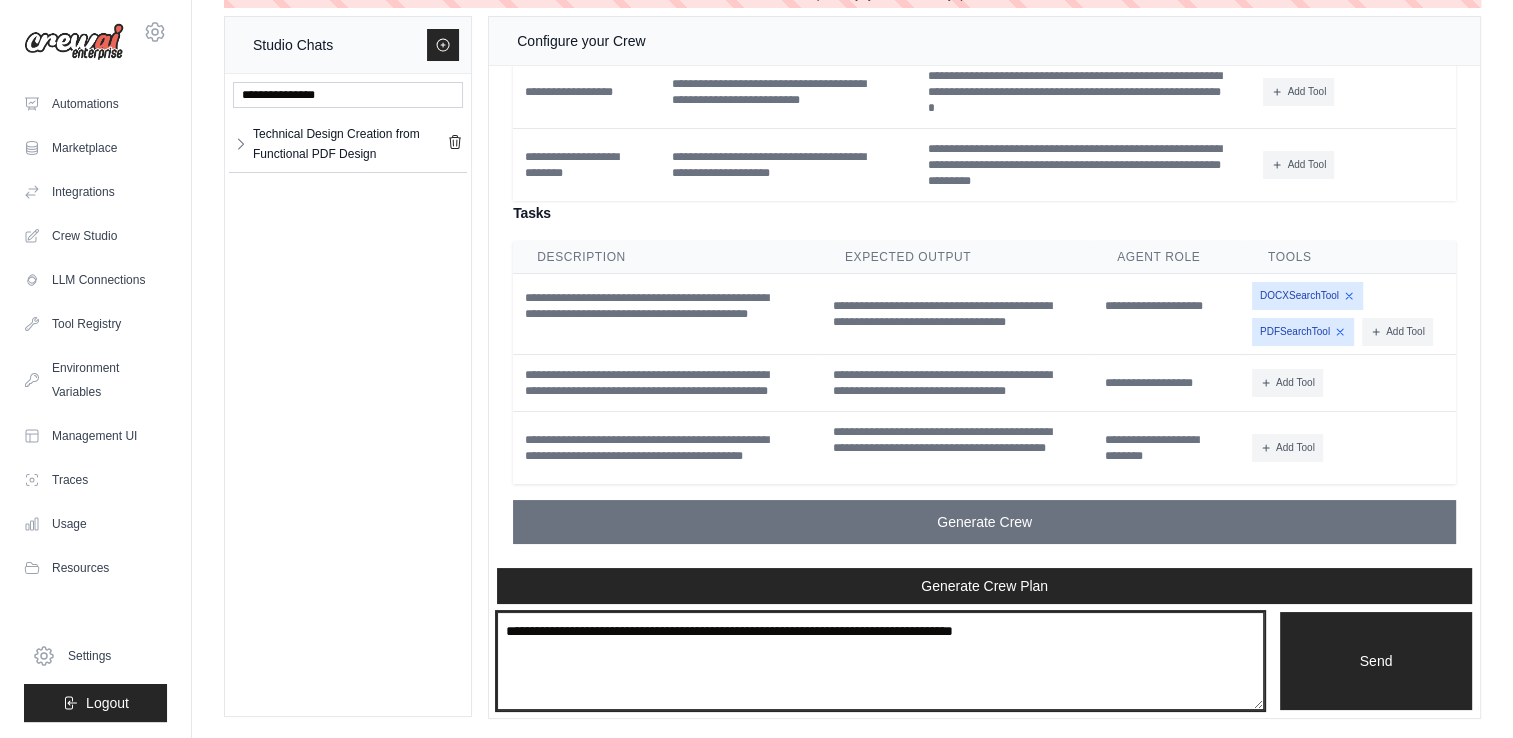 click at bounding box center [880, 661] 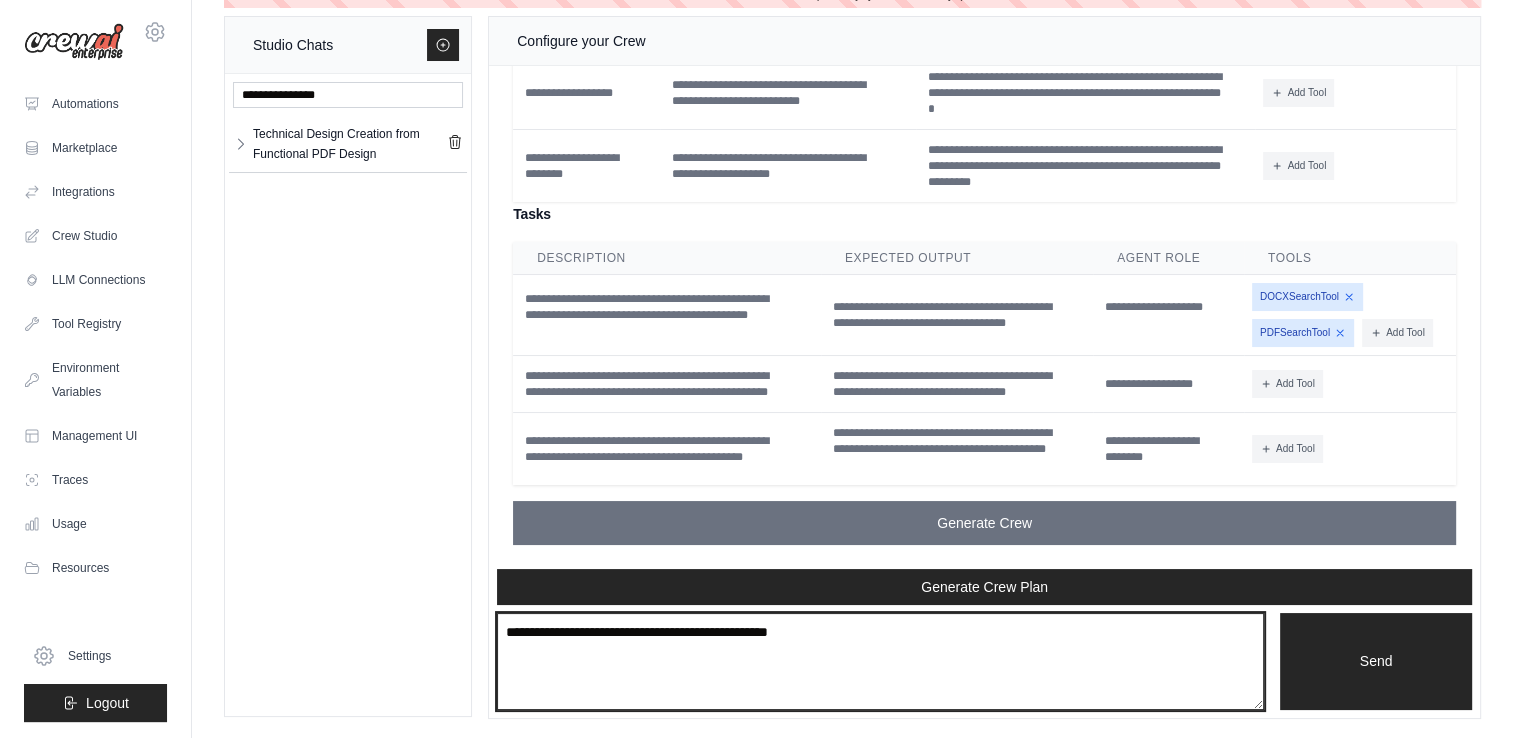 type on "**********" 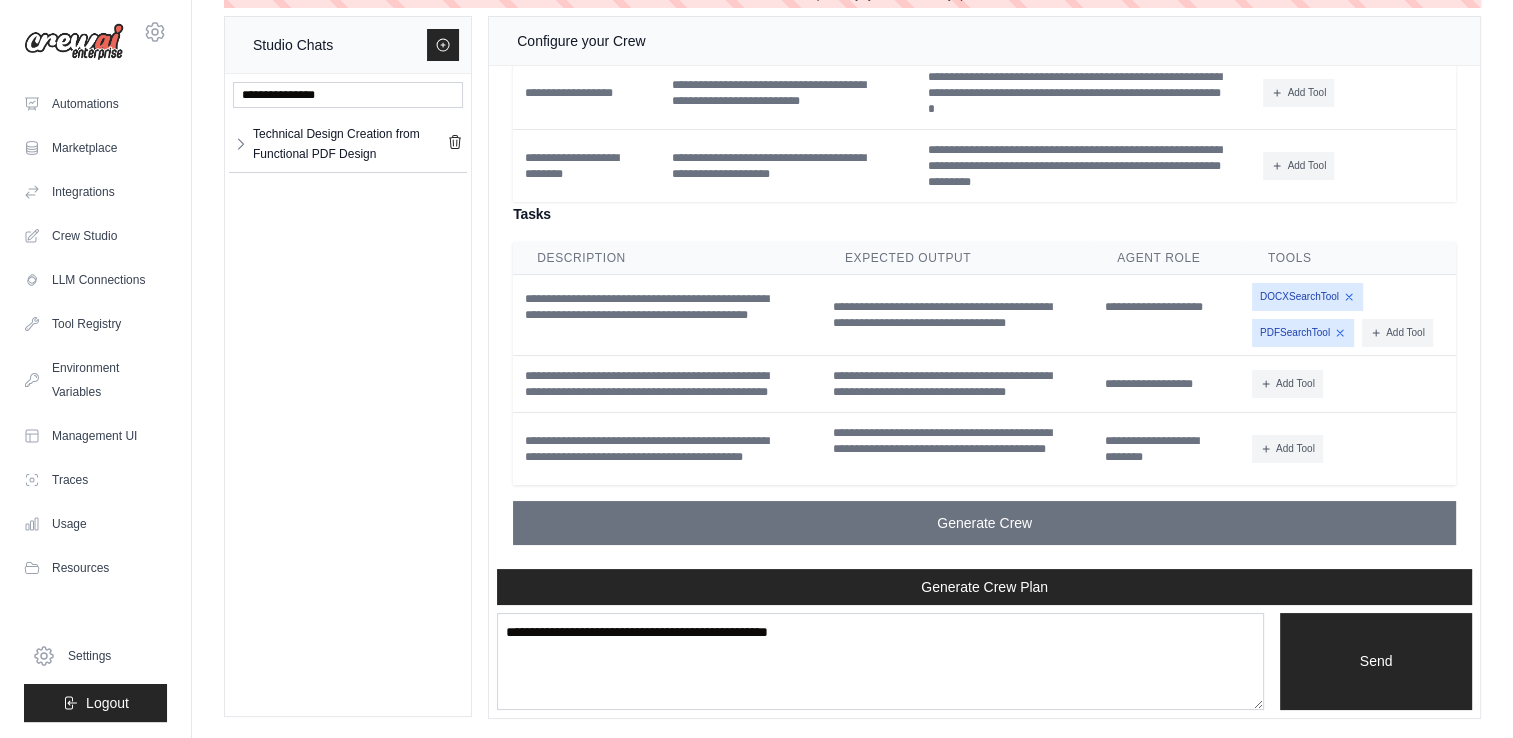 type 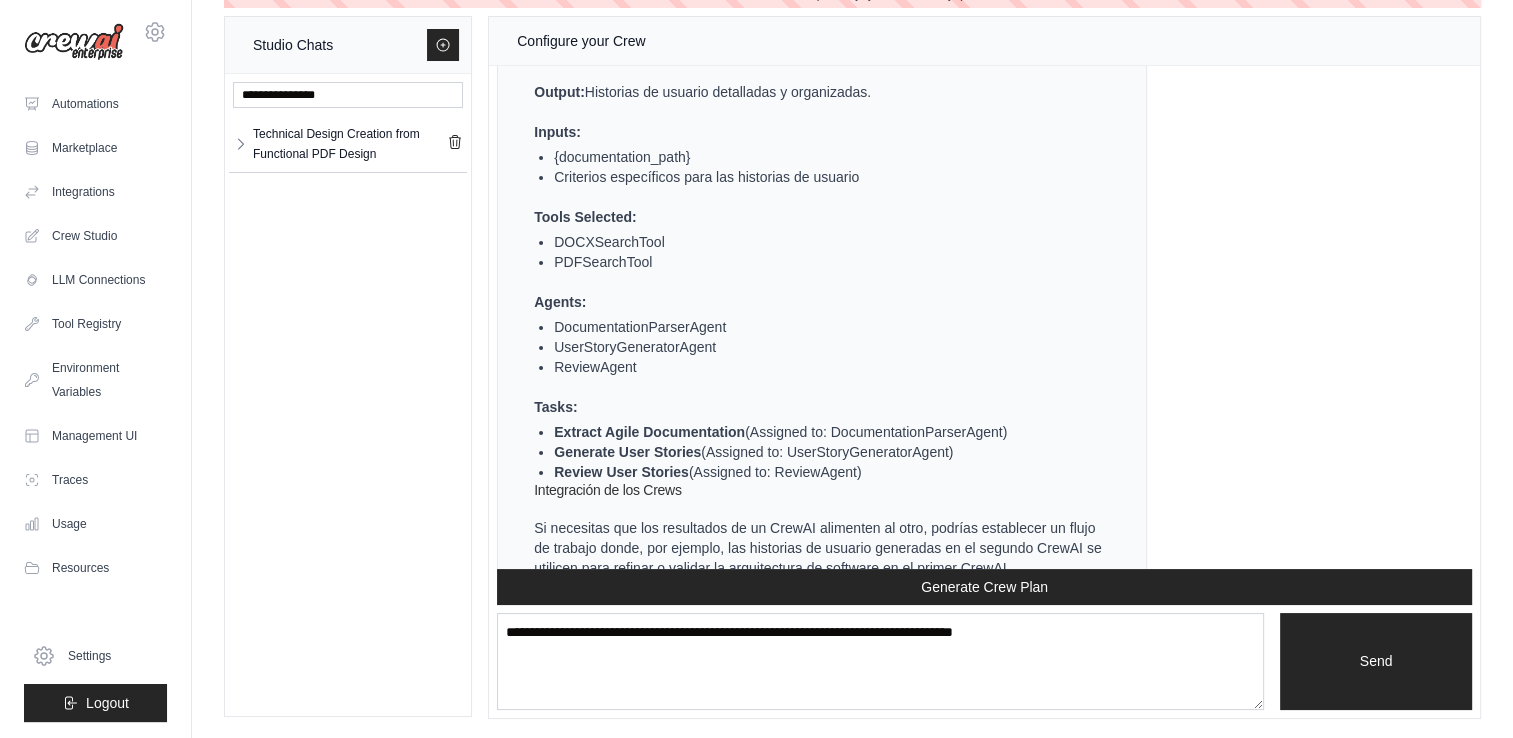 scroll, scrollTop: 6812, scrollLeft: 0, axis: vertical 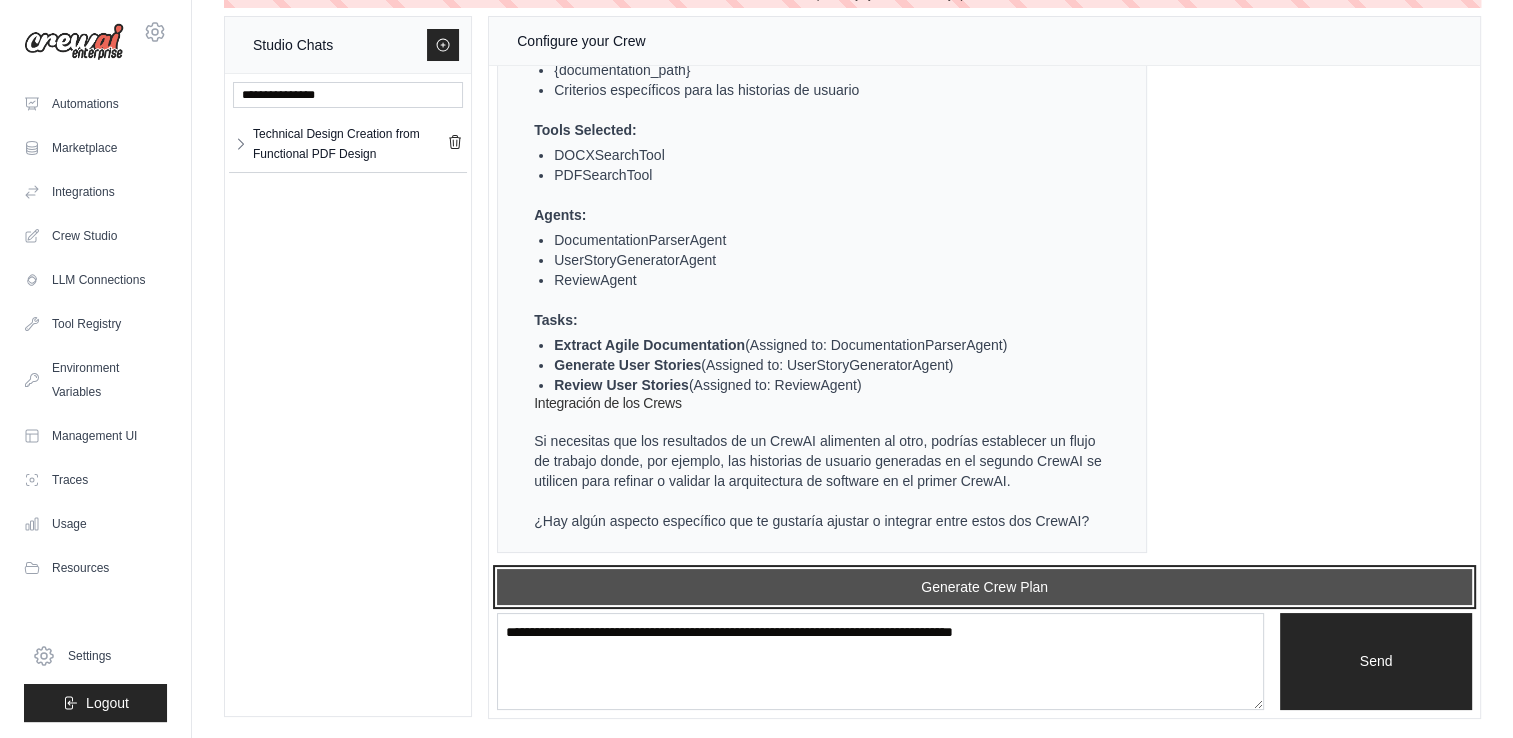 click on "Generate Crew Plan" at bounding box center [984, 587] 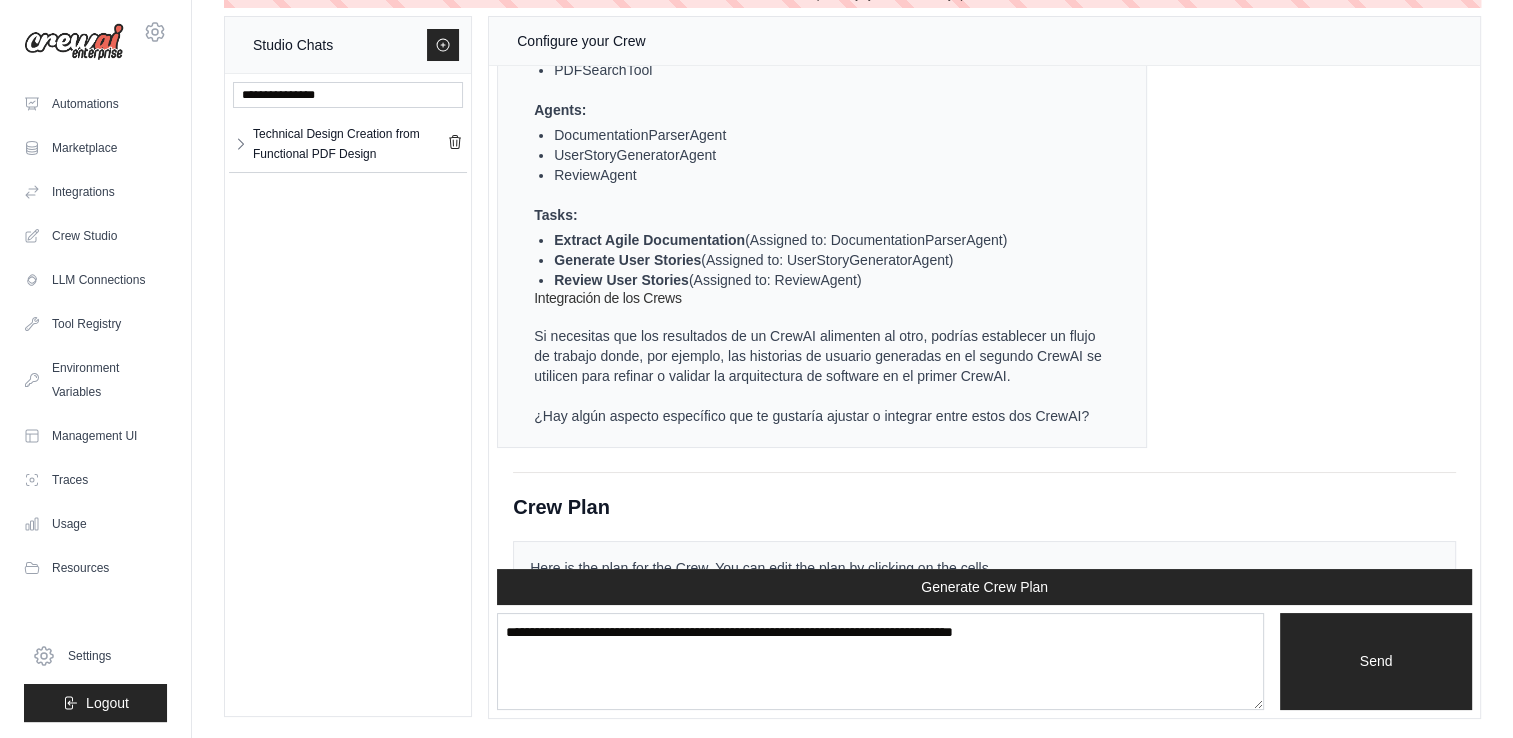 scroll, scrollTop: 7668, scrollLeft: 0, axis: vertical 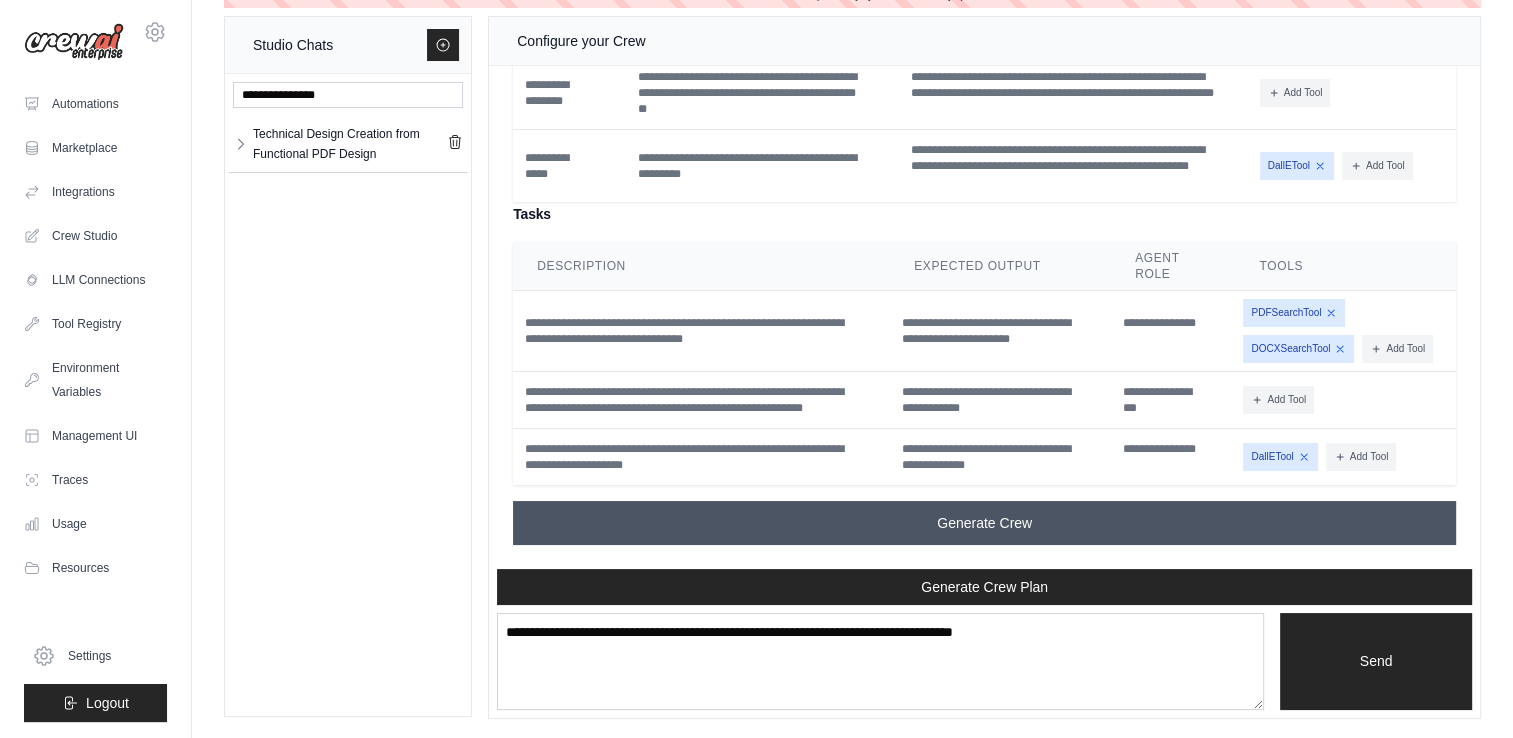 click on "Generate Crew" at bounding box center [984, 523] 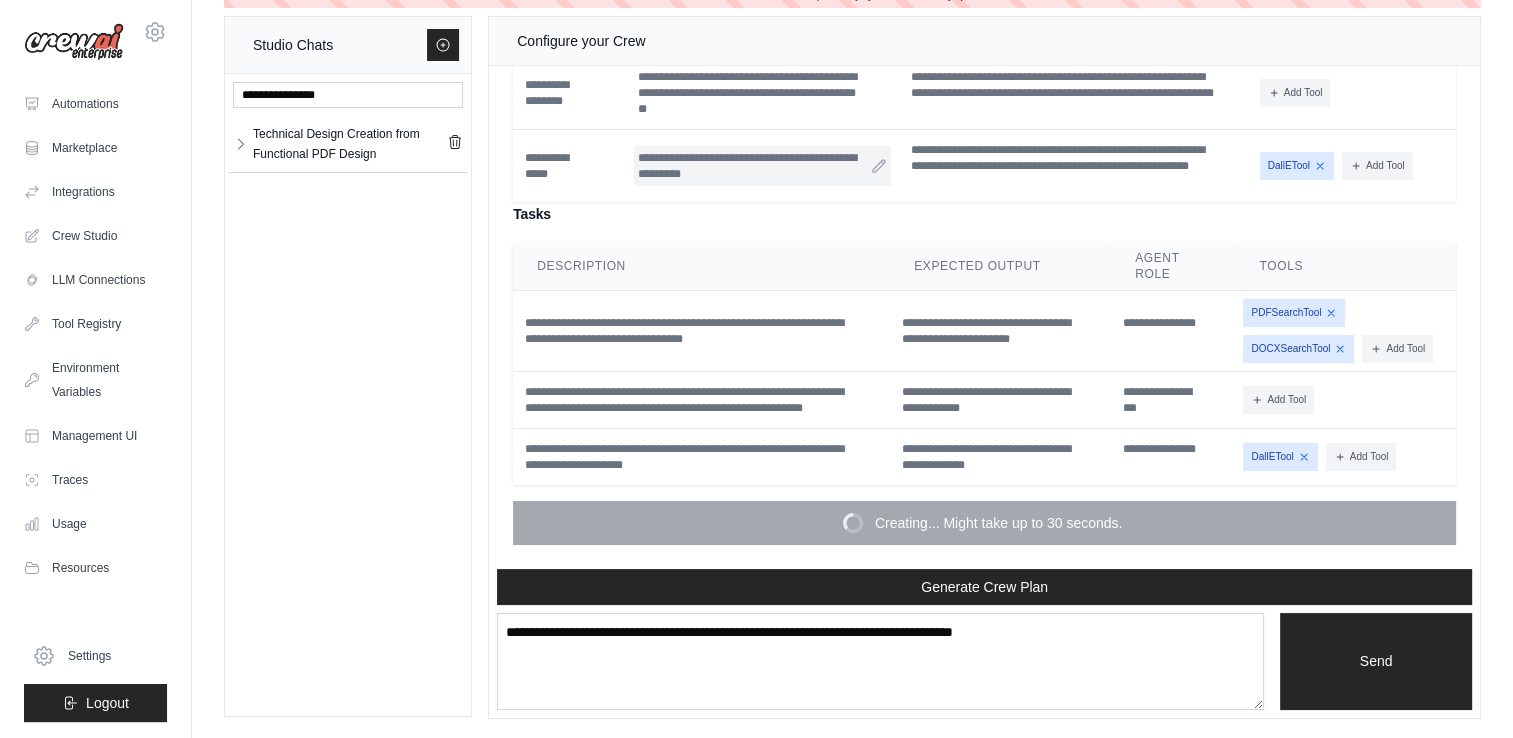 scroll, scrollTop: 7469, scrollLeft: 0, axis: vertical 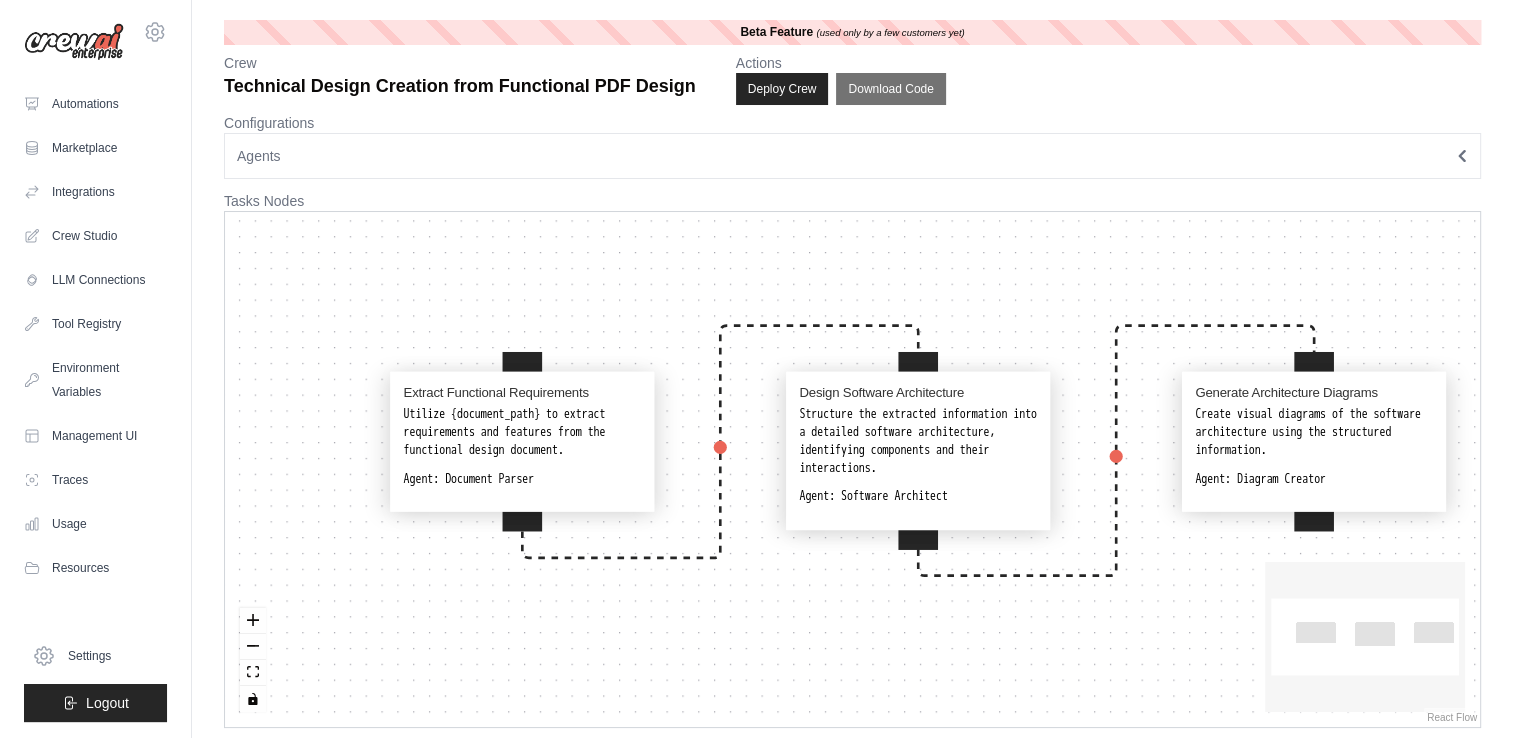 drag, startPoint x: 683, startPoint y: 390, endPoint x: 734, endPoint y: 547, distance: 165.07574 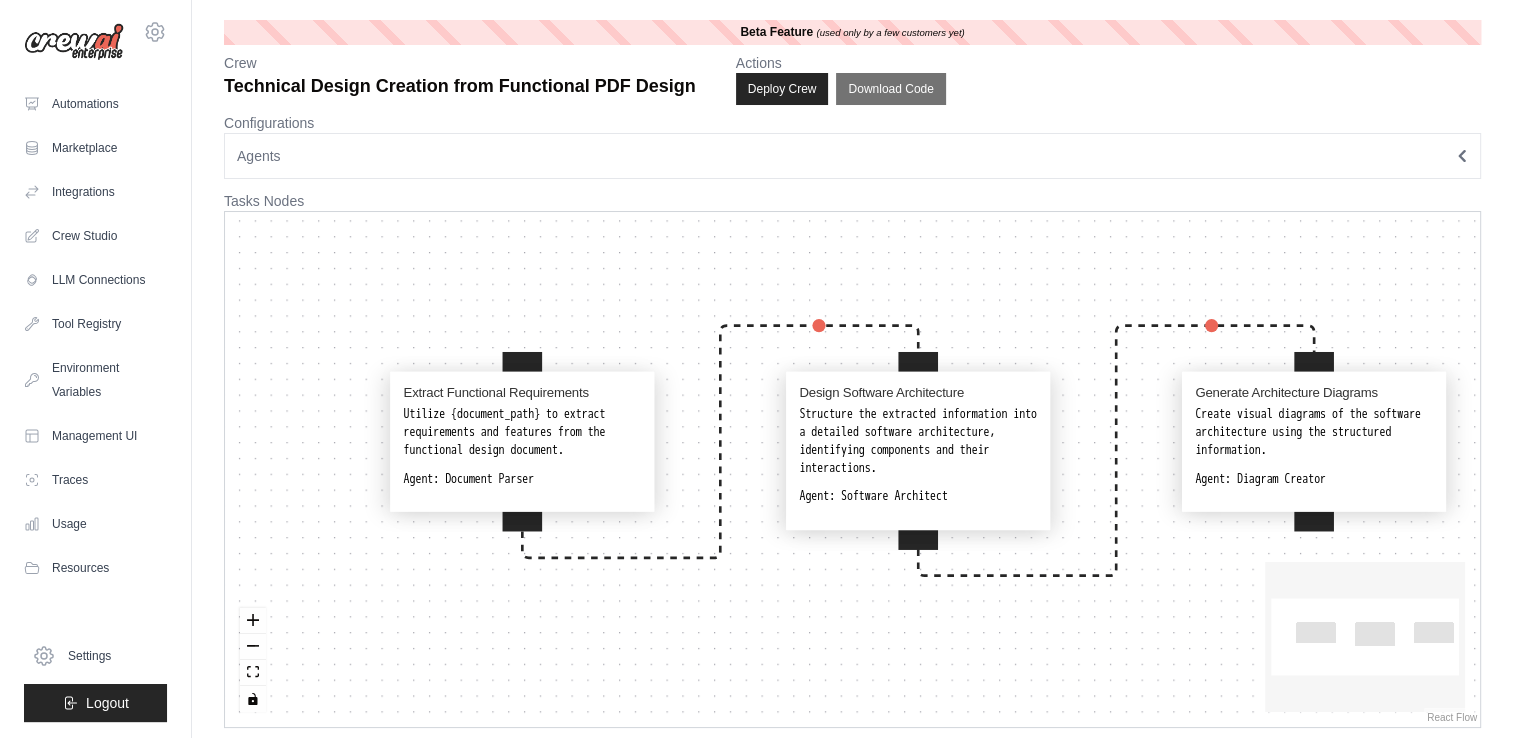 click on "Extract Functional Requirements Utilize {document_path} to extract requirements and features from the functional design document. Agent:   Document Parser Design Software Architecture Structure the extracted information into a detailed software architecture, identifying components and their interactions. Agent:   Software Architect Generate Architecture Diagrams Create visual diagrams of the software architecture using the structured information. Agent:   Diagram Creator" at bounding box center (852, 469) 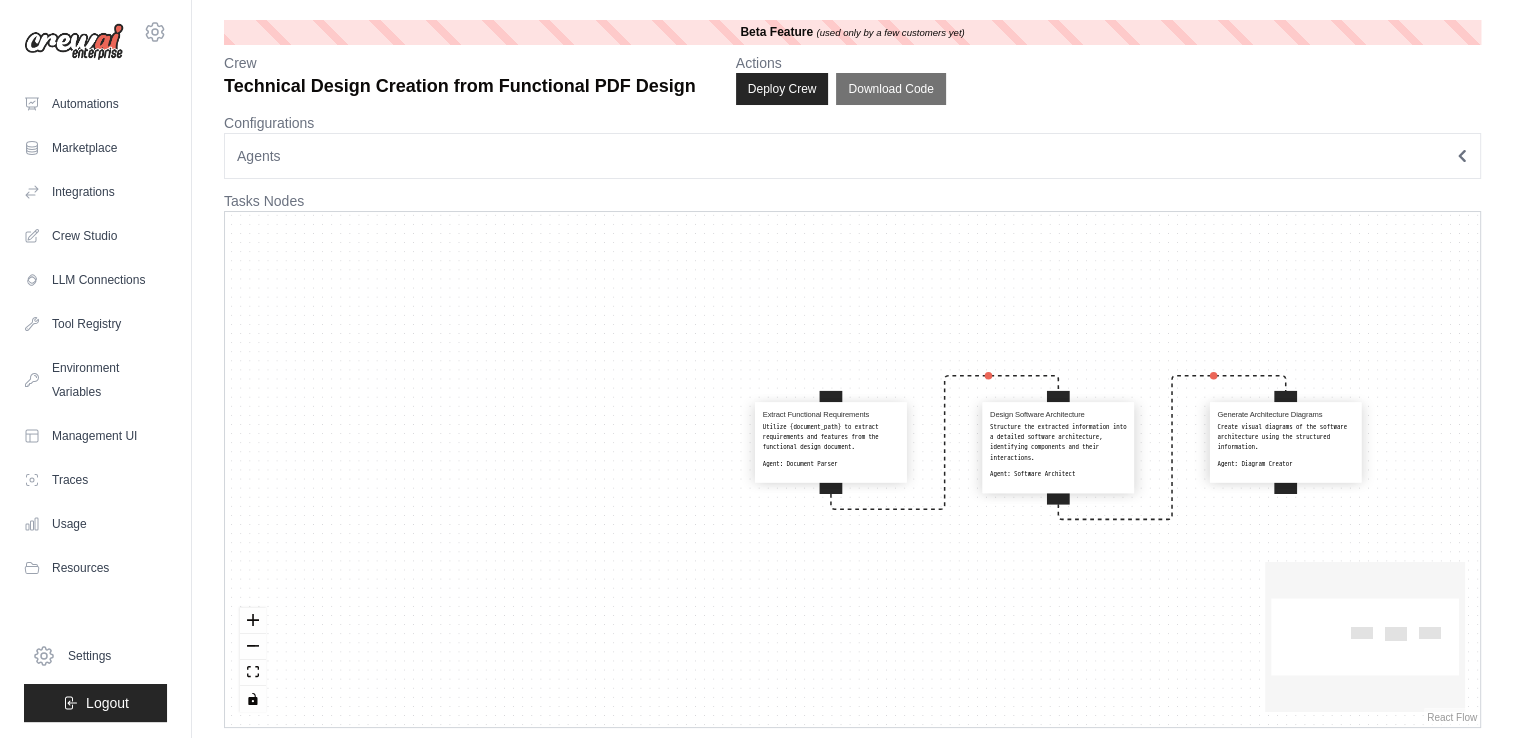 drag, startPoint x: 1292, startPoint y: 648, endPoint x: 1064, endPoint y: 541, distance: 251.85909 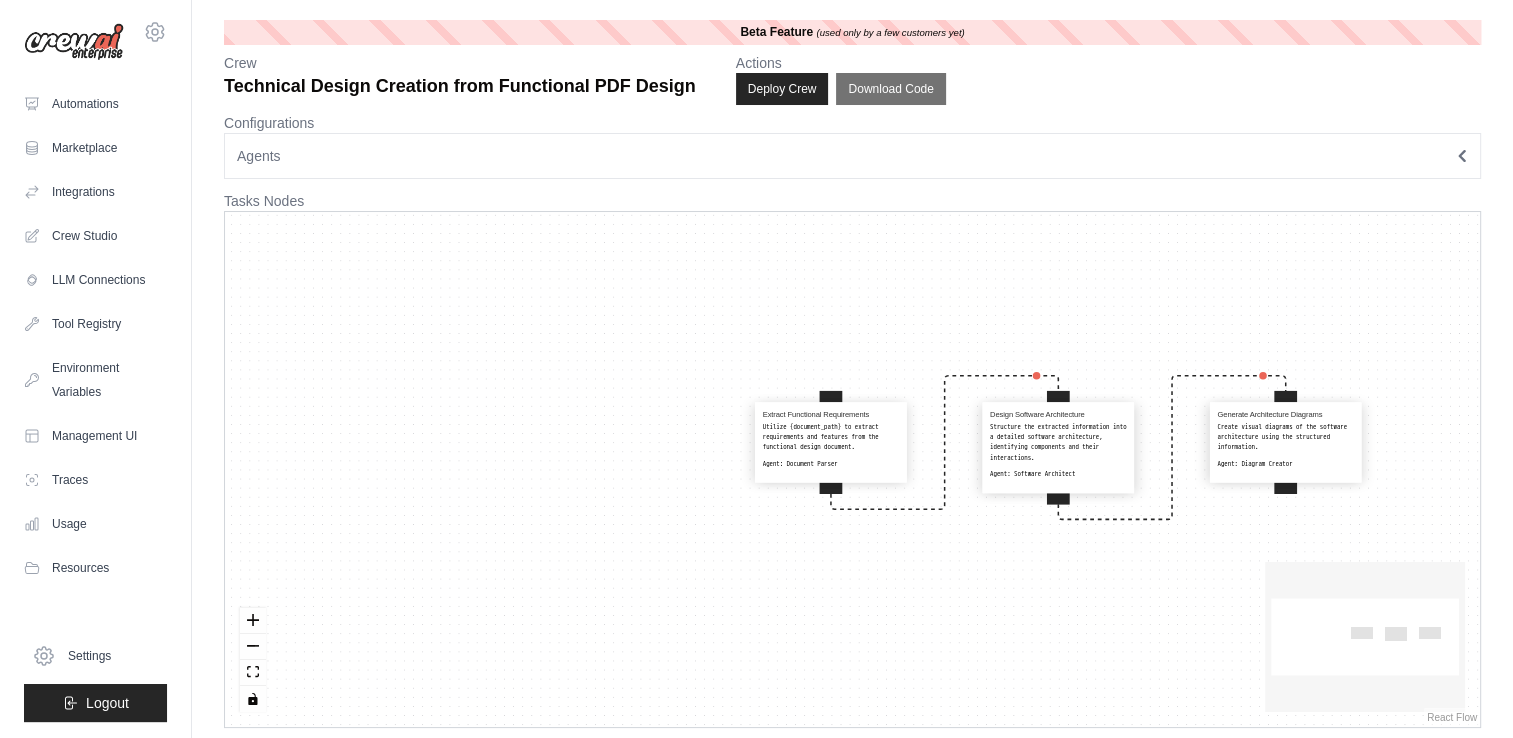 click on "Extract Functional Requirements Utilize {document_path} to extract requirements and features from the functional design document. Agent:   Document Parser Design Software Architecture Structure the extracted information into a detailed software architecture, identifying components and their interactions. Agent:   Software Architect Generate Architecture Diagrams Create visual diagrams of the software architecture using the structured information. Agent:   Diagram Creator React Flow mini map React Flow Press enter or space to select a node. You can then use the arrow keys to move the node around.  Press delete to remove it and escape to cancel.   Press enter or space to select an edge. You can then press delete to remove it or escape to cancel." at bounding box center [852, 469] 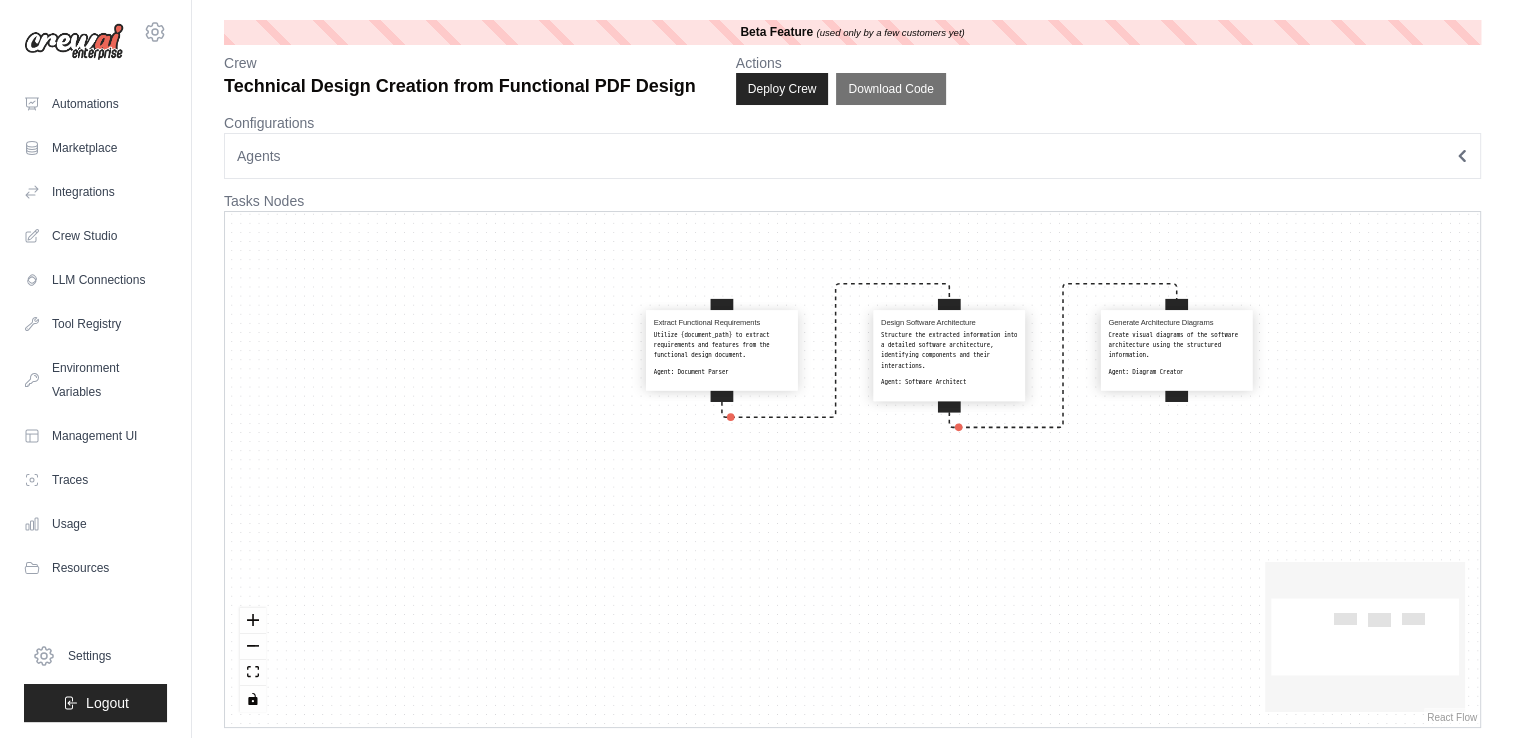 drag, startPoint x: 408, startPoint y: 455, endPoint x: 333, endPoint y: 450, distance: 75.16648 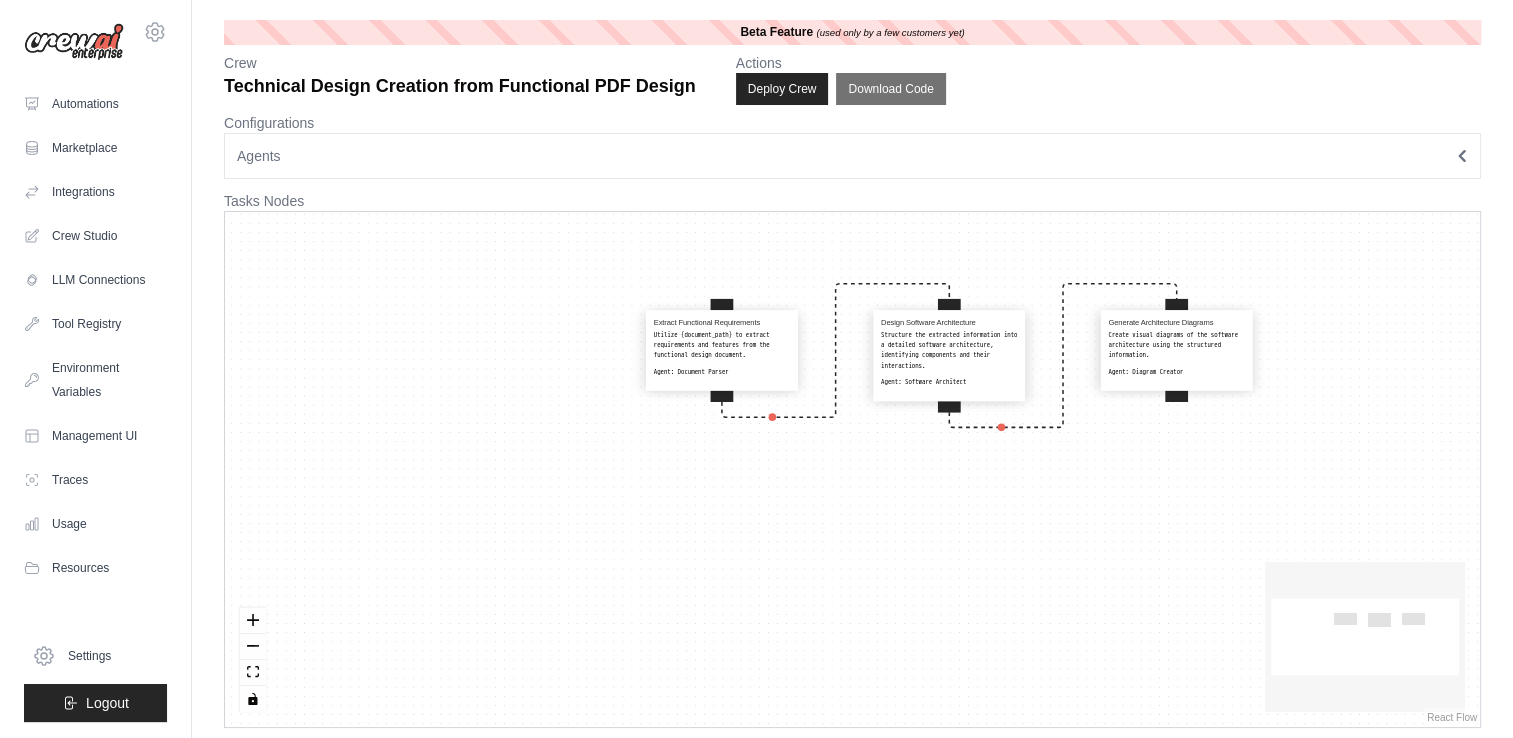 click on "Extract Functional Requirements Utilize {document_path} to extract requirements and features from the functional design document. Agent:   Document Parser Design Software Architecture Structure the extracted information into a detailed software architecture, identifying components and their interactions. Agent:   Software Architect Generate Architecture Diagrams Create visual diagrams of the software architecture using the structured information. Agent:   Diagram Creator" at bounding box center (852, 469) 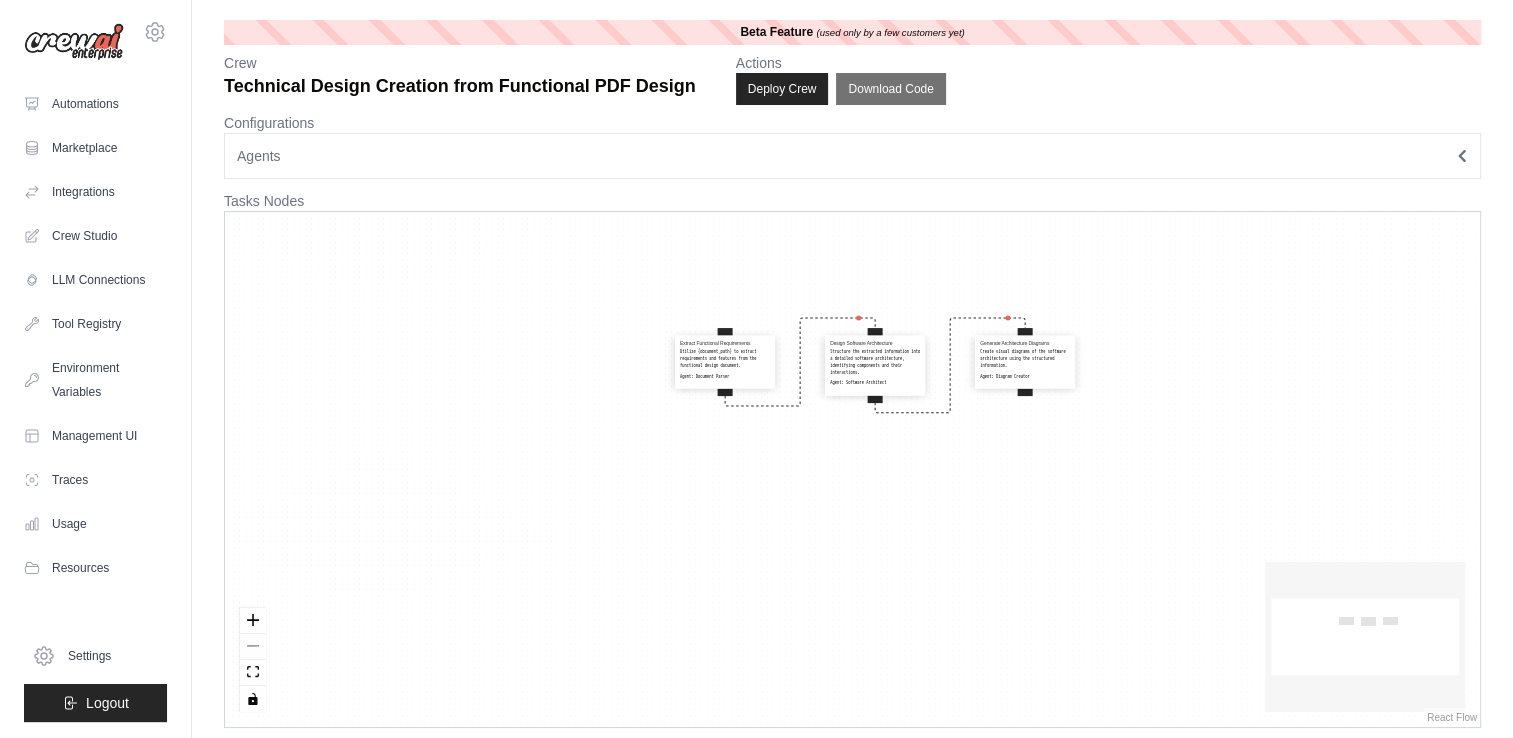 drag, startPoint x: 1308, startPoint y: 632, endPoint x: 1080, endPoint y: 530, distance: 249.7759 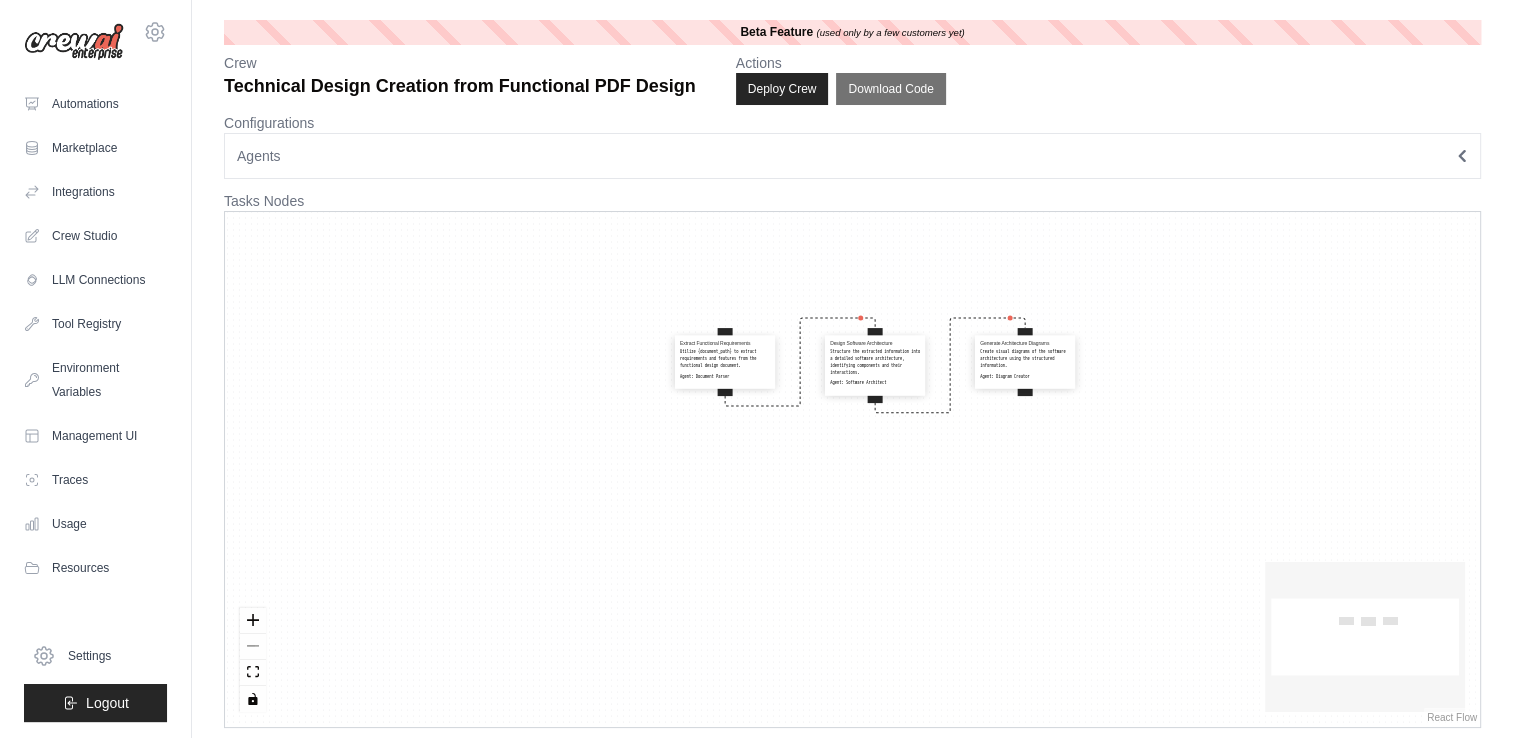 click on "Extract Functional Requirements Utilize {document_path} to extract requirements and features from the functional design document. Agent:   Document Parser Design Software Architecture Structure the extracted information into a detailed software architecture, identifying components and their interactions. Agent:   Software Architect Generate Architecture Diagrams Create visual diagrams of the software architecture using the structured information. Agent:   Diagram Creator React Flow mini map React Flow Press enter or space to select a node. You can then use the arrow keys to move the node around.  Press delete to remove it and escape to cancel.   Press enter or space to select an edge. You can then press delete to remove it or escape to cancel." at bounding box center [852, 469] 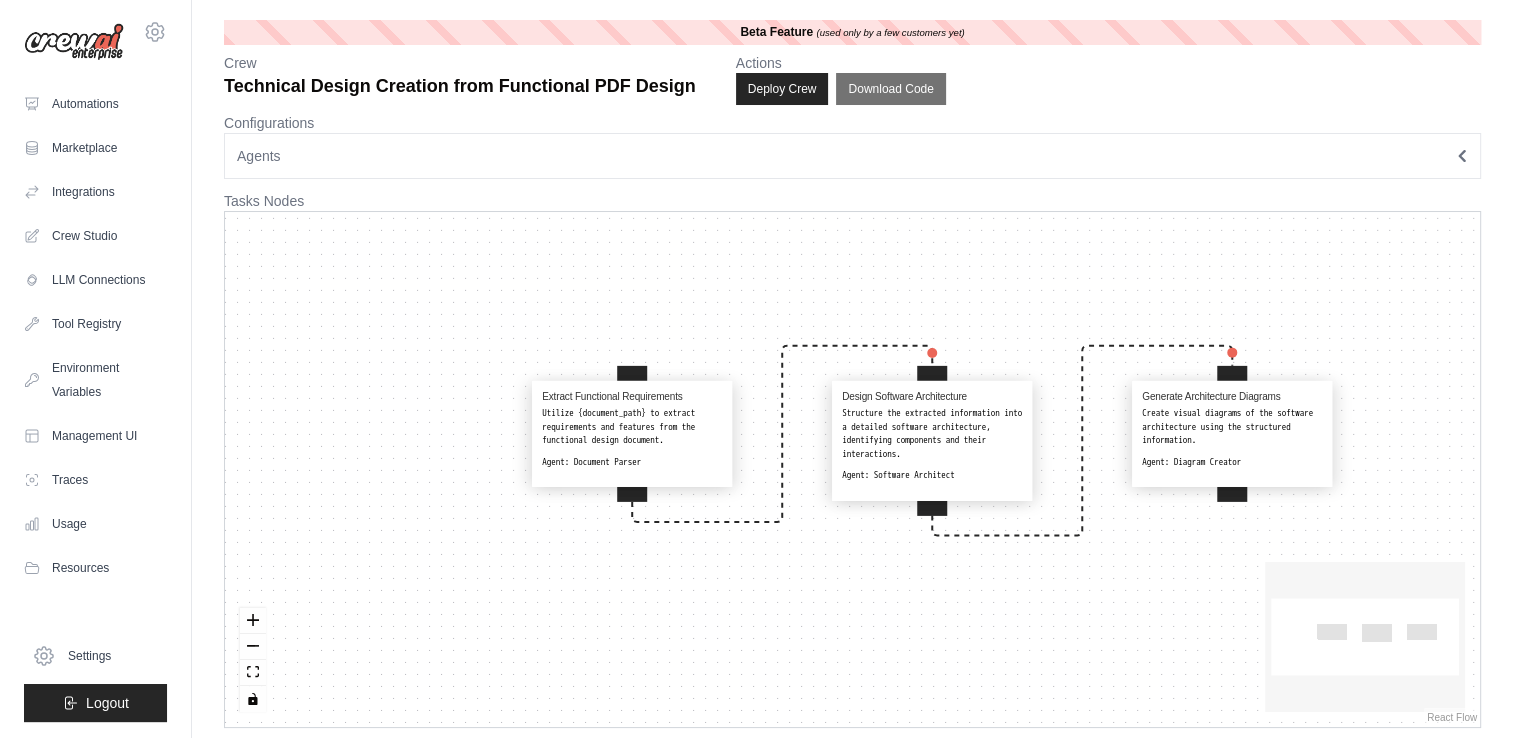 drag, startPoint x: 768, startPoint y: 471, endPoint x: 536, endPoint y: 590, distance: 260.73932 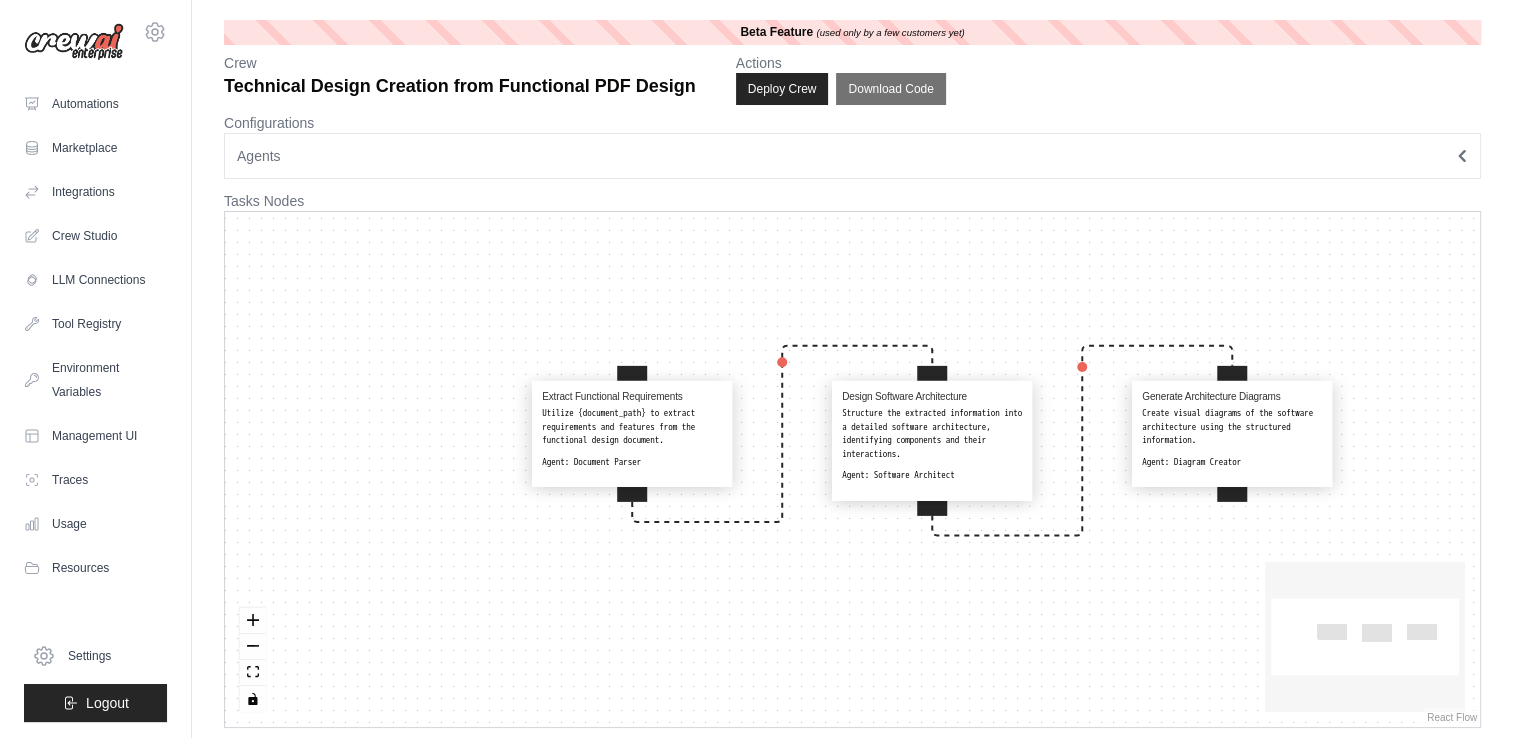 click on "Extract Functional Requirements Utilize {document_path} to extract requirements and features from the functional design document. Agent:   Document Parser Design Software Architecture Structure the extracted information into a detailed software architecture, identifying components and their interactions. Agent:   Software Architect Generate Architecture Diagrams Create visual diagrams of the software architecture using the structured information. Agent:   Diagram Creator" at bounding box center (852, 469) 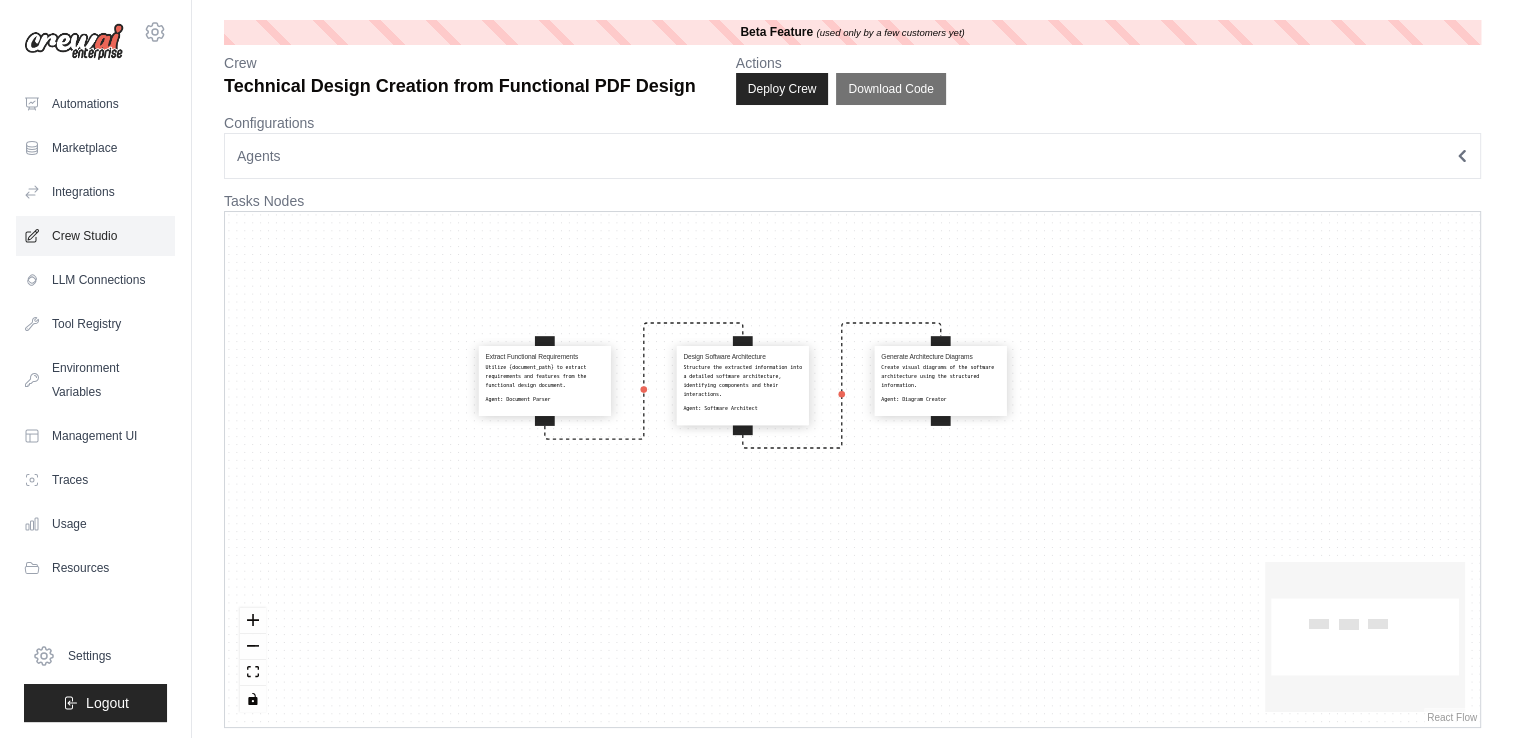 click on "Crew Studio" at bounding box center (95, 236) 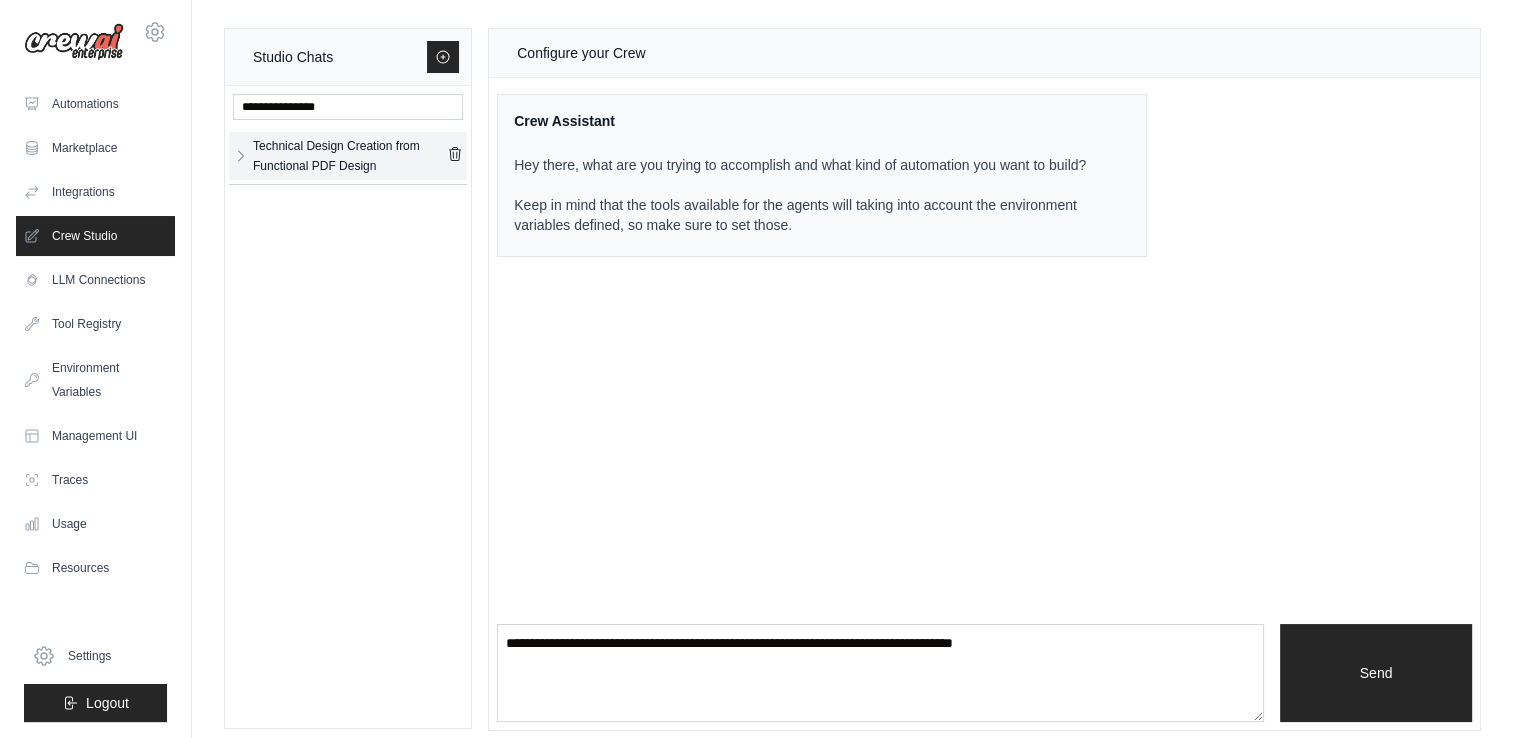 click on "Technical Design Creation from Functional PDF Design" at bounding box center [348, 156] 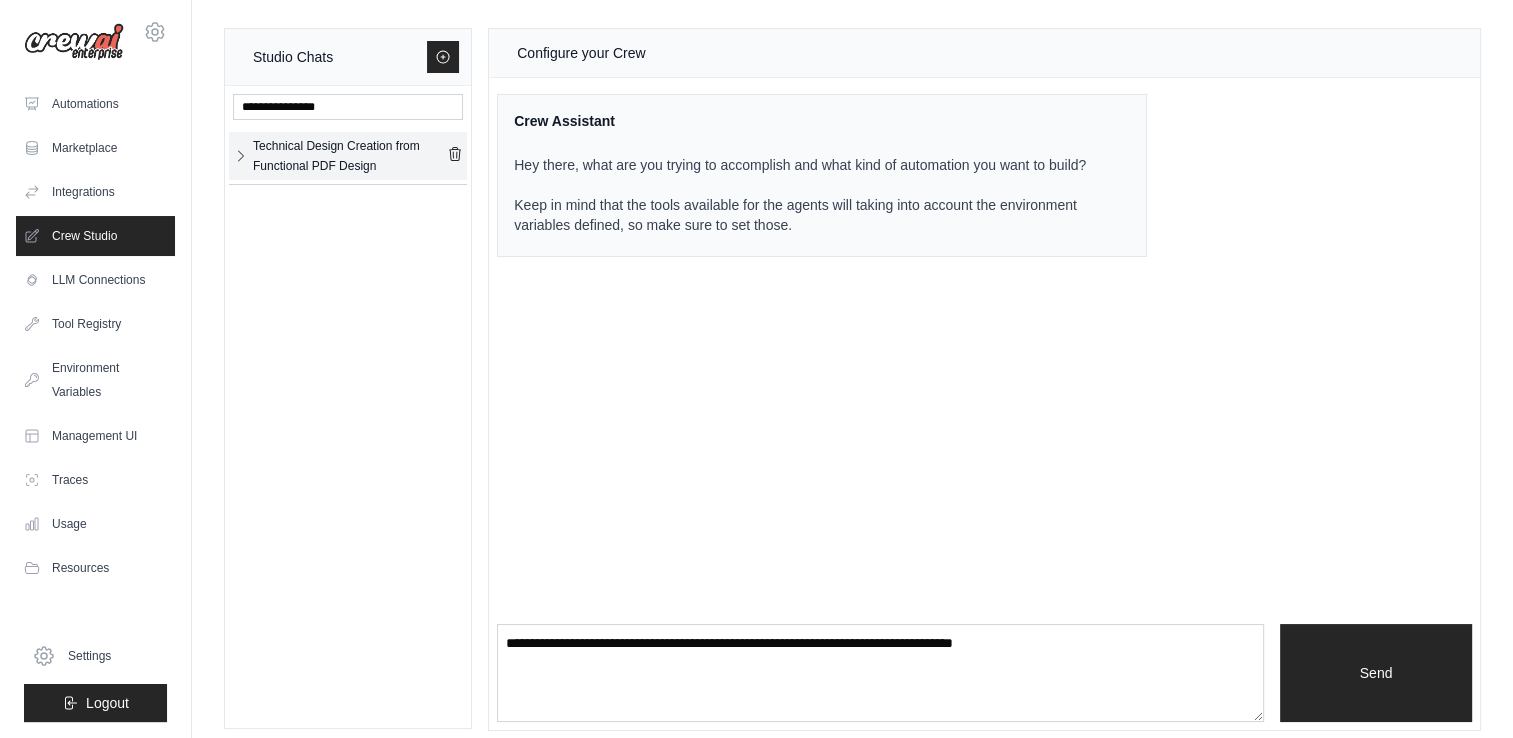 click 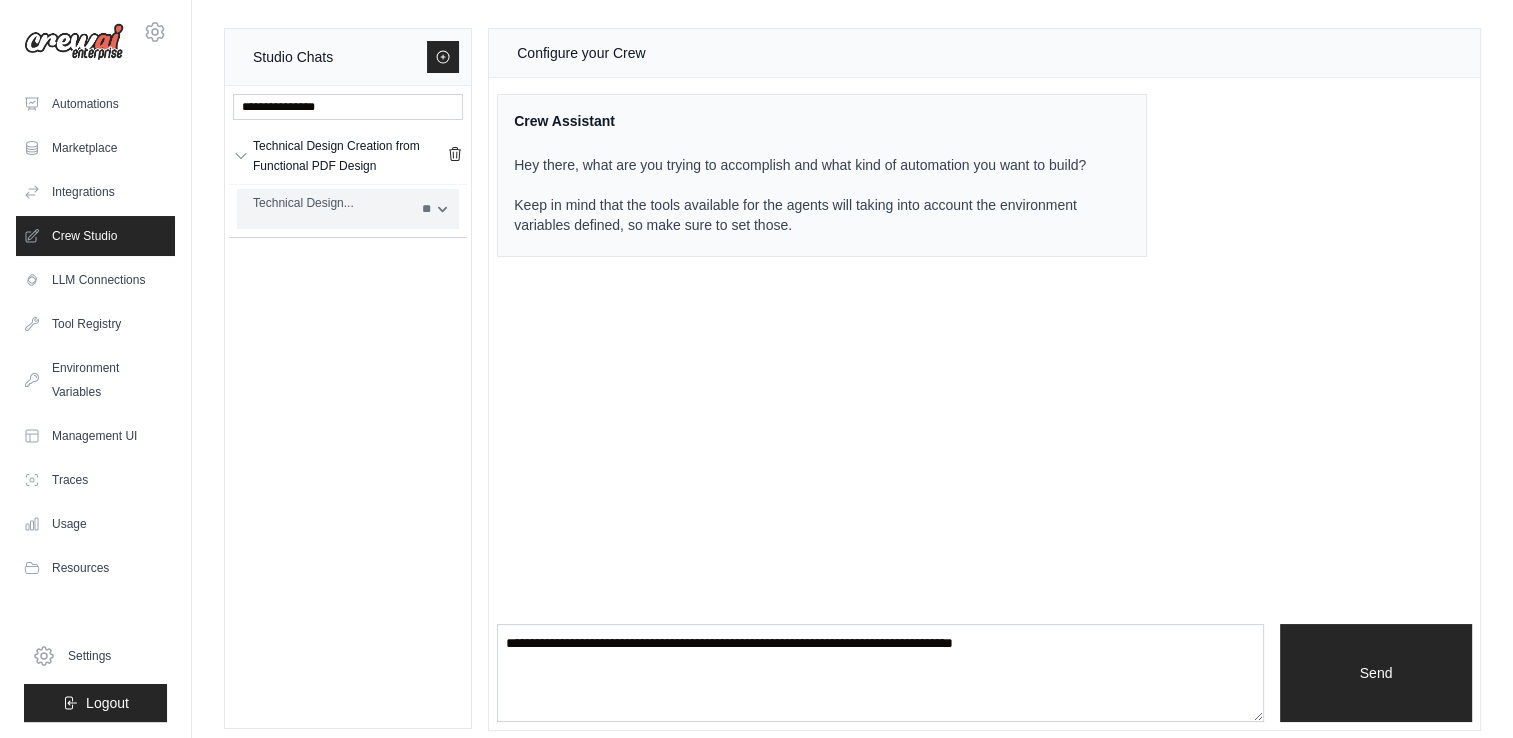 click on "Technical Design..." at bounding box center [331, 203] 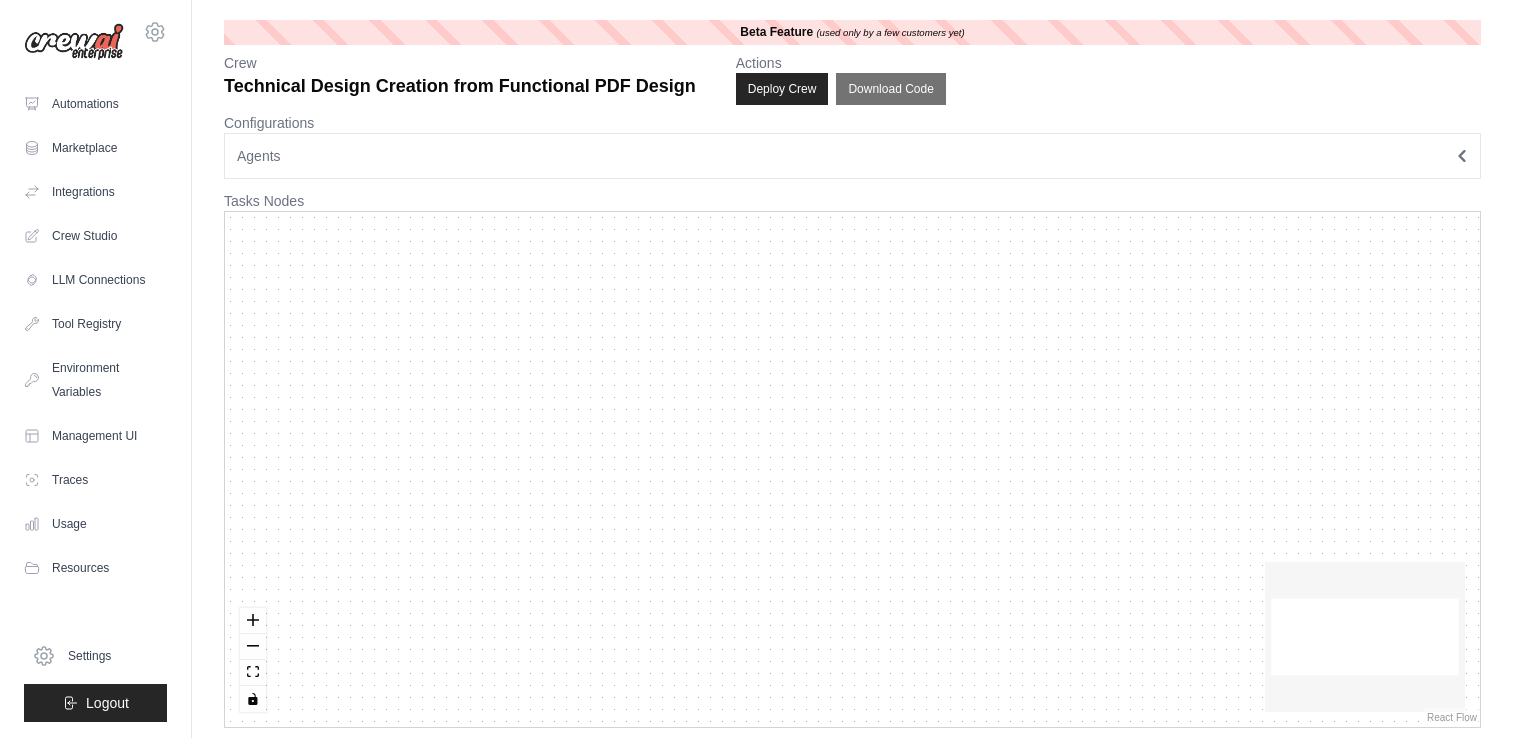 scroll, scrollTop: 0, scrollLeft: 0, axis: both 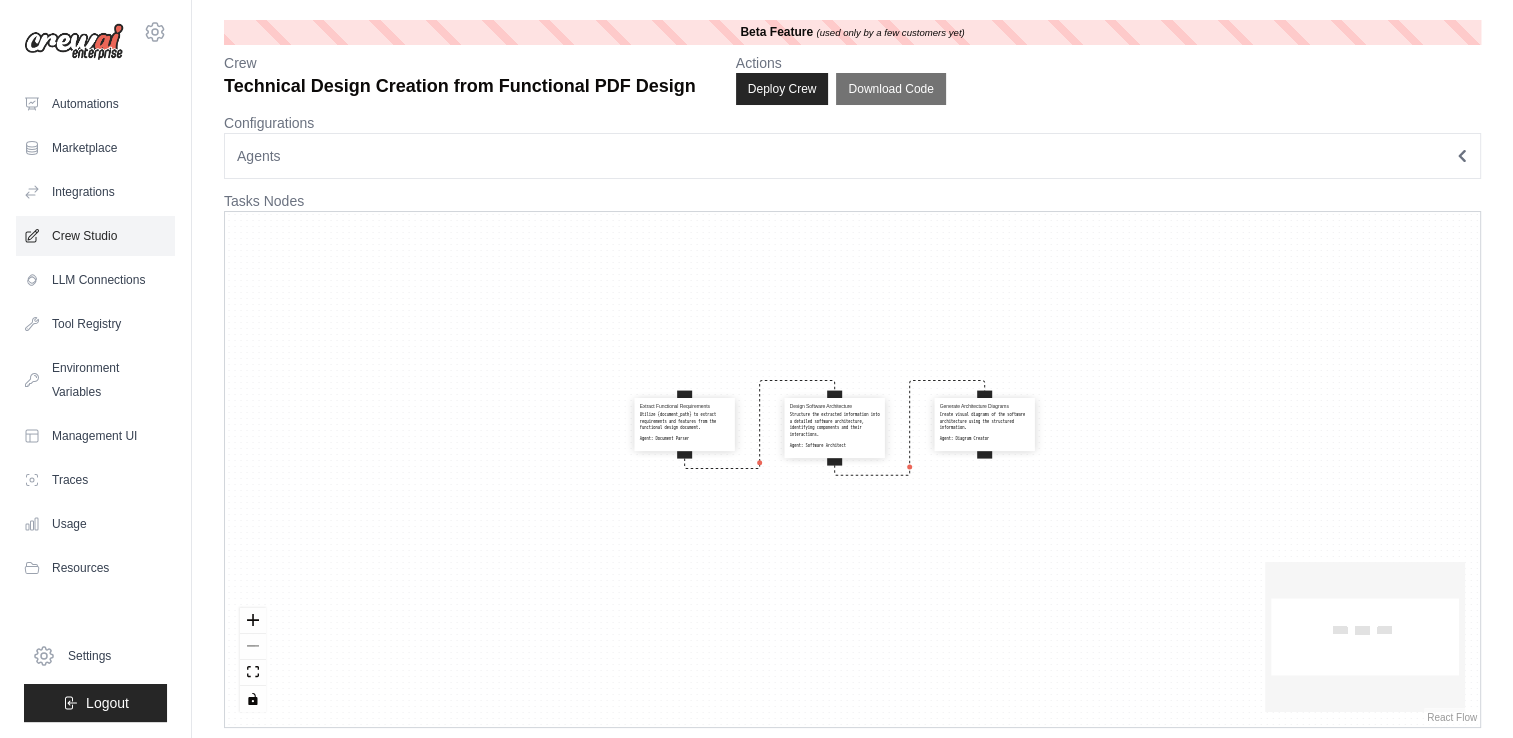 click on "Crew Studio" at bounding box center [95, 236] 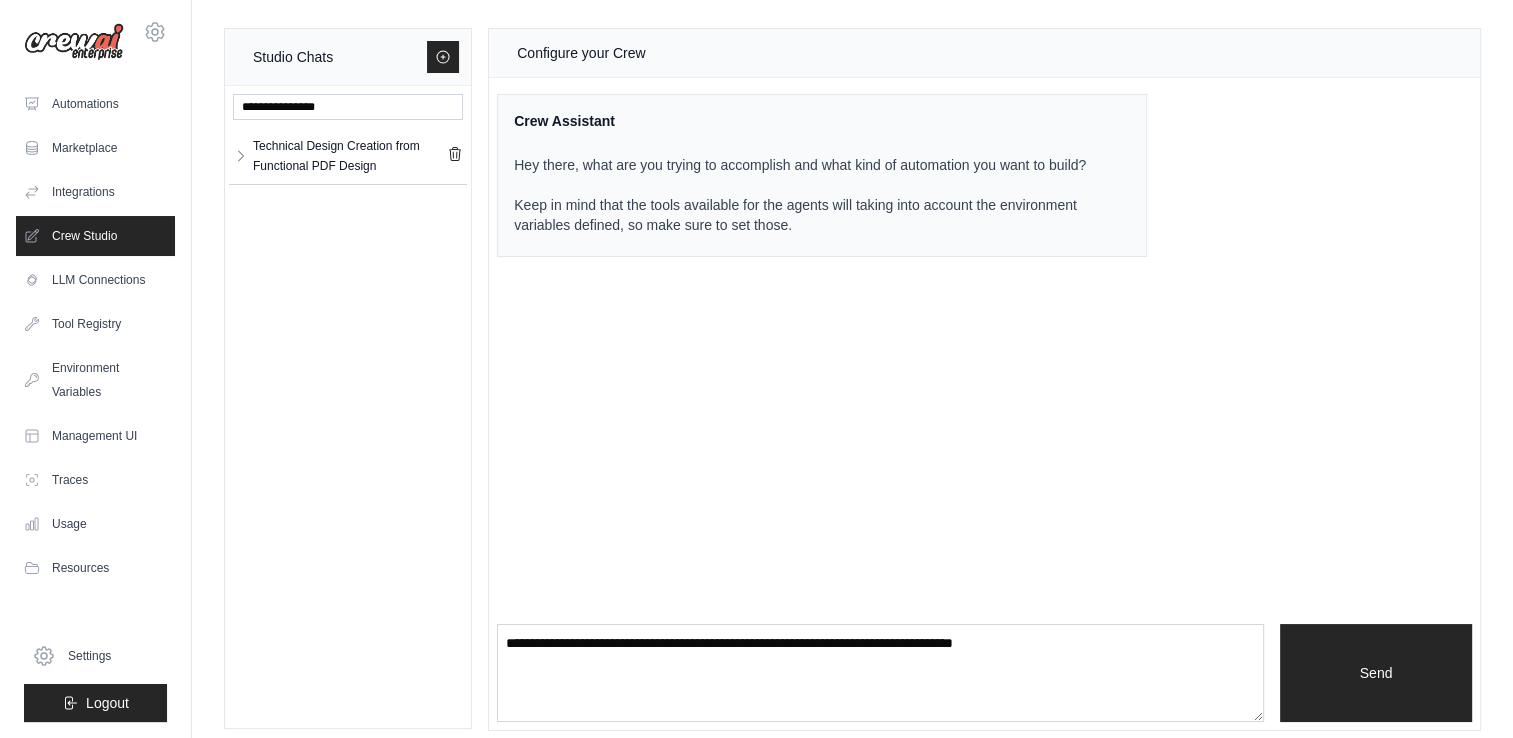 click on "Crew Studio" at bounding box center [95, 236] 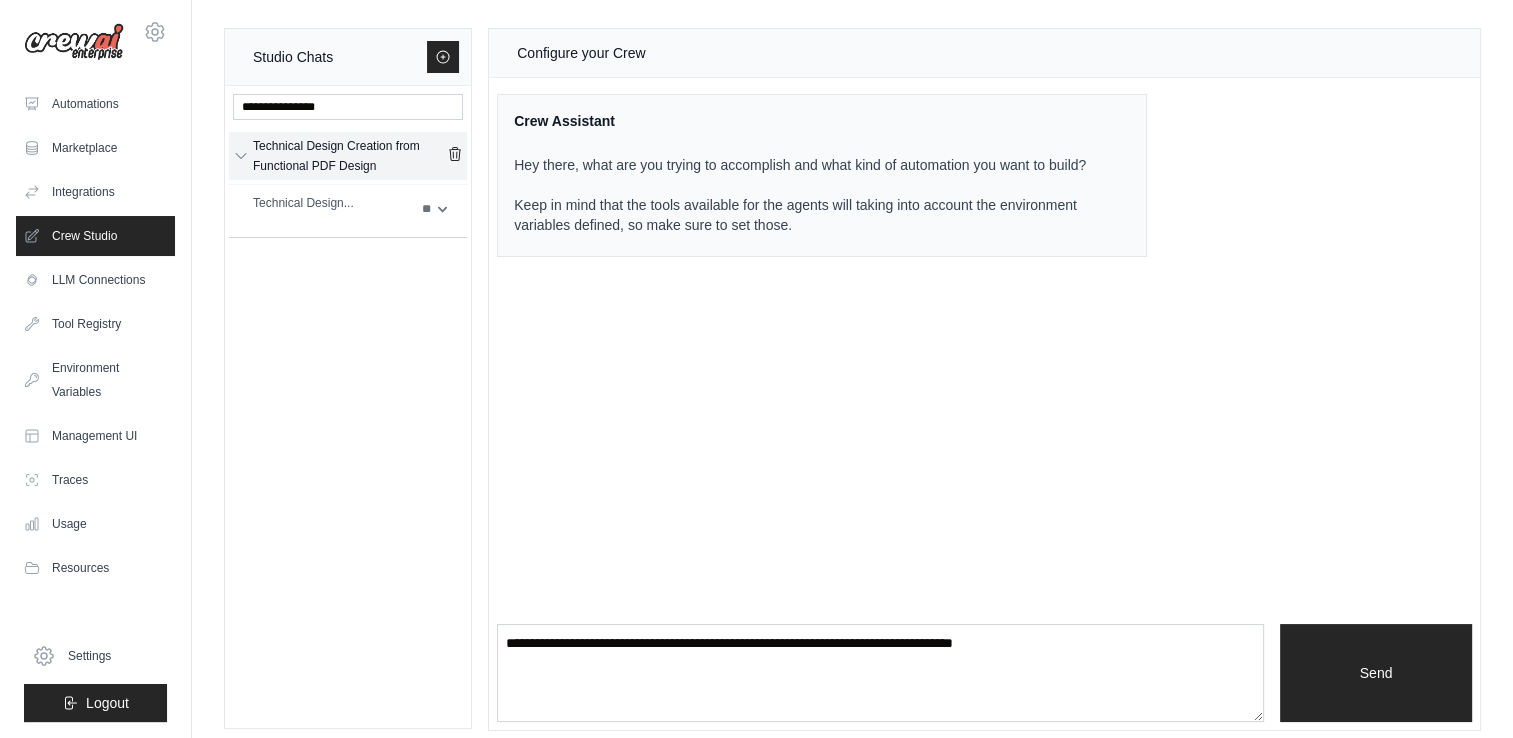 click on "Technical Design Creation from Functional PDF Design" at bounding box center [350, 156] 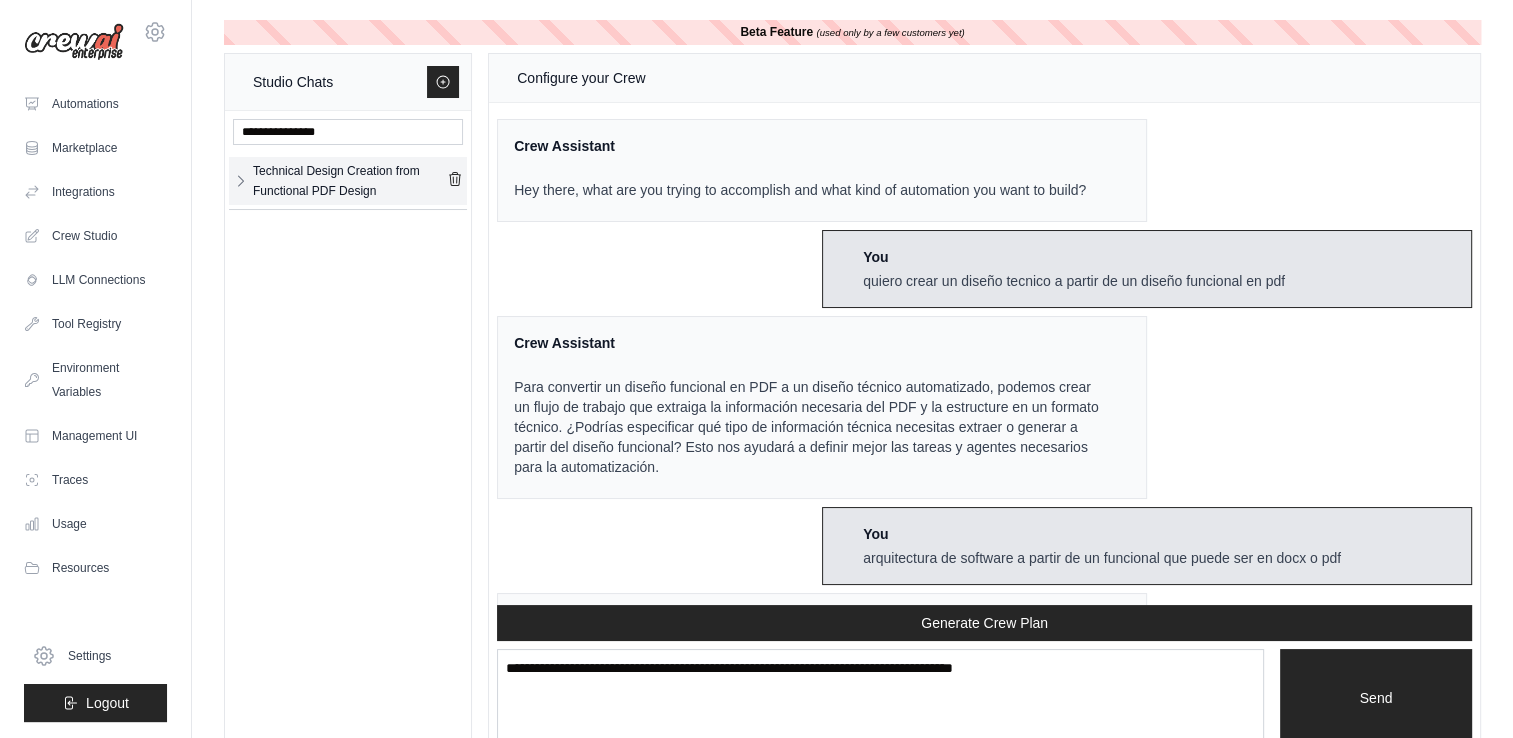 scroll, scrollTop: 7668, scrollLeft: 0, axis: vertical 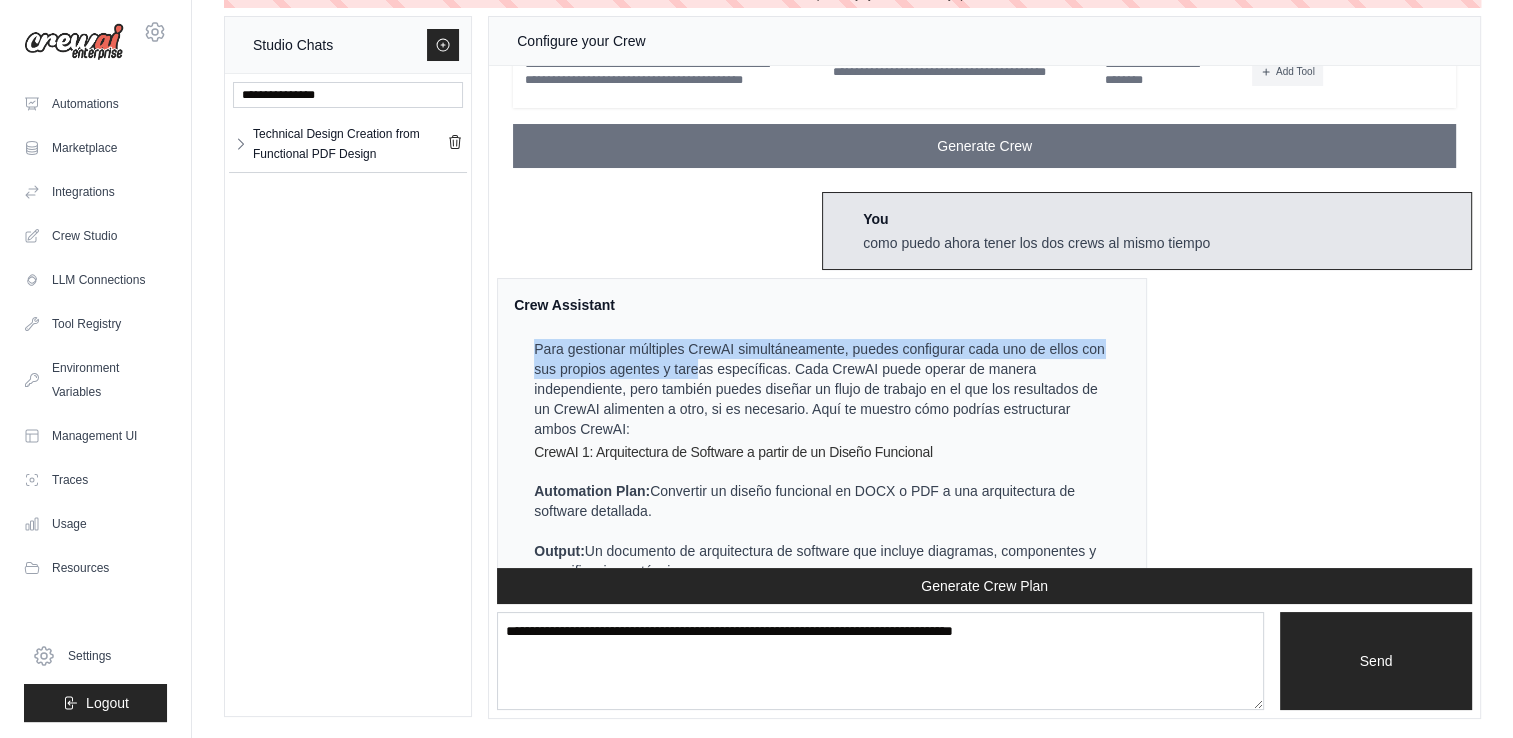 drag, startPoint x: 534, startPoint y: 399, endPoint x: 726, endPoint y: 419, distance: 193.03885 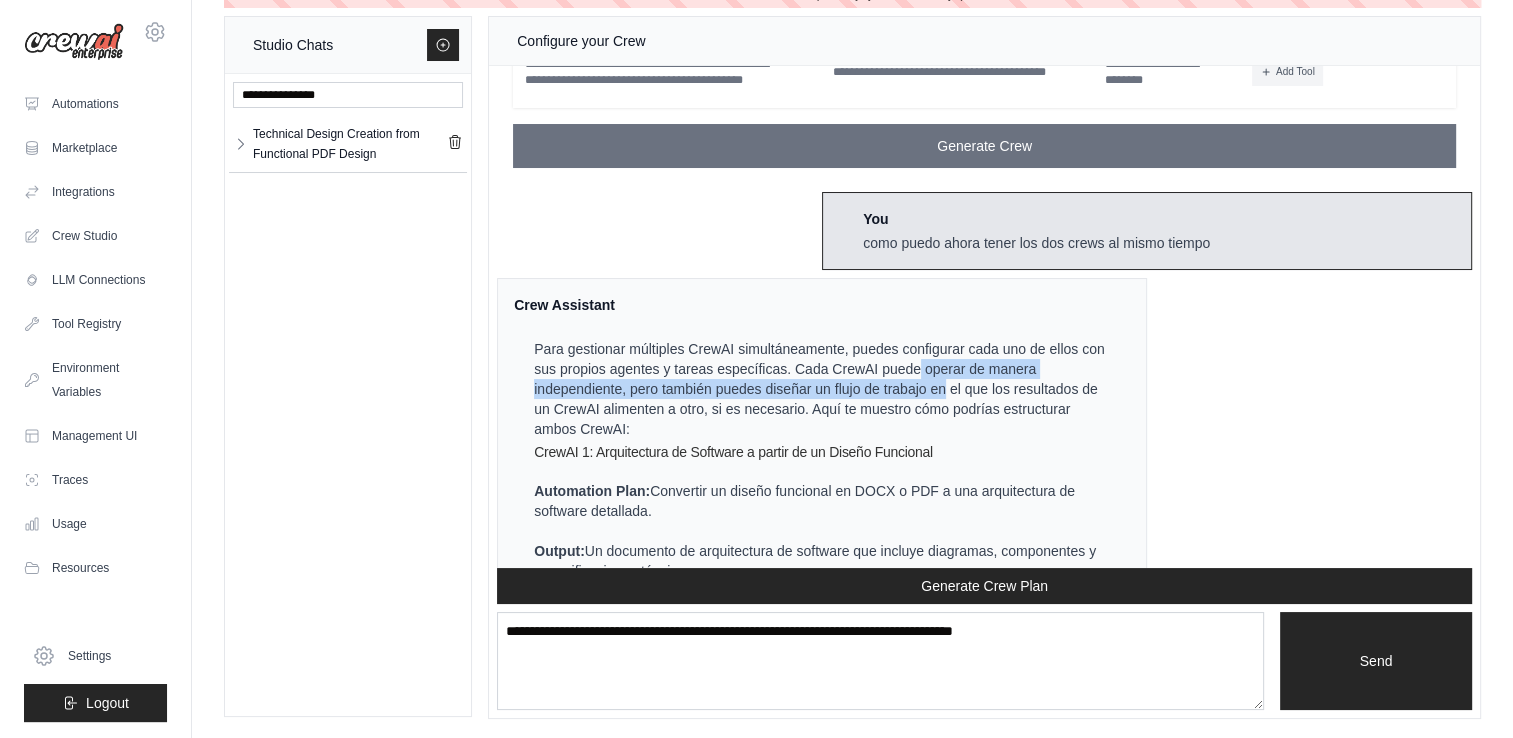drag, startPoint x: 726, startPoint y: 419, endPoint x: 947, endPoint y: 438, distance: 221.81523 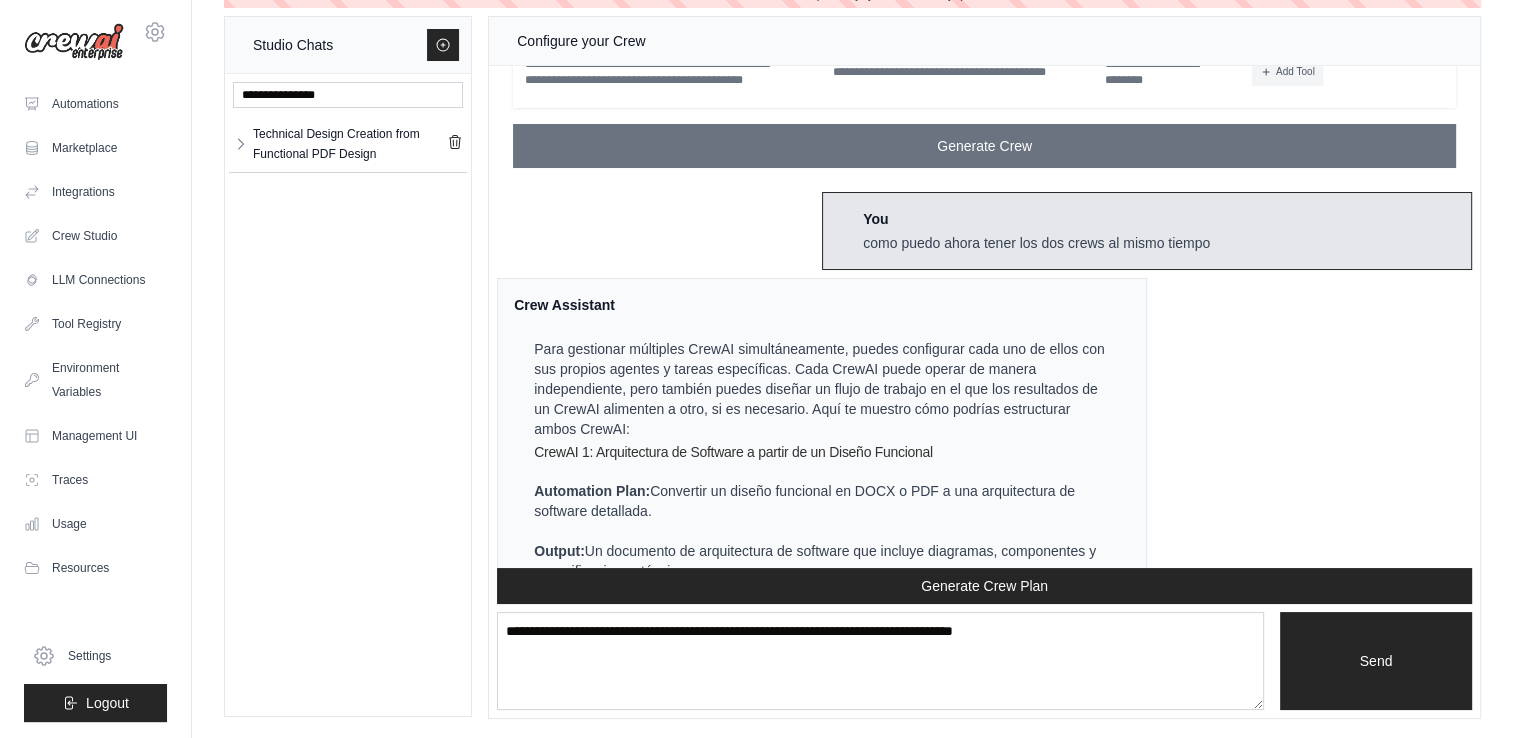 drag, startPoint x: 947, startPoint y: 438, endPoint x: 766, endPoint y: 425, distance: 181.46625 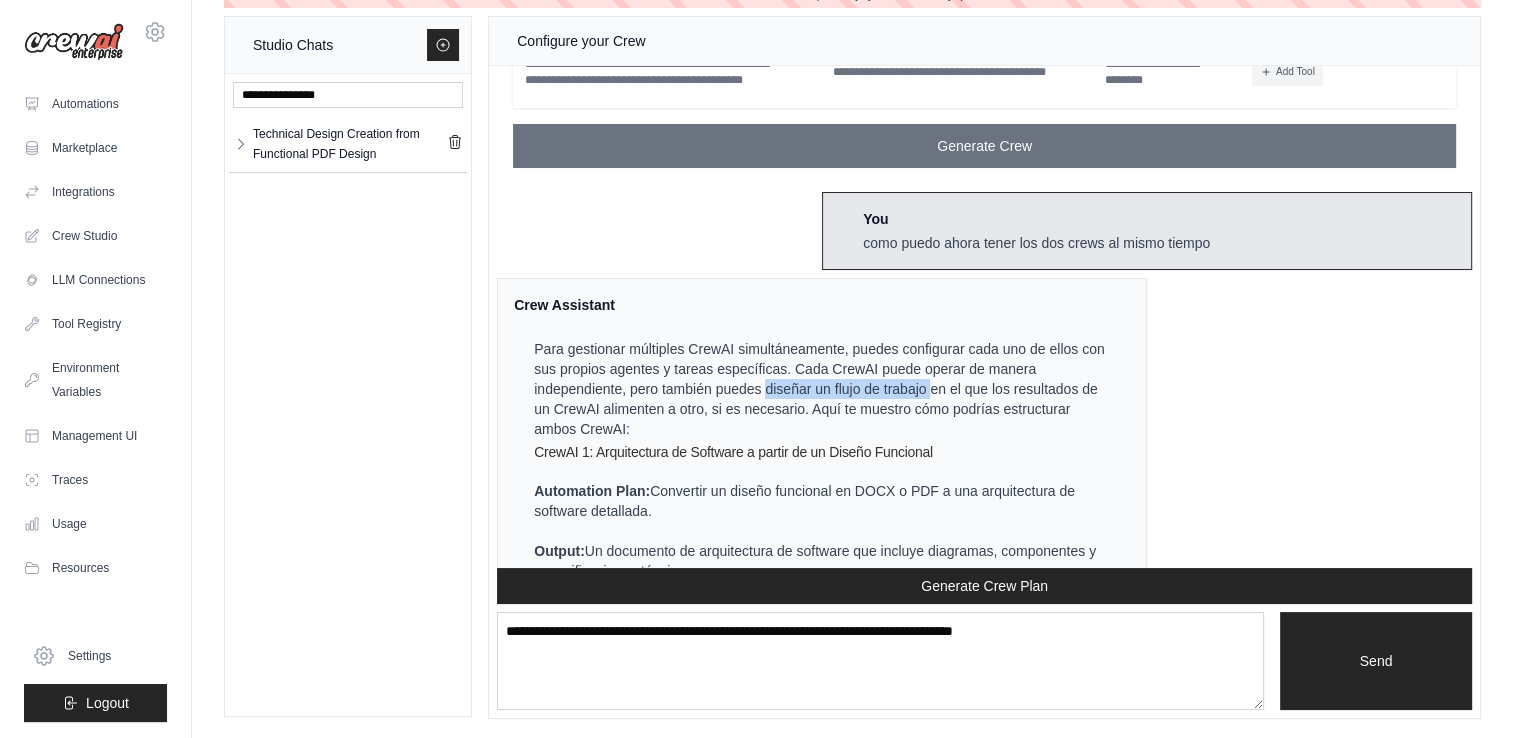 drag, startPoint x: 766, startPoint y: 448, endPoint x: 930, endPoint y: 446, distance: 164.01219 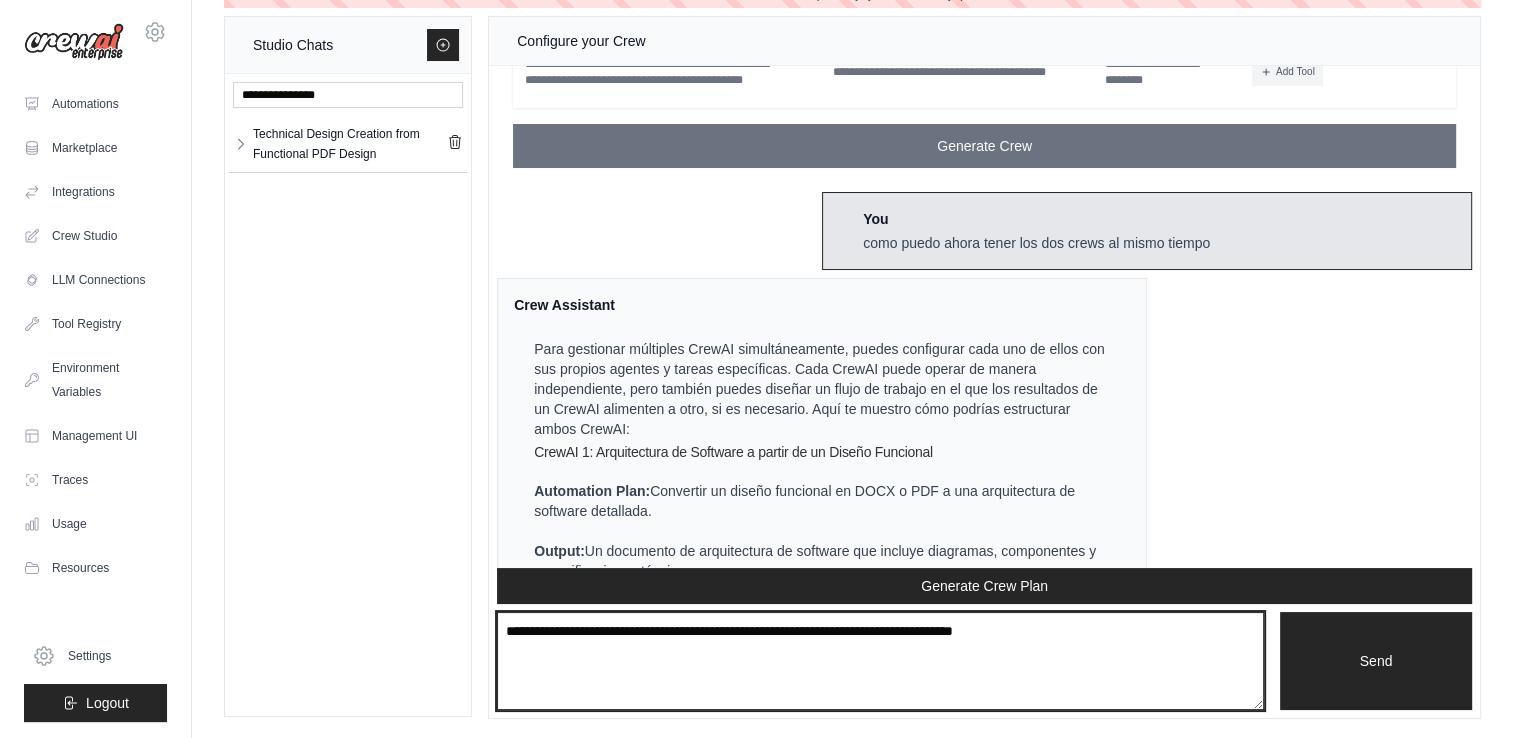 click at bounding box center [880, 661] 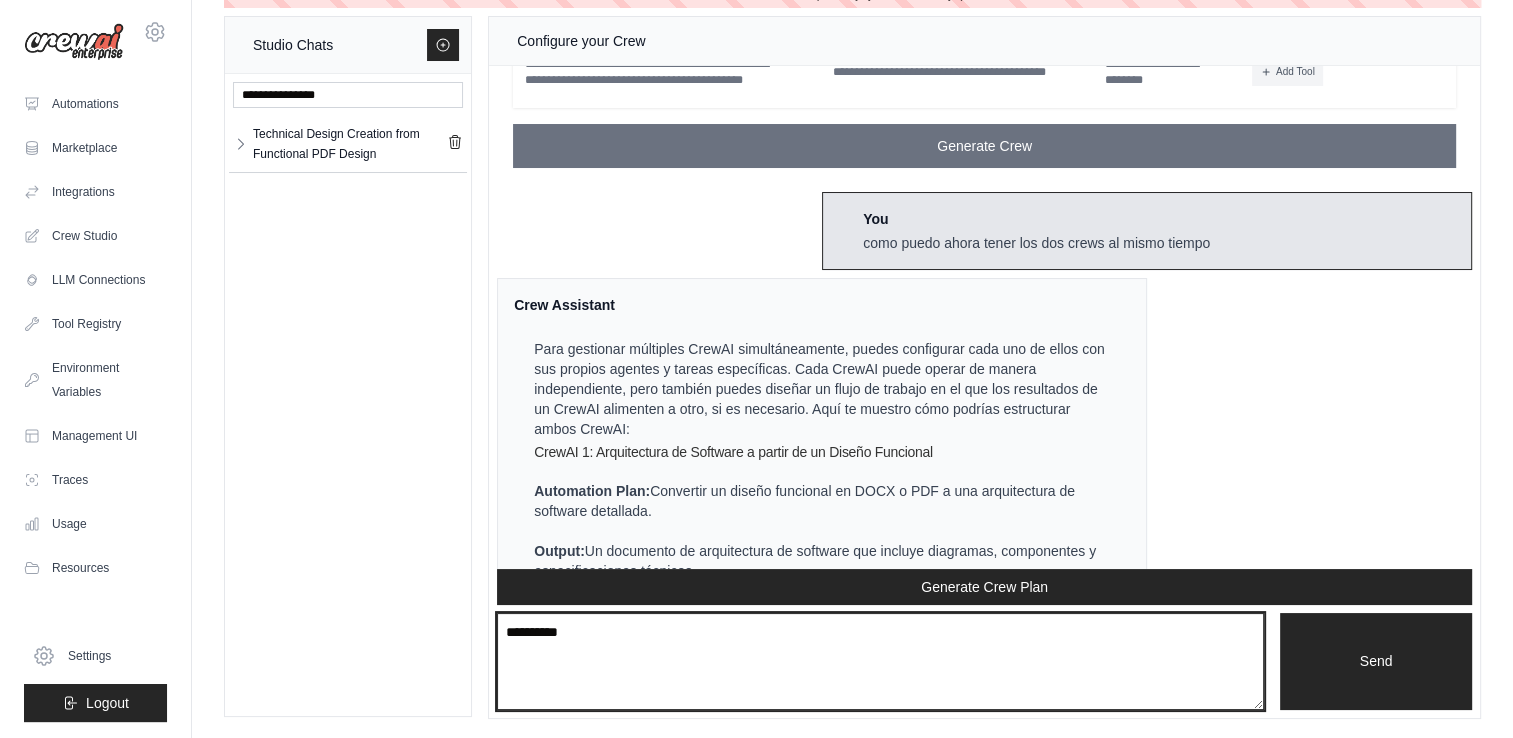 paste on "**********" 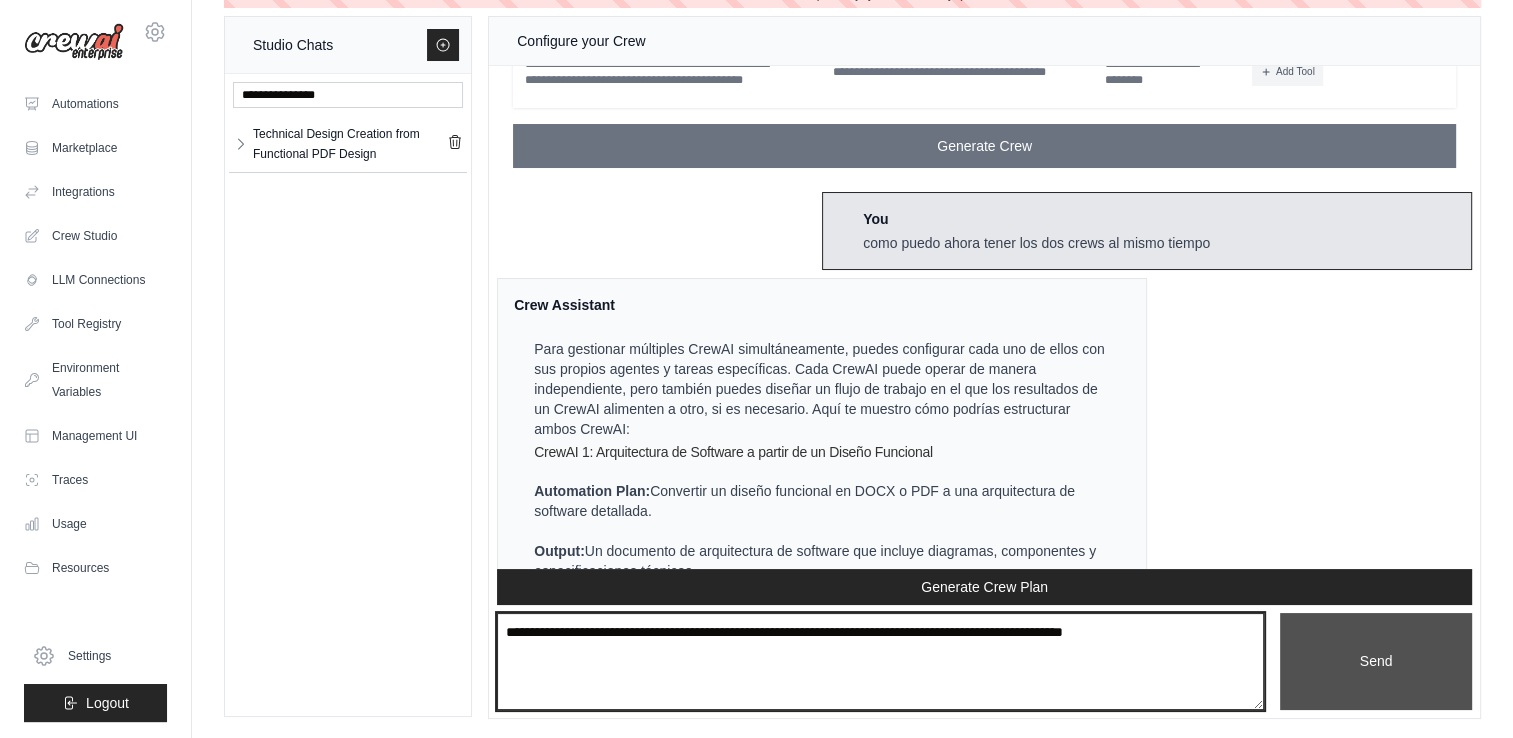 type on "**********" 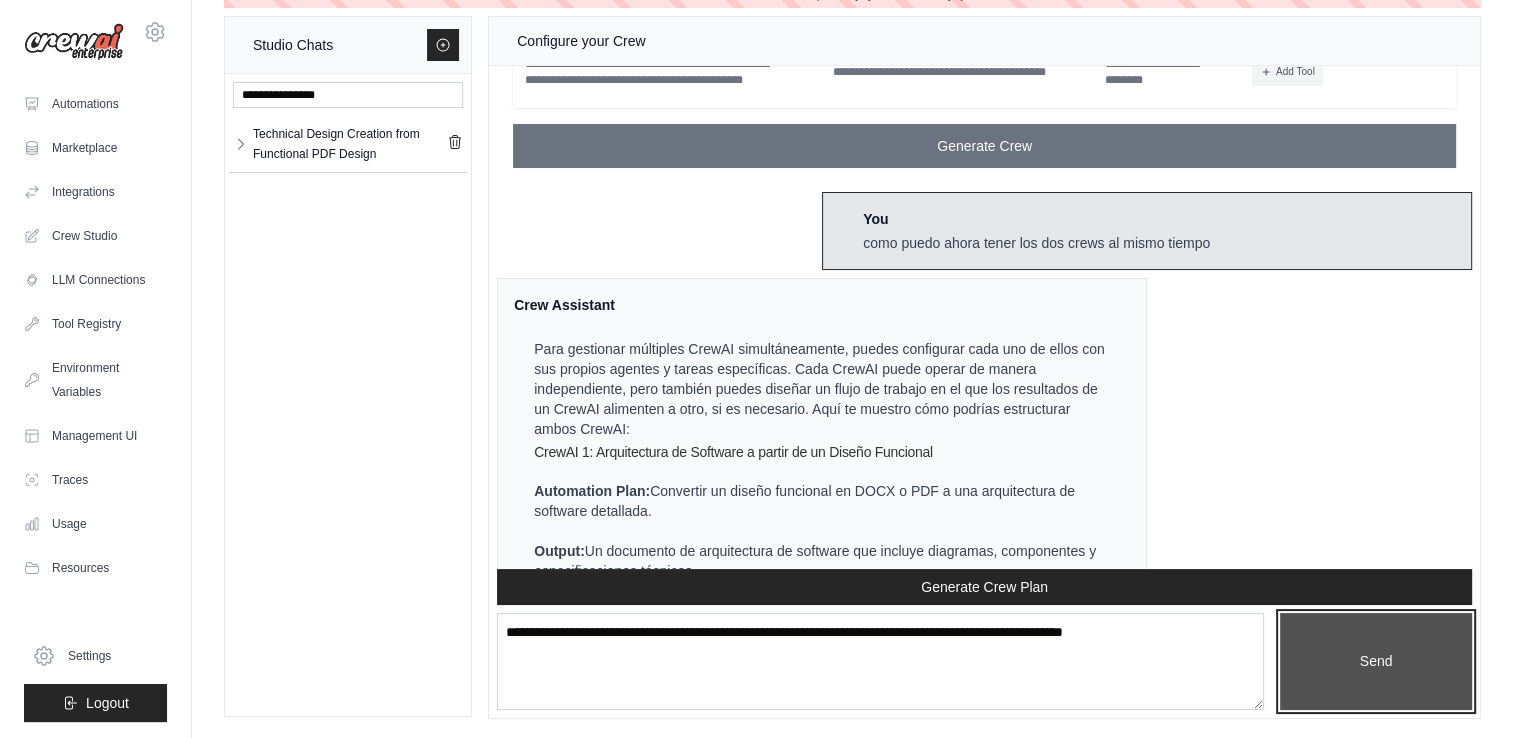 click on "Send" at bounding box center [1376, 662] 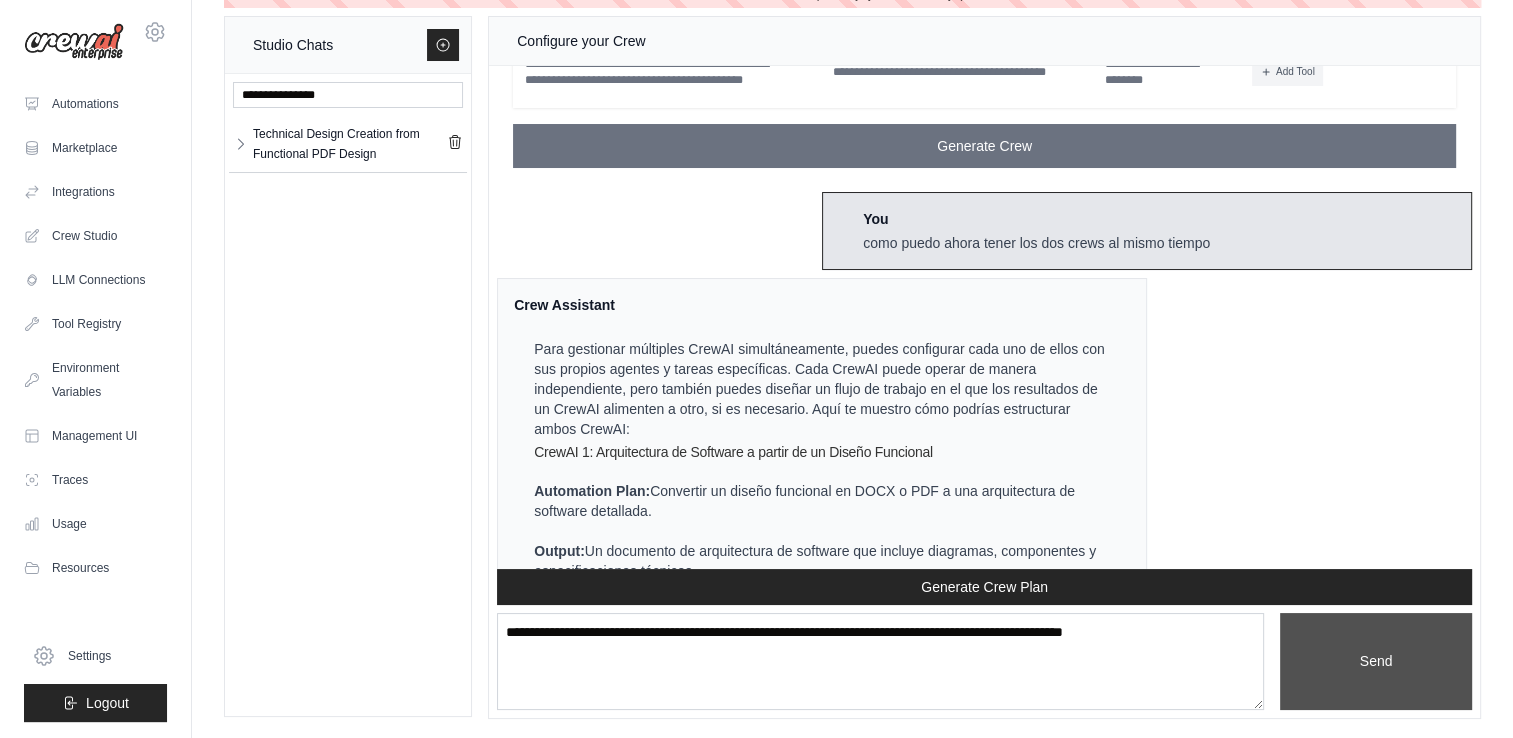 type 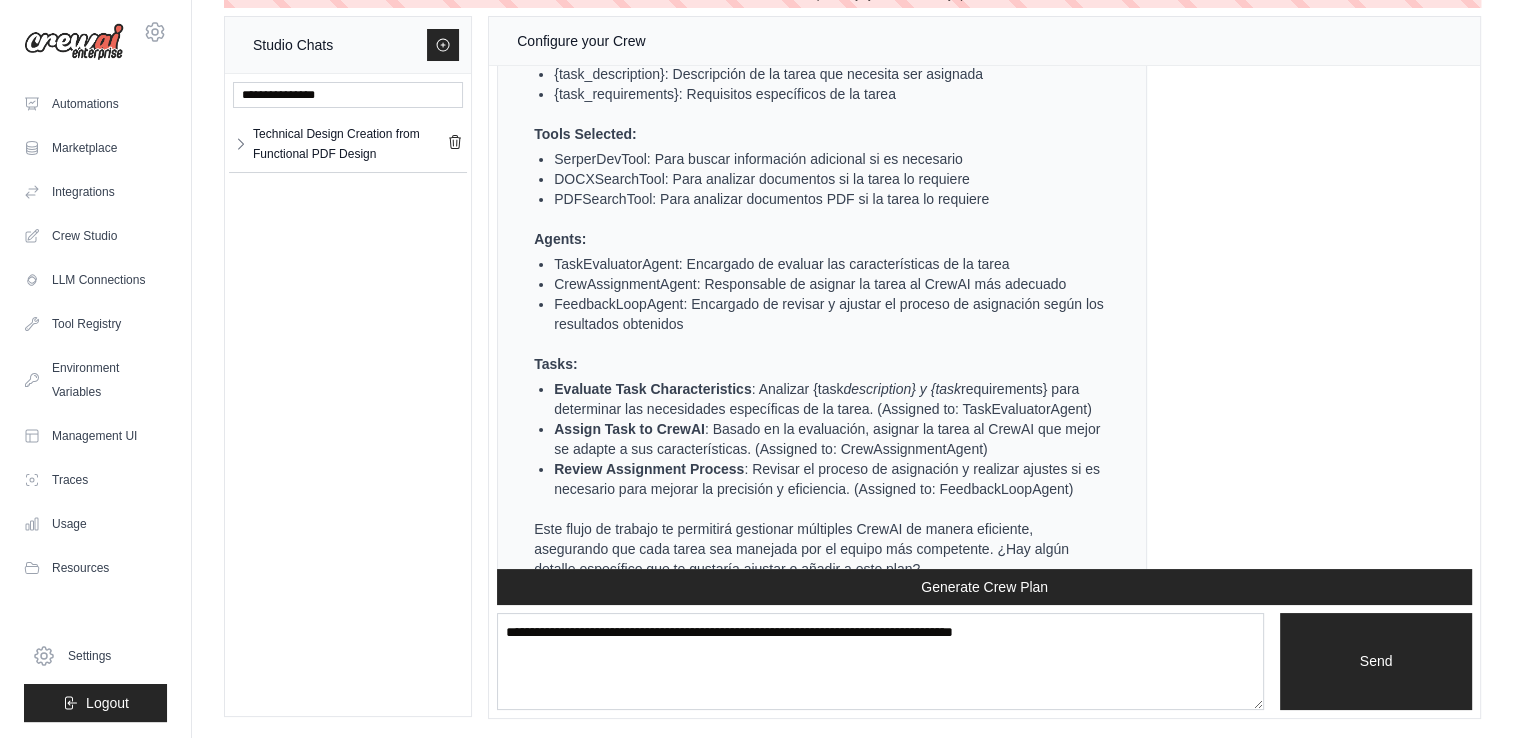 scroll, scrollTop: 8632, scrollLeft: 0, axis: vertical 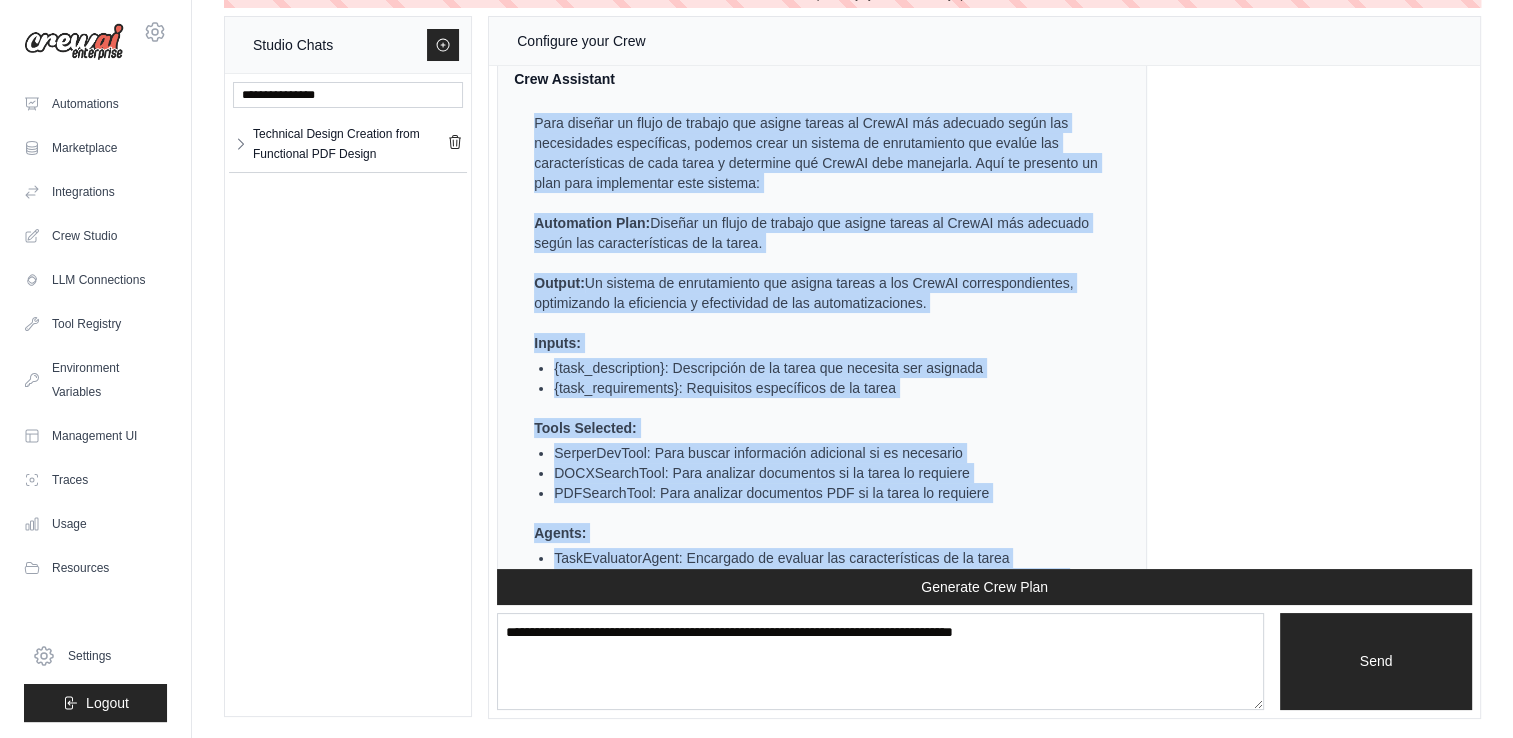 drag, startPoint x: 933, startPoint y: 518, endPoint x: 531, endPoint y: 186, distance: 521.3713 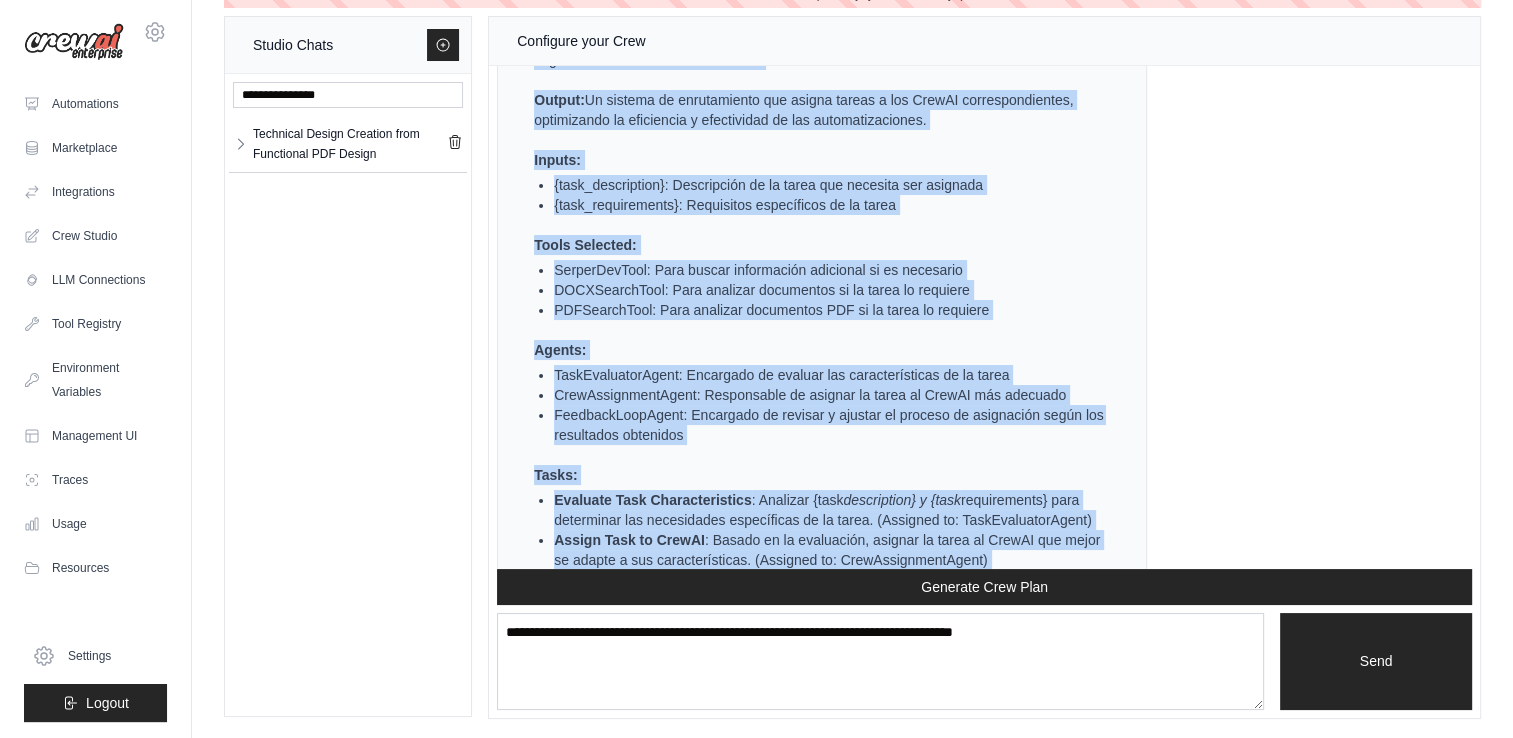 scroll, scrollTop: 8632, scrollLeft: 0, axis: vertical 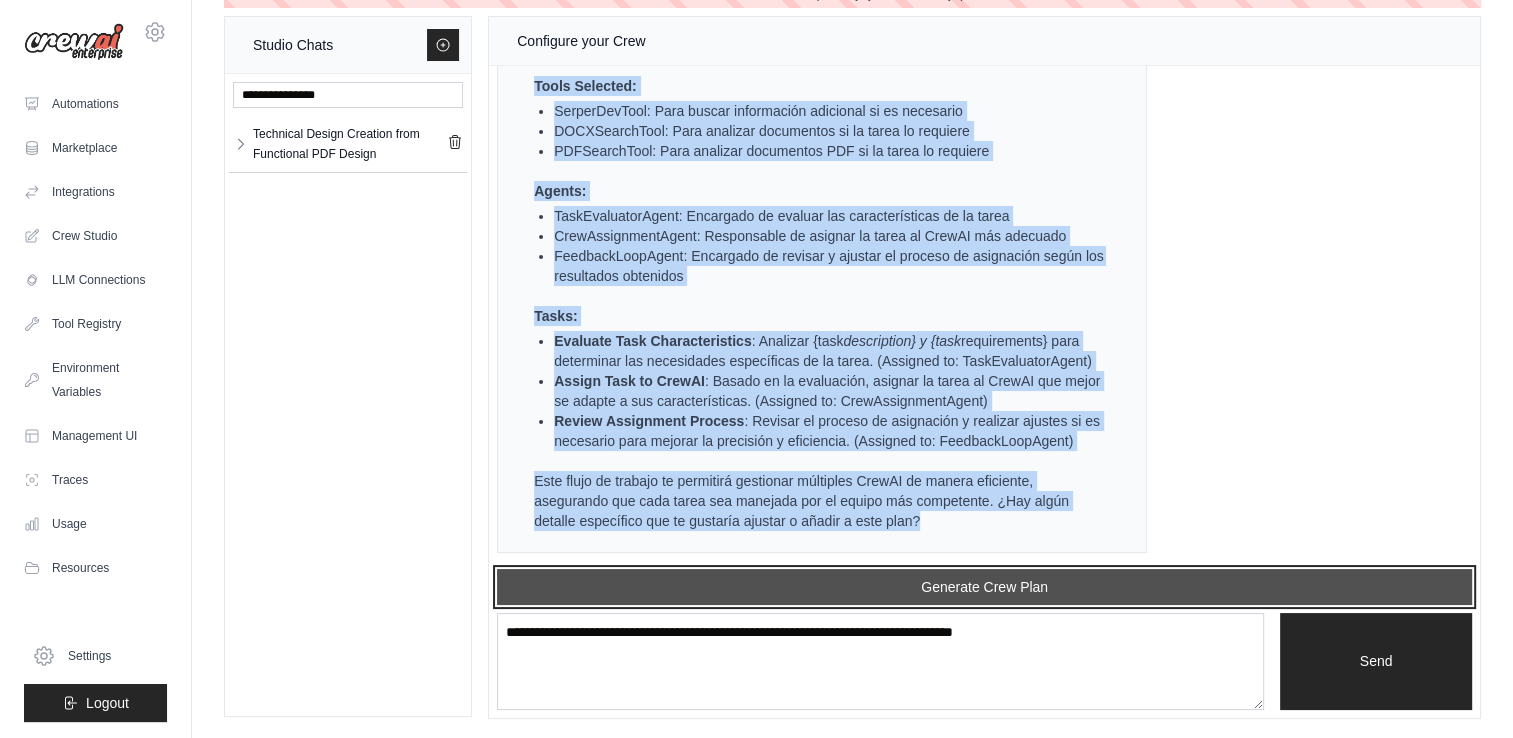 click on "Generate Crew Plan" at bounding box center [984, 587] 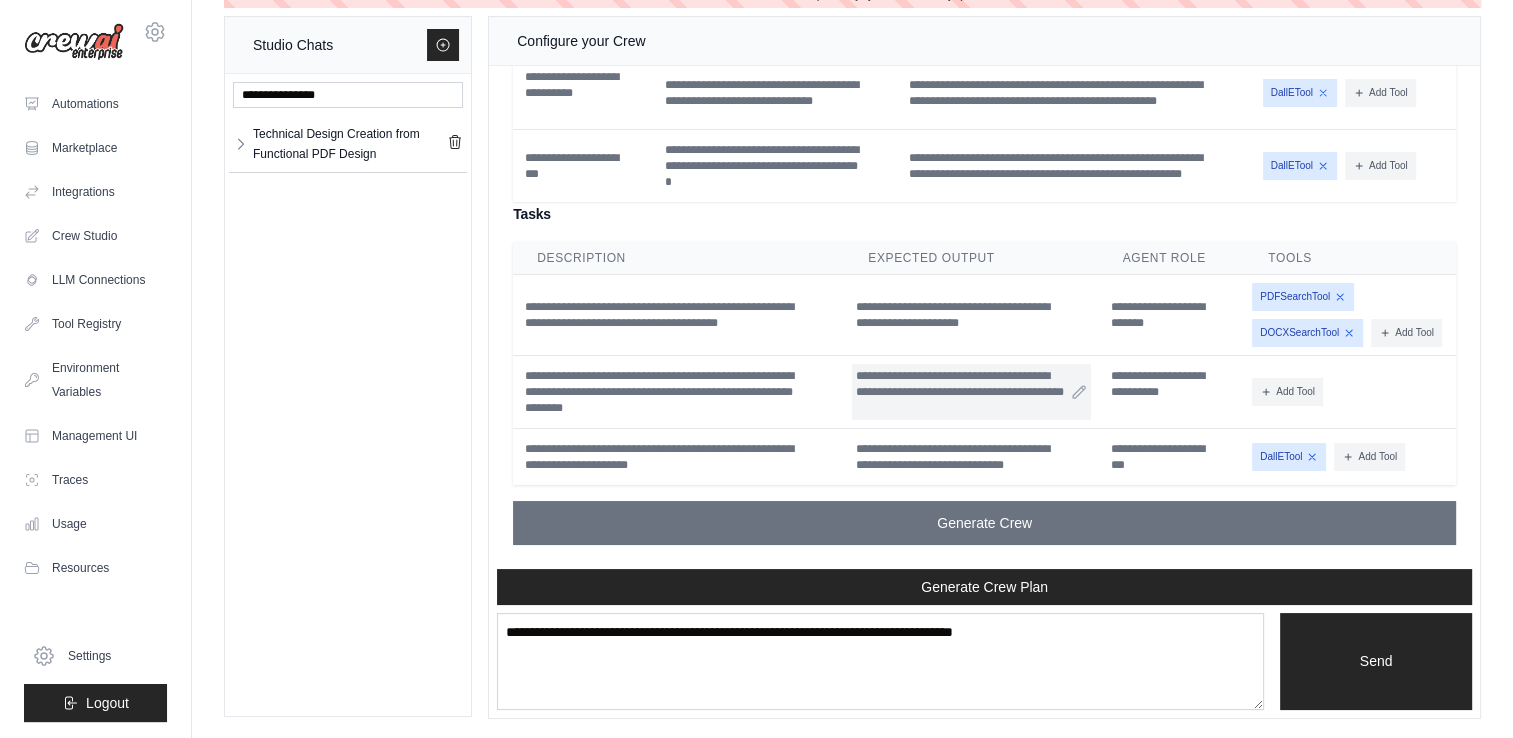 scroll, scrollTop: 9524, scrollLeft: 0, axis: vertical 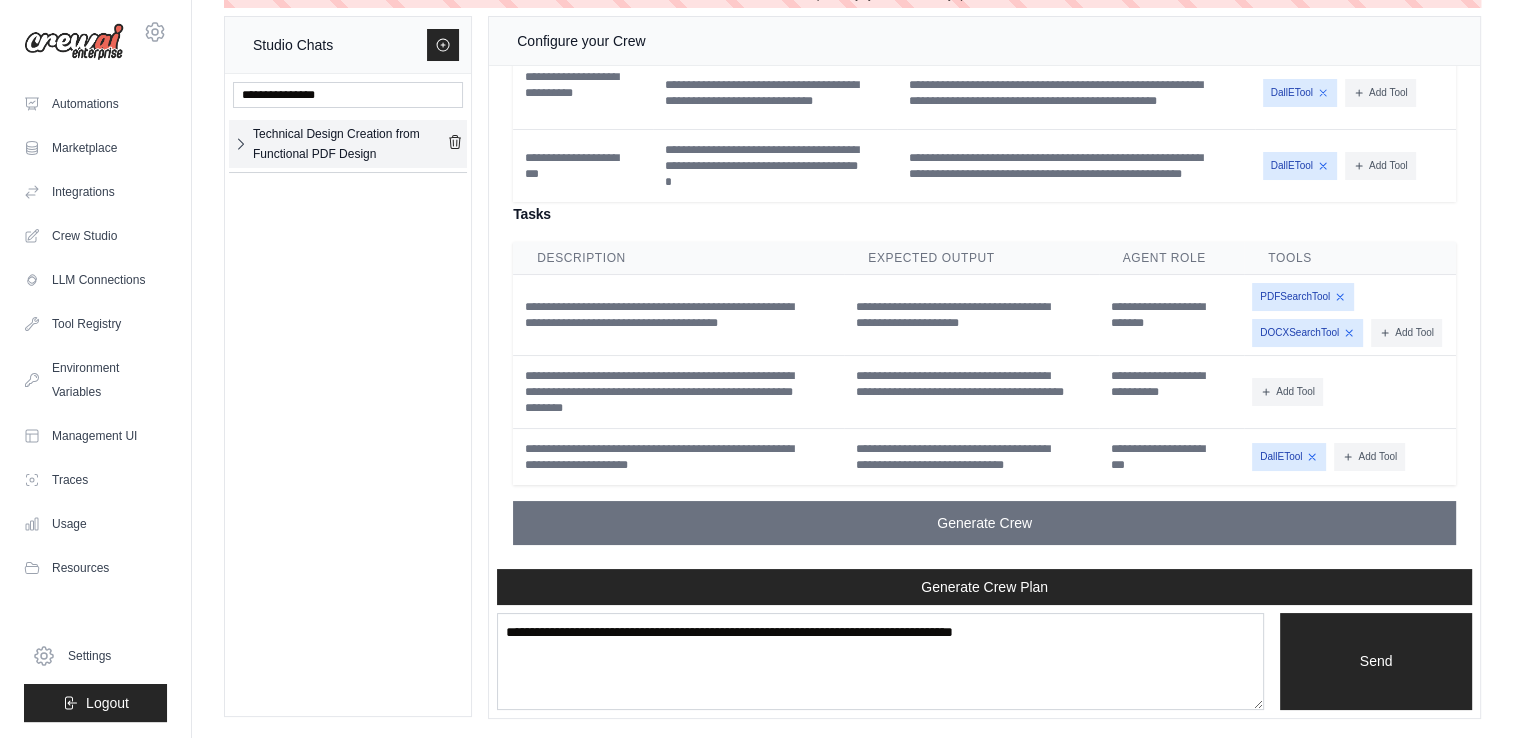 click 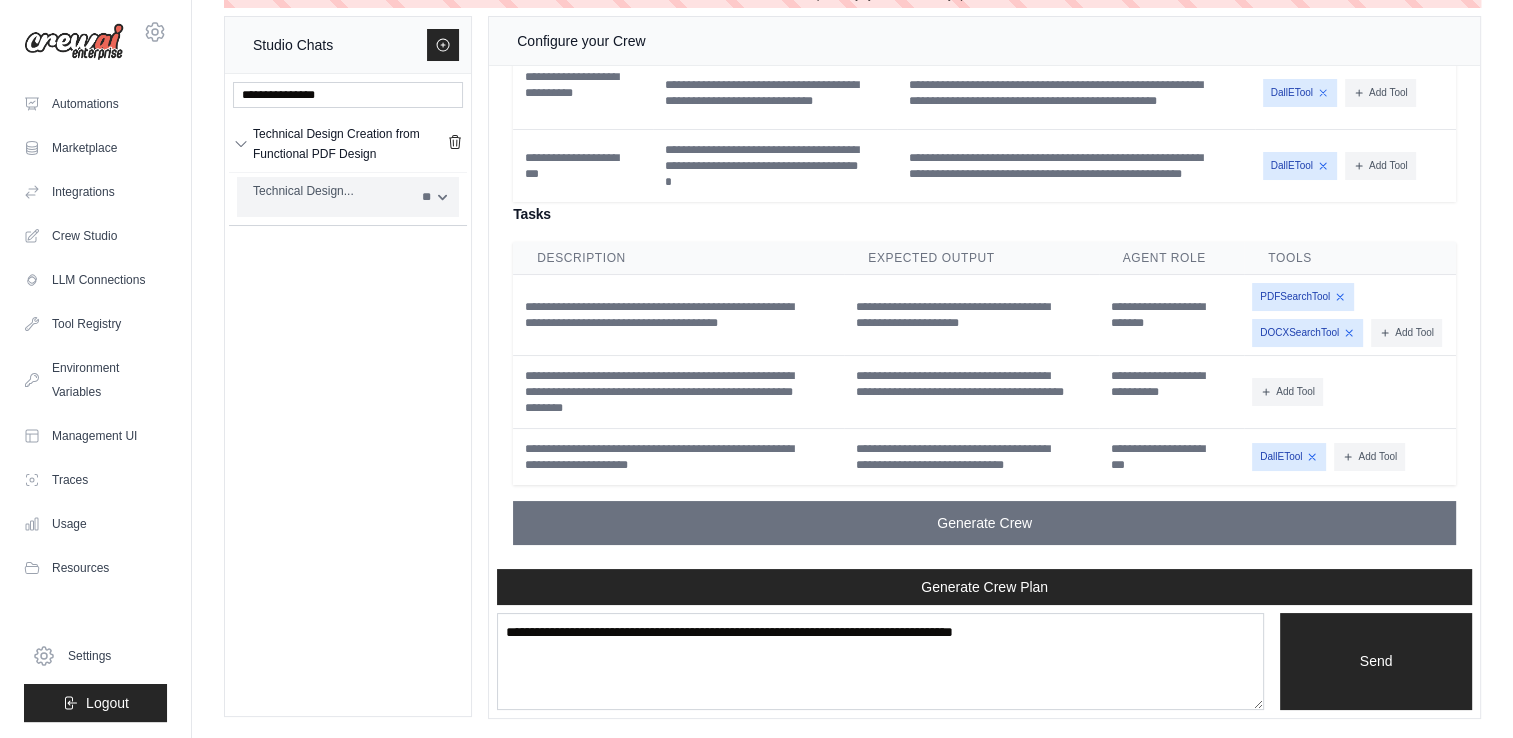 click on "**
**
**
**" at bounding box center [434, 197] 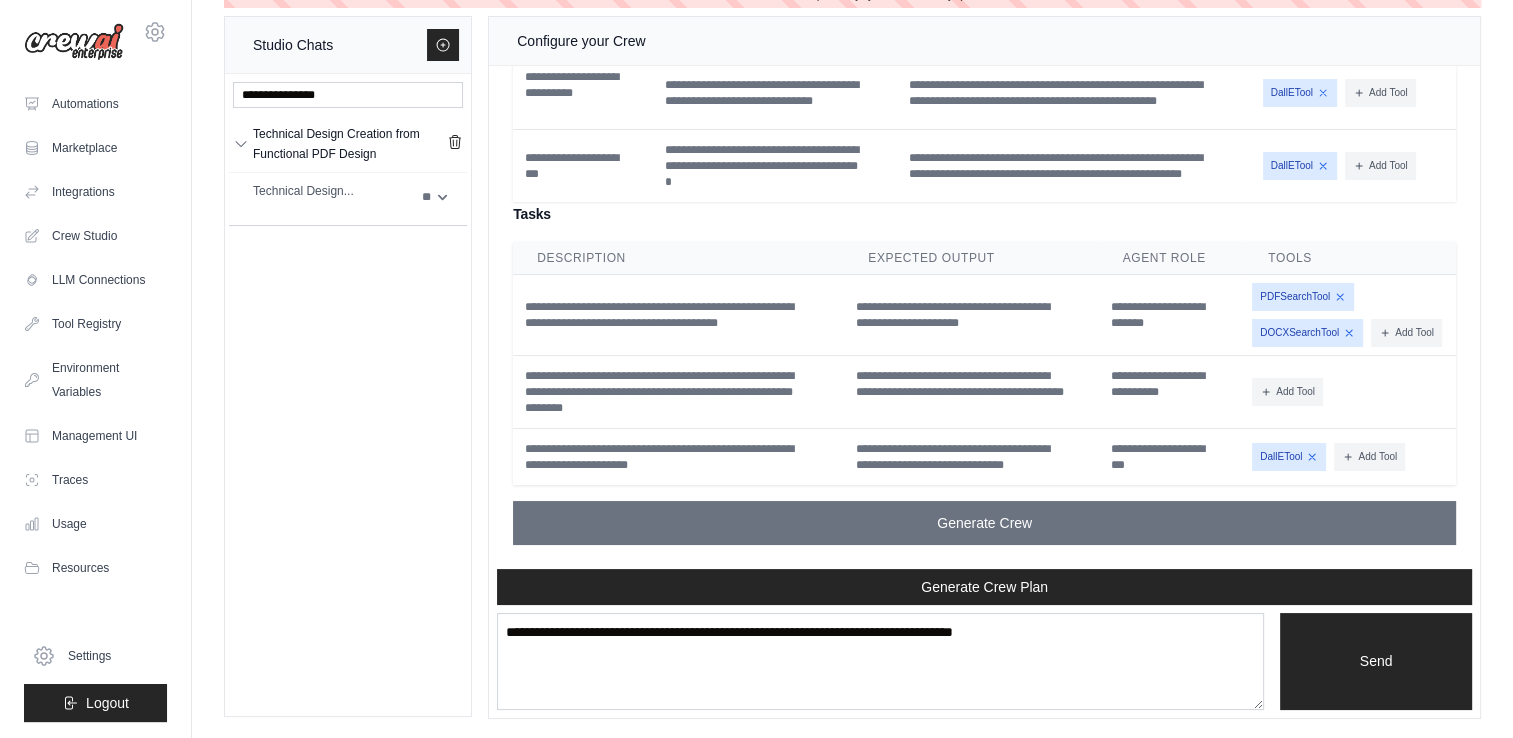 click on "Technical Design Creation from Functional PDF Design
Technical Design...
**
**
**
**" at bounding box center (348, 395) 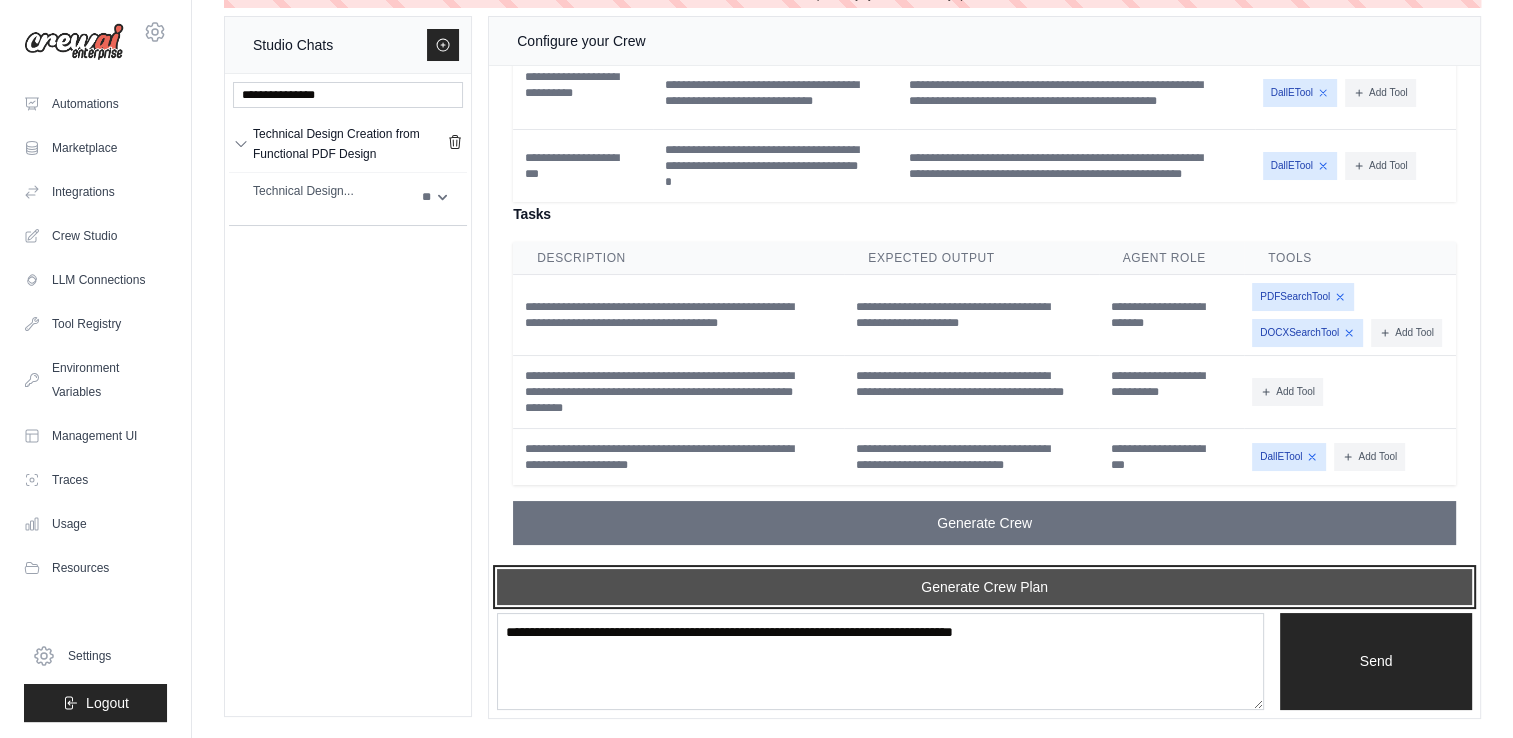 click on "Generate Crew Plan" at bounding box center [984, 587] 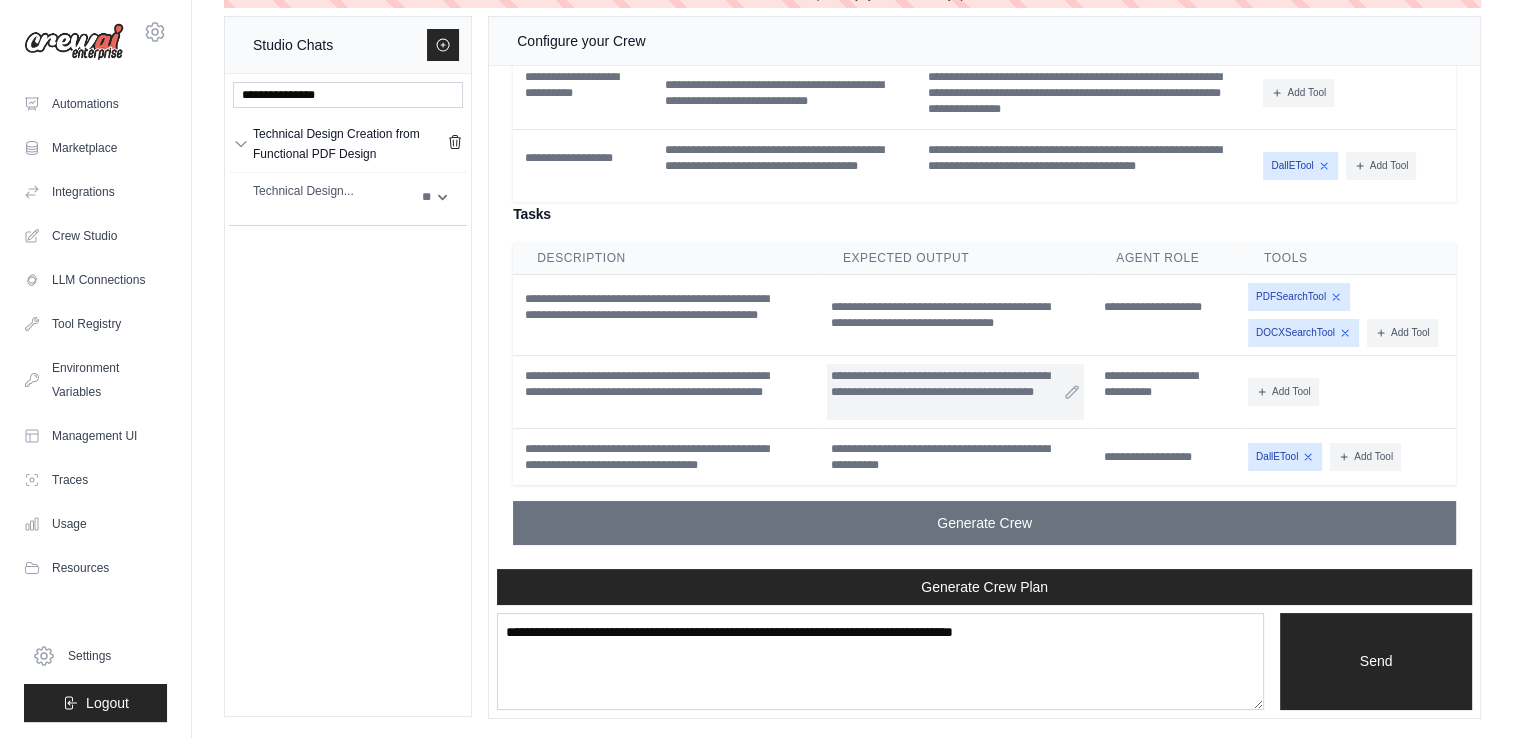 scroll, scrollTop: 10417, scrollLeft: 0, axis: vertical 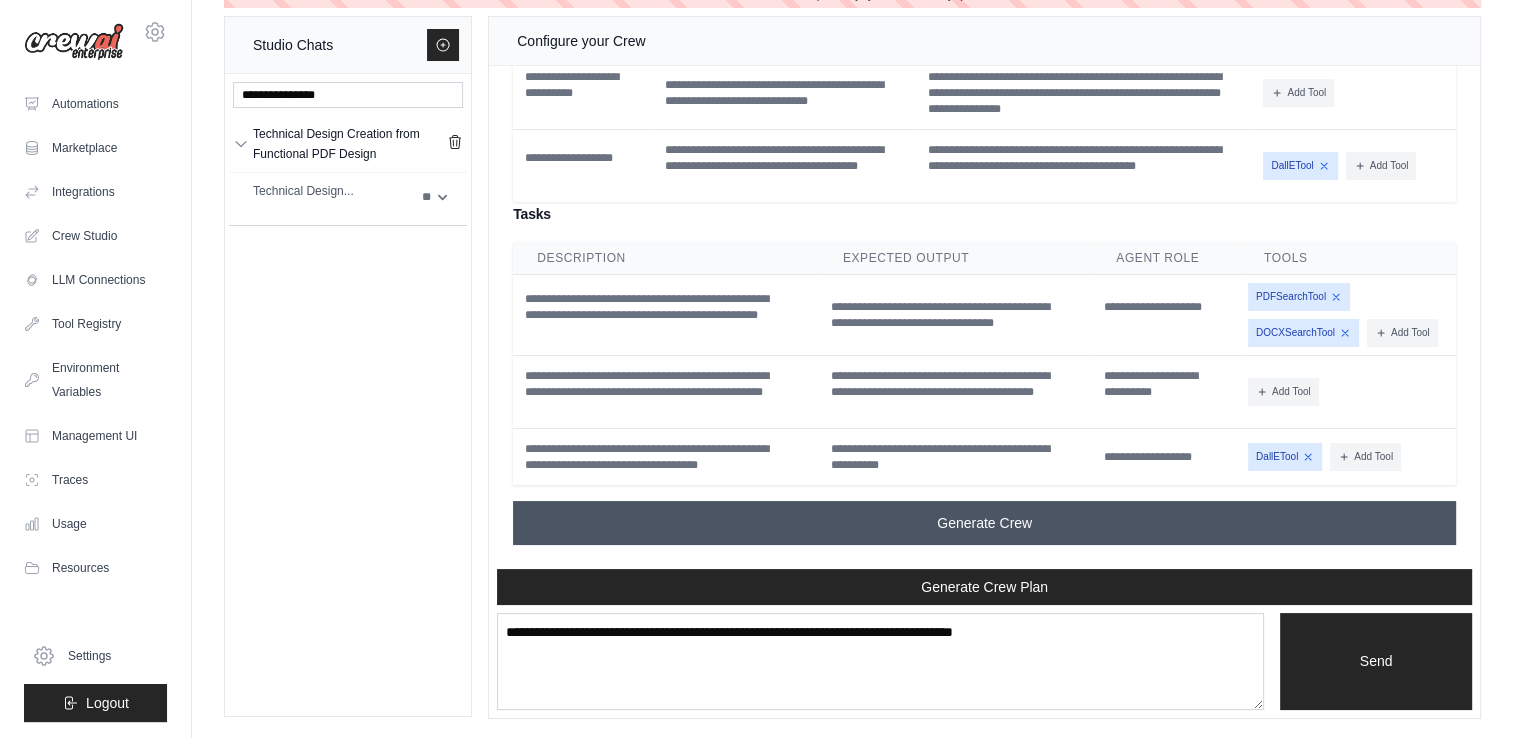 click on "Generate Crew" at bounding box center (984, 523) 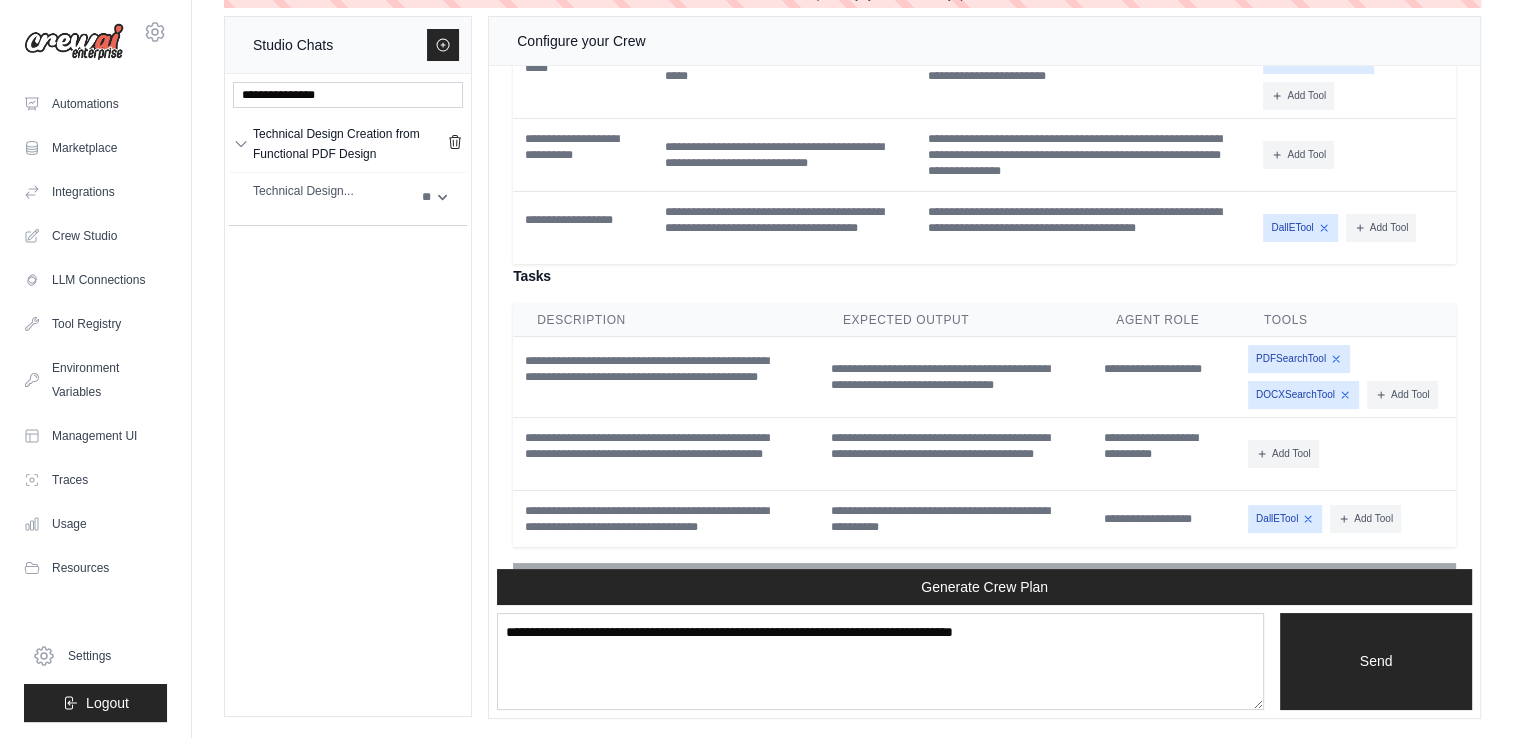 scroll, scrollTop: 9917, scrollLeft: 0, axis: vertical 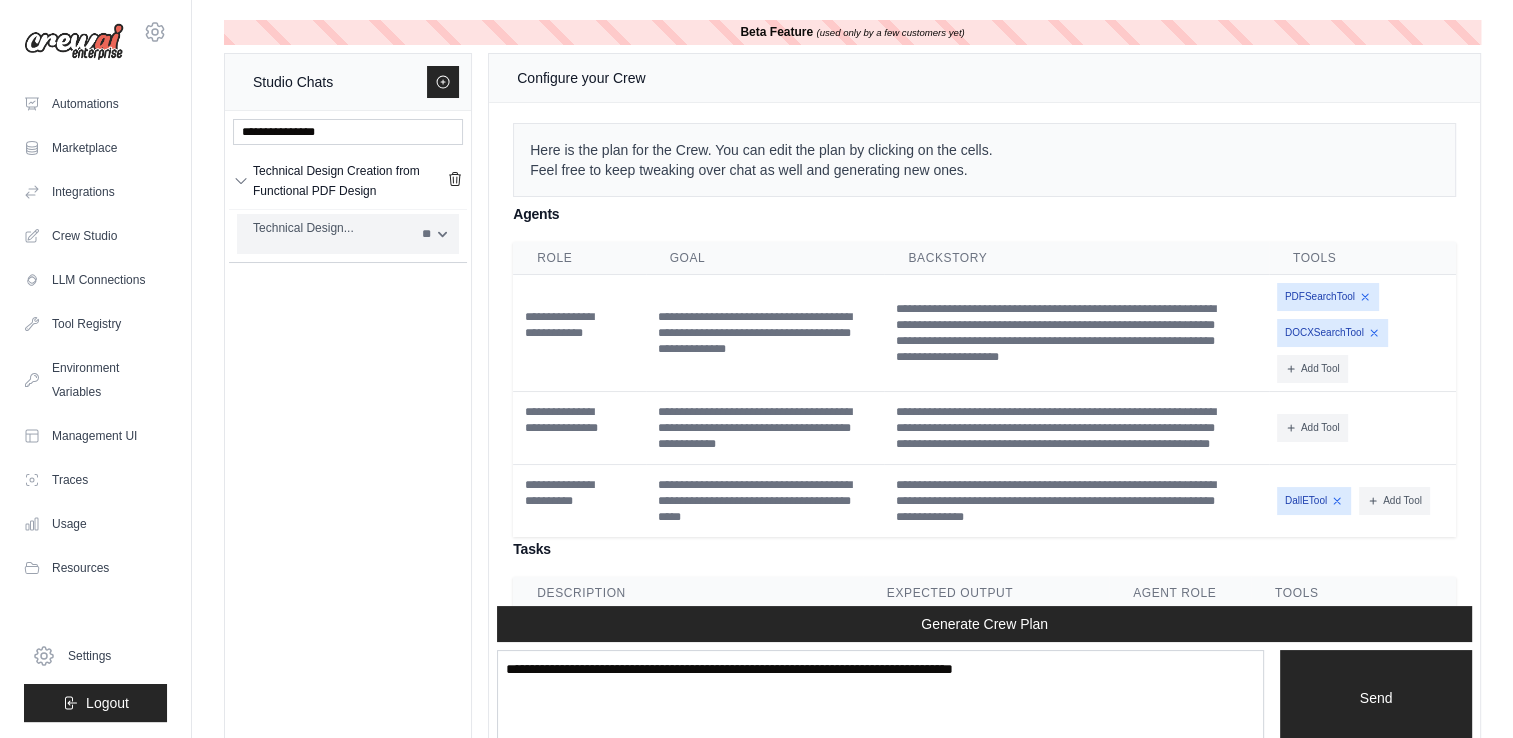 click on "Technical Design..." at bounding box center (331, 228) 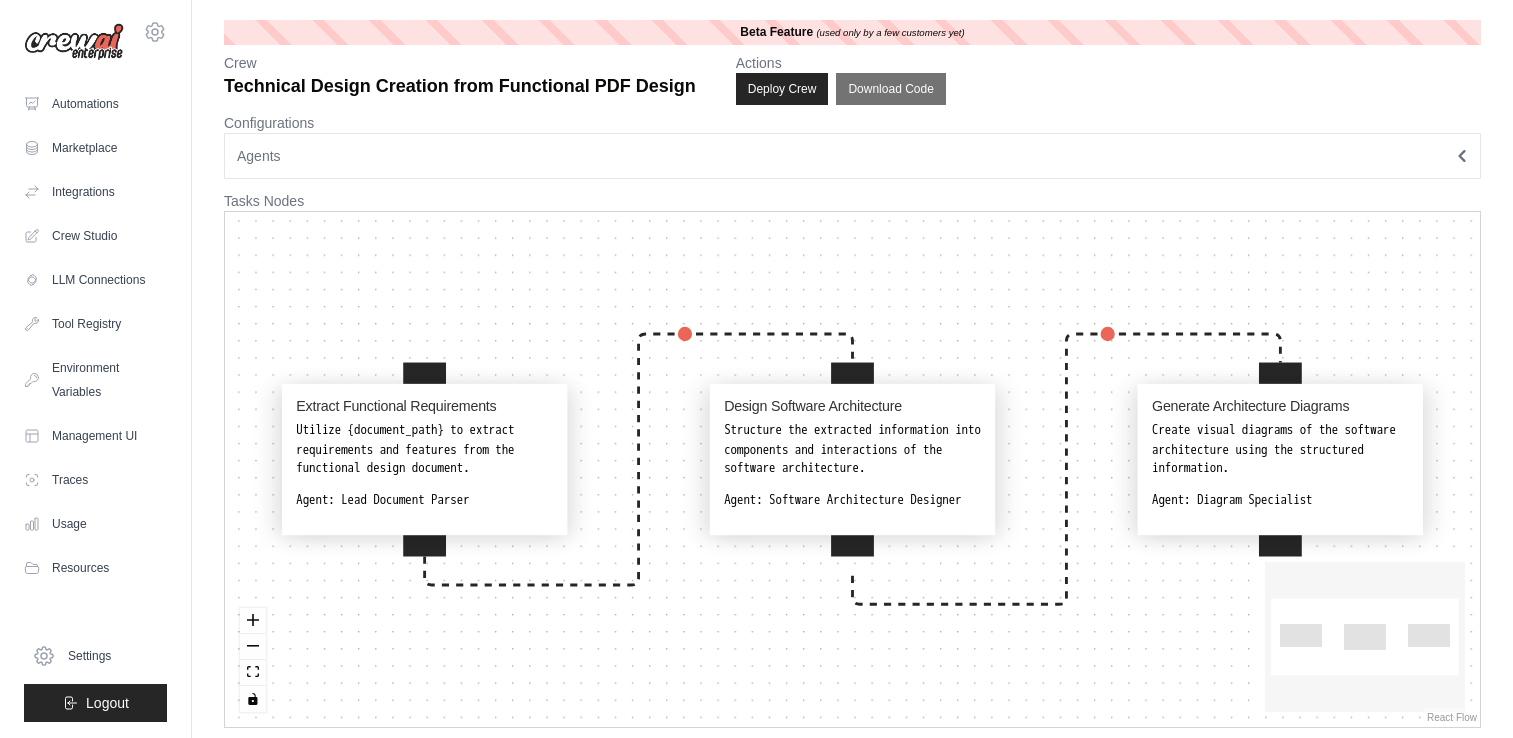scroll, scrollTop: 0, scrollLeft: 0, axis: both 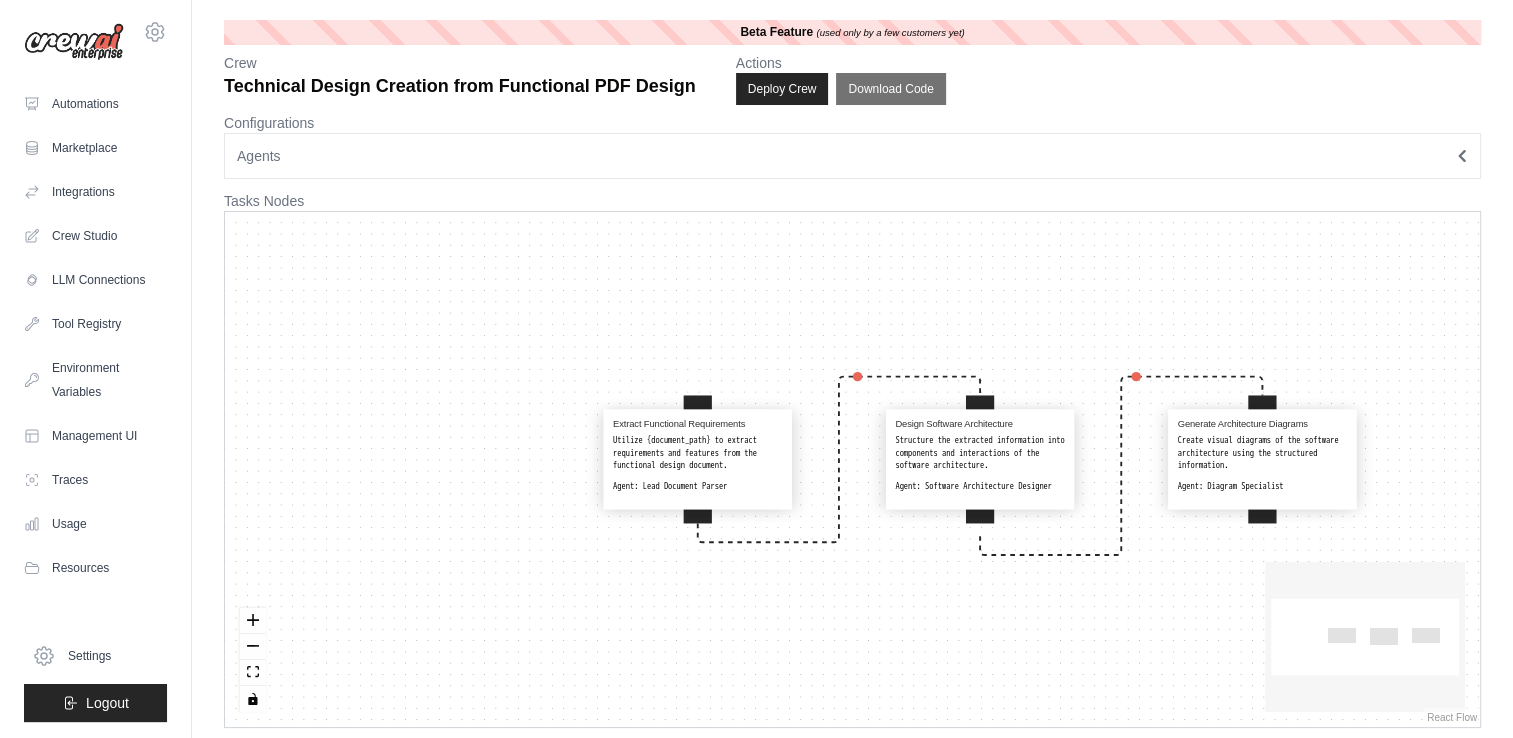 click on "Structure the extracted information into components and interactions of the software architecture." at bounding box center (979, 453) 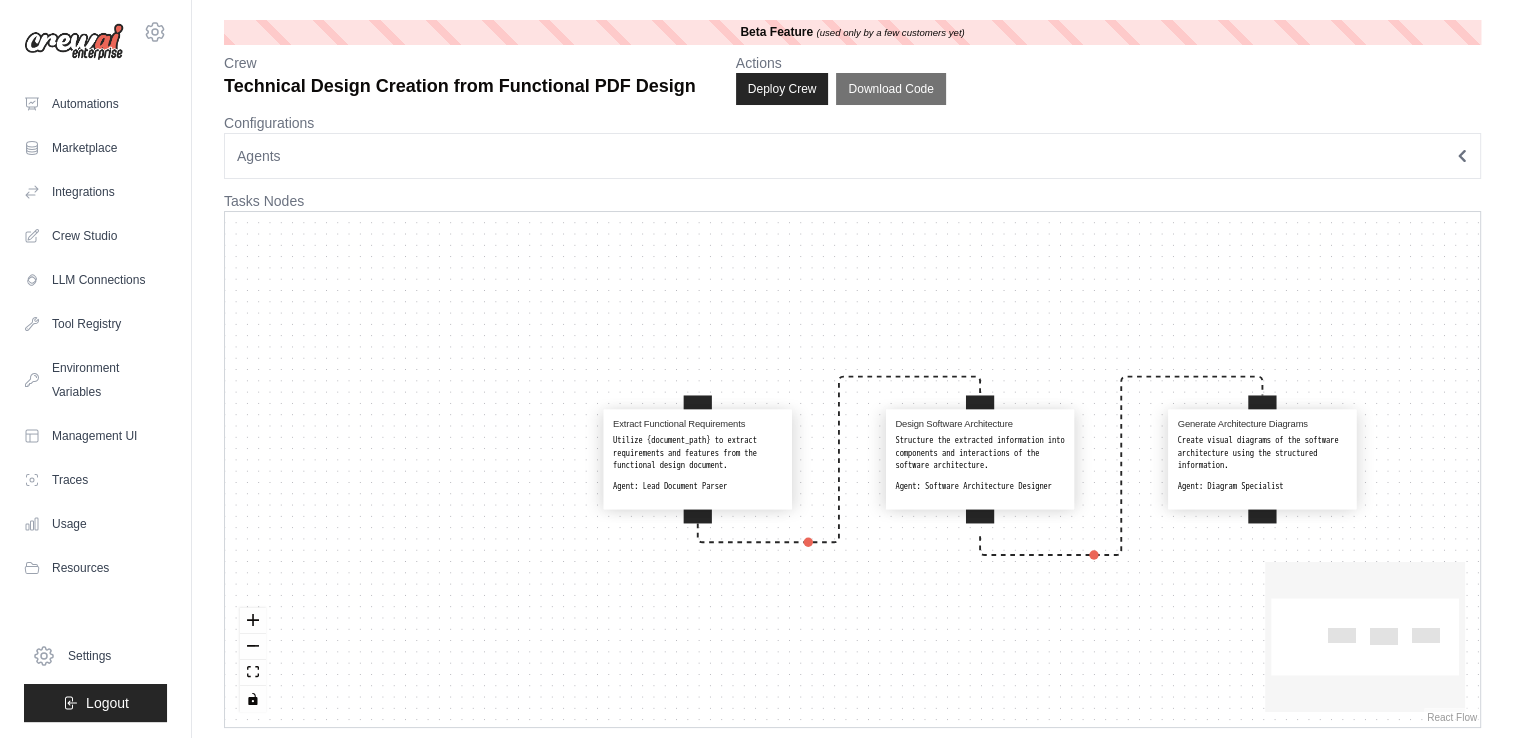 click on "Structure the extracted information into components and interactions of the software architecture." at bounding box center (979, 453) 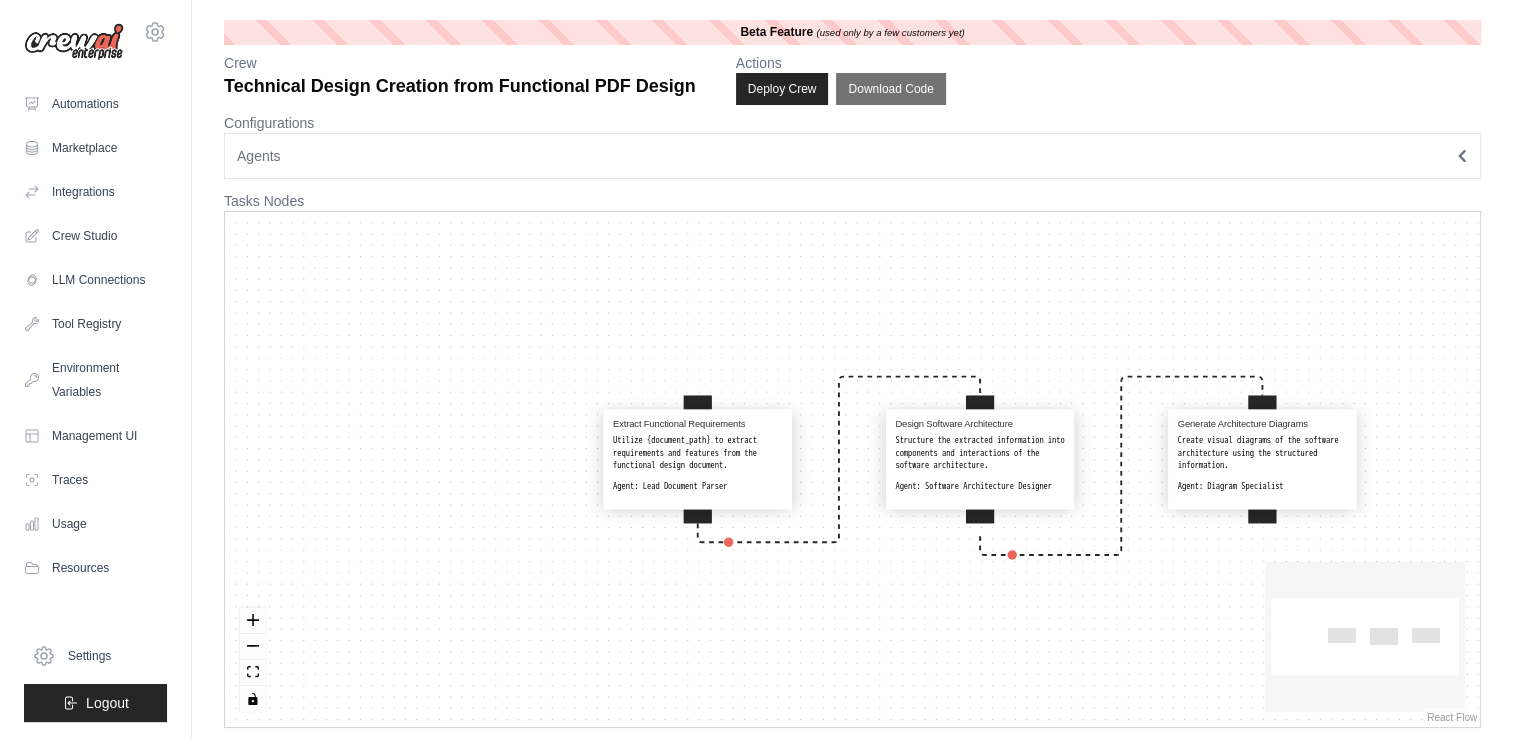 click on "Structure the extracted information into components and interactions of the software architecture." at bounding box center [979, 453] 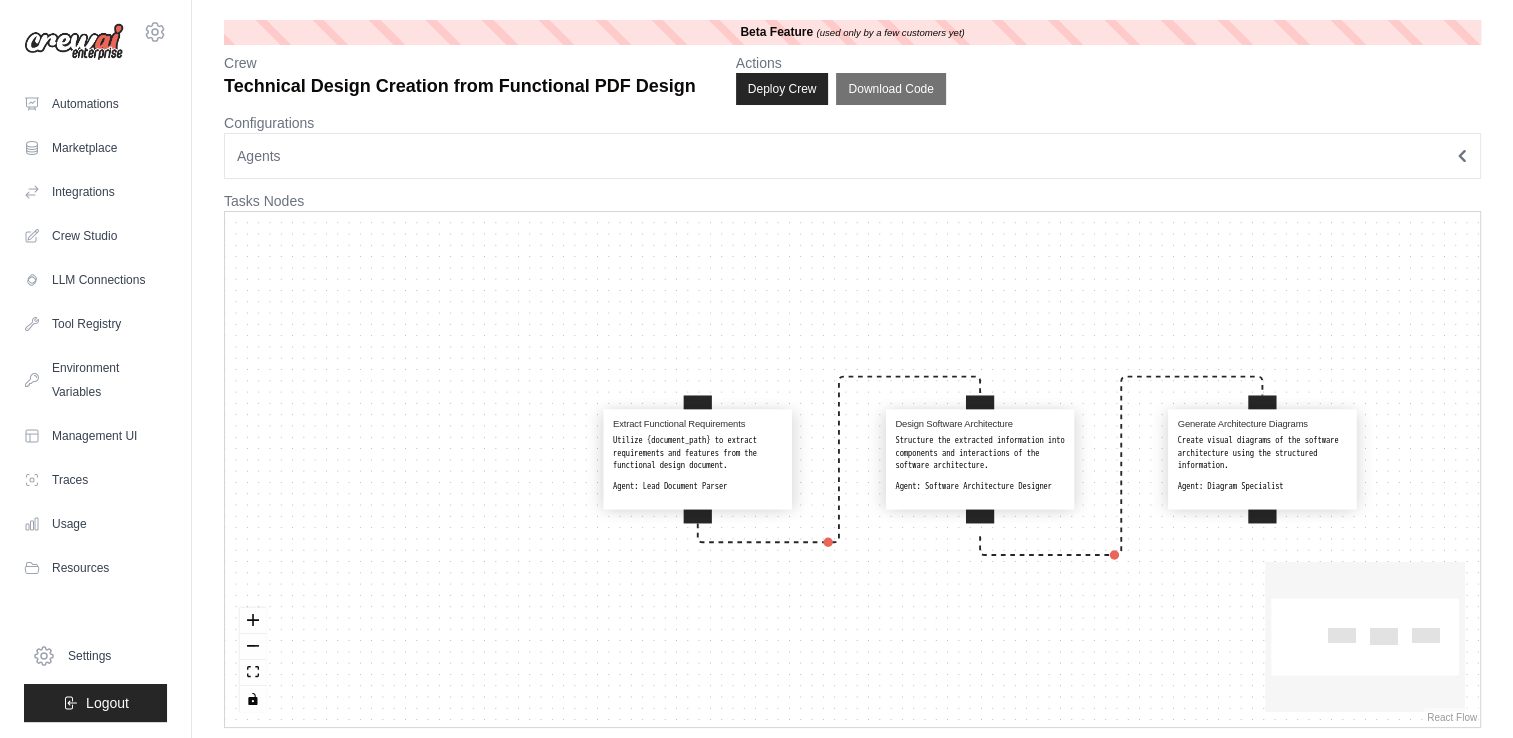select on "**********" 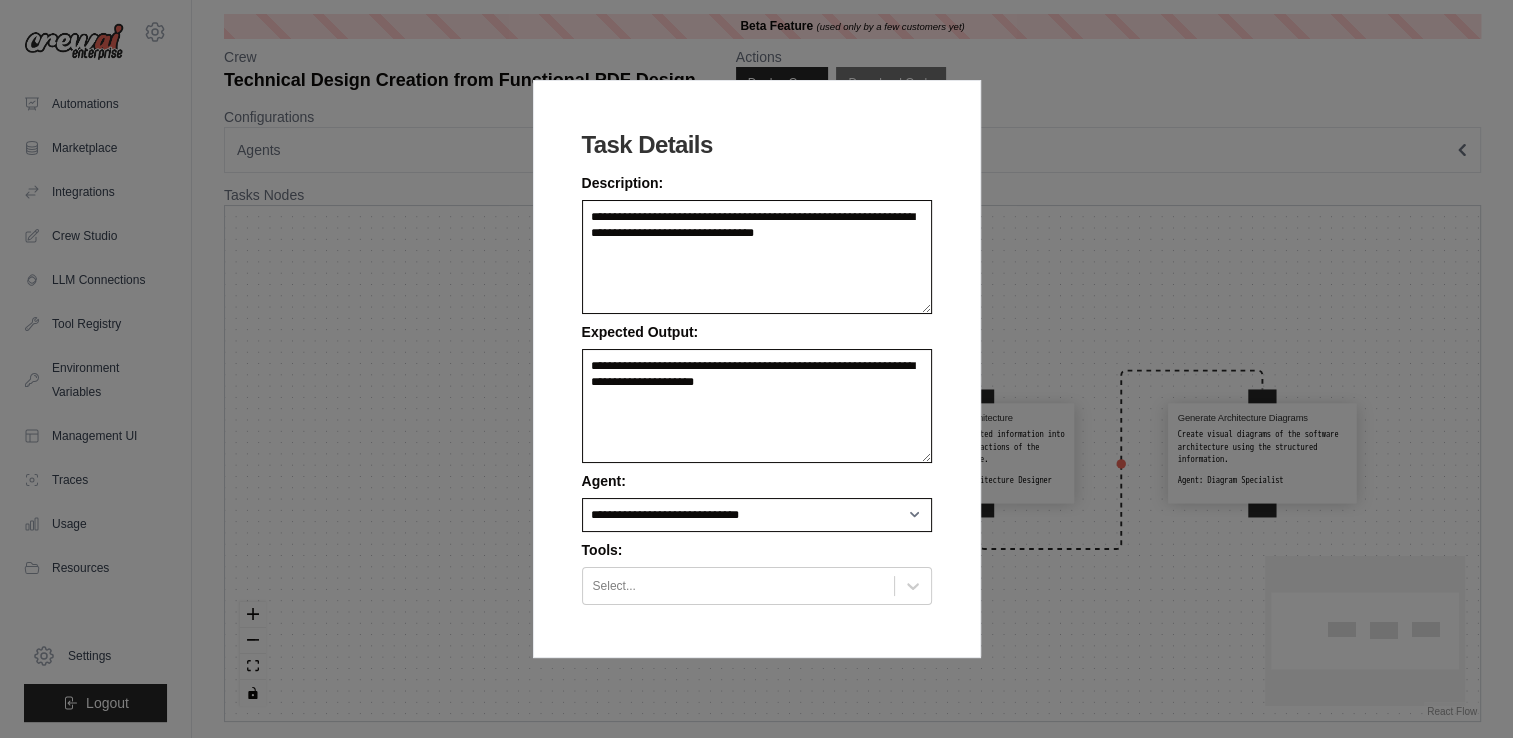 scroll, scrollTop: 8, scrollLeft: 0, axis: vertical 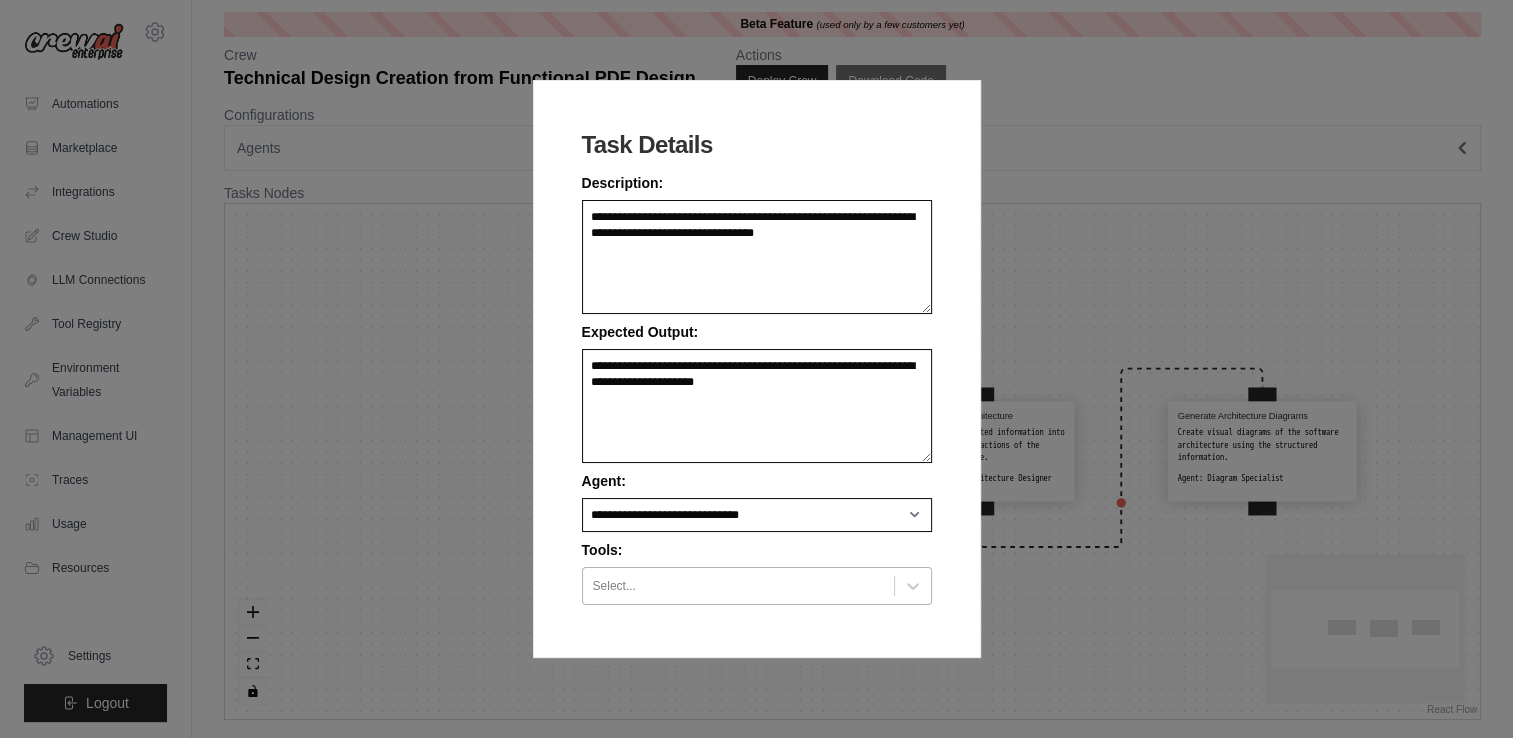 click at bounding box center (738, 586) 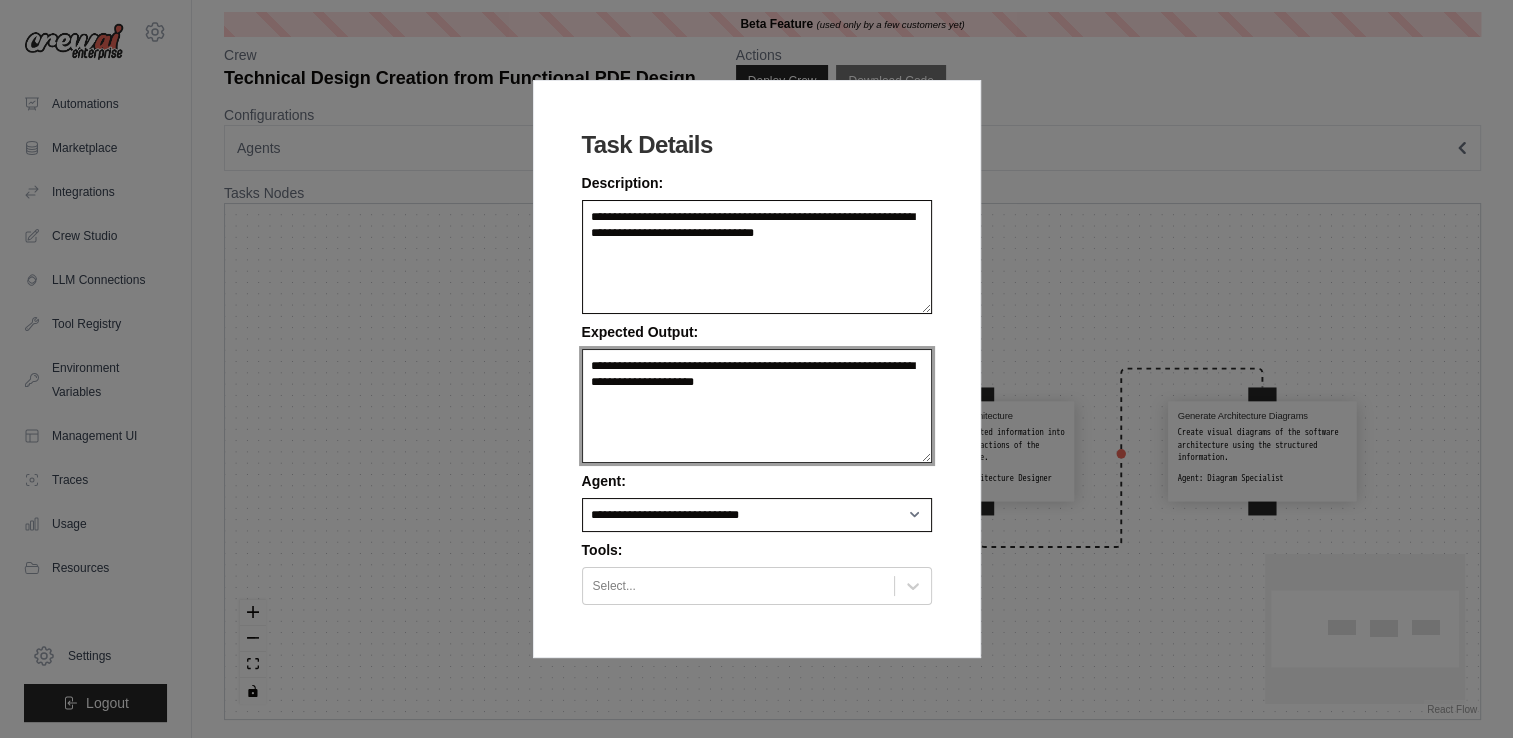 click on "**********" at bounding box center [757, 406] 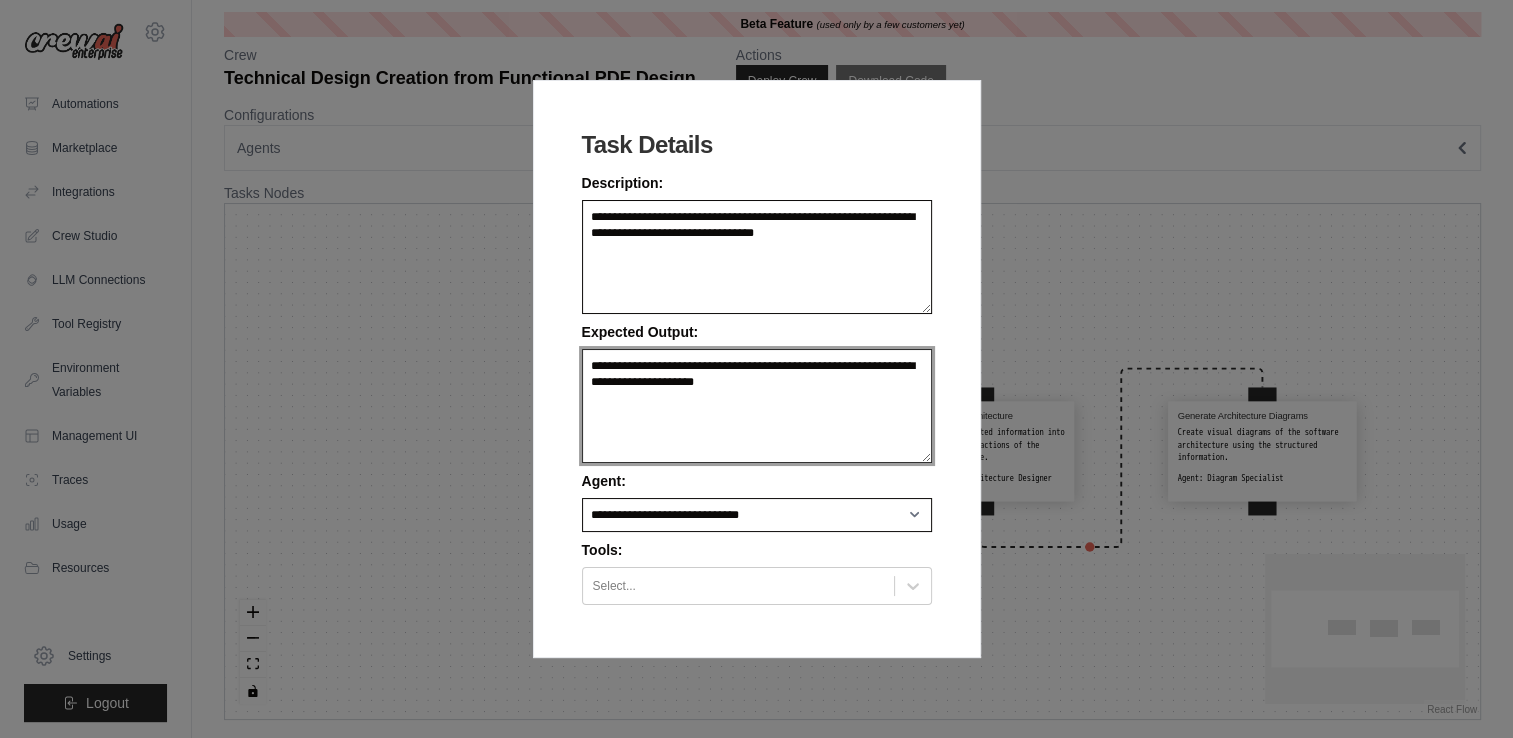 click on "**********" at bounding box center (757, 406) 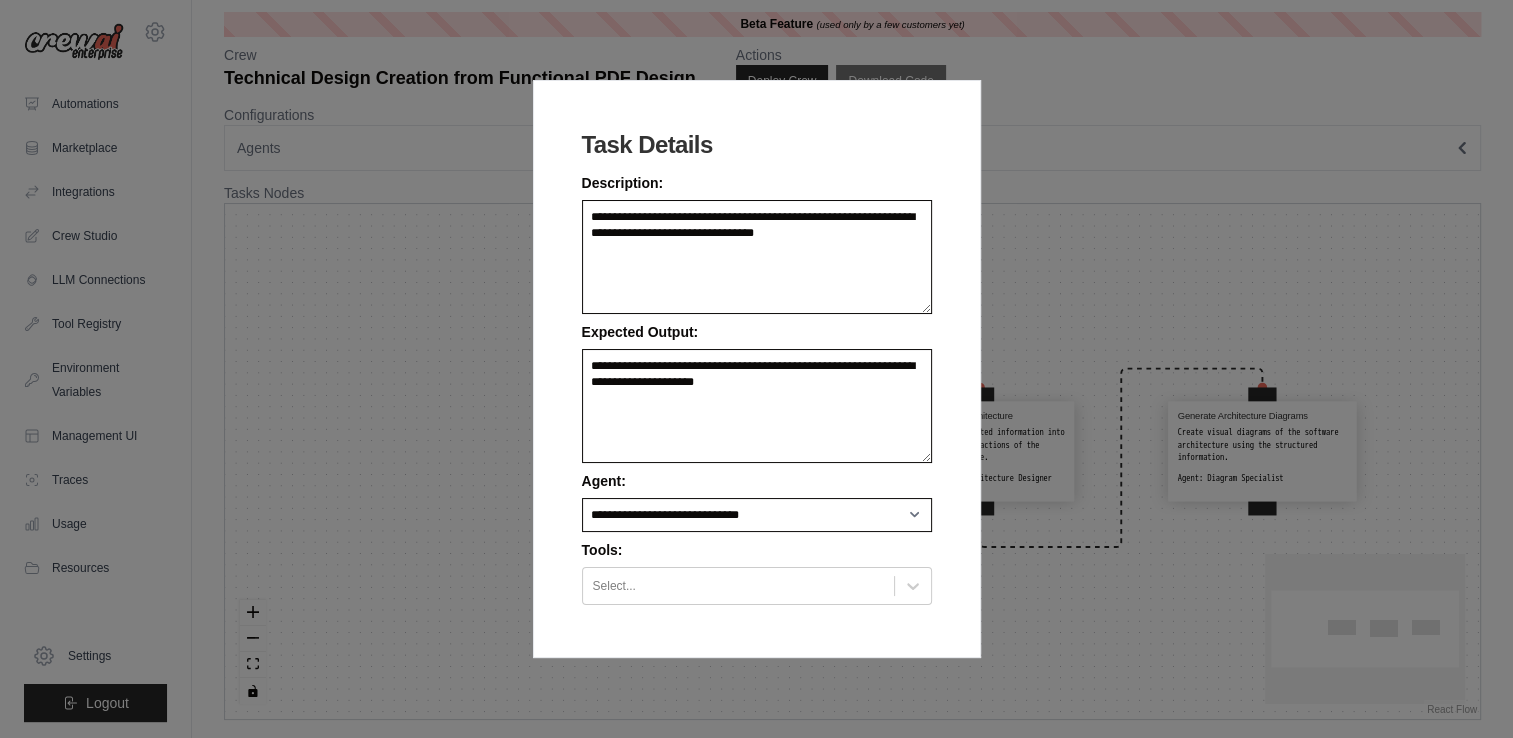 click on "**********" at bounding box center [756, 369] 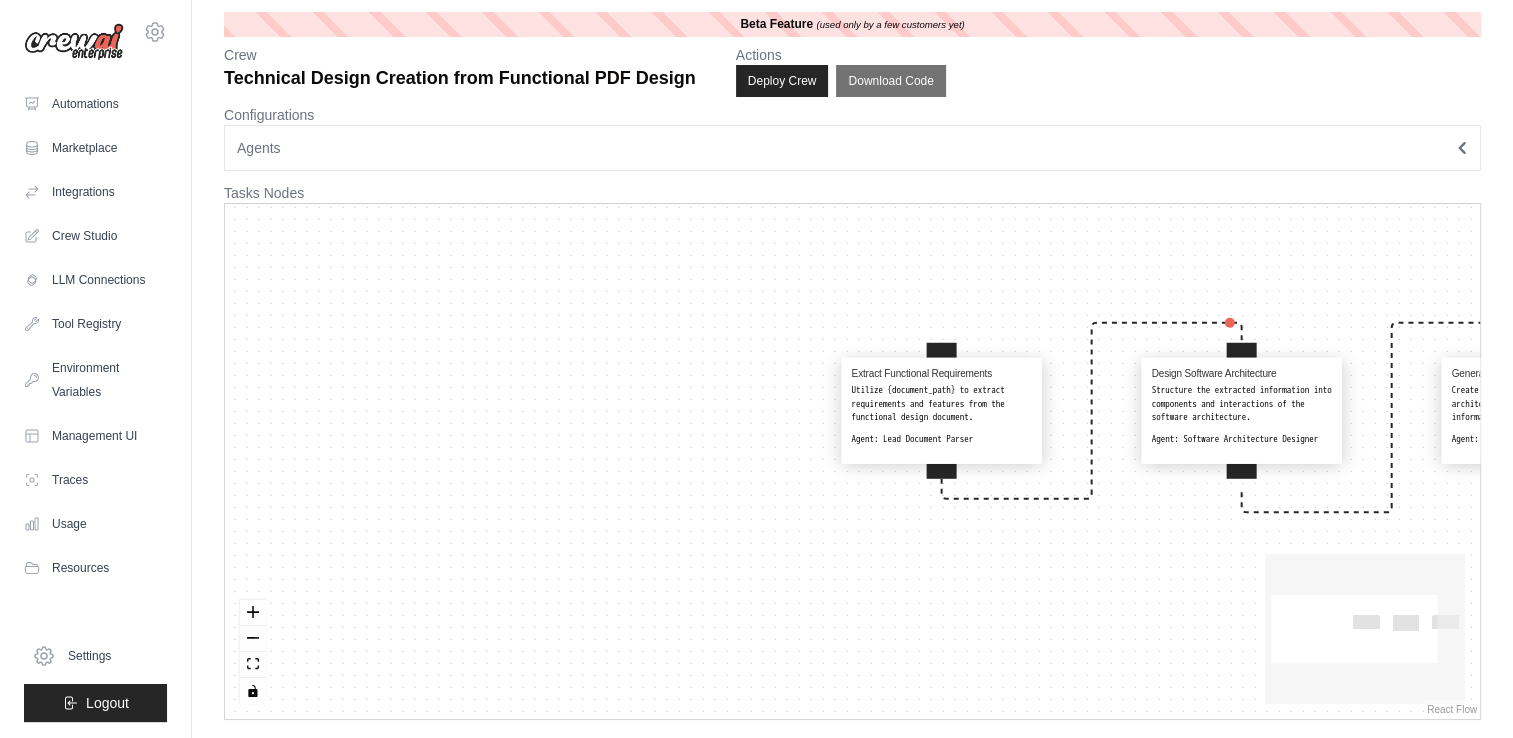 click on "Agents" at bounding box center (852, 148) 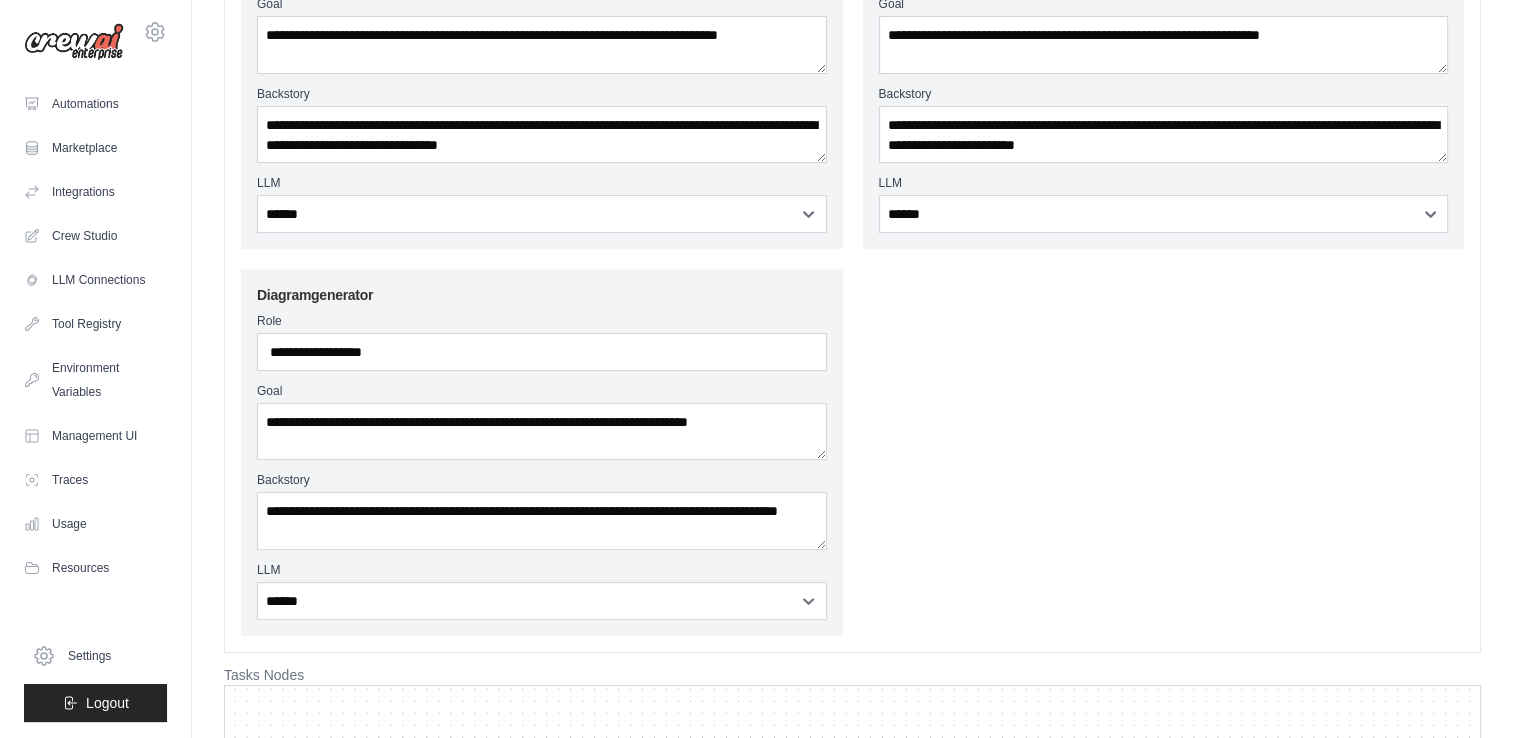 scroll, scrollTop: 508, scrollLeft: 0, axis: vertical 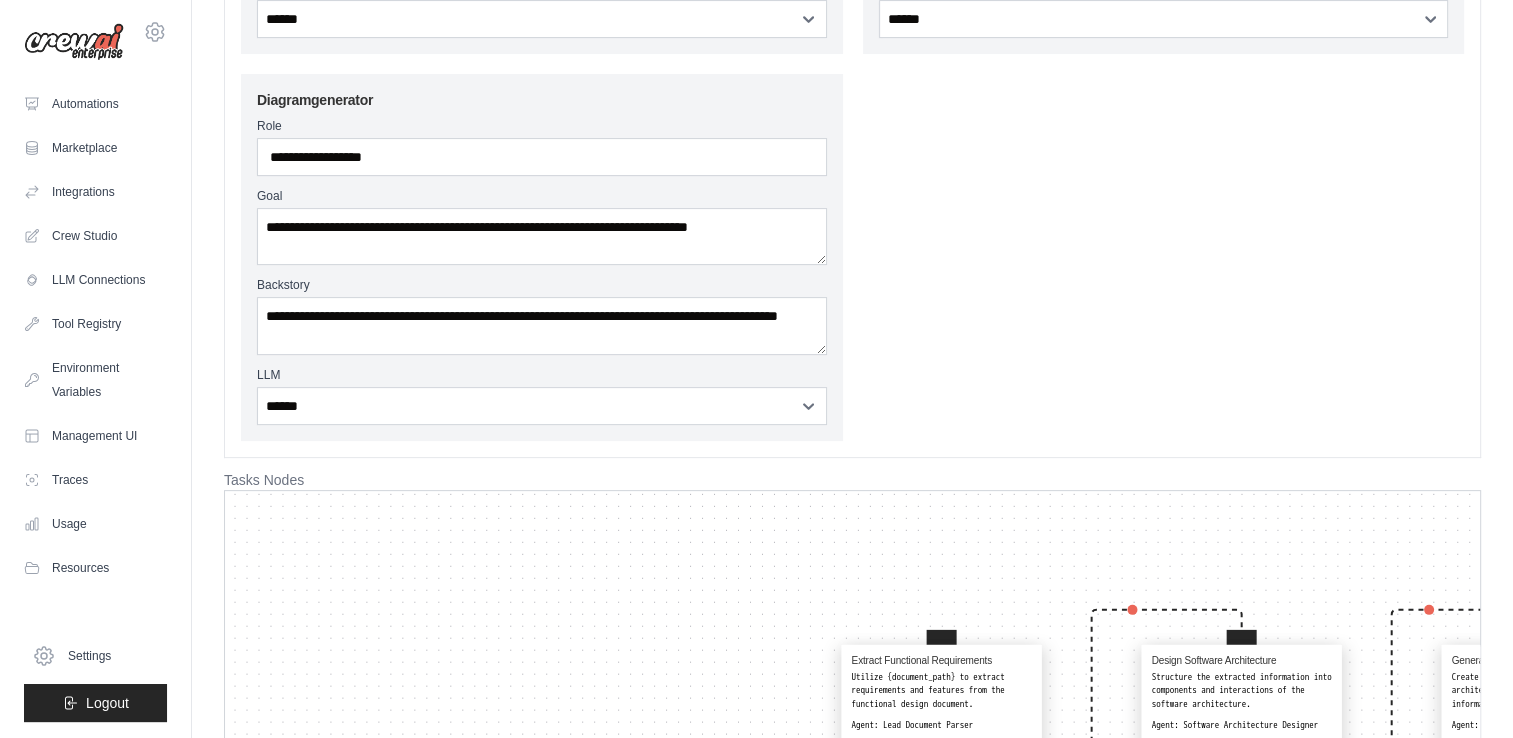 click on "**********" at bounding box center [852, 64] 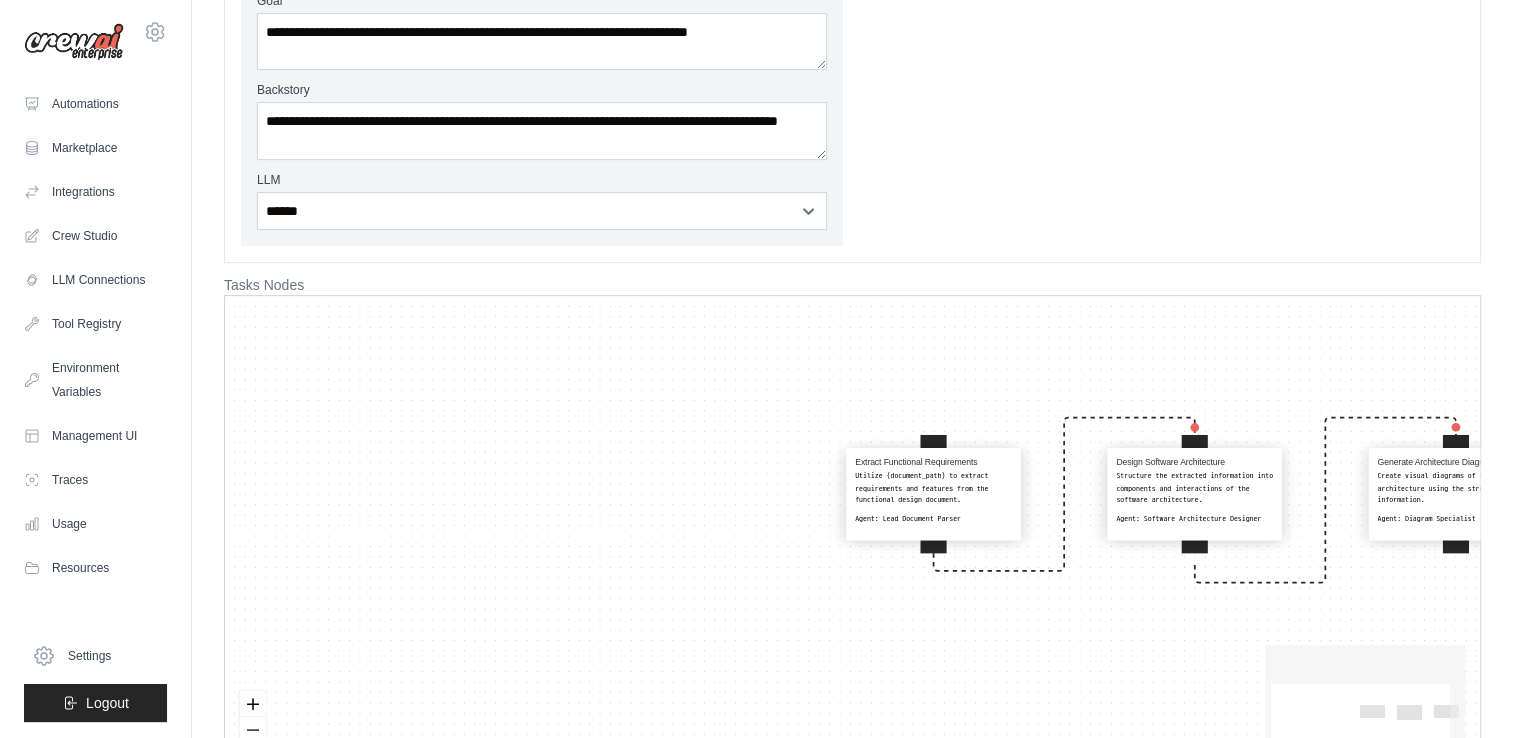 scroll, scrollTop: 794, scrollLeft: 0, axis: vertical 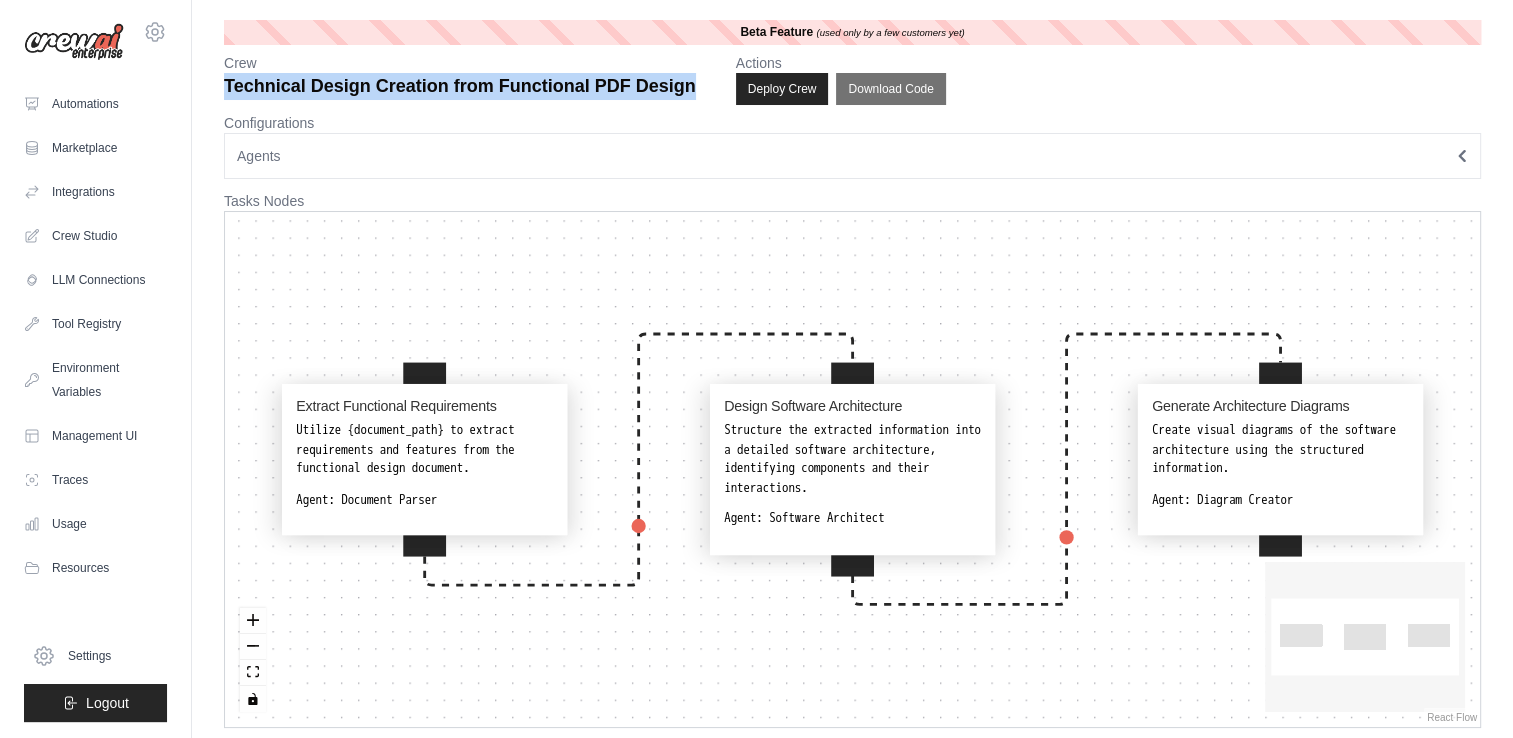 drag, startPoint x: 223, startPoint y: 85, endPoint x: 694, endPoint y: 85, distance: 471 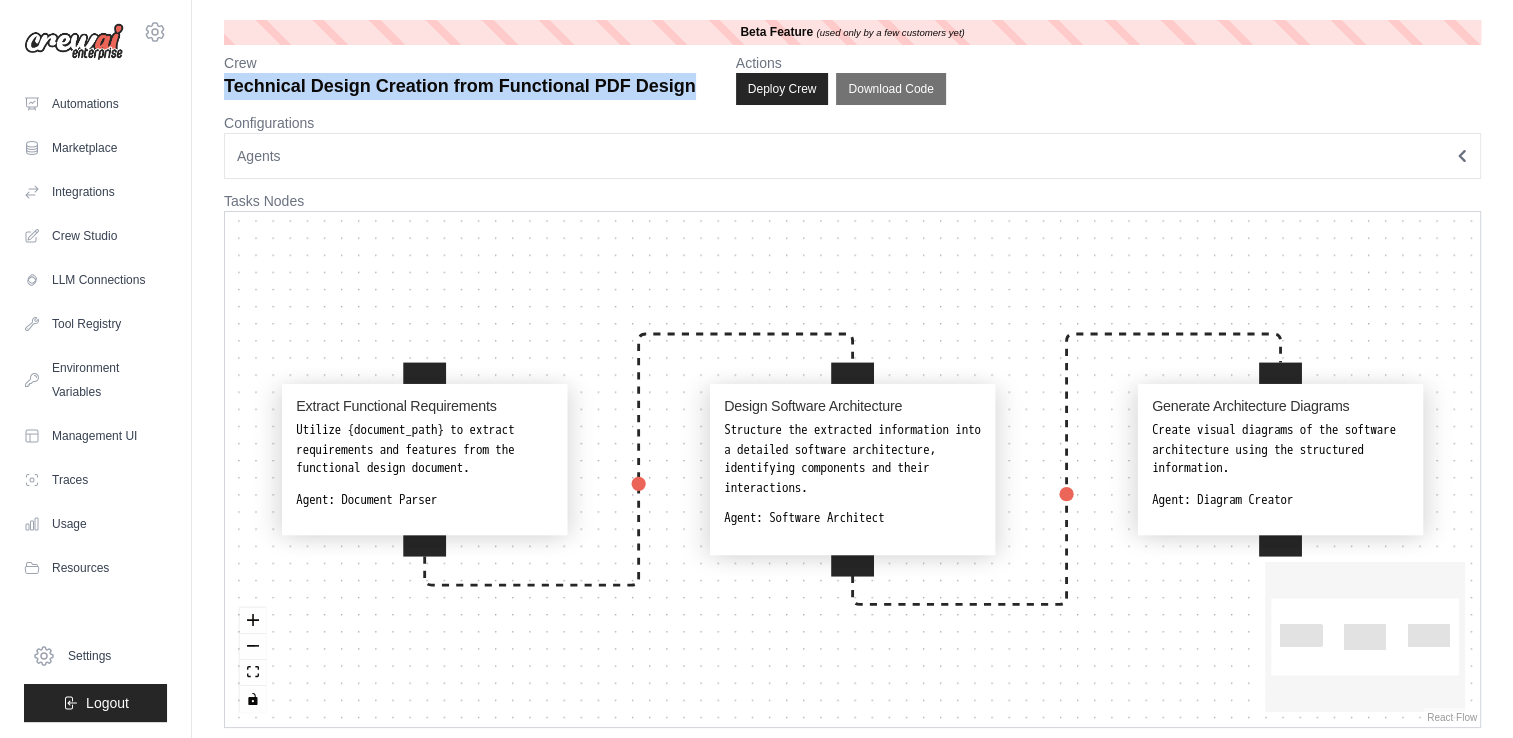 click on "**********" at bounding box center (852, 374) 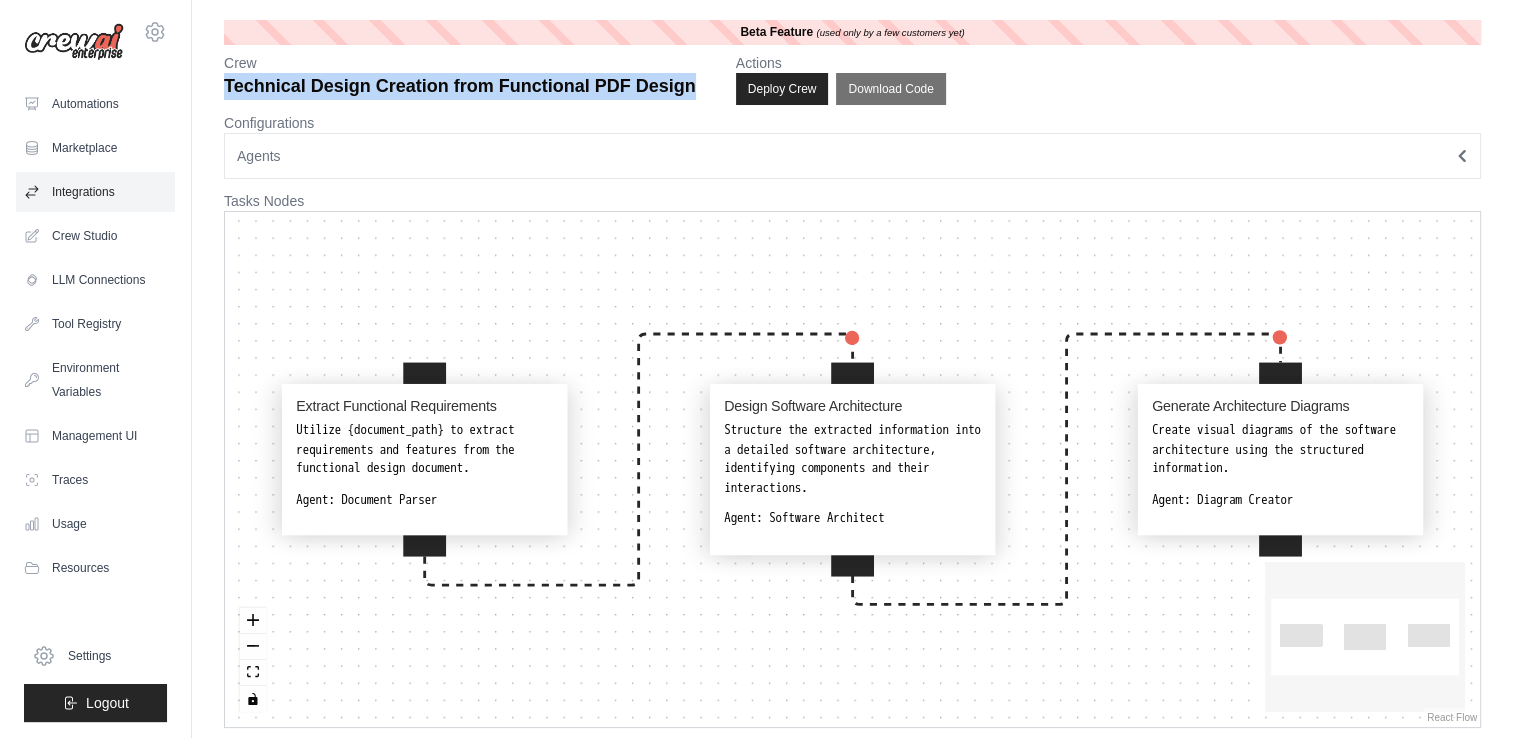 copy on "Technical Design Creation from Functional PDF Design" 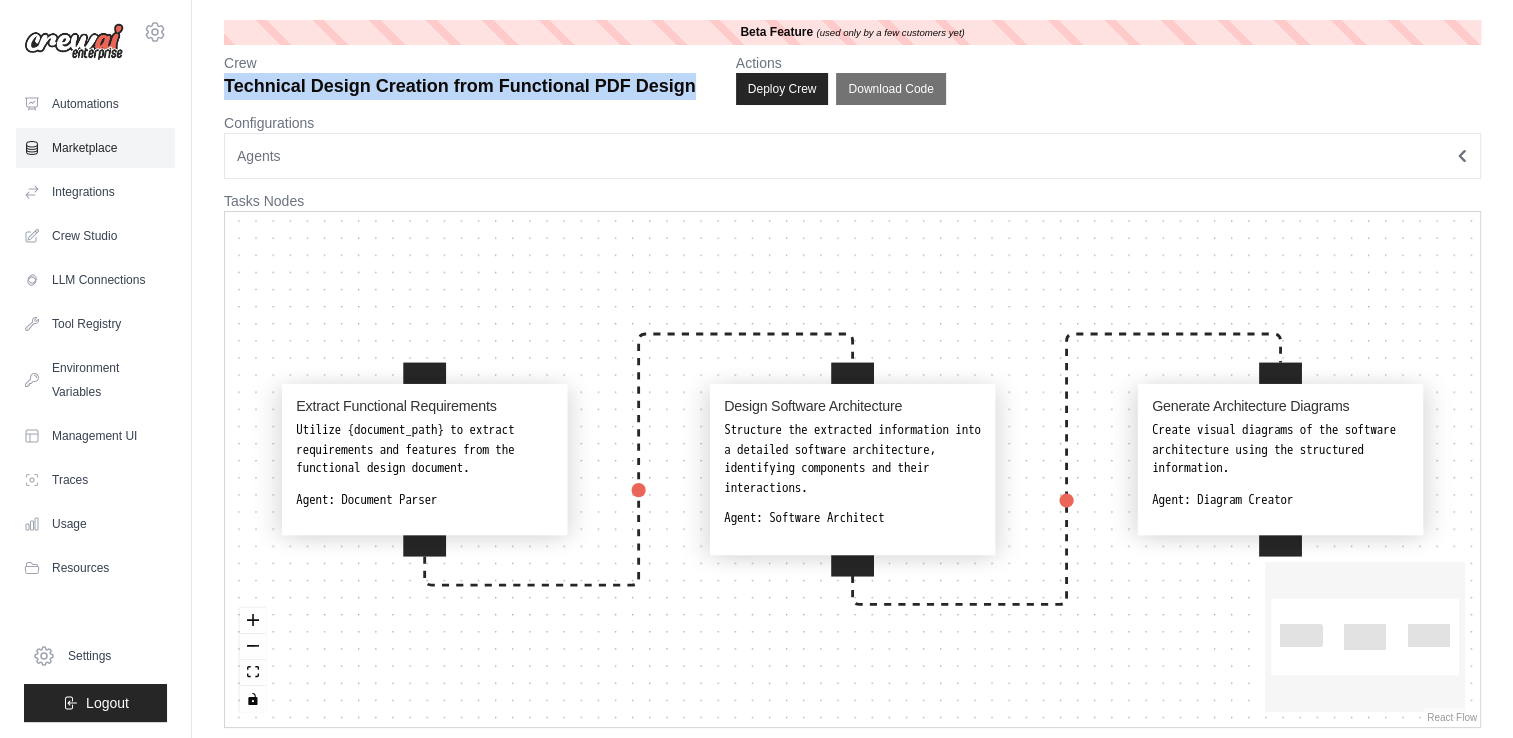 click on "Marketplace" at bounding box center (95, 148) 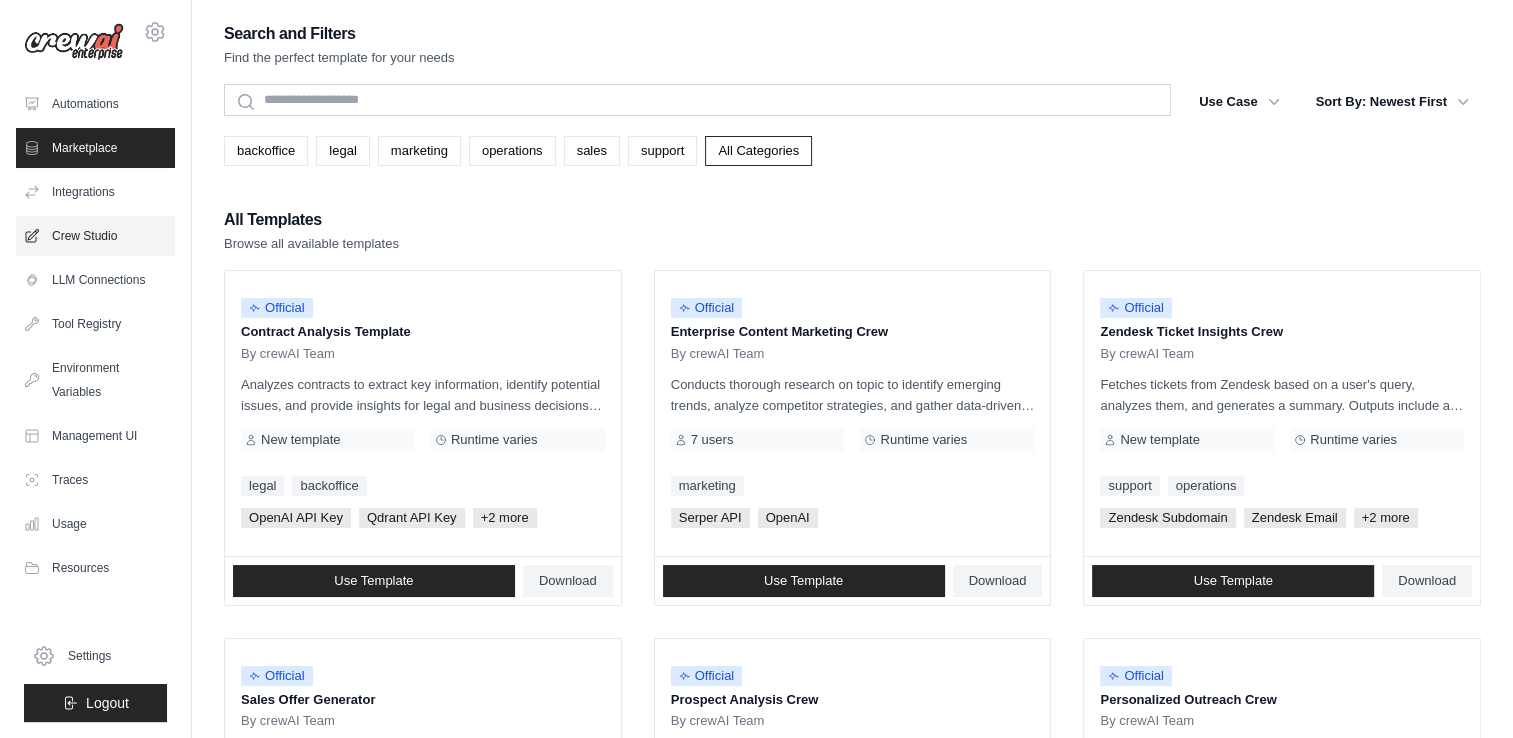 click on "Crew Studio" at bounding box center (95, 236) 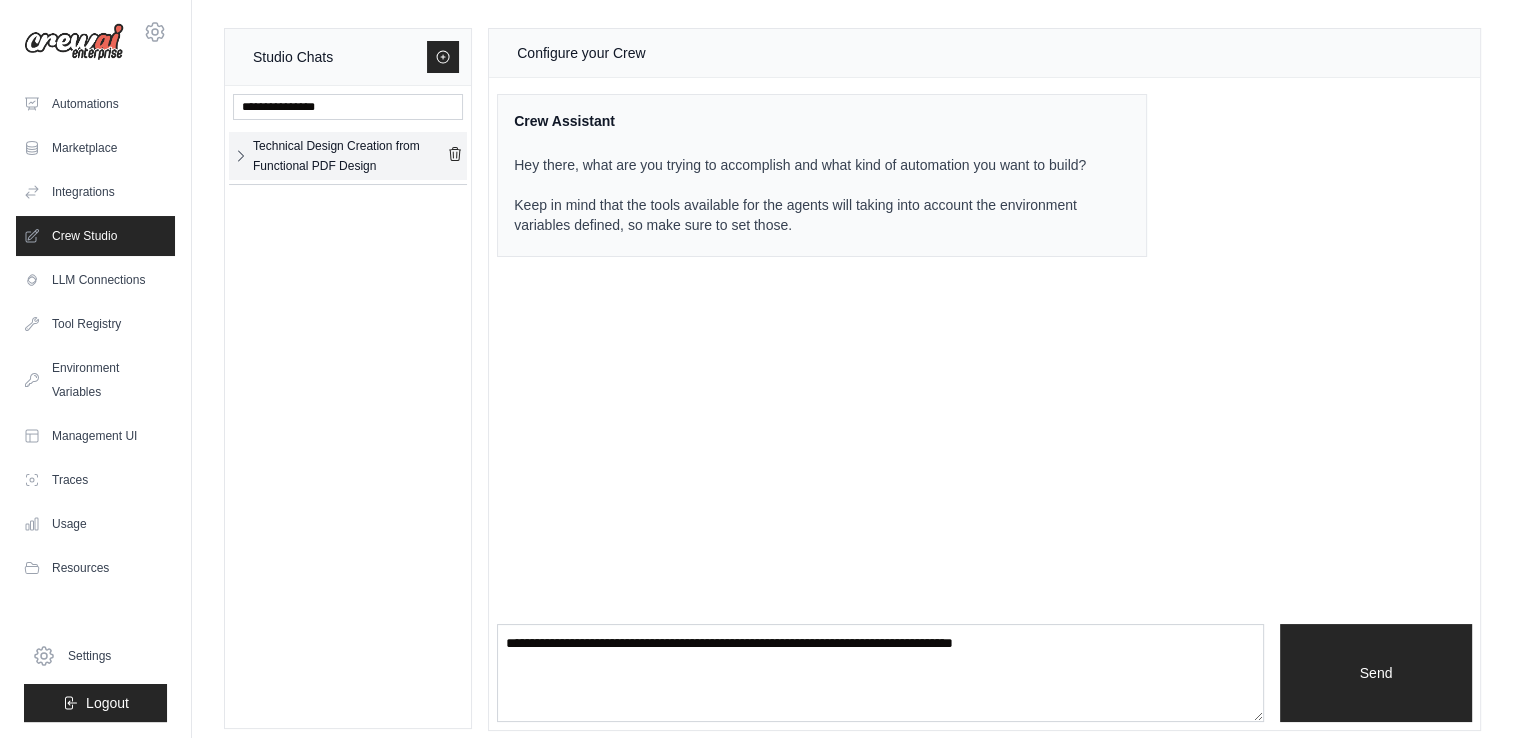 click 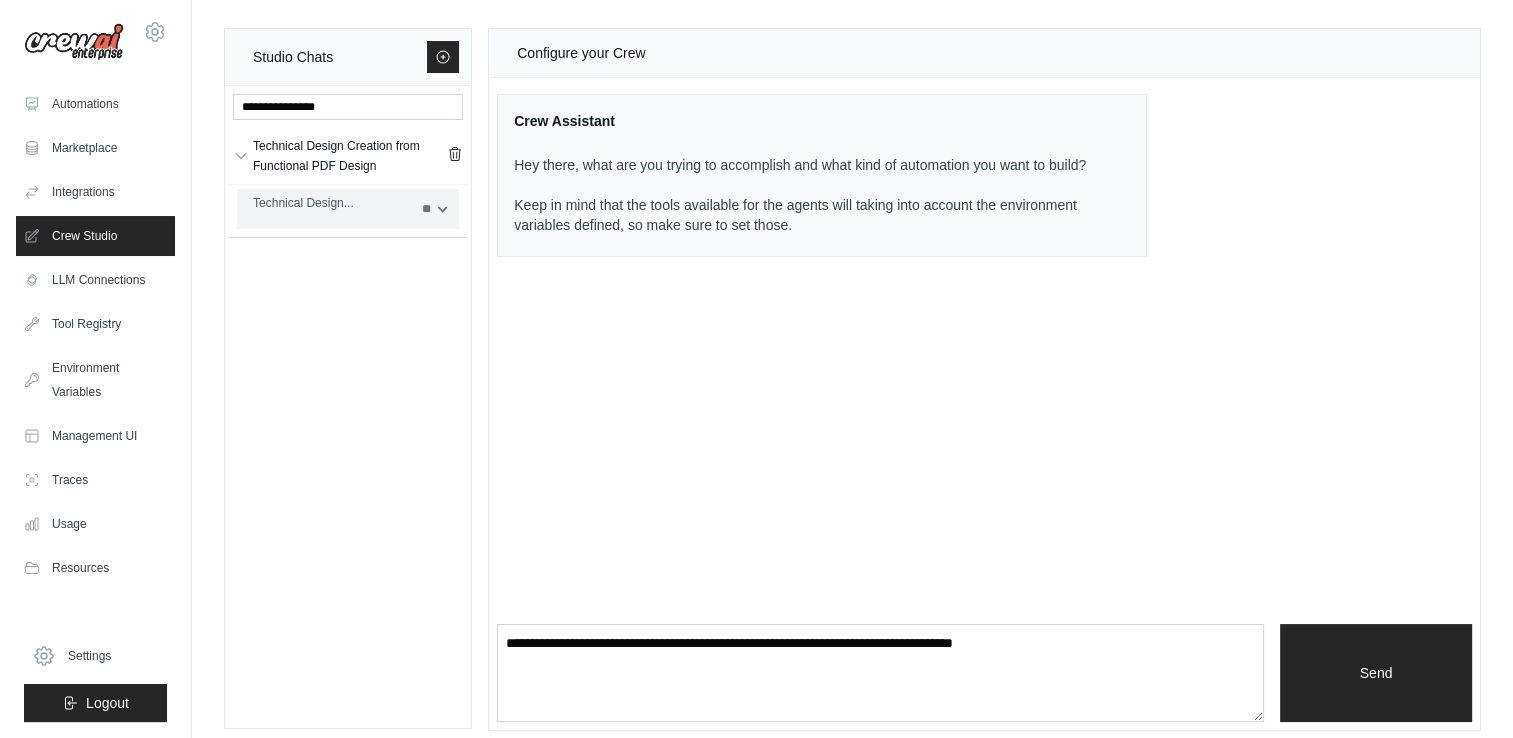 click on "**
**
**
**
**" at bounding box center (434, 209) 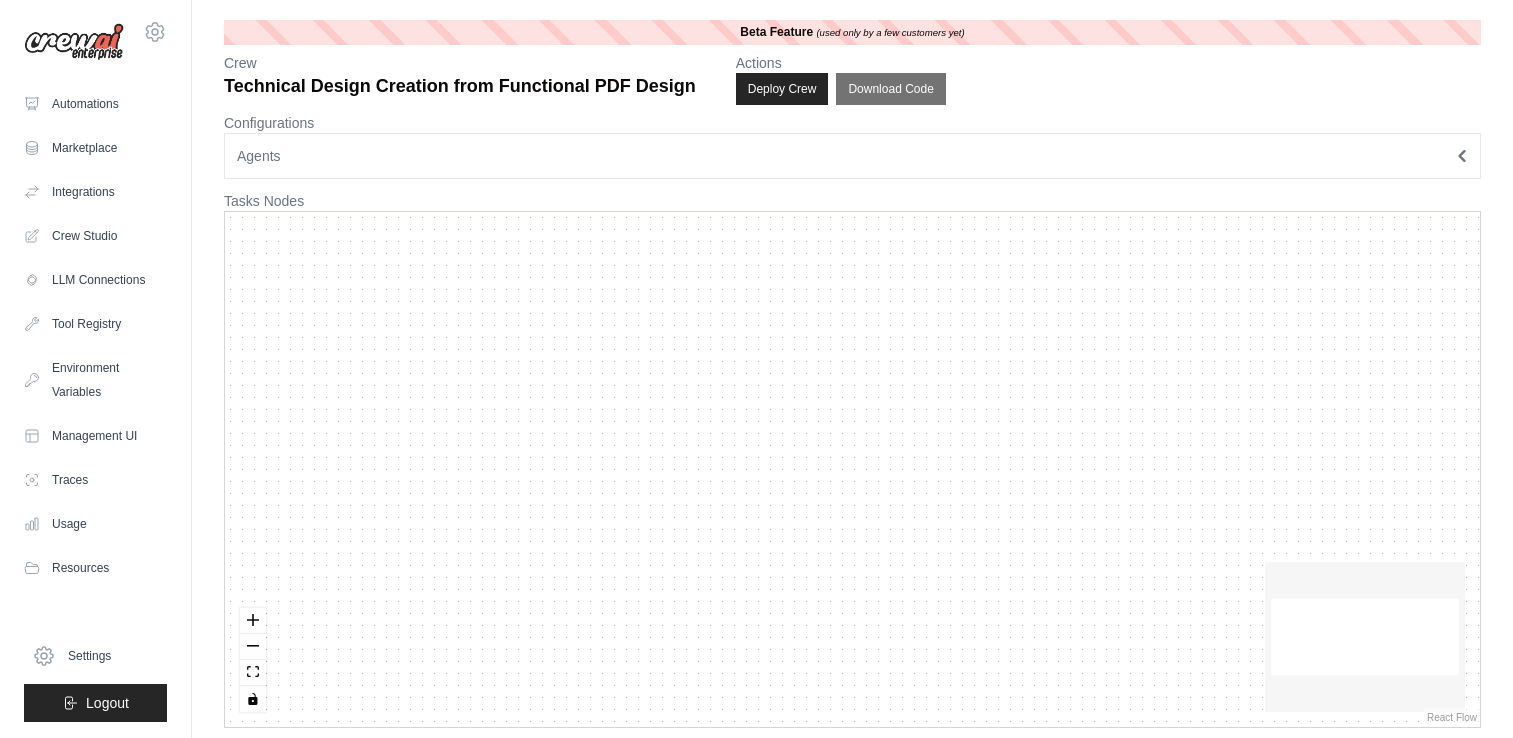 scroll, scrollTop: 0, scrollLeft: 0, axis: both 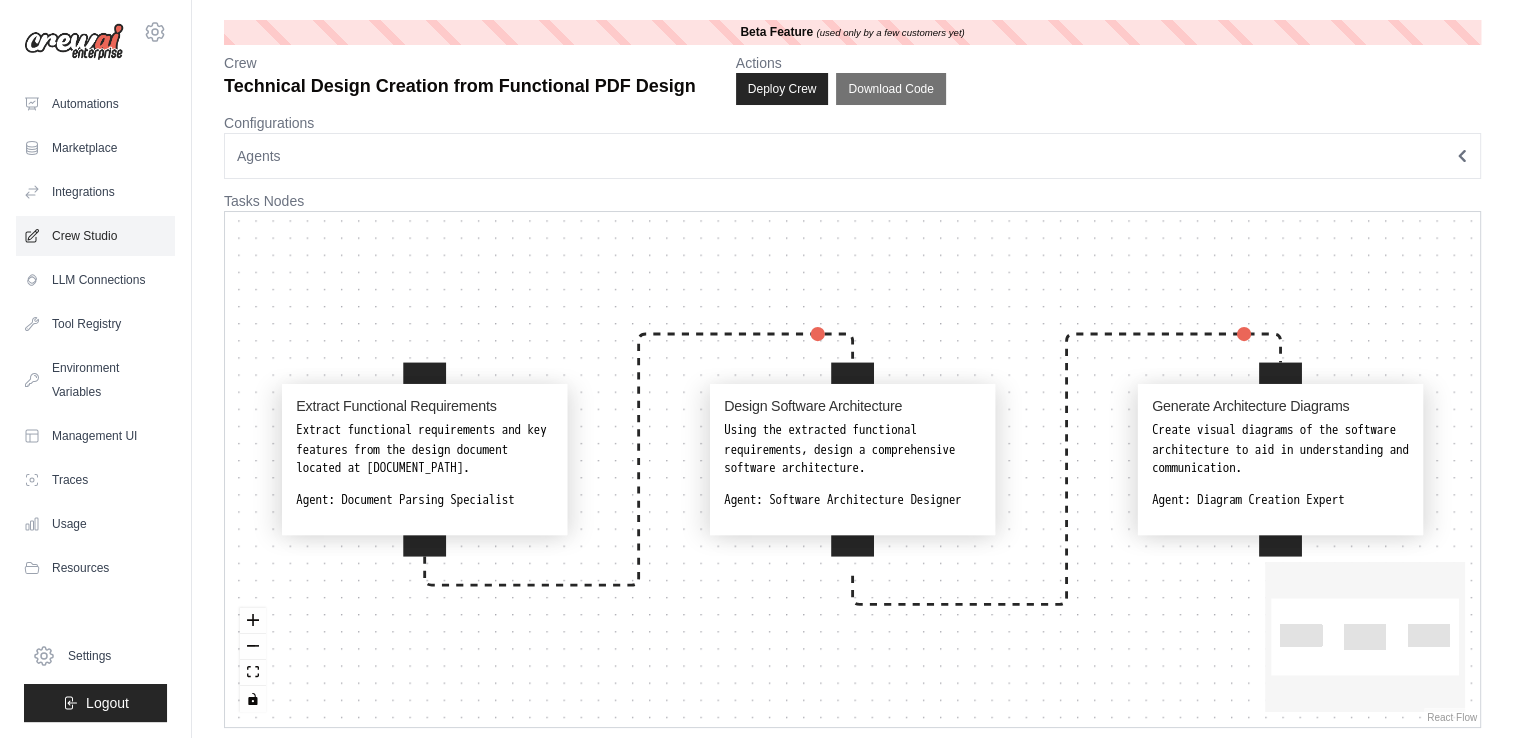 click on "Crew Studio" at bounding box center [95, 236] 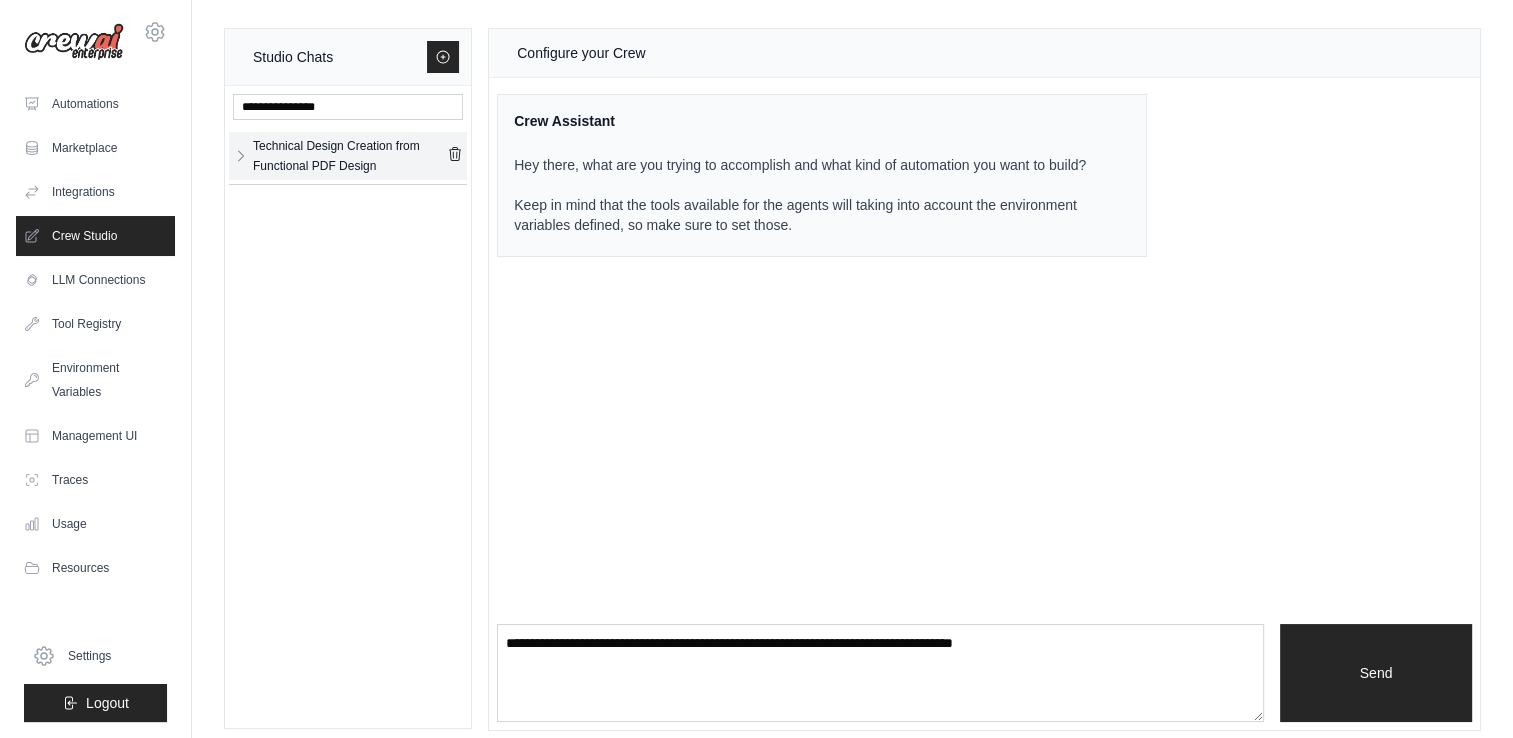 click on "Technical Design Creation from Functional PDF Design" at bounding box center (348, 156) 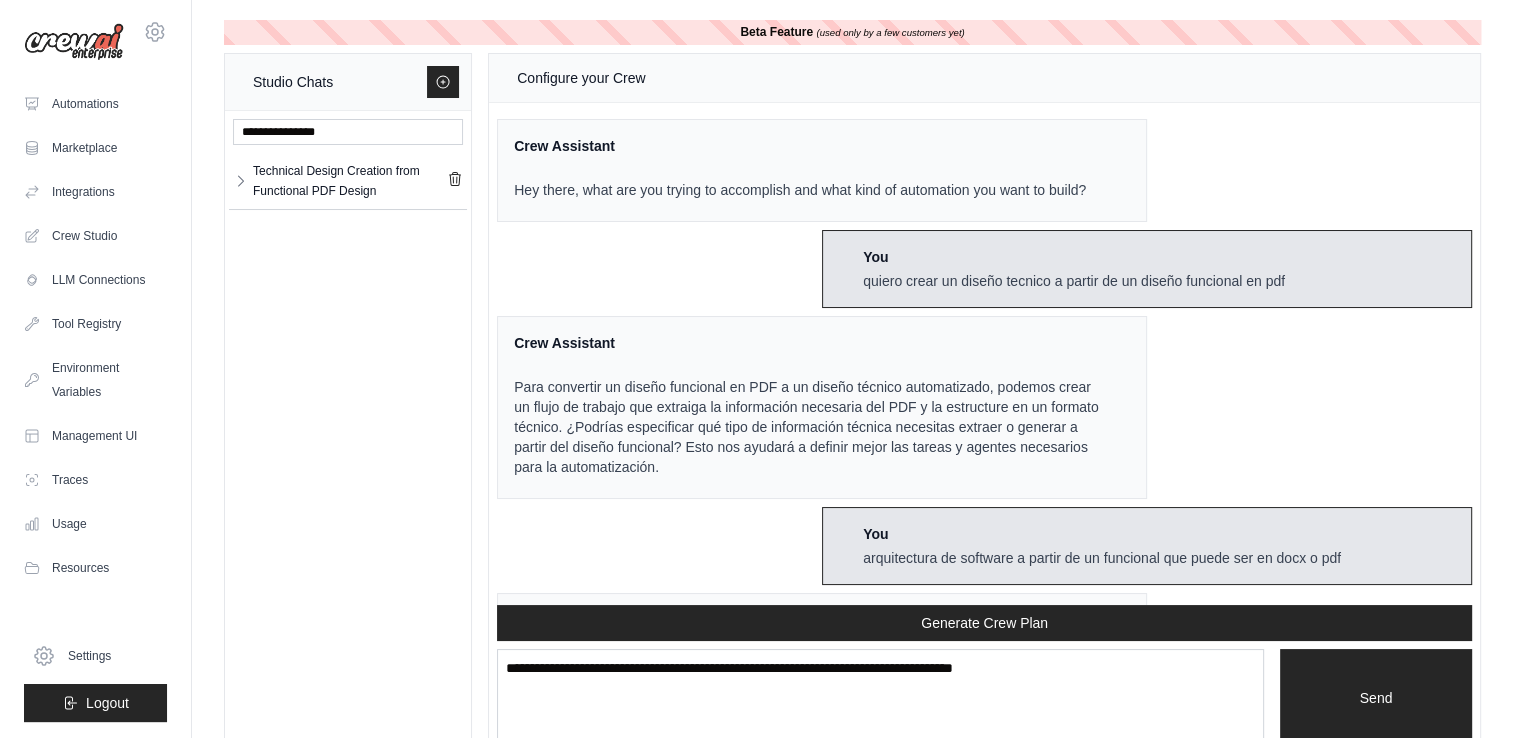 scroll, scrollTop: 10417, scrollLeft: 0, axis: vertical 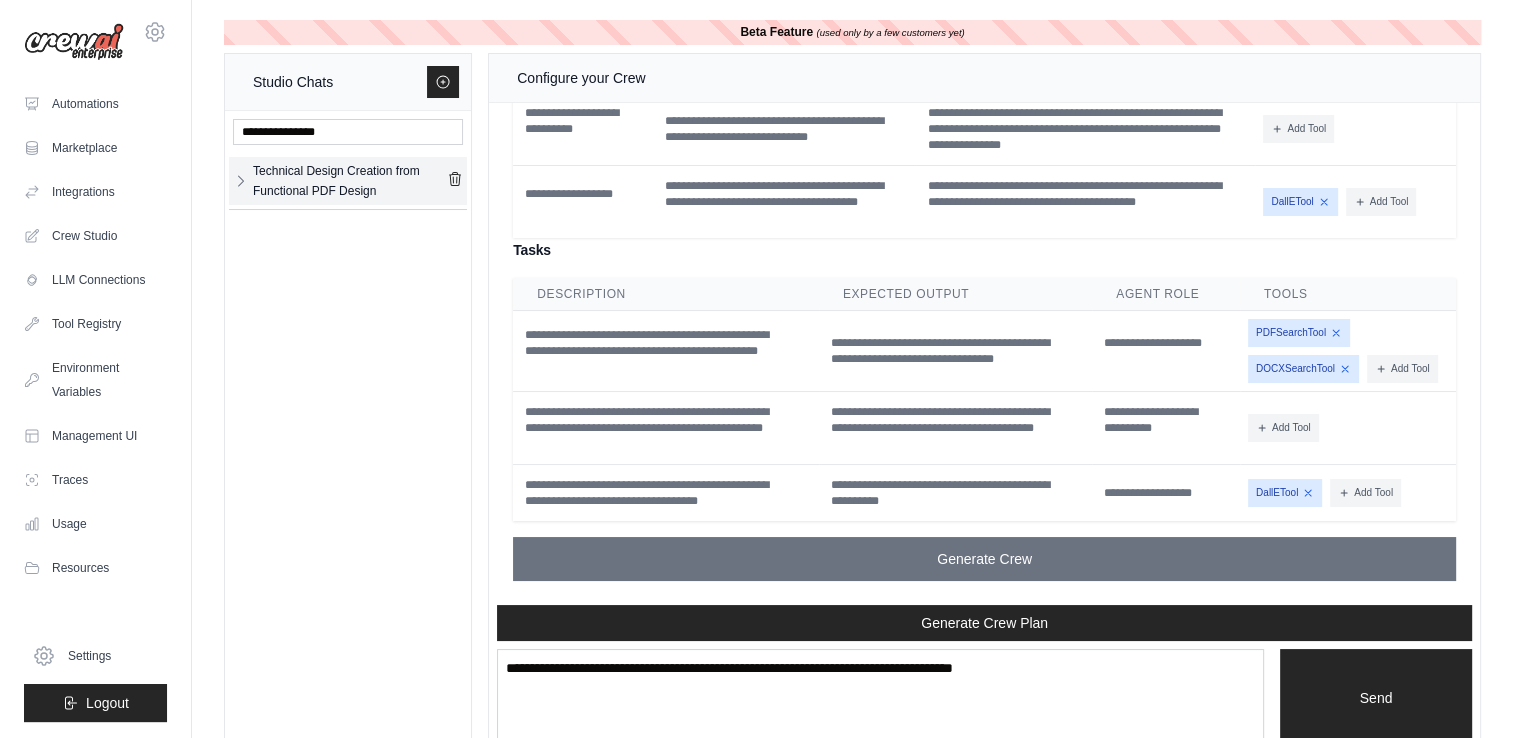 drag, startPoint x: 239, startPoint y: 164, endPoint x: 250, endPoint y: 175, distance: 15.556349 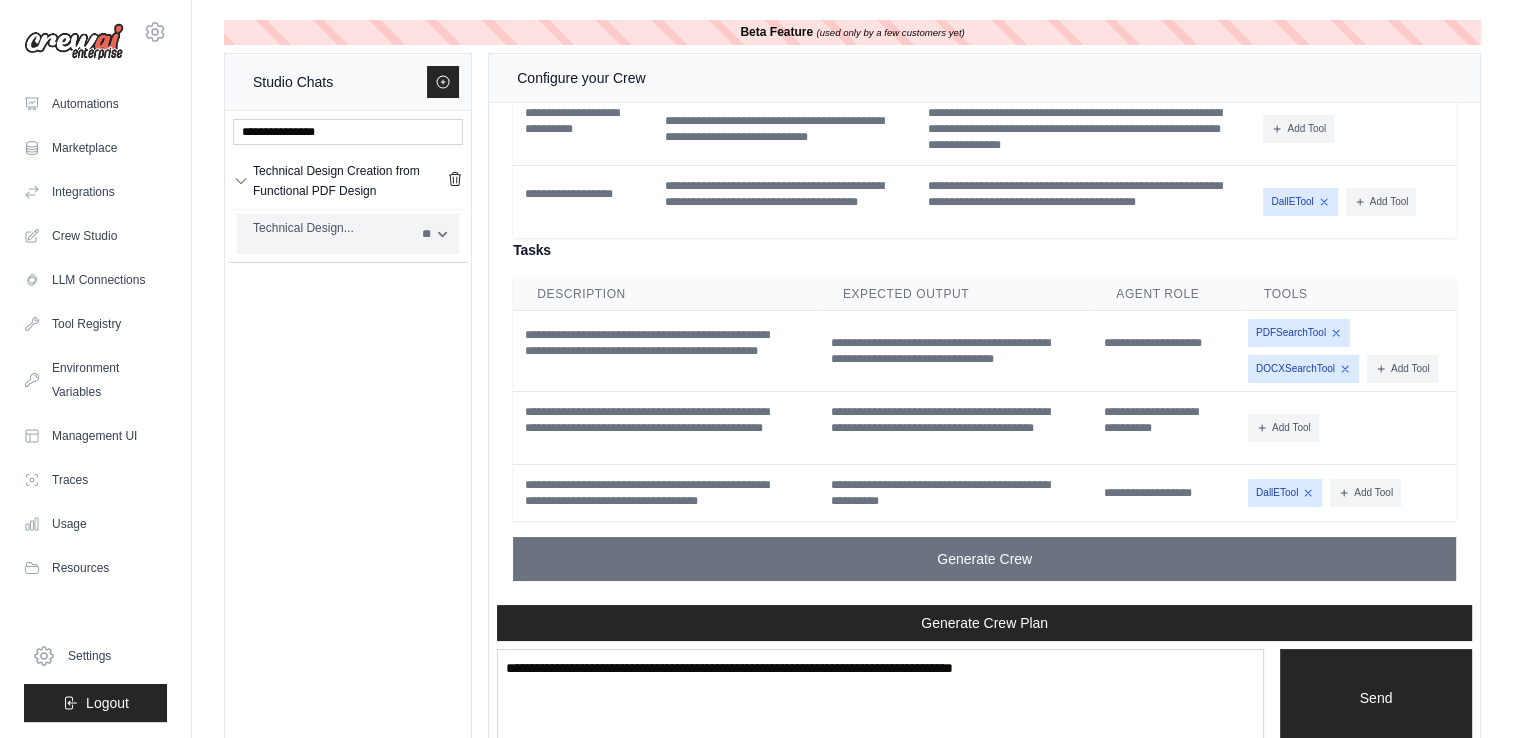 drag, startPoint x: 444, startPoint y: 230, endPoint x: 444, endPoint y: 244, distance: 14 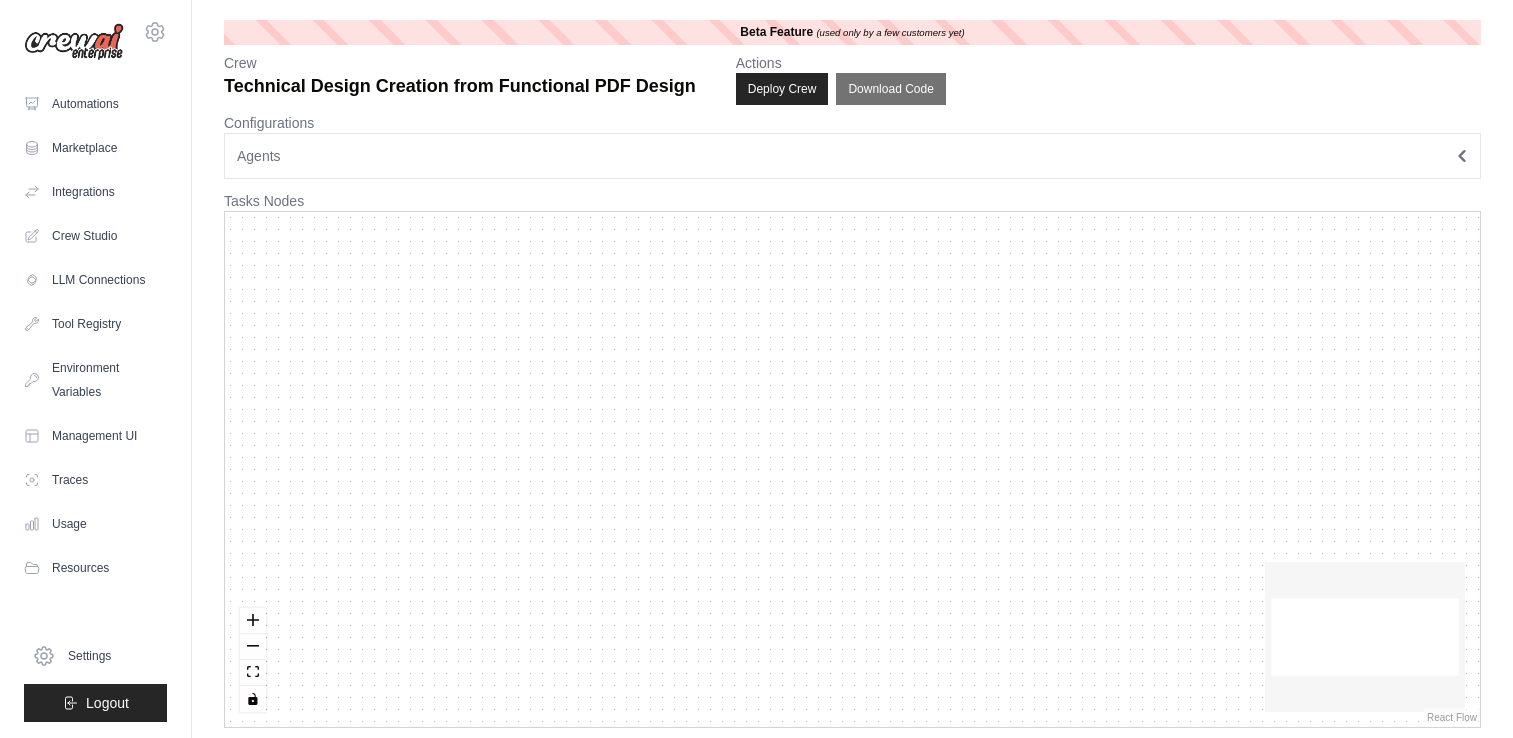 scroll, scrollTop: 0, scrollLeft: 0, axis: both 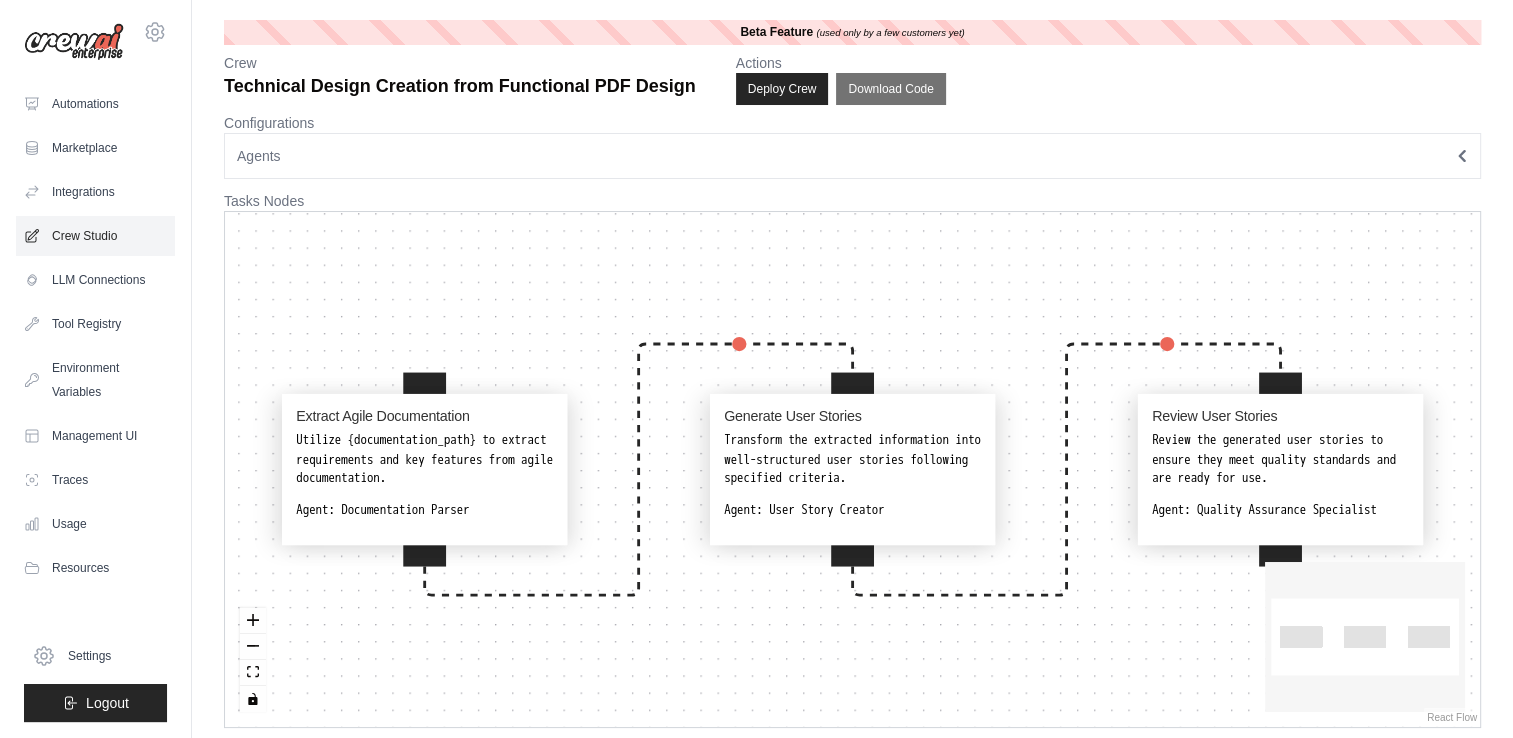 click on "Crew Studio" at bounding box center [95, 236] 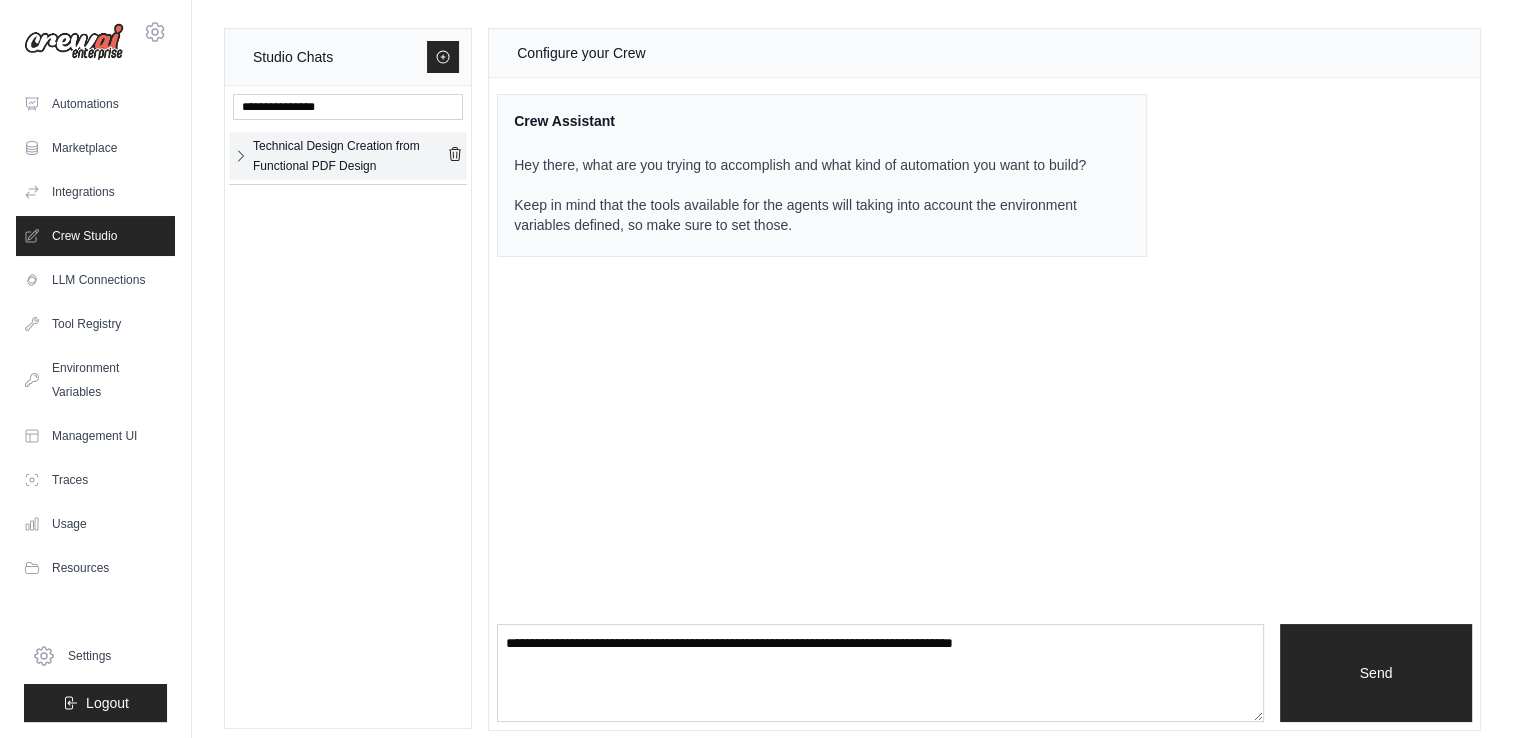 click 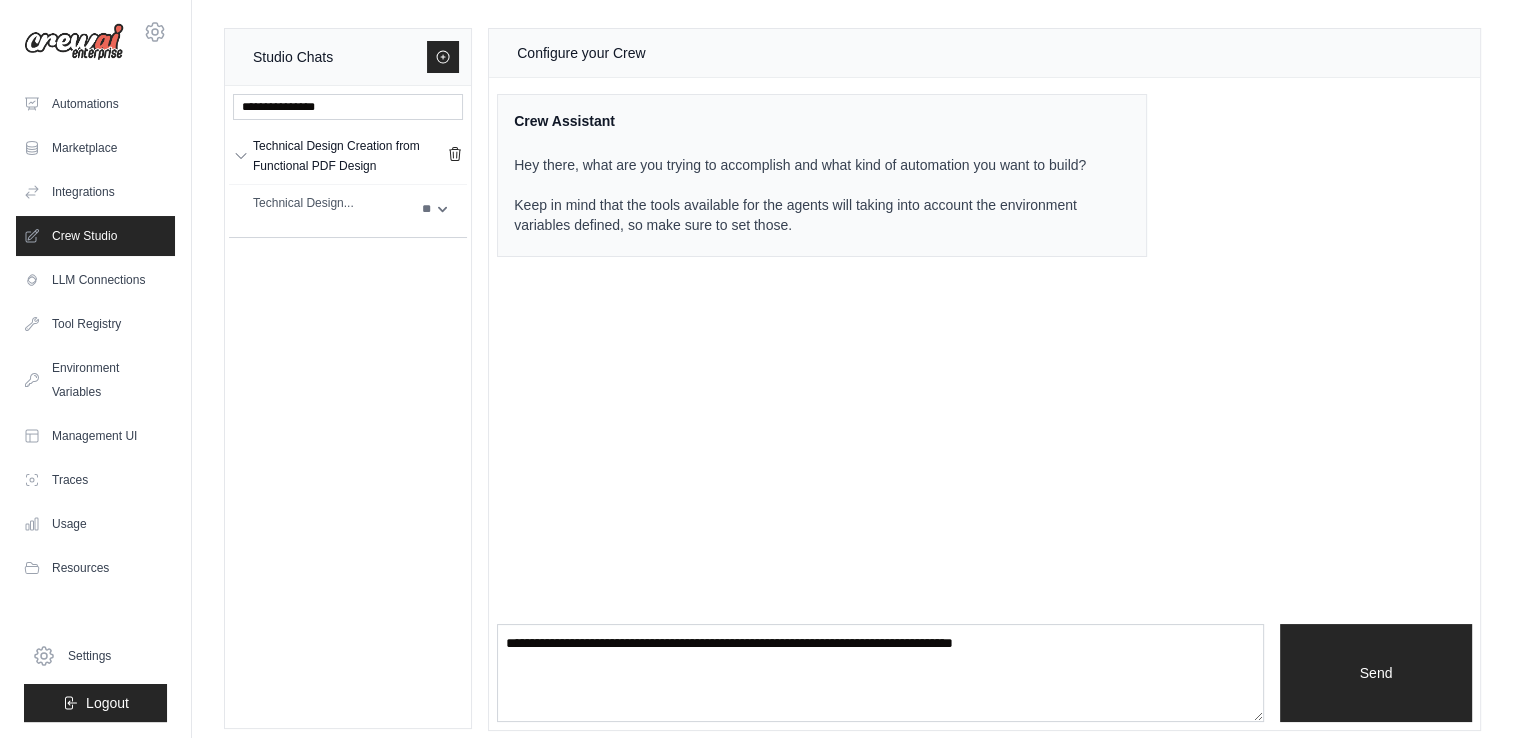 click on "Technical Design...
**
**
**
**
**" at bounding box center [348, 208] 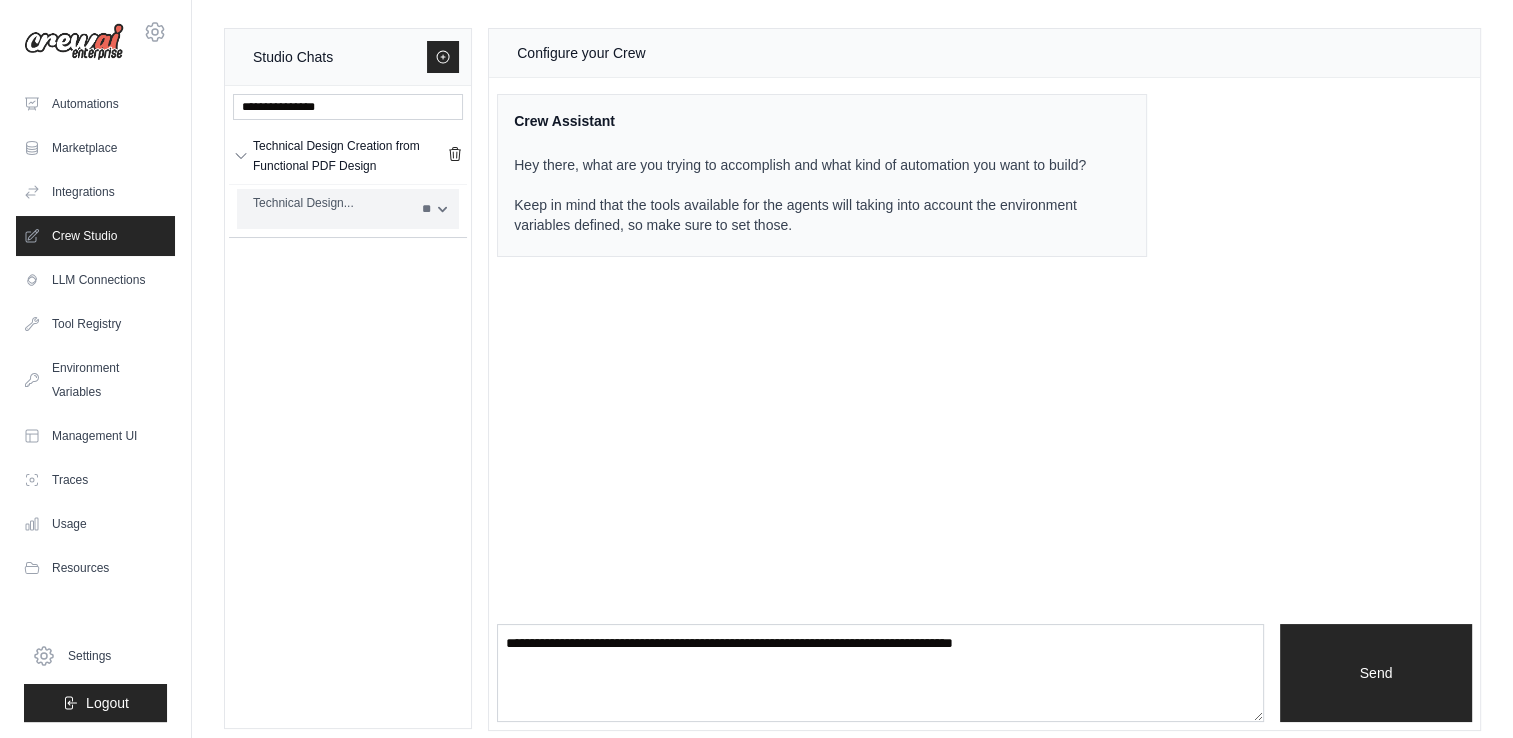 drag, startPoint x: 451, startPoint y: 205, endPoint x: 440, endPoint y: 222, distance: 20.248457 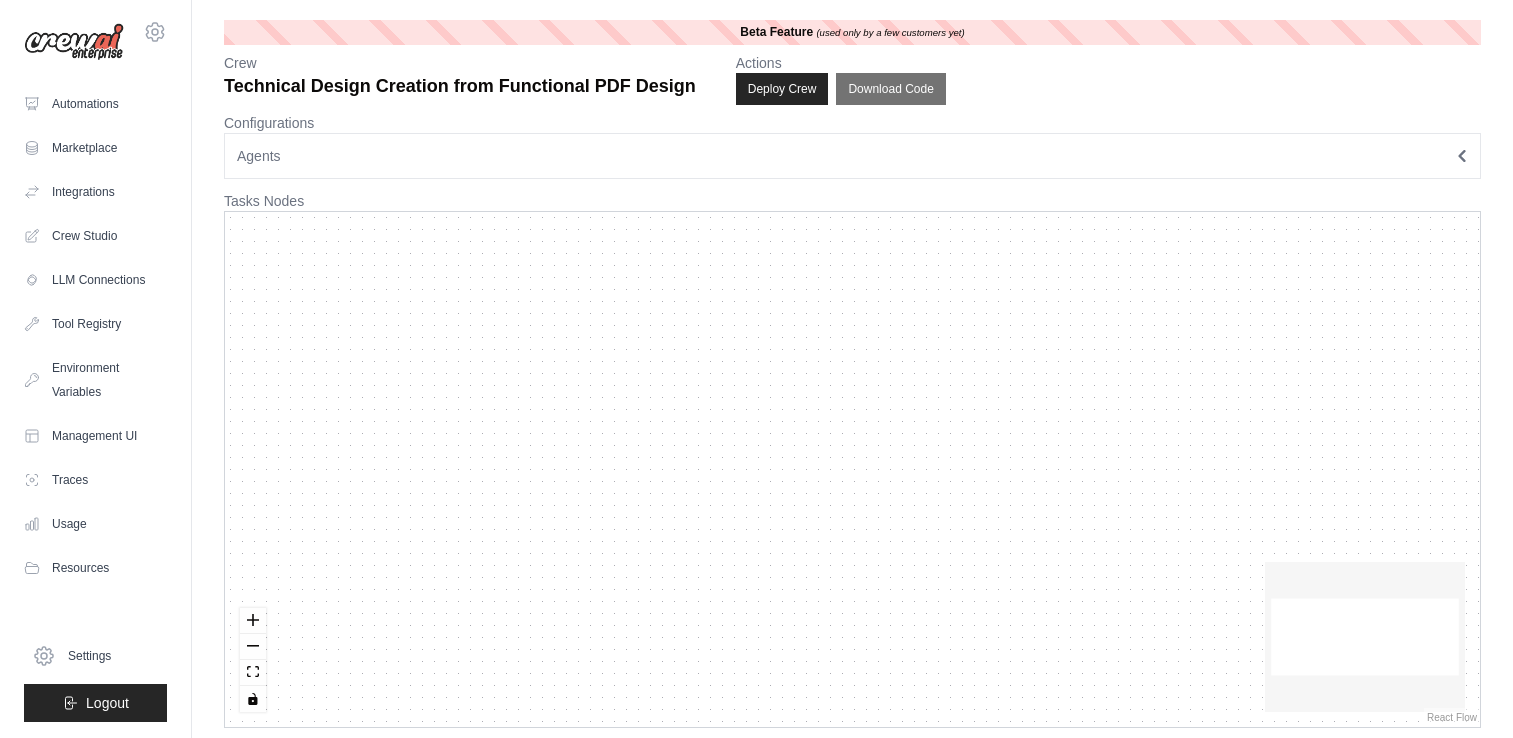 scroll, scrollTop: 0, scrollLeft: 0, axis: both 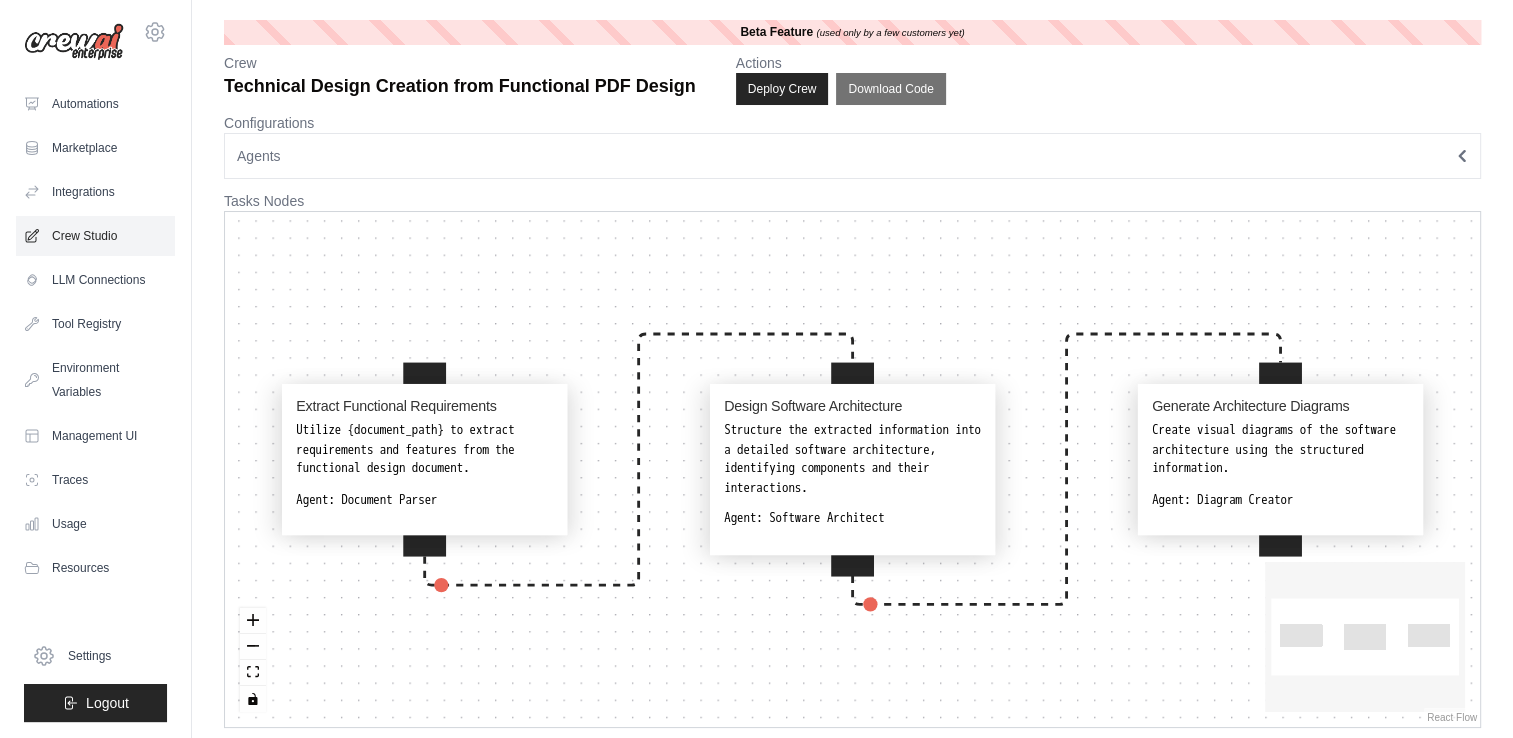 click on "Crew Studio" at bounding box center (95, 236) 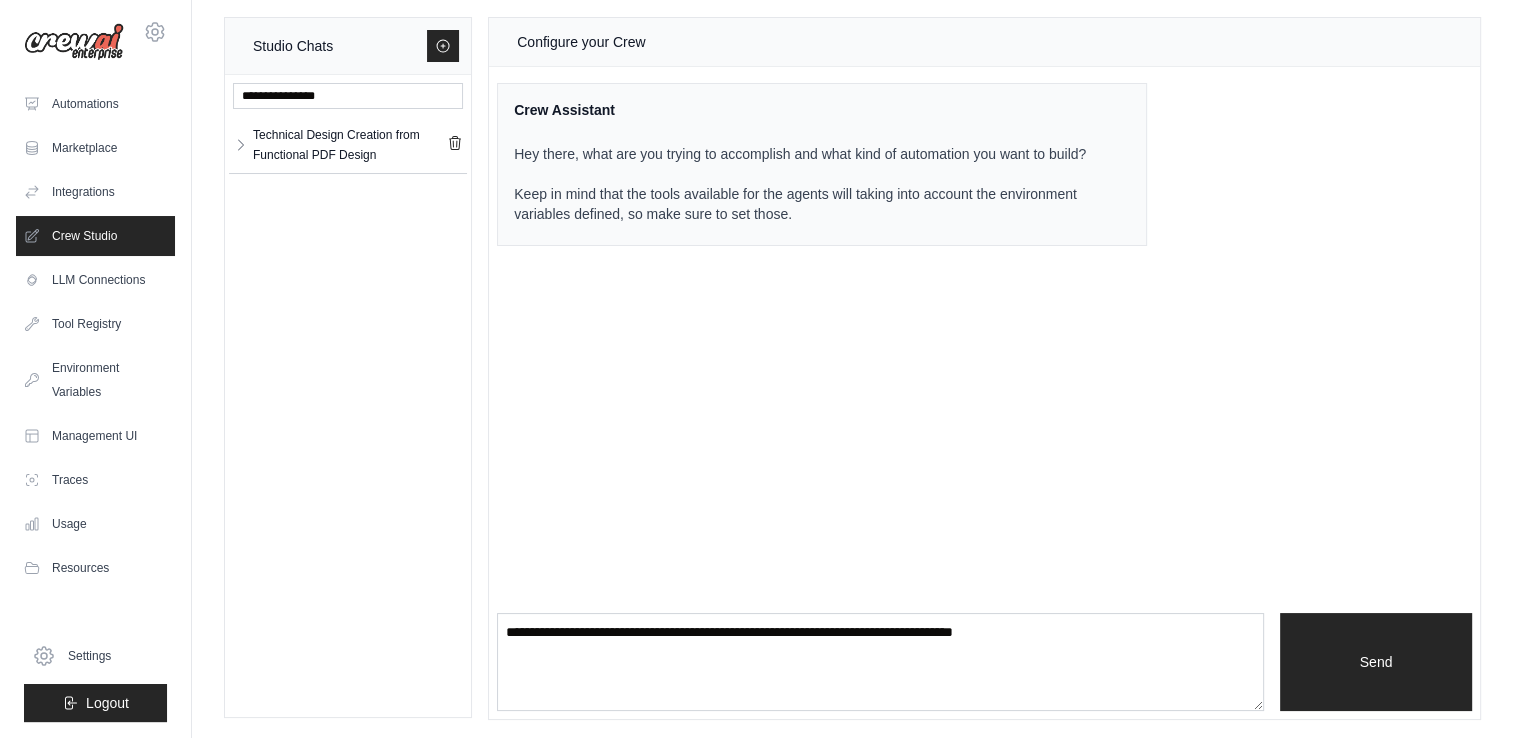 scroll, scrollTop: 12, scrollLeft: 0, axis: vertical 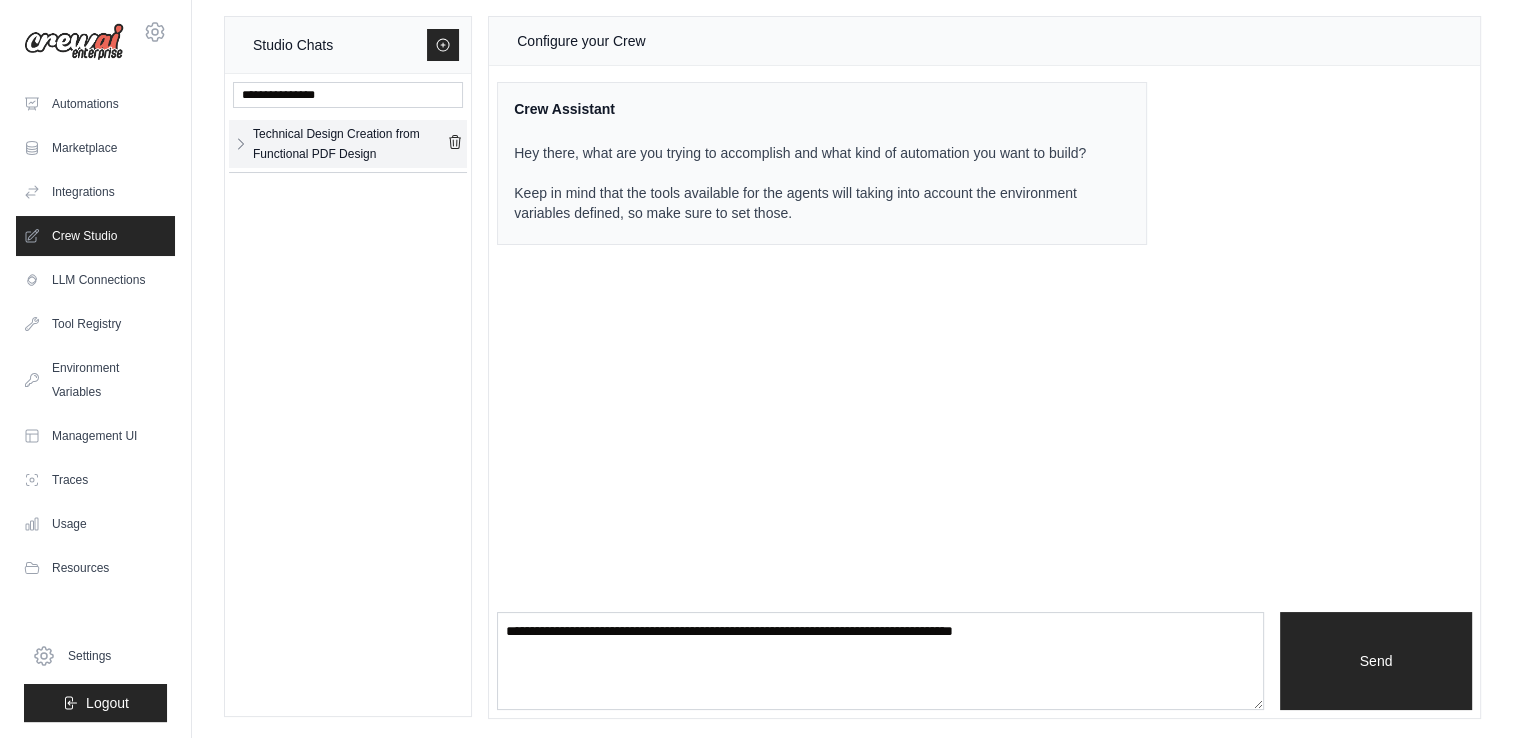 click on "Technical Design Creation from Functional PDF Design" at bounding box center (348, 144) 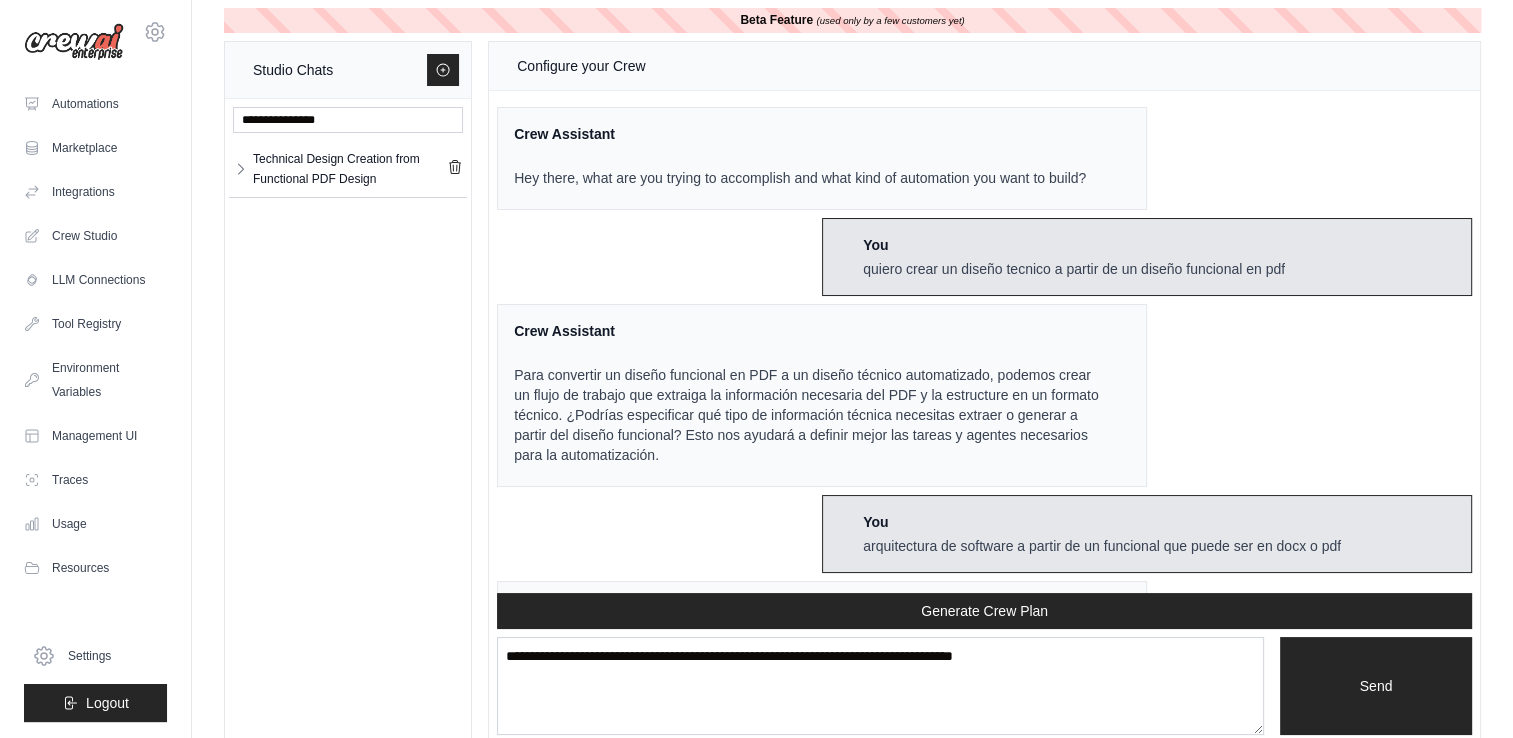 scroll, scrollTop: 0, scrollLeft: 0, axis: both 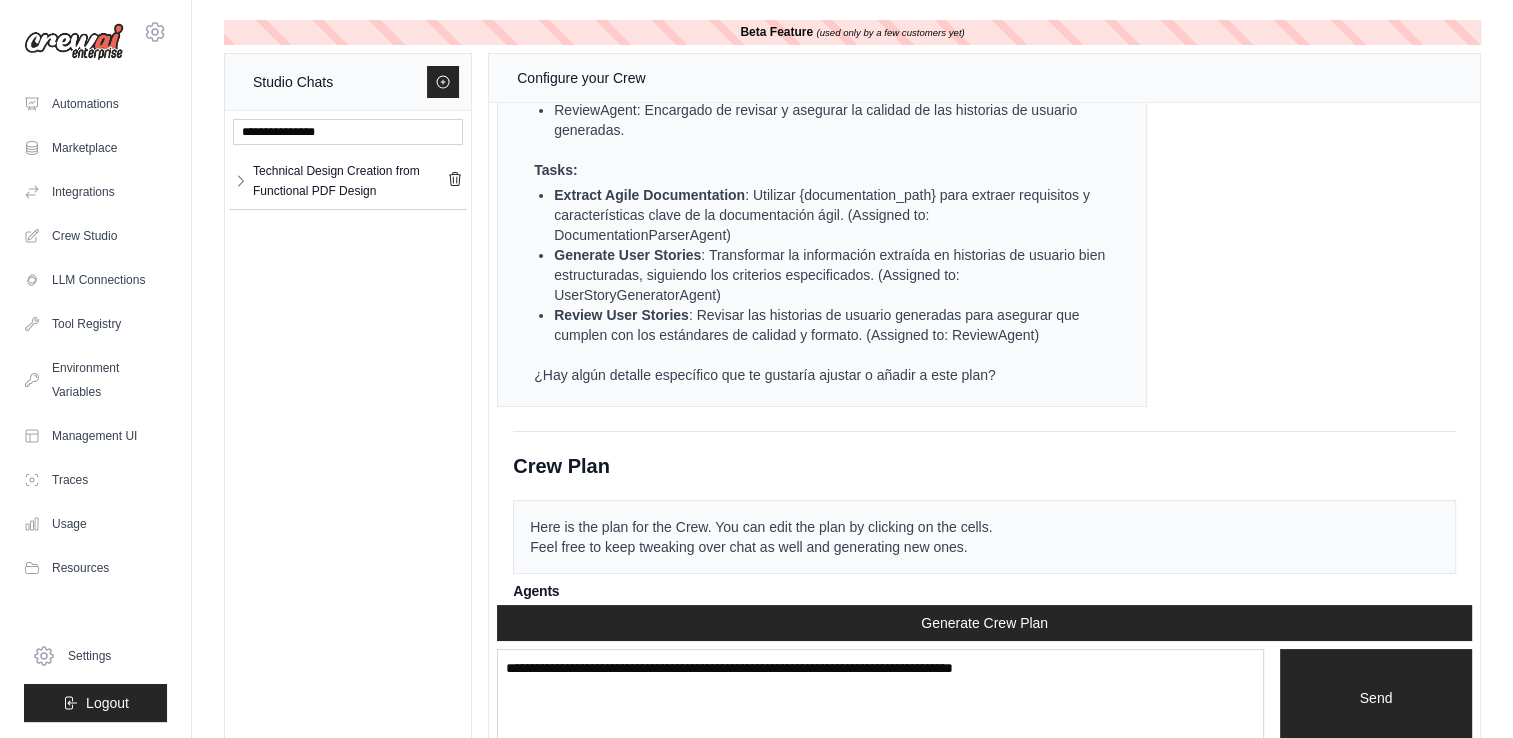 click on "Extract Agile Documentation : Utilizar {documentation_path} para extraer requisitos y características clave de la documentación ágil. (Assigned to: DocumentationParserAgent) Generate User Stories : Transformar la información extraída en historias de usuario bien estructuradas, siguiendo los criterios especificados. (Assigned to: UserStoryGeneratorAgent) Review User Stories : Revisar las historias de usuario generadas para asegurar que cumplen con los estándares de calidad y formato. (Assigned to: ReviewAgent)" at bounding box center (820, 265) 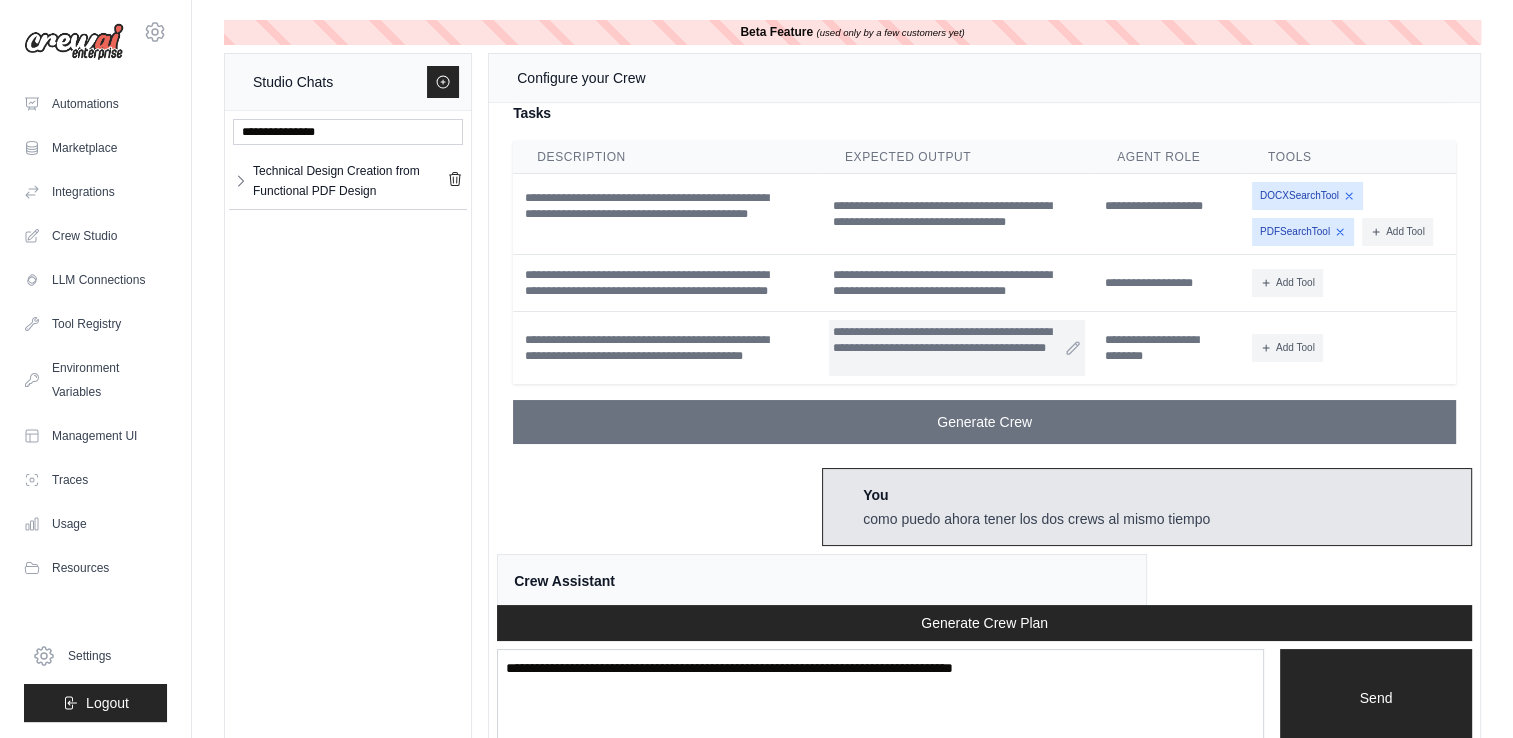 scroll, scrollTop: 5517, scrollLeft: 0, axis: vertical 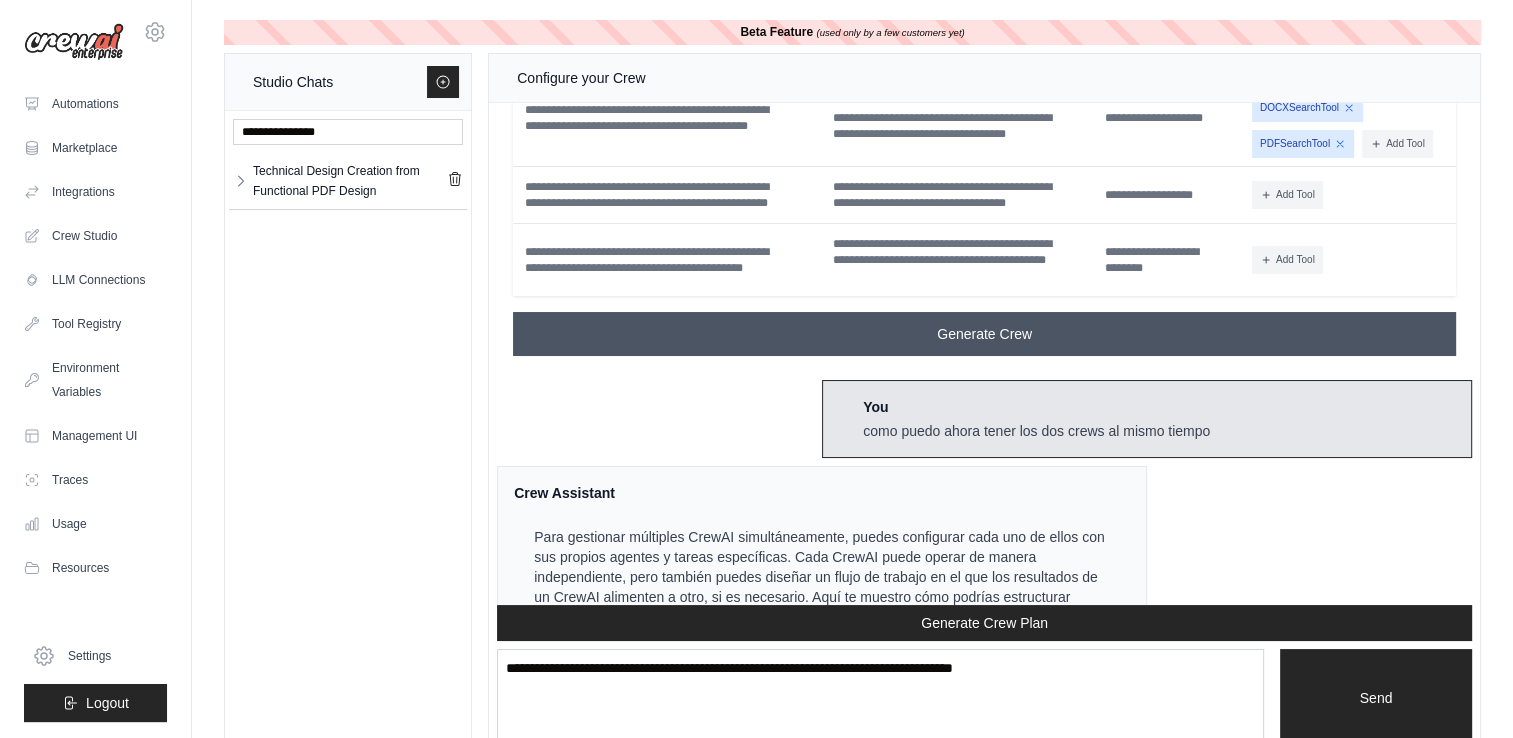 click on "Generate Crew" at bounding box center [984, 334] 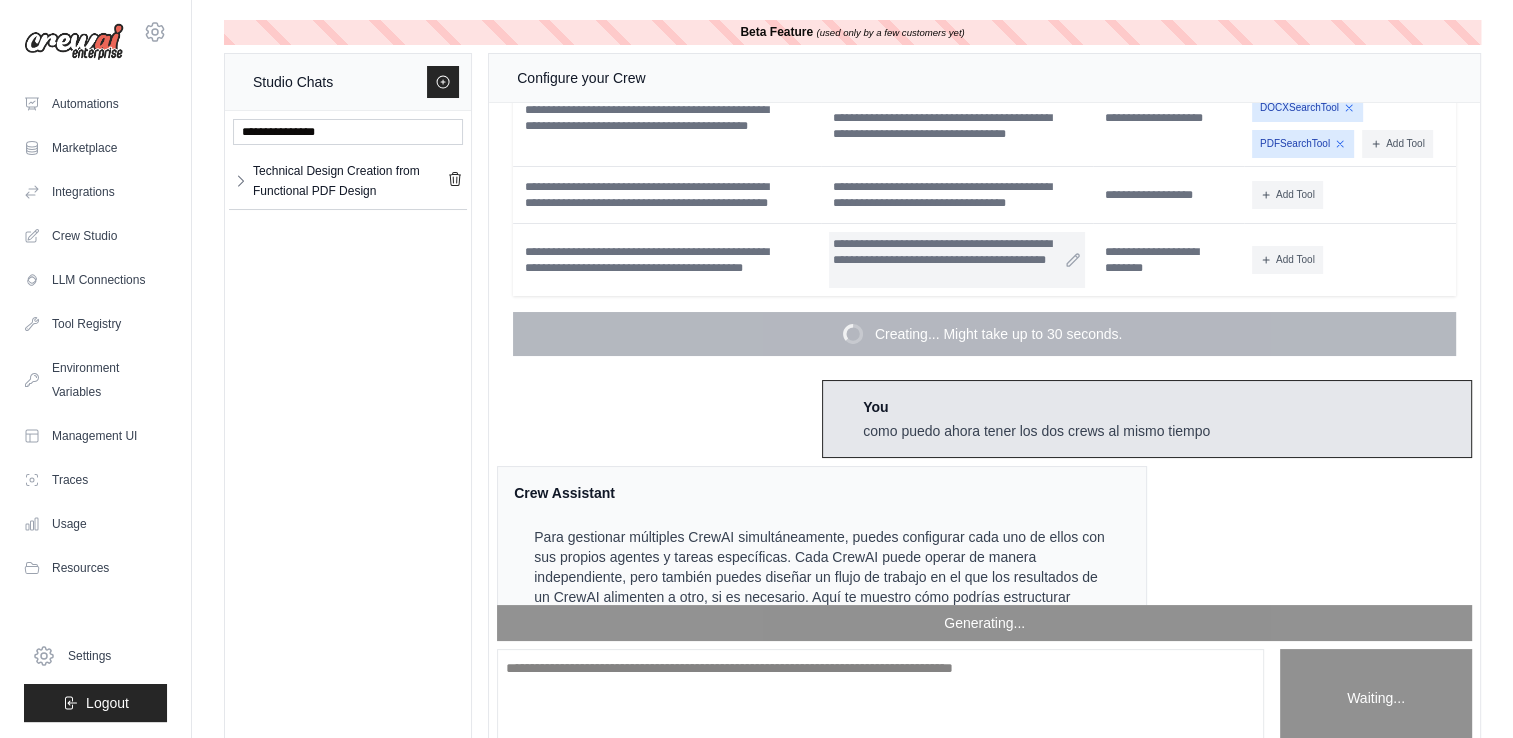 scroll, scrollTop: 10417, scrollLeft: 0, axis: vertical 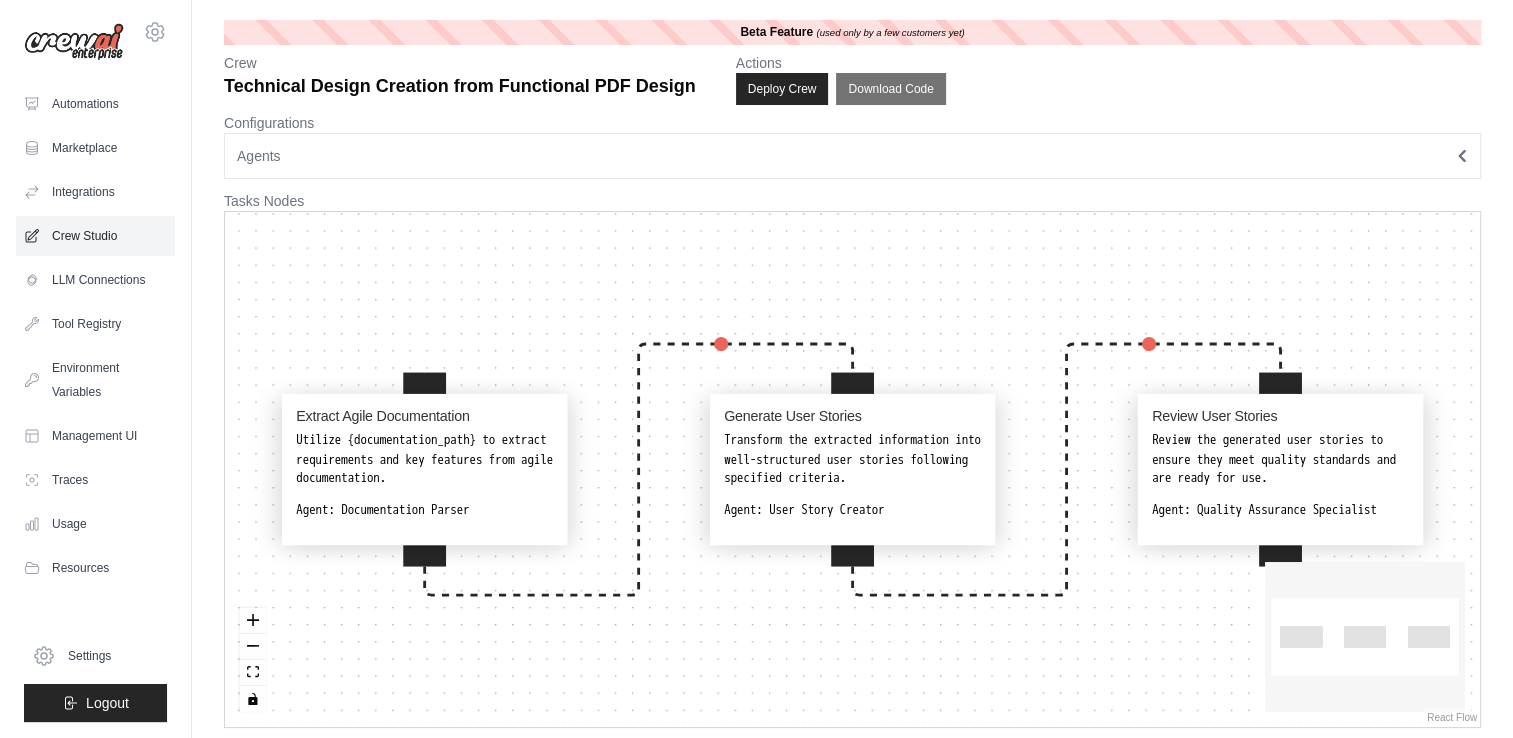 click on "Crew Studio" at bounding box center (95, 236) 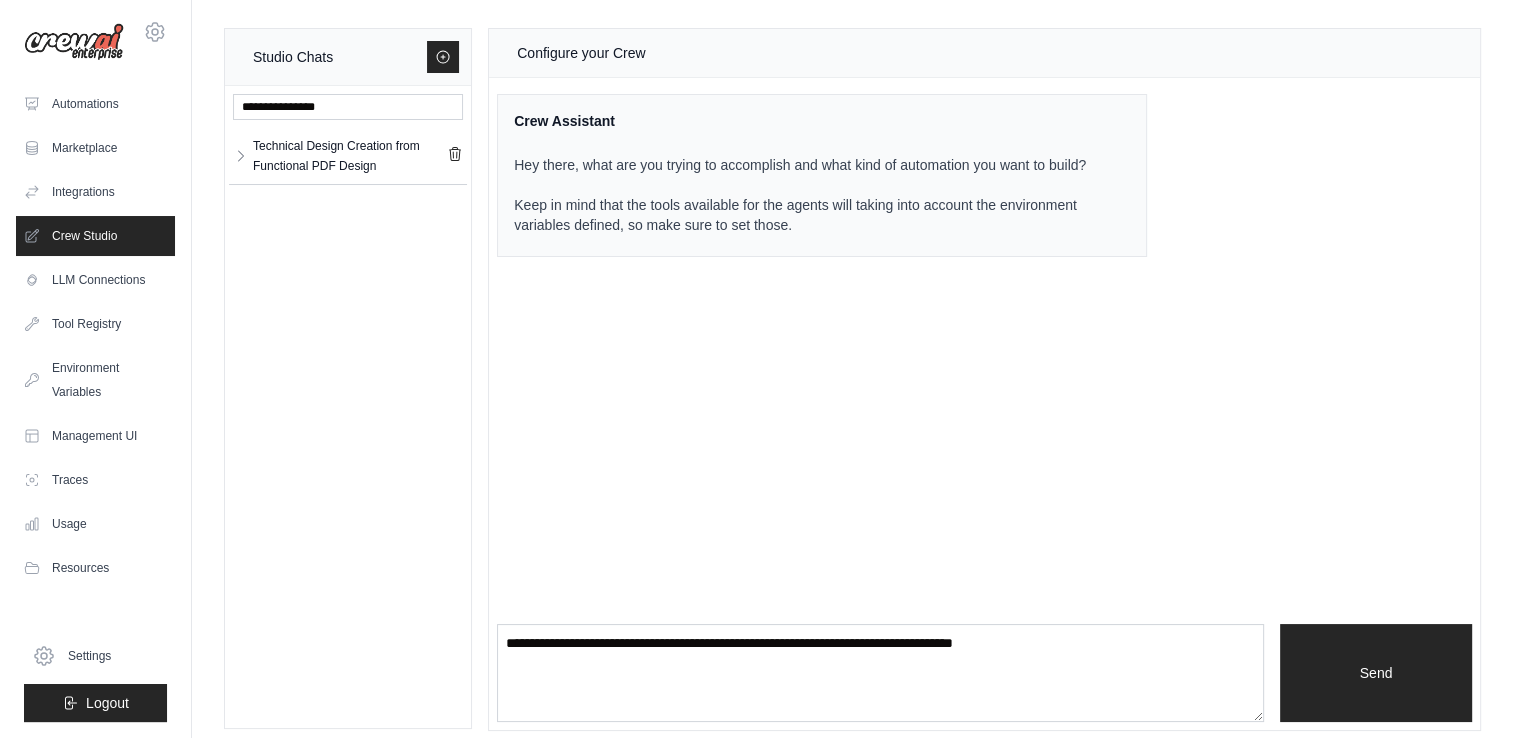 click on "Studio Chats
Technical Design Creation from Functional PDF Design
Technical Design...
** ** ** ** ** **" at bounding box center [852, 379] 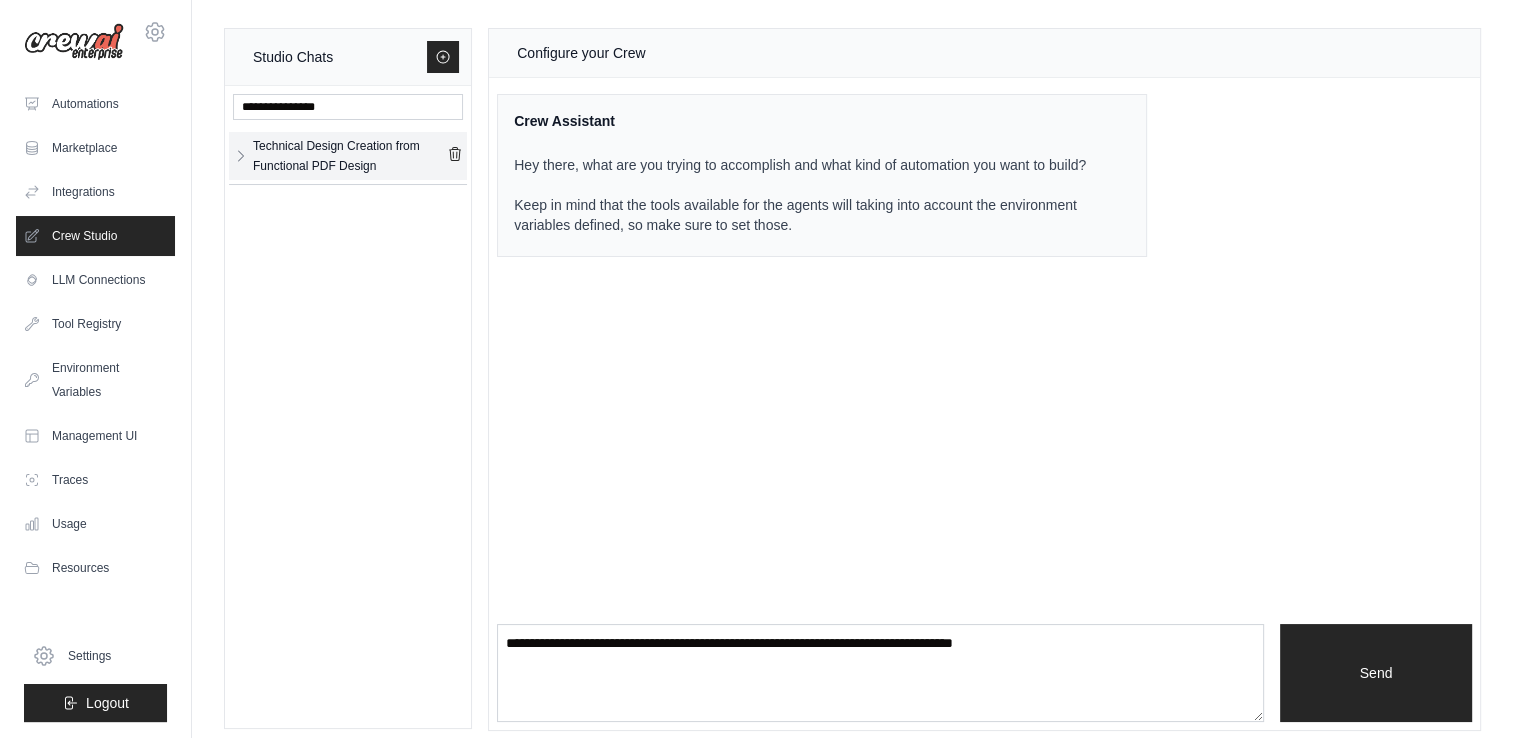 click on "Technical Design Creation from Functional PDF Design" at bounding box center [348, 156] 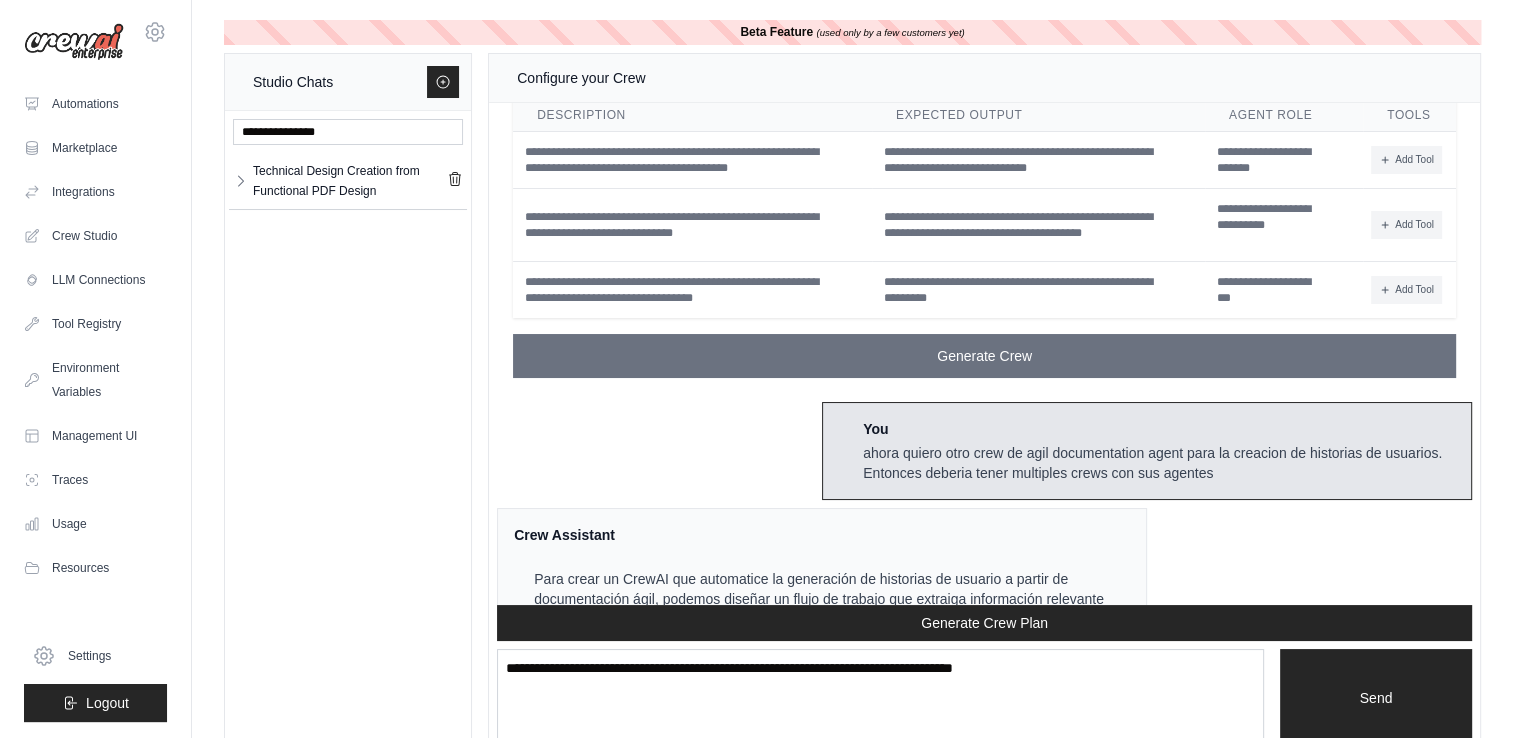 scroll, scrollTop: 3917, scrollLeft: 0, axis: vertical 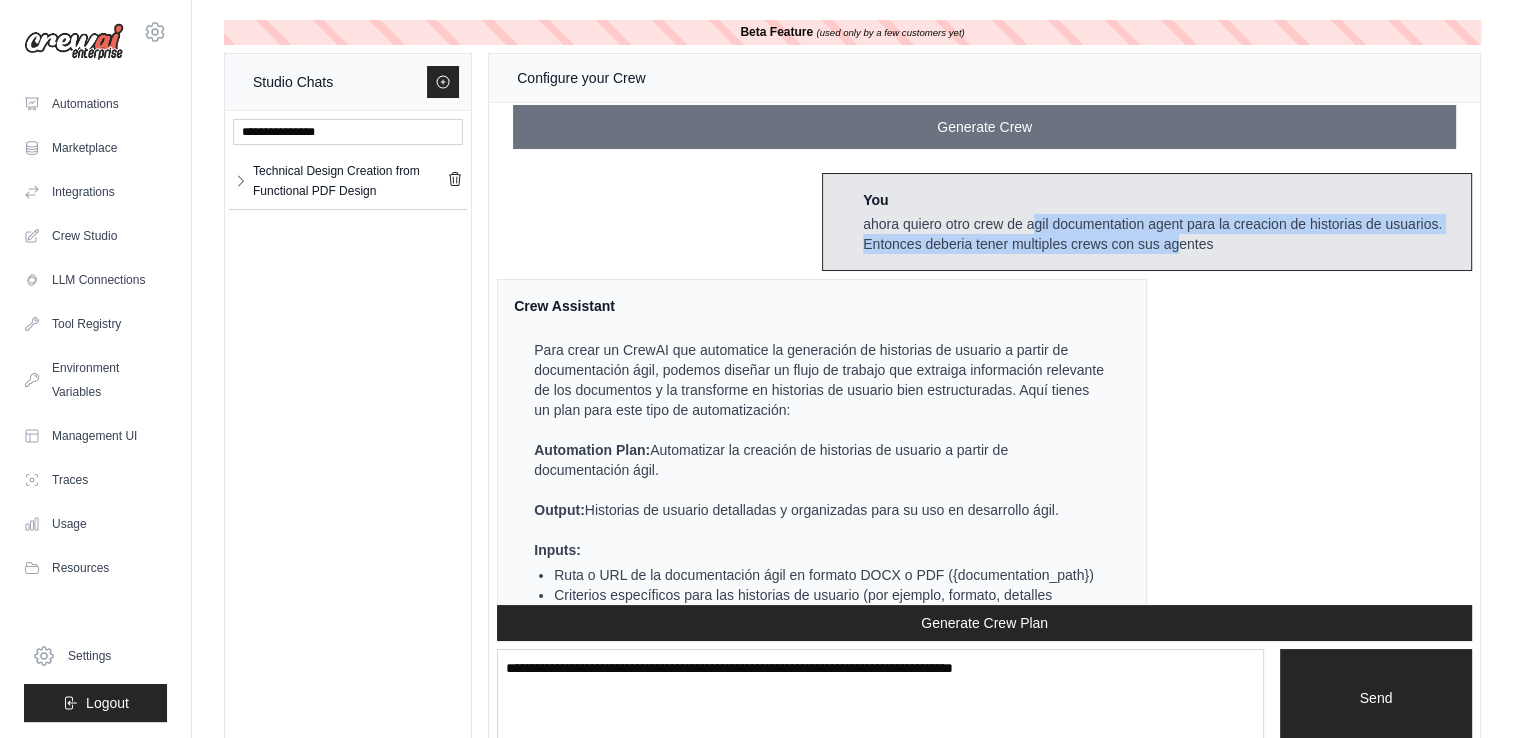 drag, startPoint x: 1026, startPoint y: 250, endPoint x: 1176, endPoint y: 264, distance: 150.65192 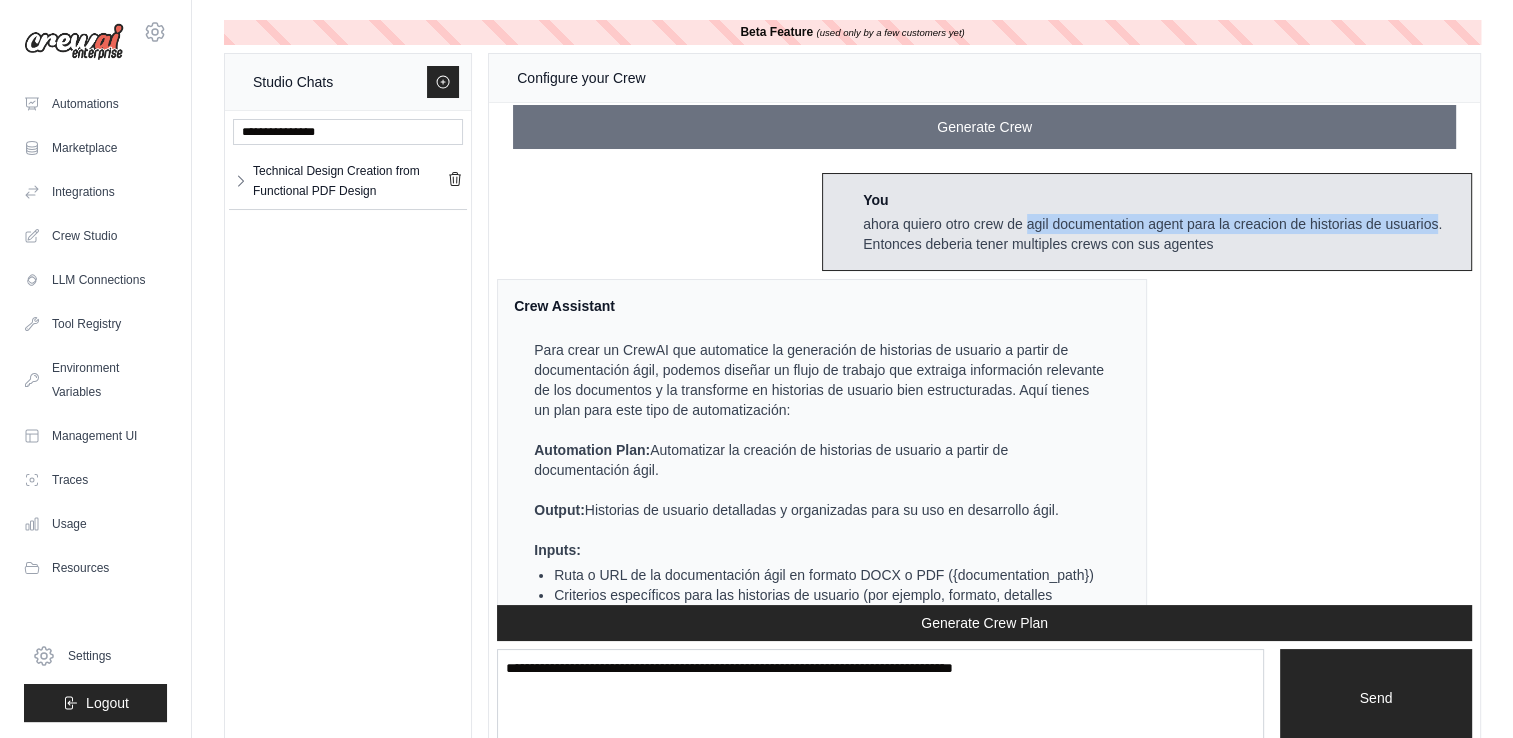 drag, startPoint x: 1020, startPoint y: 249, endPoint x: 1432, endPoint y: 251, distance: 412.00485 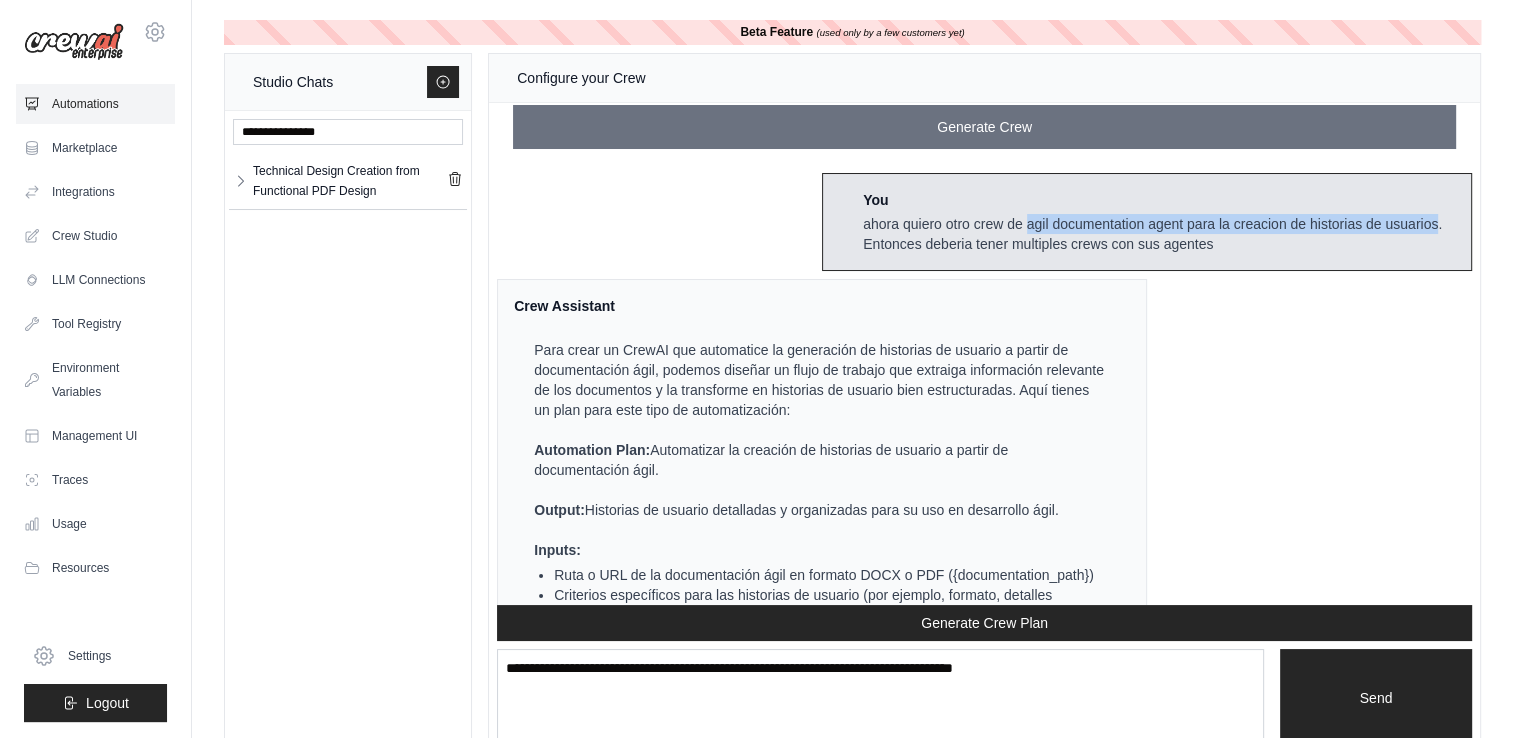 click on "Automations" at bounding box center (95, 104) 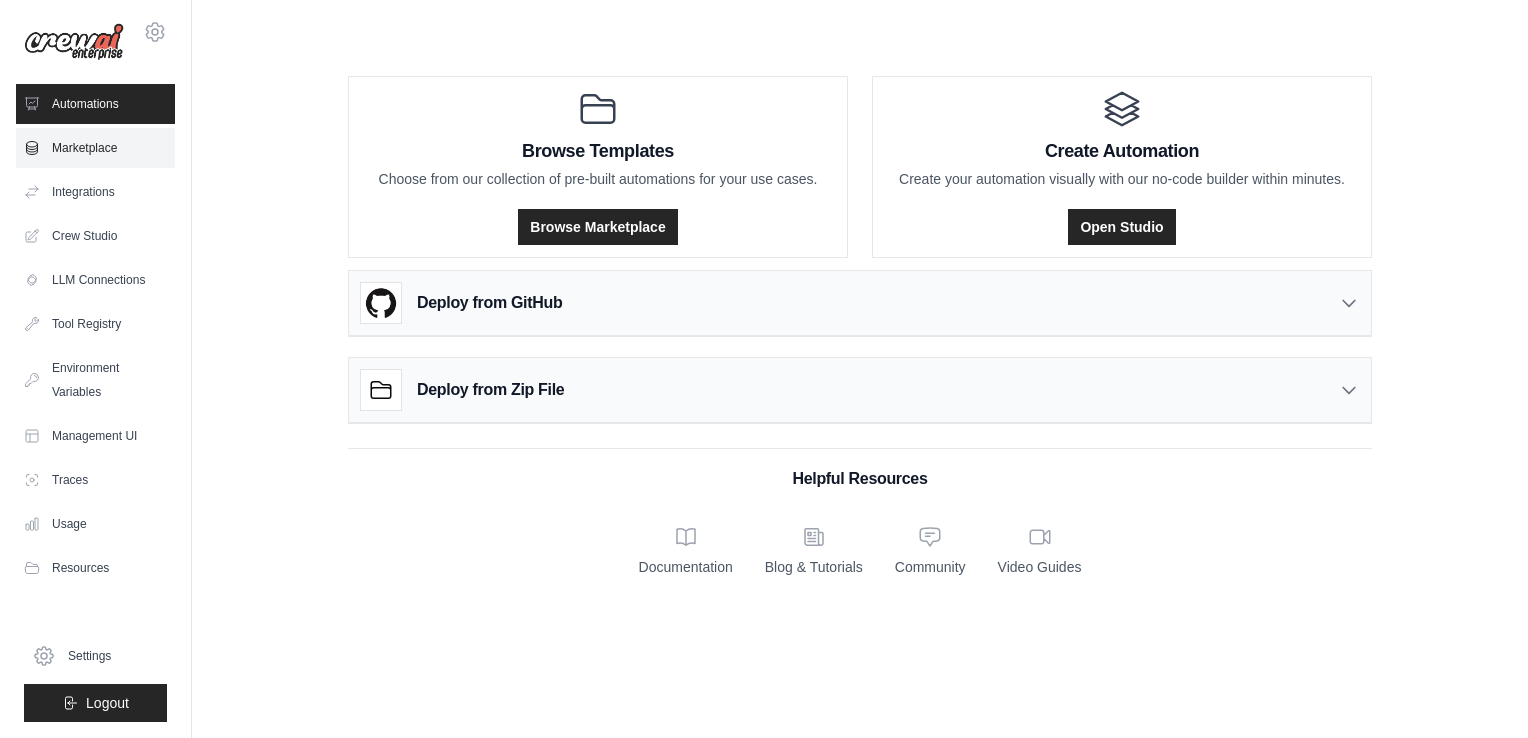 click on "Marketplace" at bounding box center [95, 148] 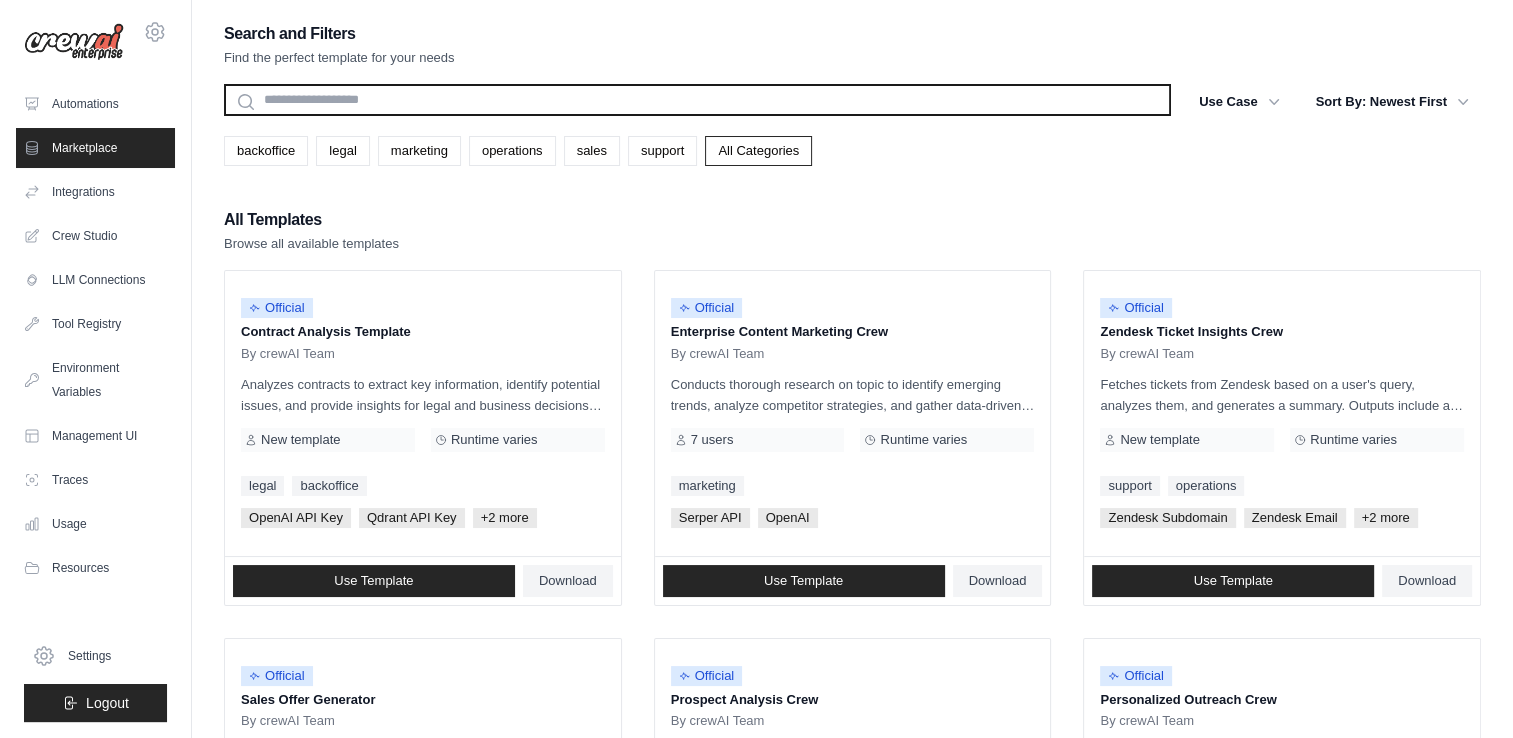 click at bounding box center (697, 100) 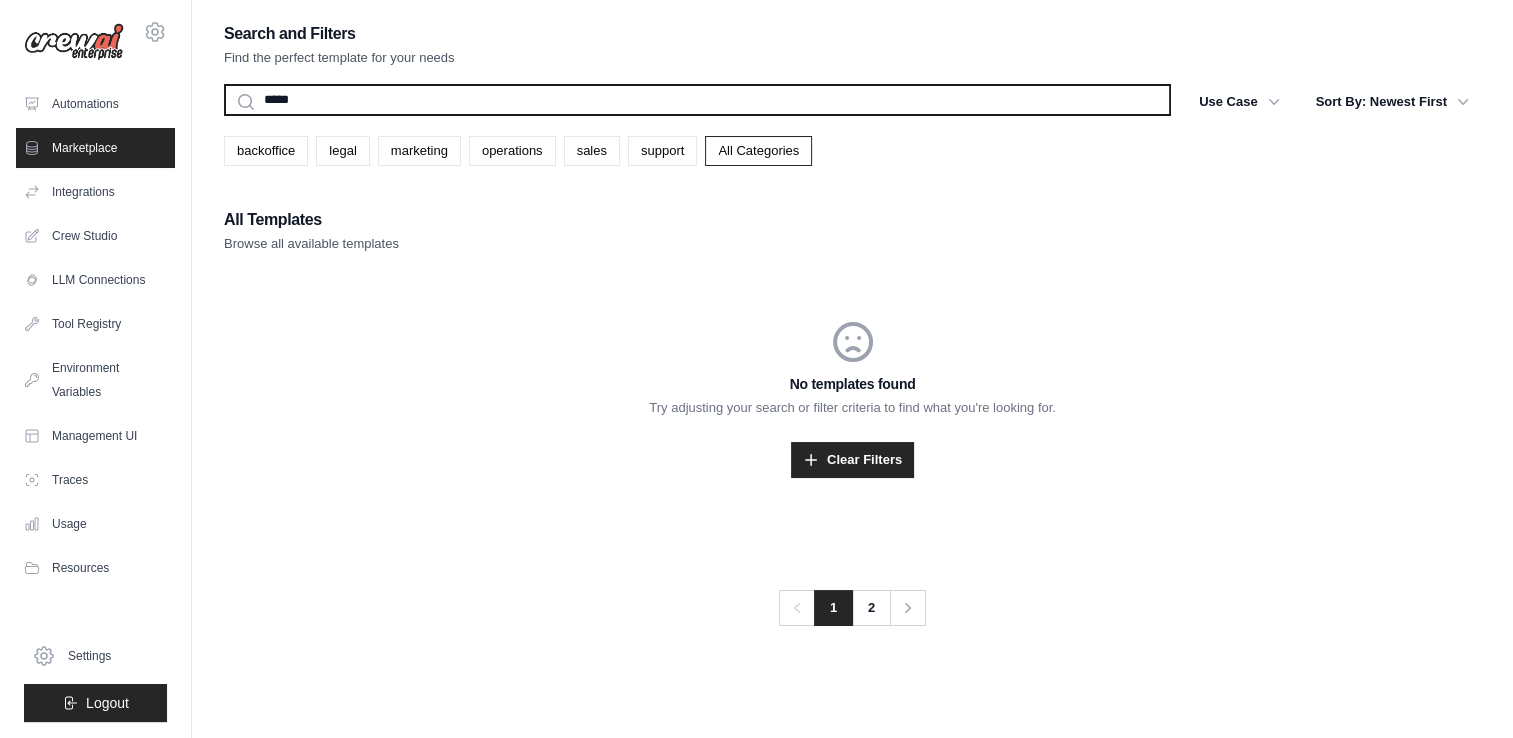 type on "*****" 